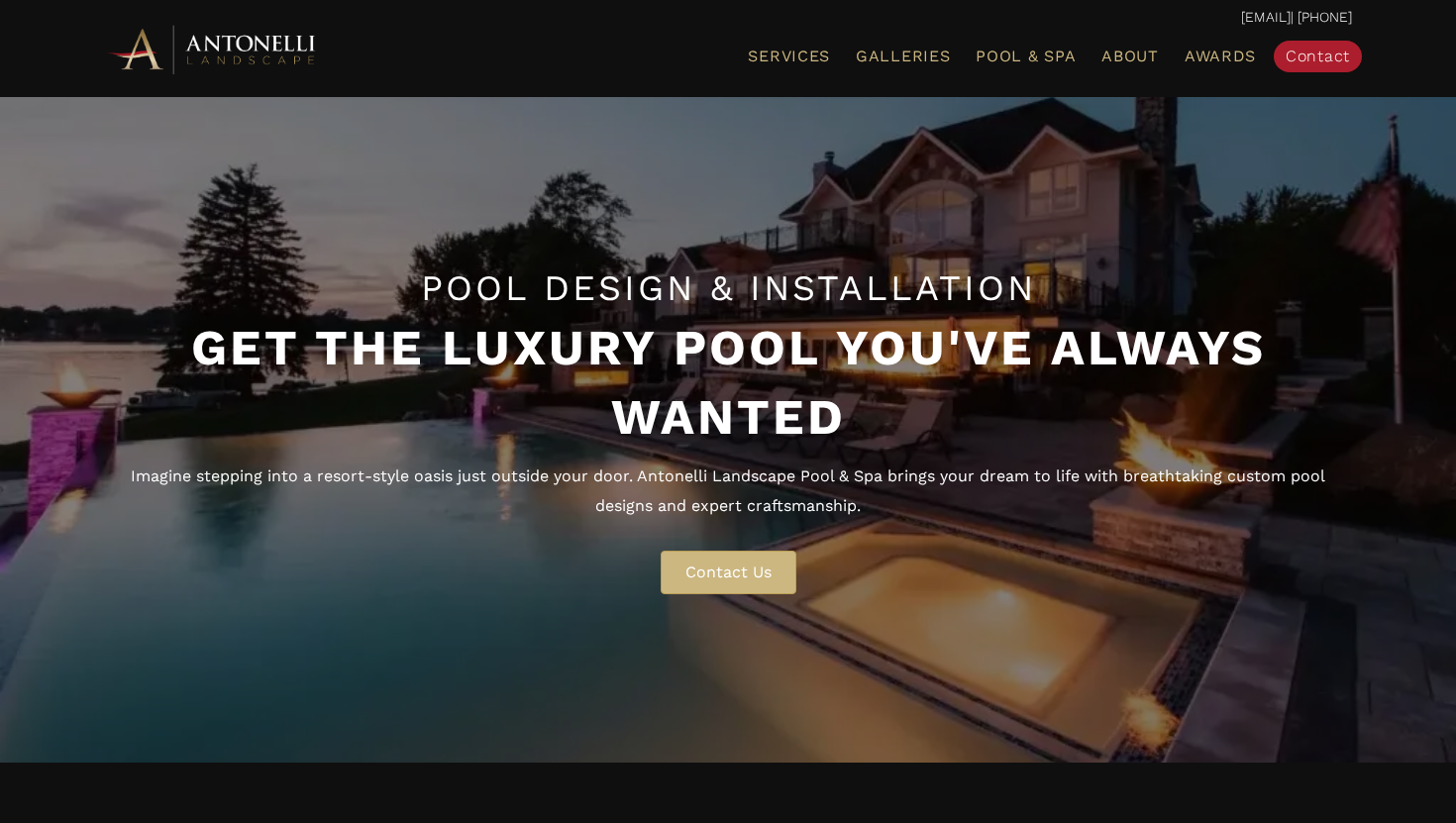 scroll, scrollTop: 0, scrollLeft: 0, axis: both 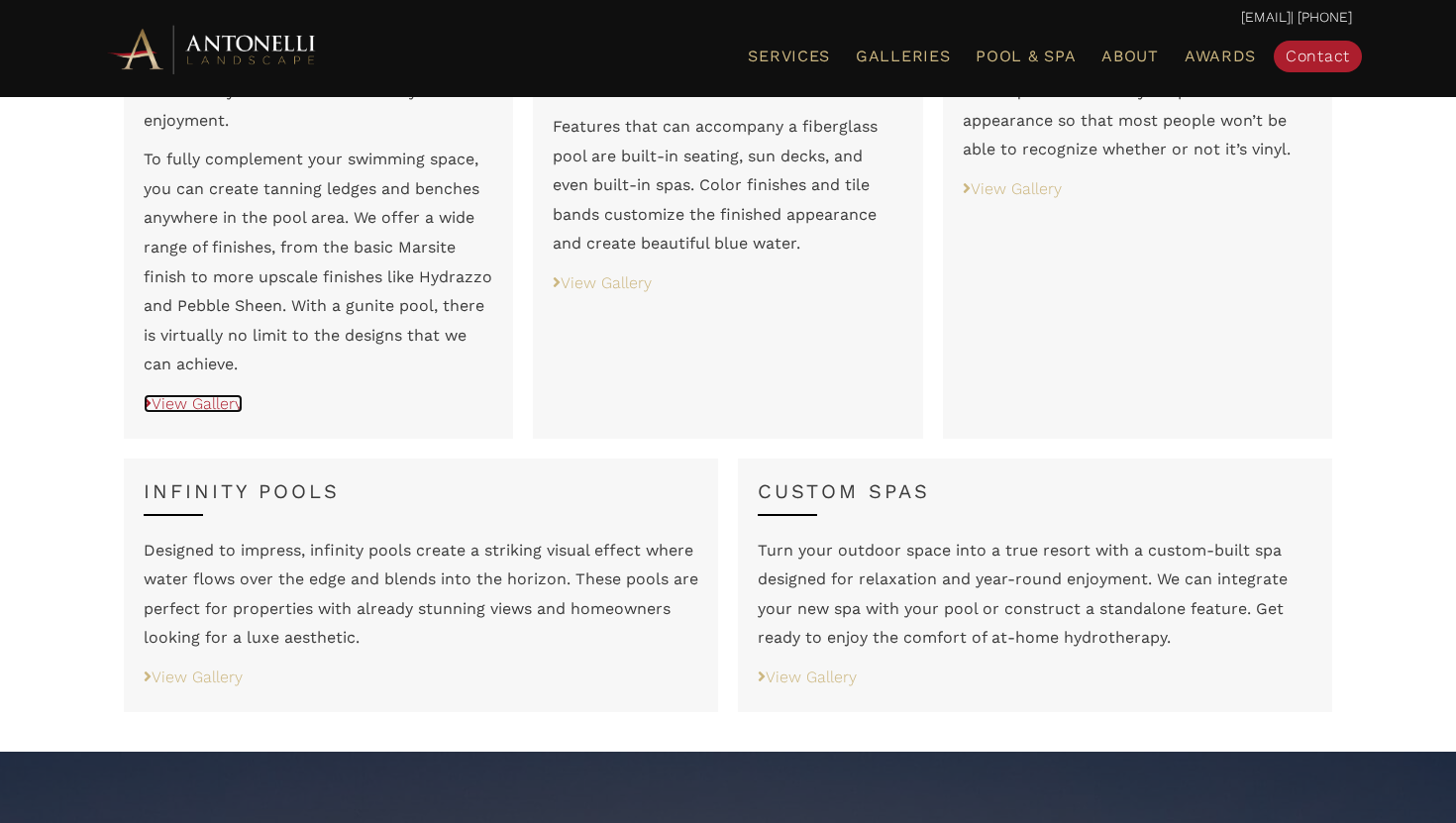 click on "View Gallery" at bounding box center (193, 403) 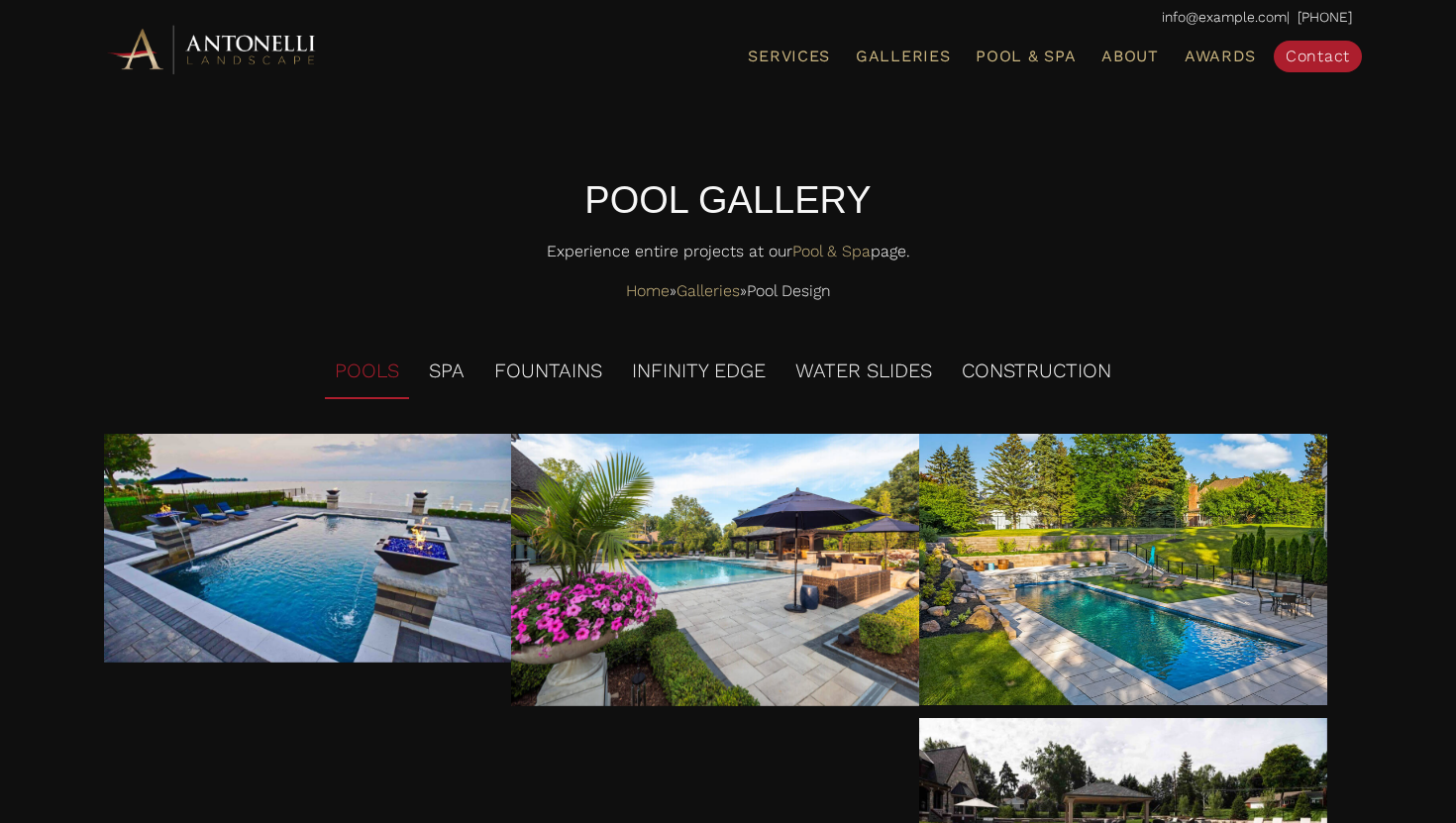 scroll, scrollTop: 0, scrollLeft: 0, axis: both 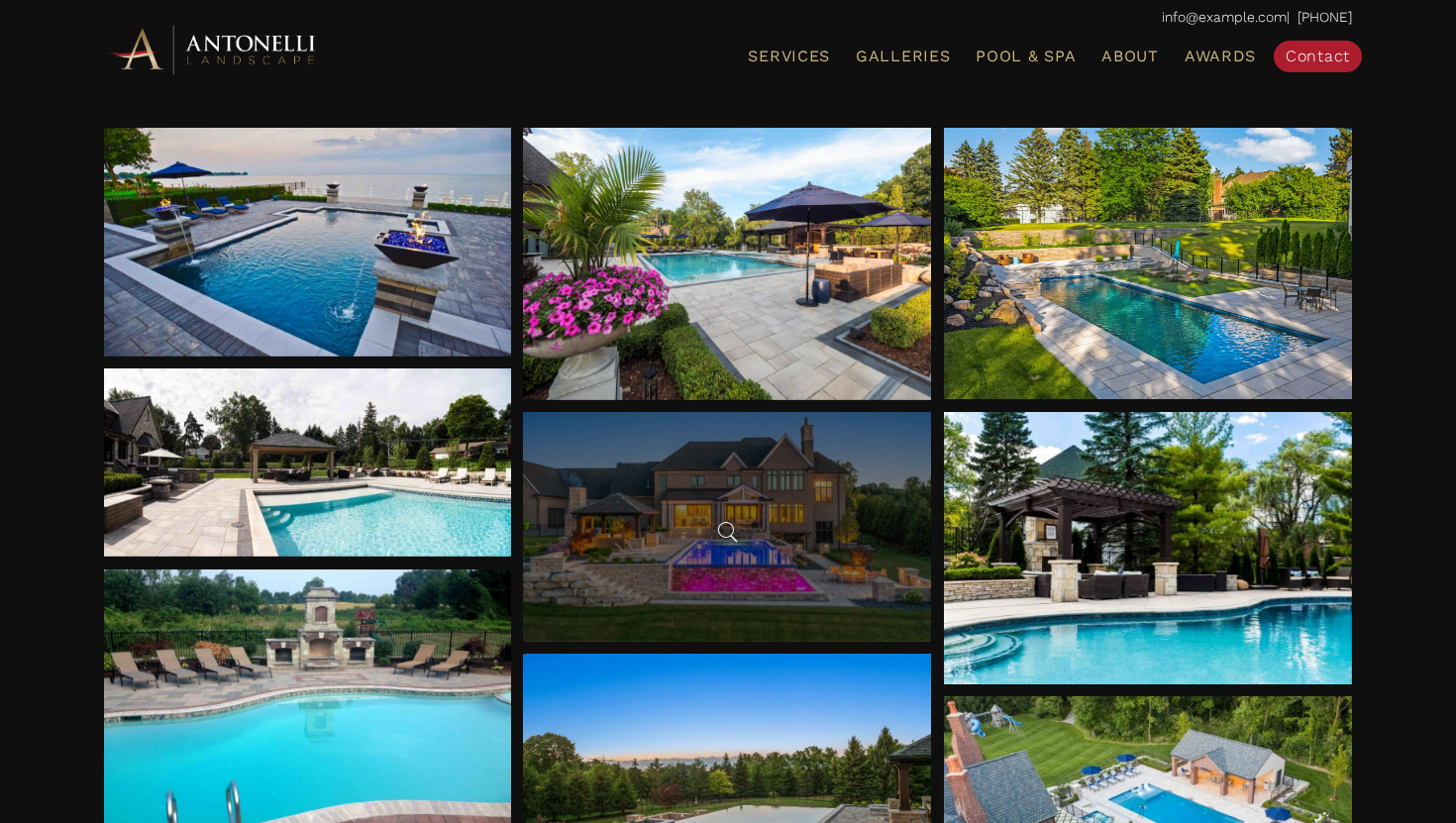 click at bounding box center (727, 527) 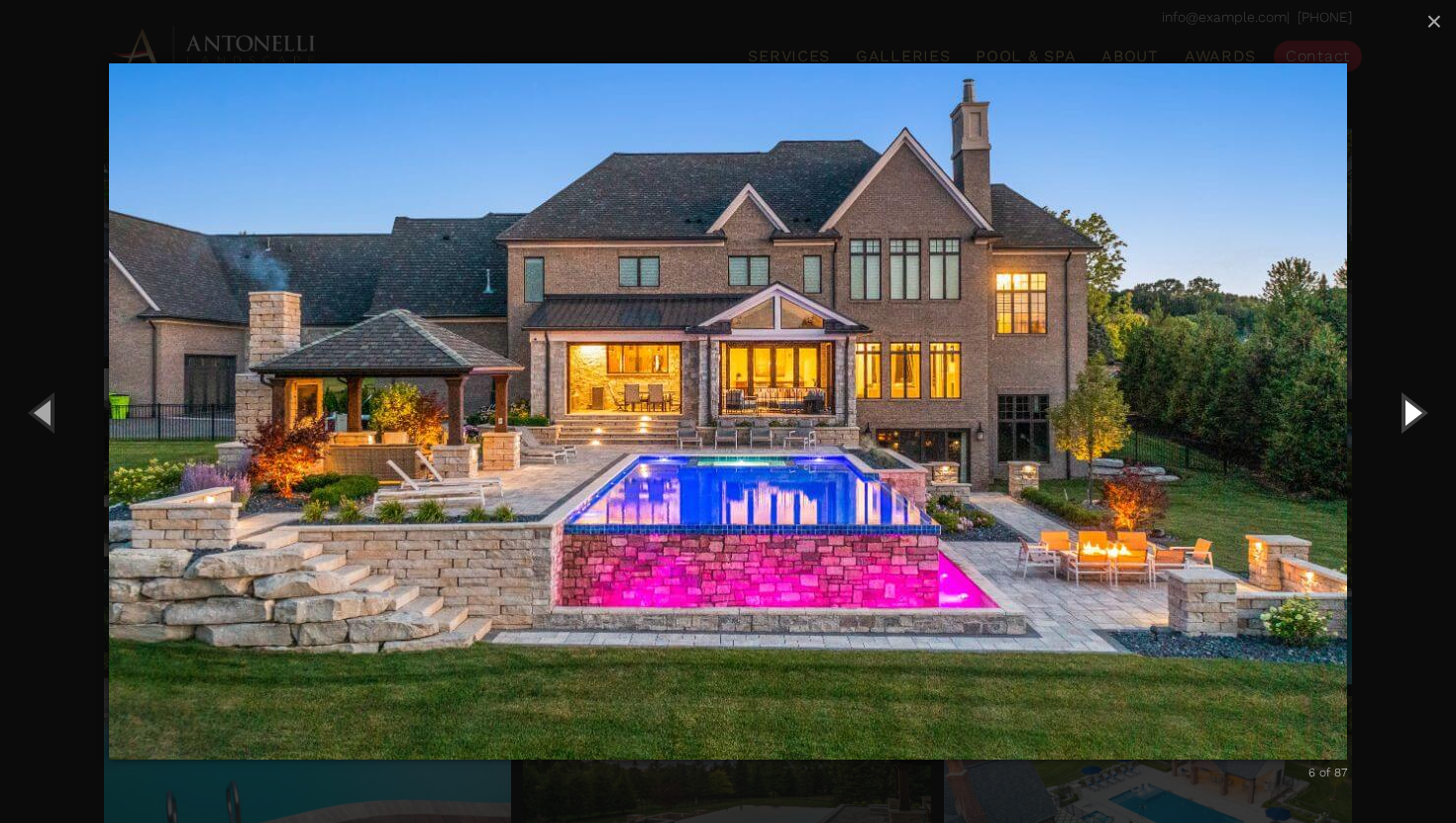 click at bounding box center (1411, 412) 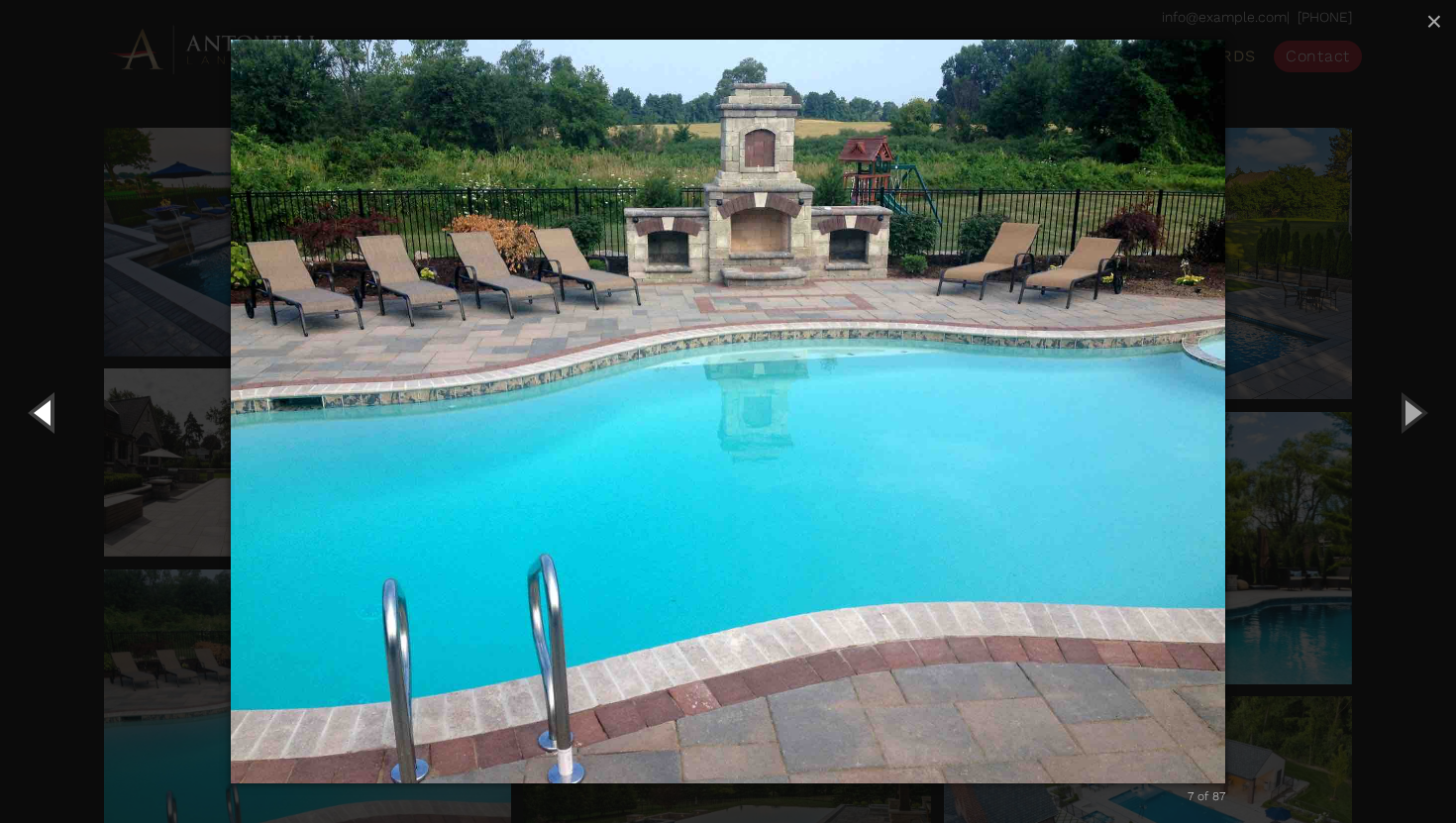 click at bounding box center [45, 412] 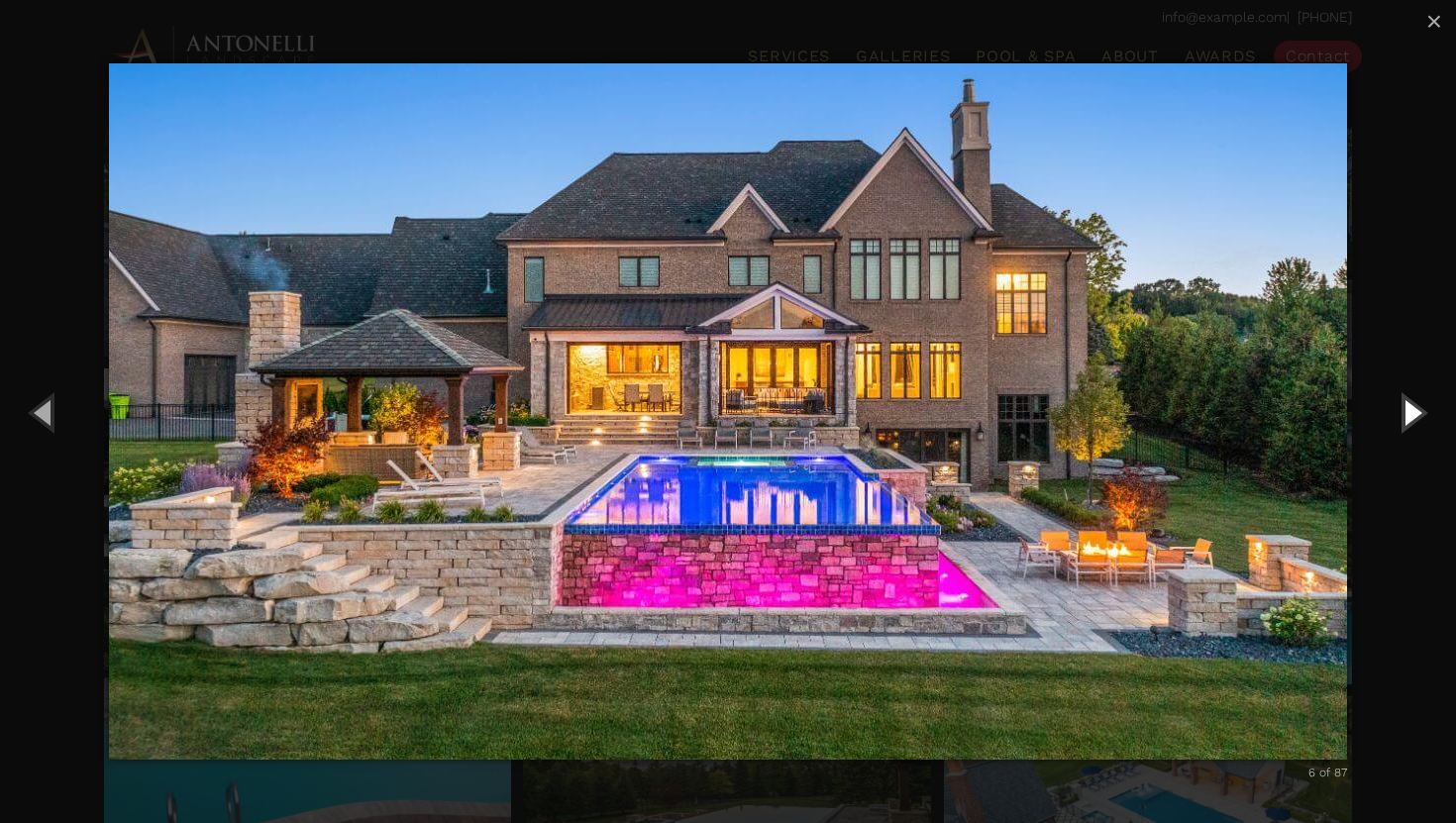 click at bounding box center [1411, 412] 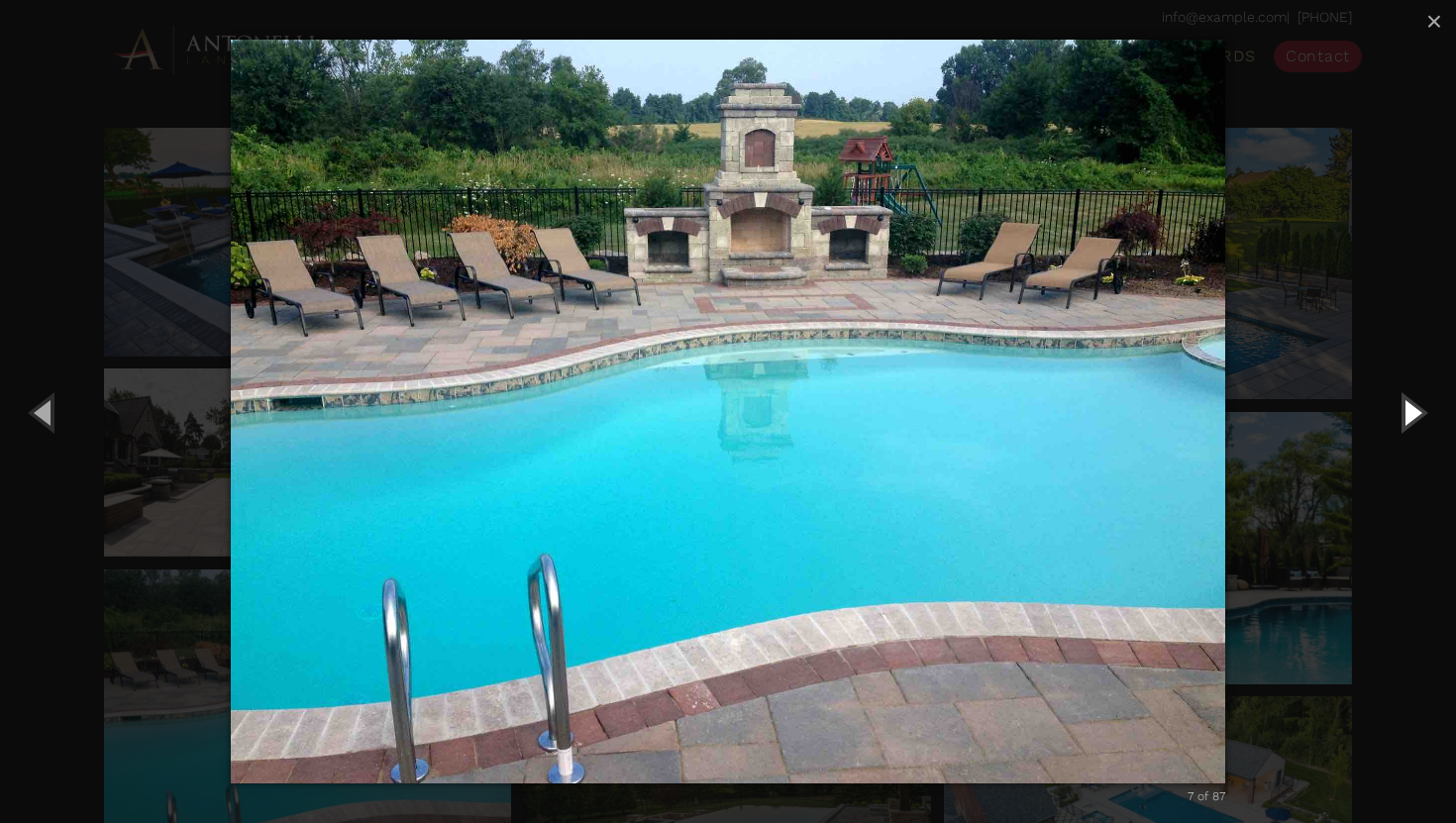 click at bounding box center (1411, 412) 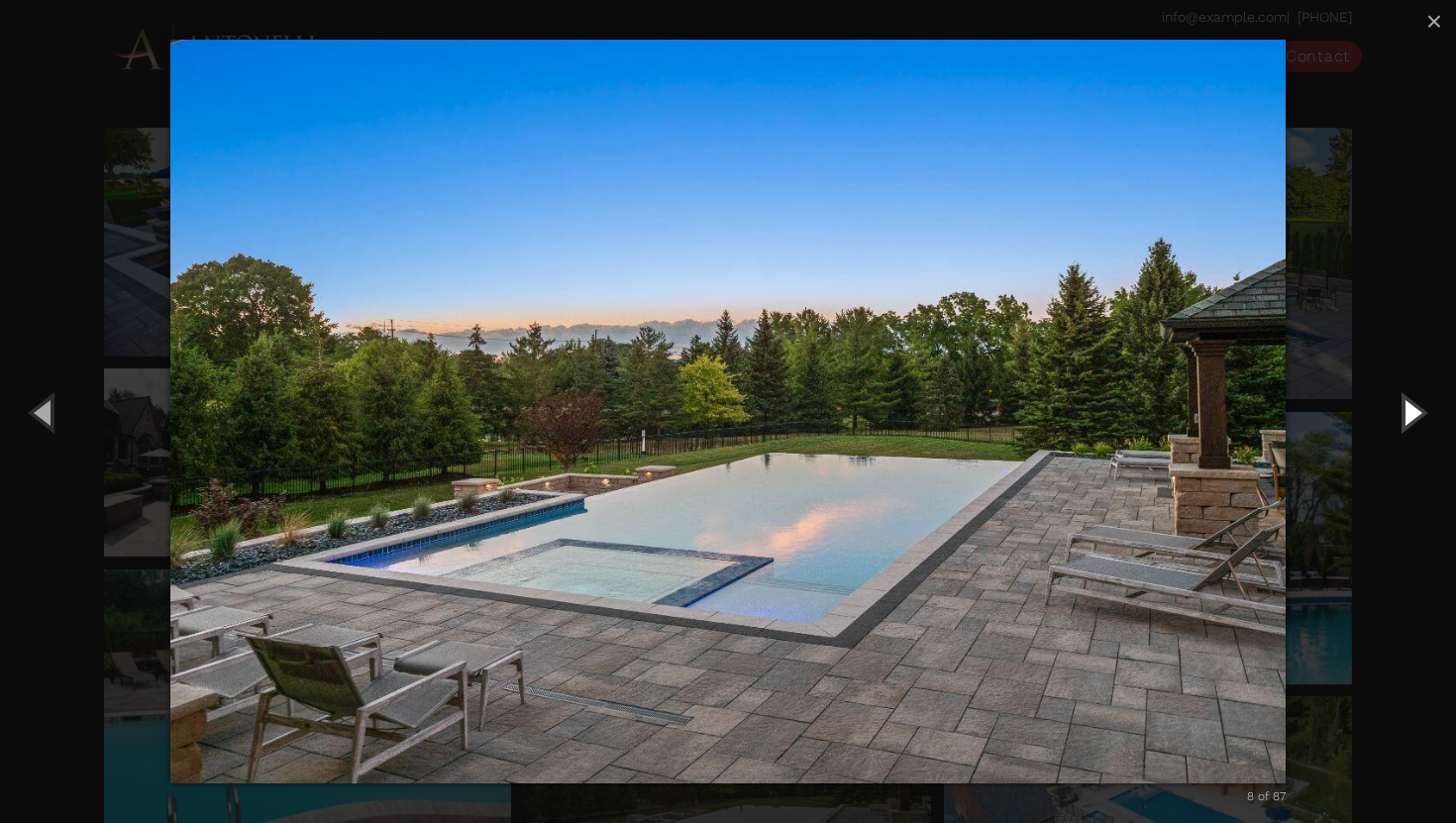 click at bounding box center (1411, 412) 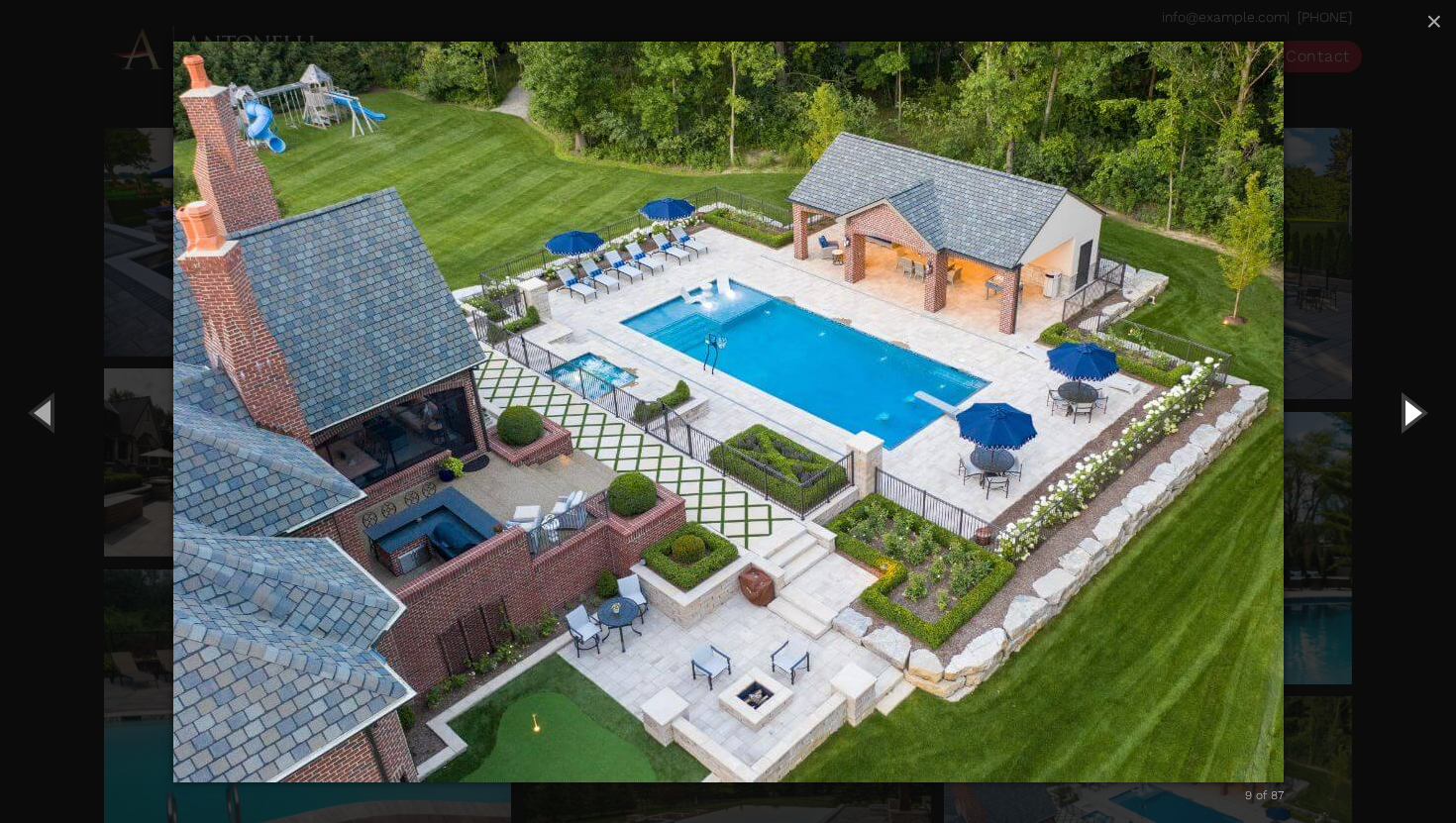 click at bounding box center [1411, 412] 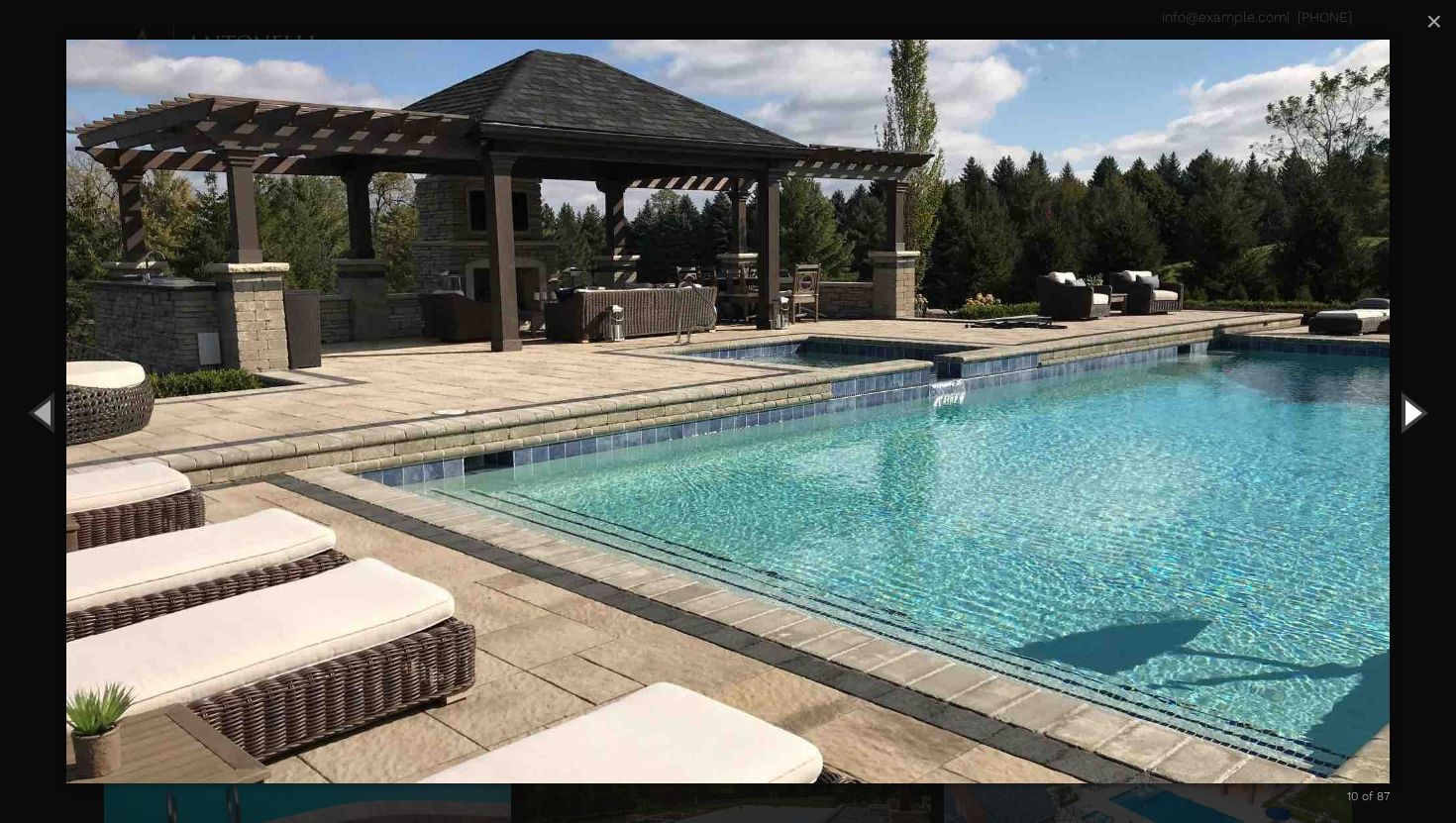 click at bounding box center [1411, 412] 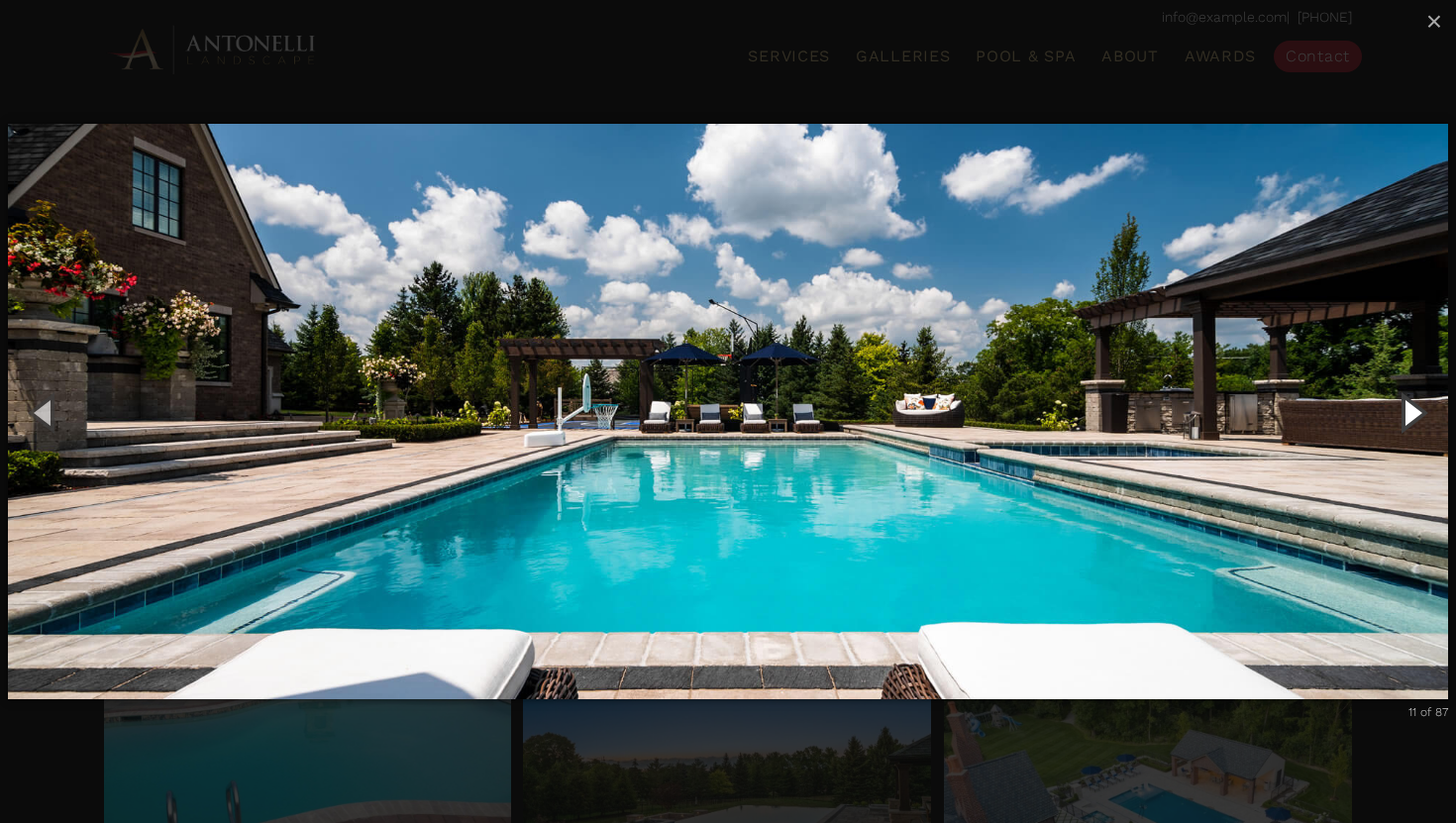 click at bounding box center (1411, 412) 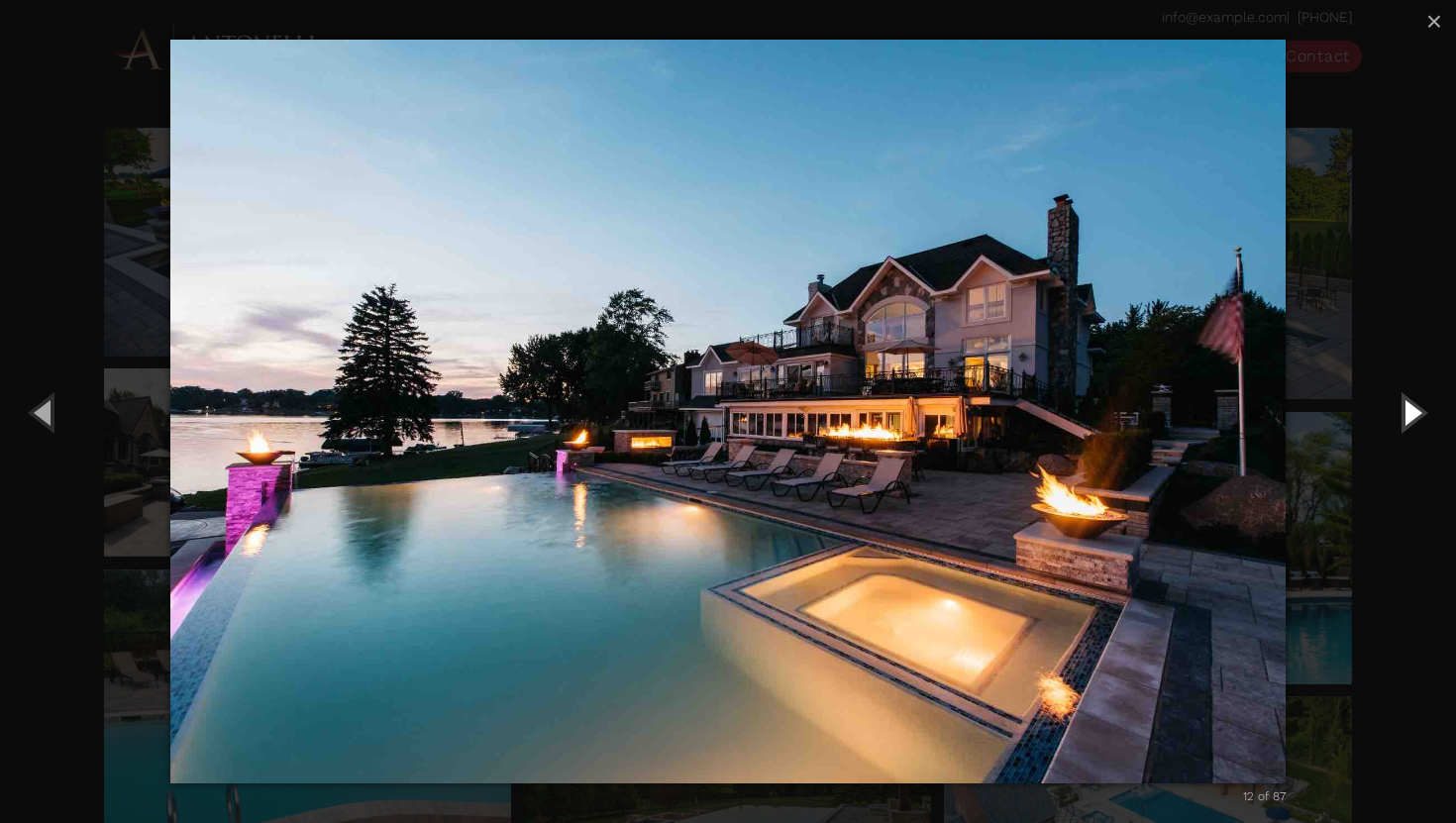click at bounding box center (1411, 412) 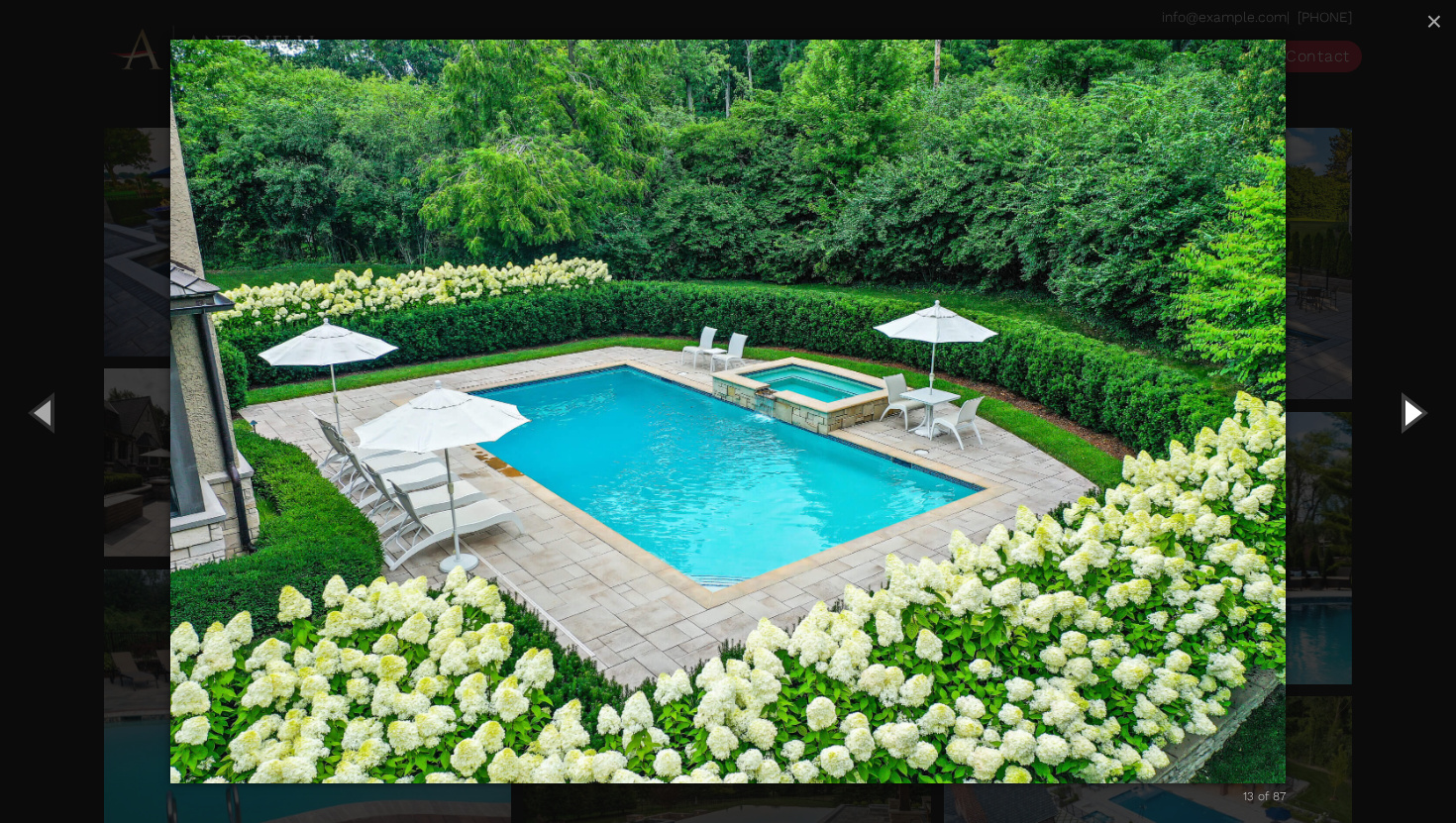 click at bounding box center (1411, 412) 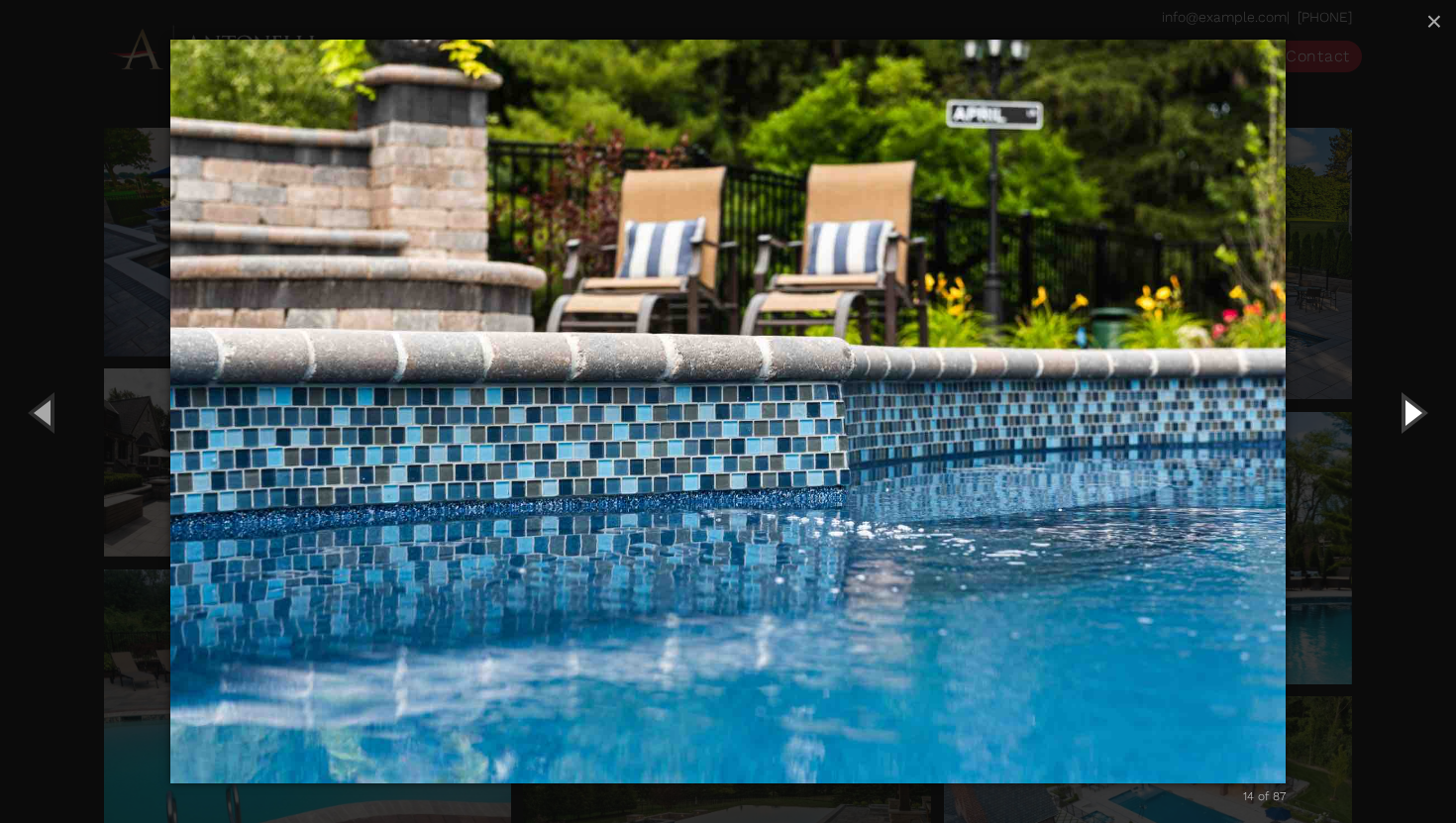 click at bounding box center [1411, 412] 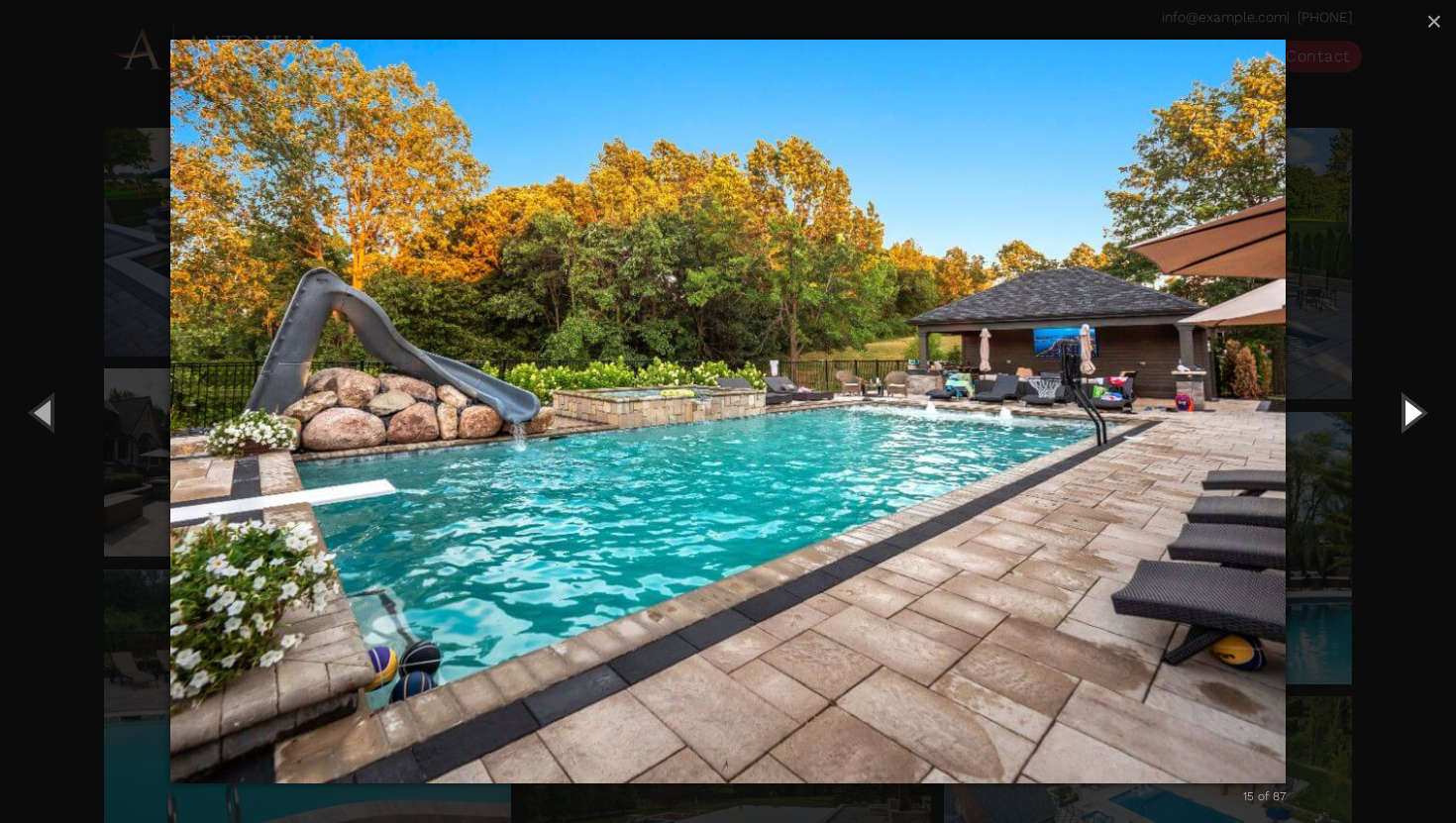 click at bounding box center [1411, 412] 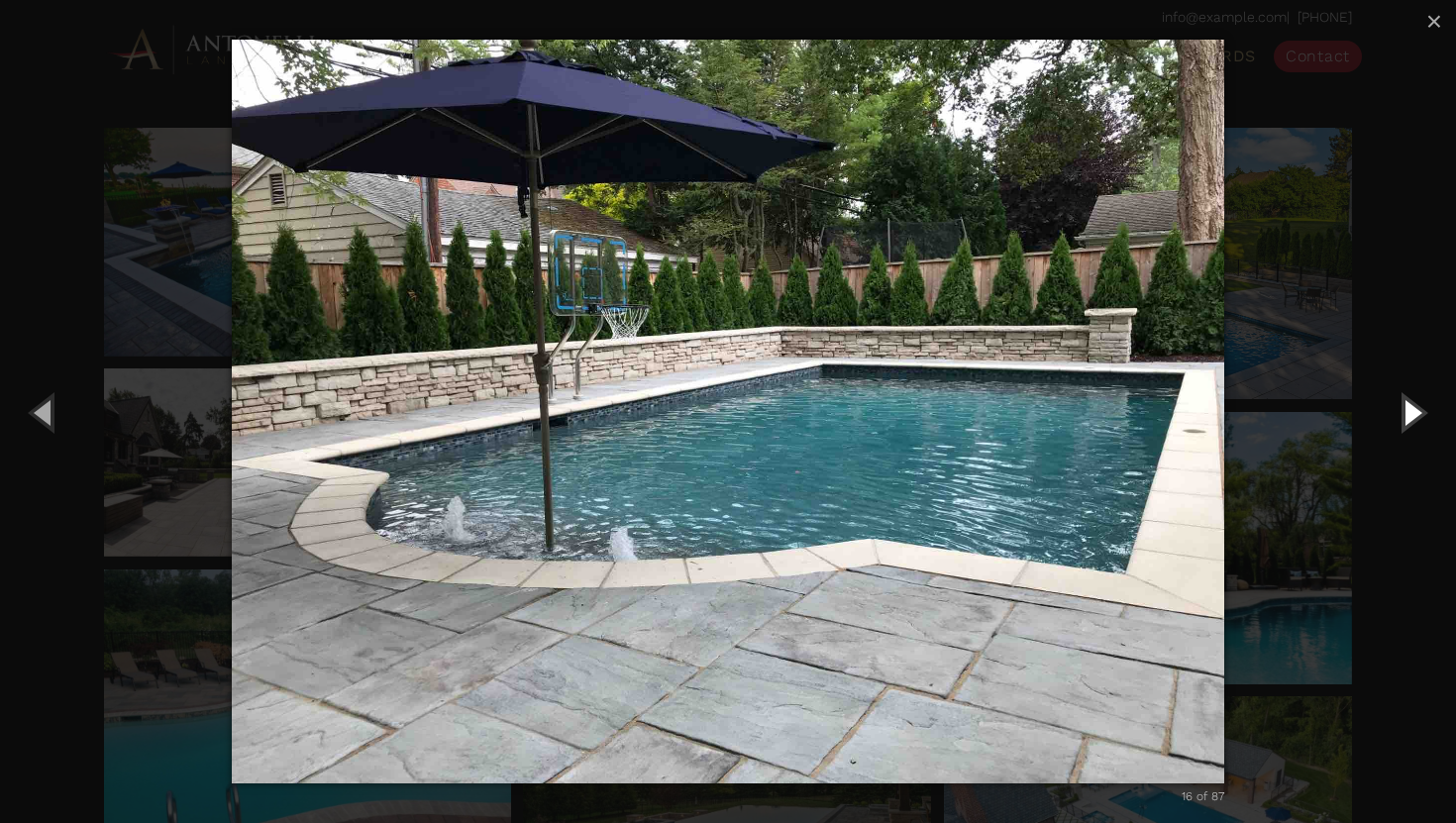 click at bounding box center (1411, 412) 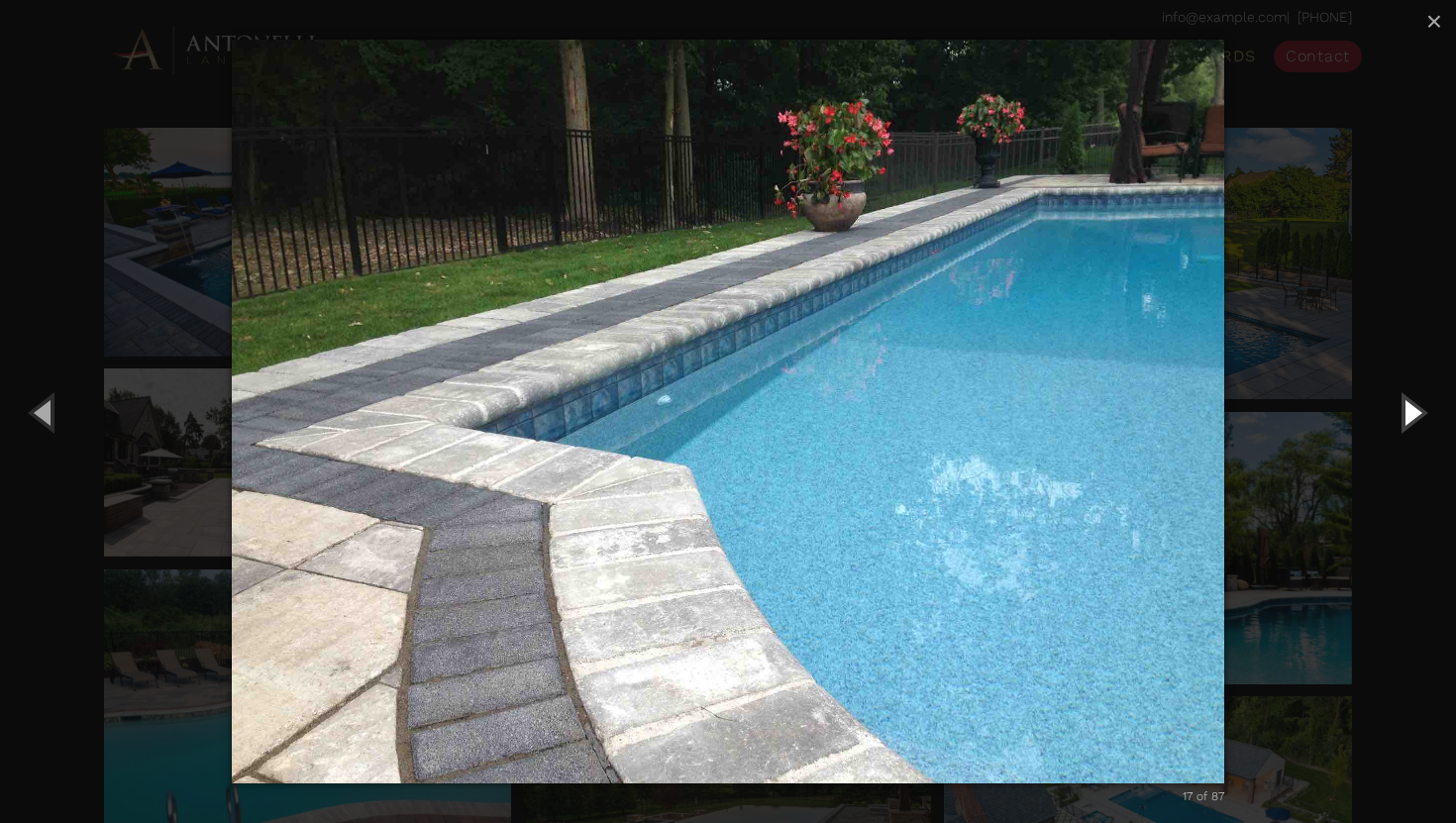 click at bounding box center [1411, 412] 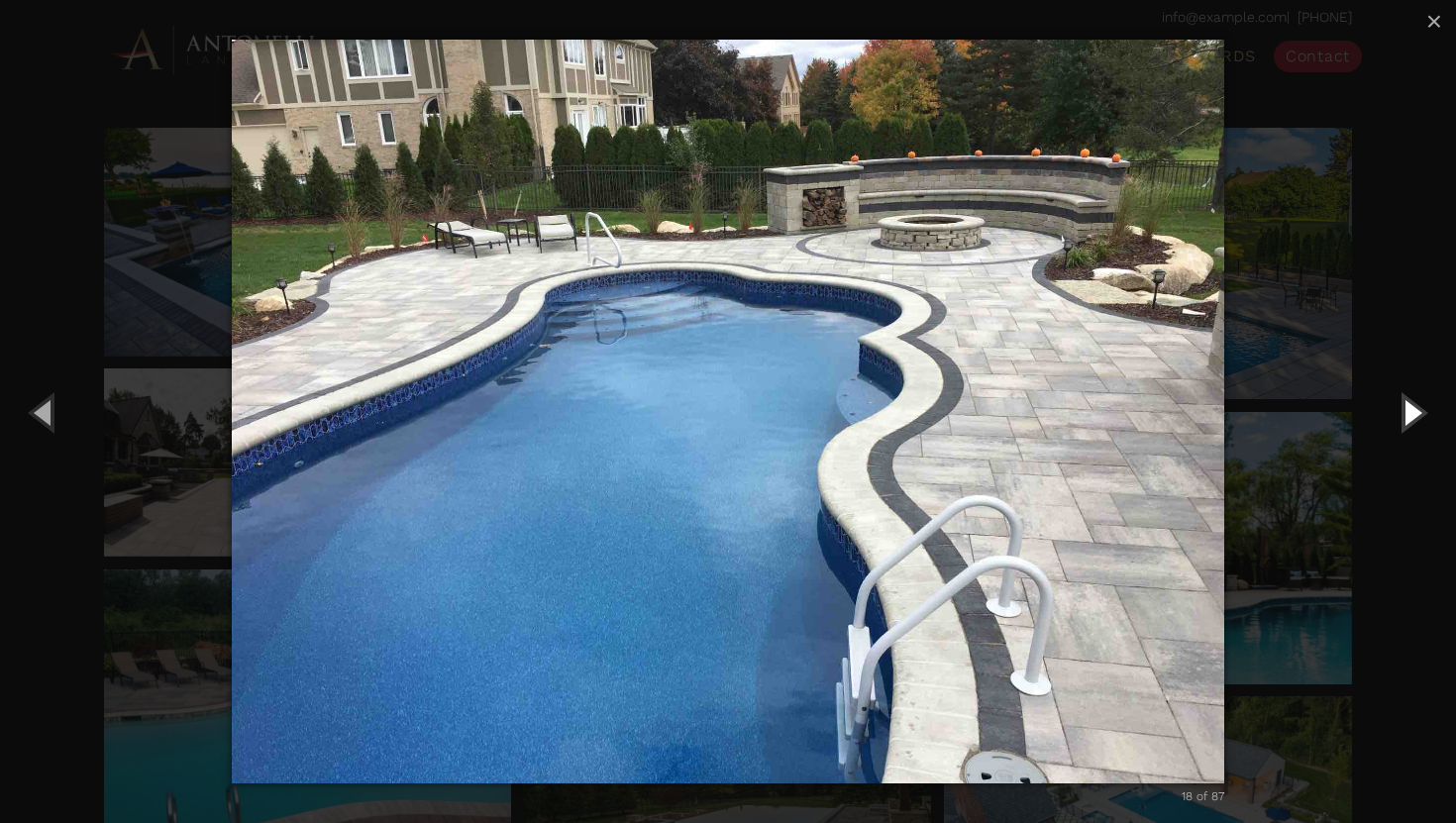click at bounding box center [1411, 412] 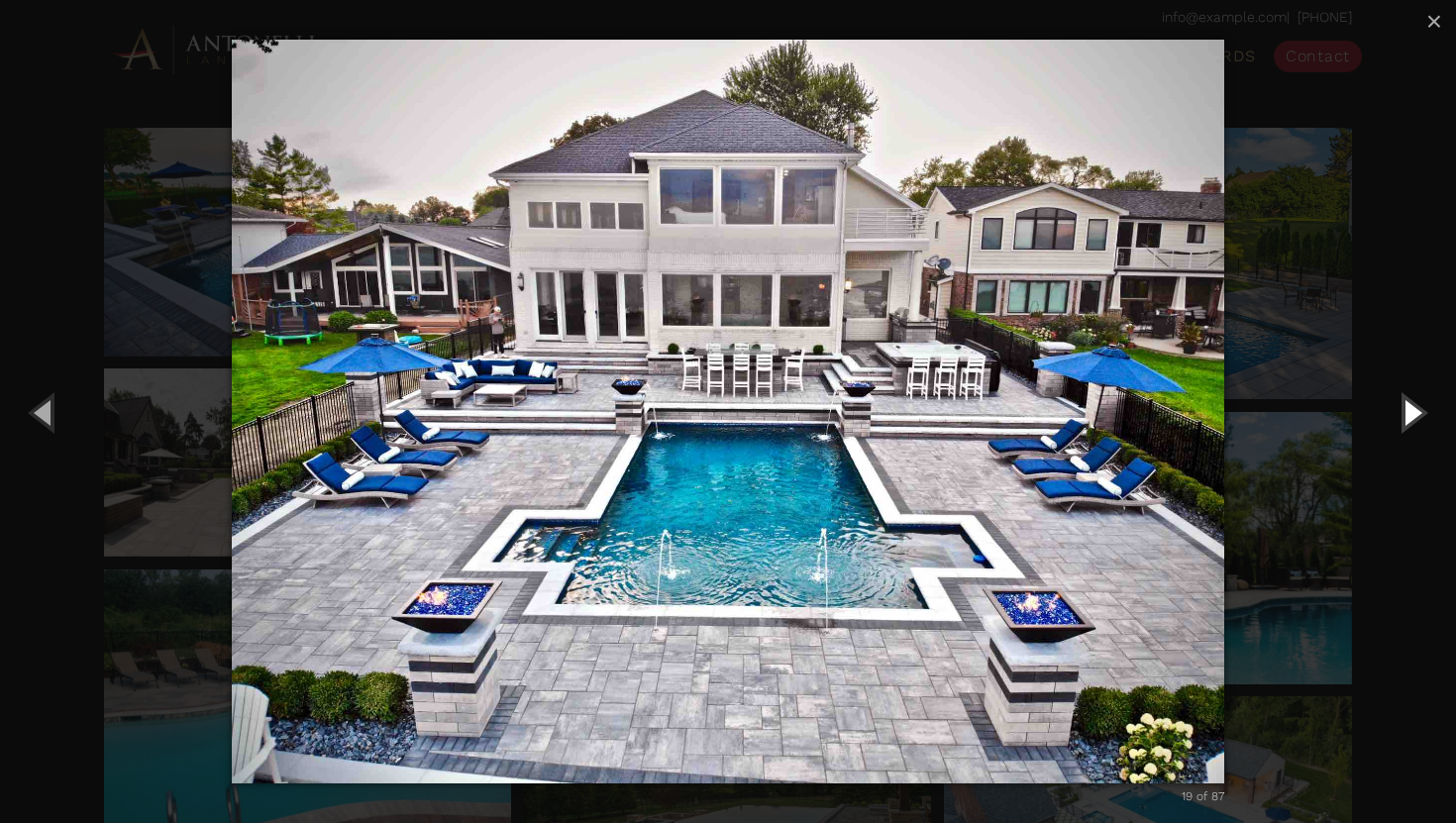 click at bounding box center [1411, 412] 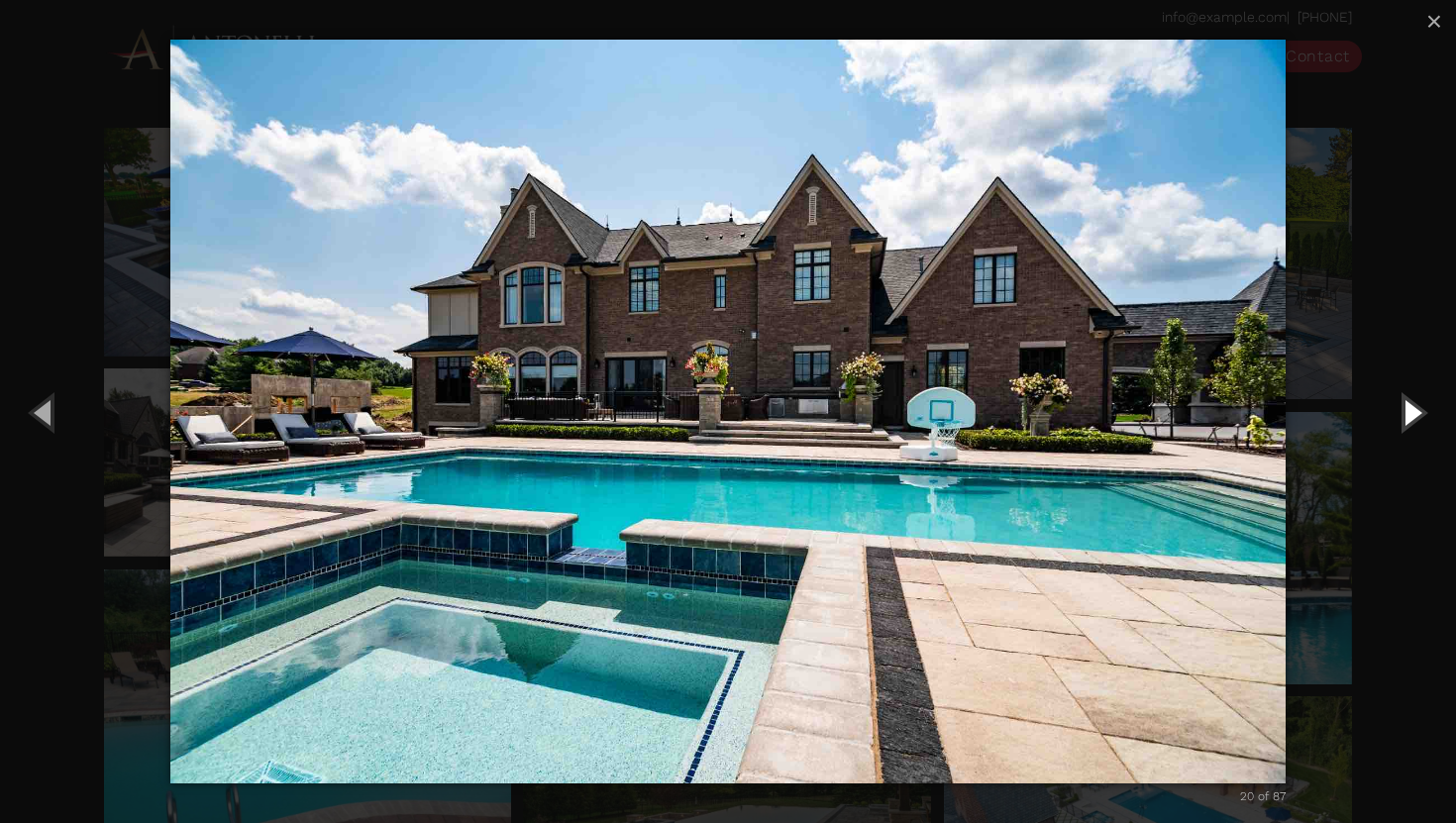 click at bounding box center (1411, 412) 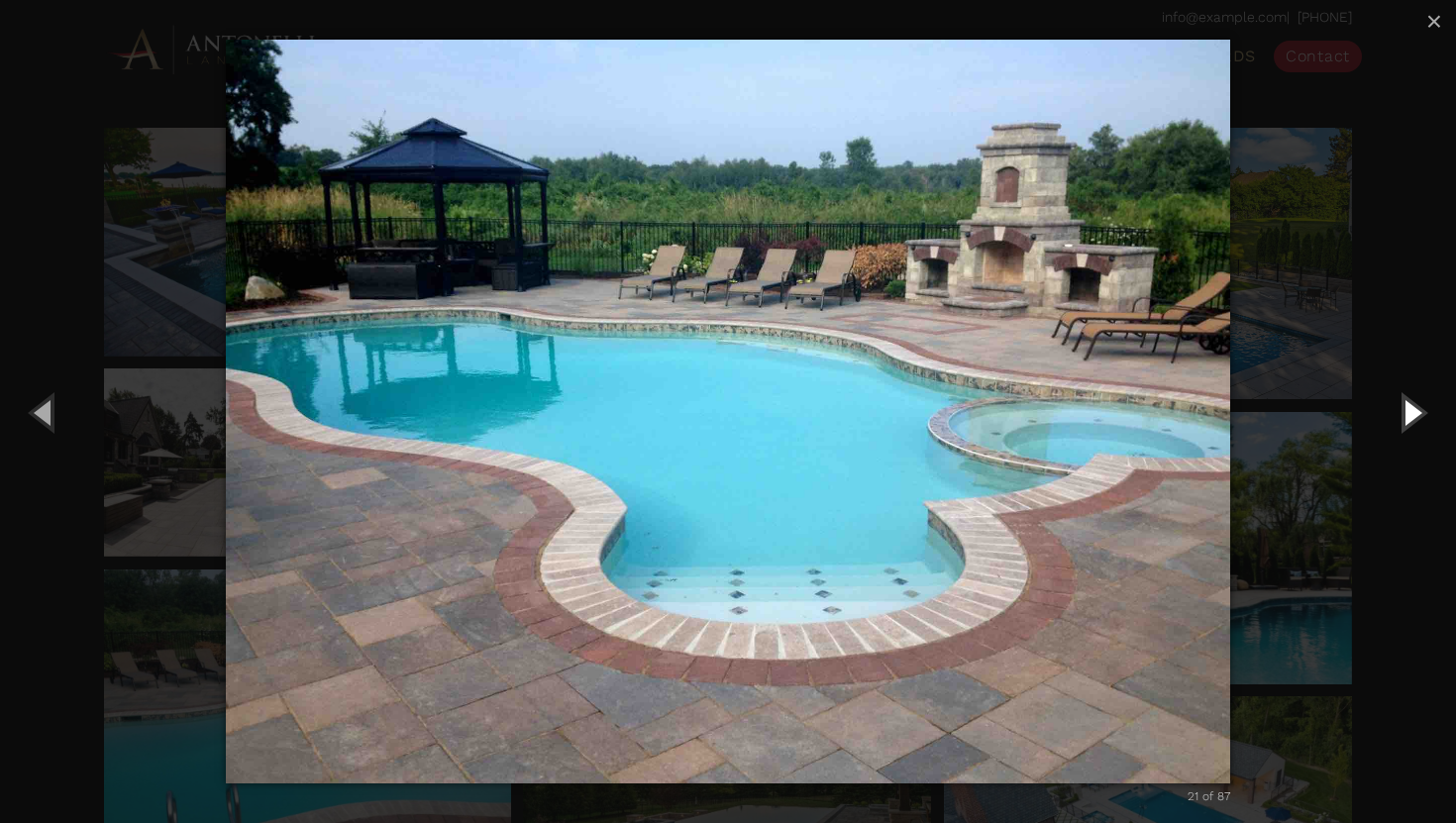 click at bounding box center (1411, 412) 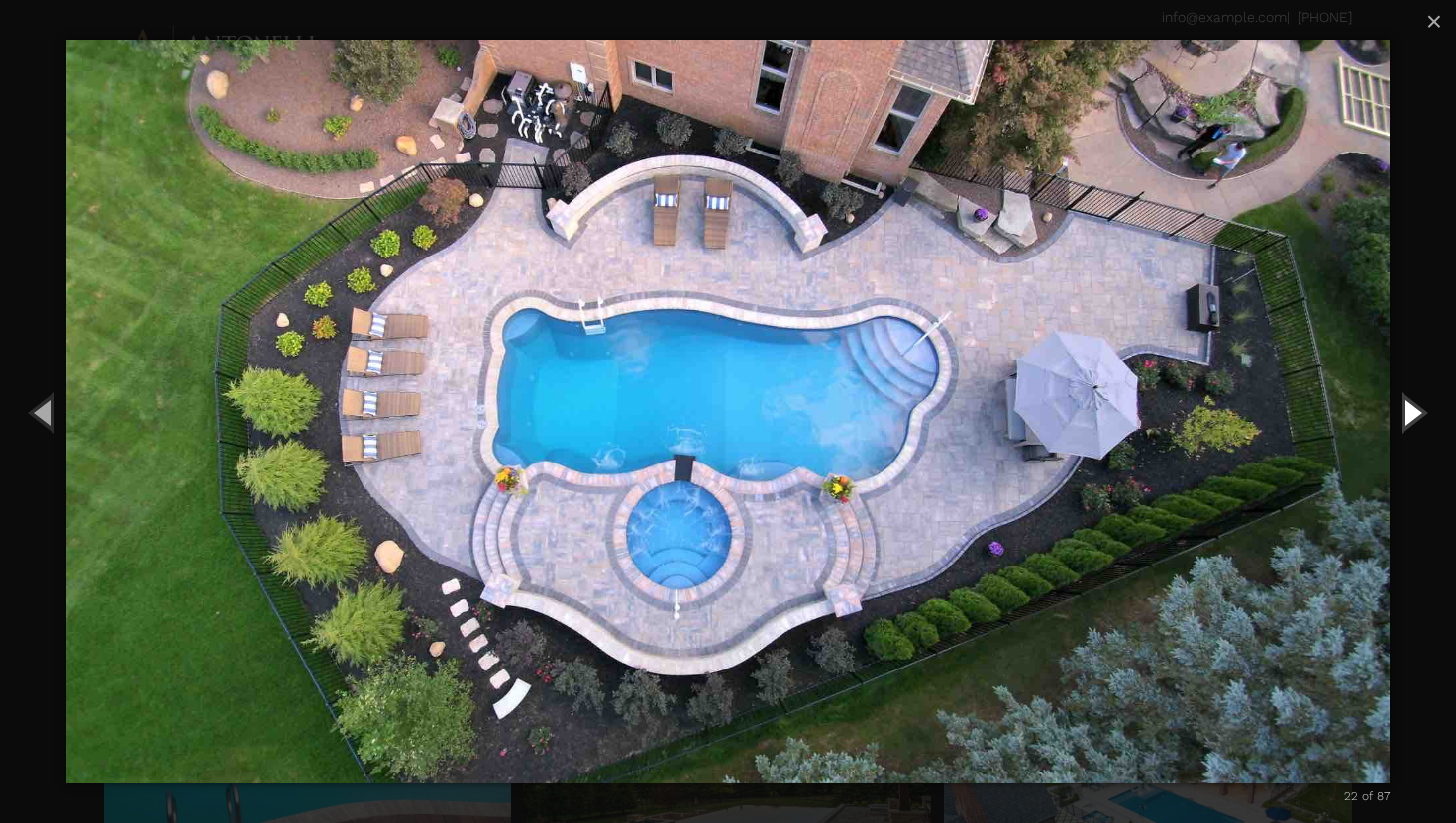 click at bounding box center [1411, 412] 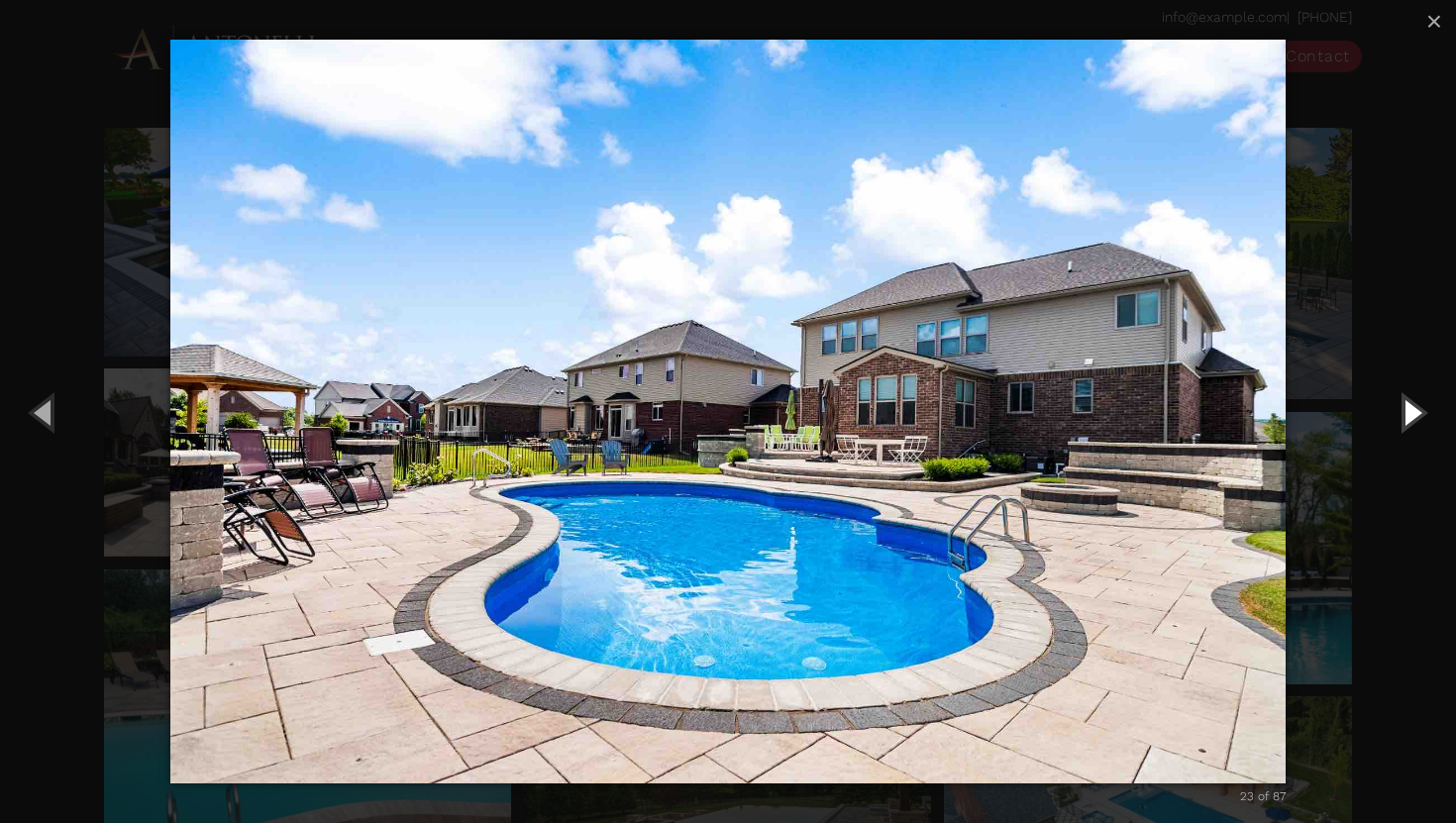 click at bounding box center [1411, 412] 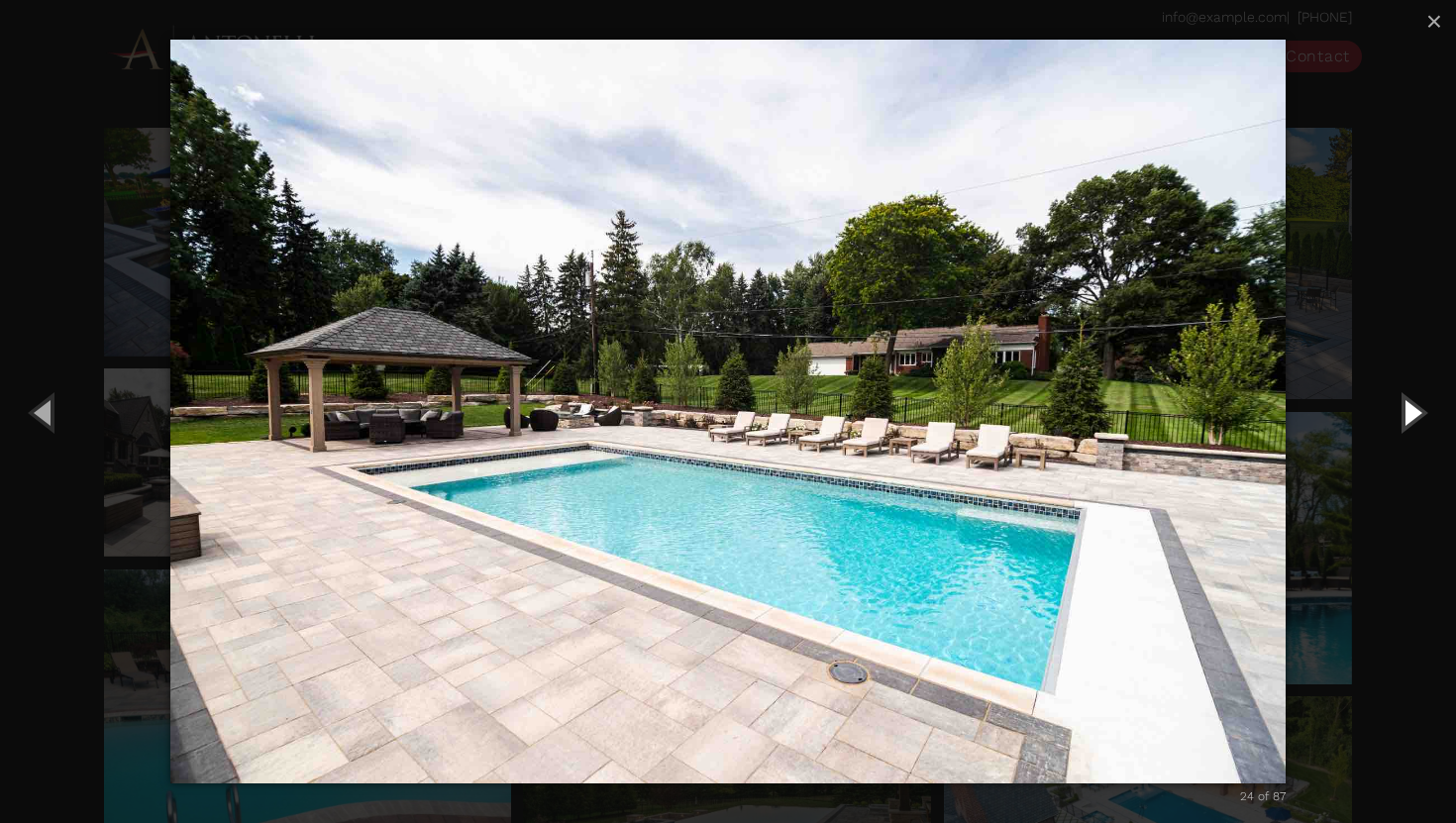 click at bounding box center (1411, 412) 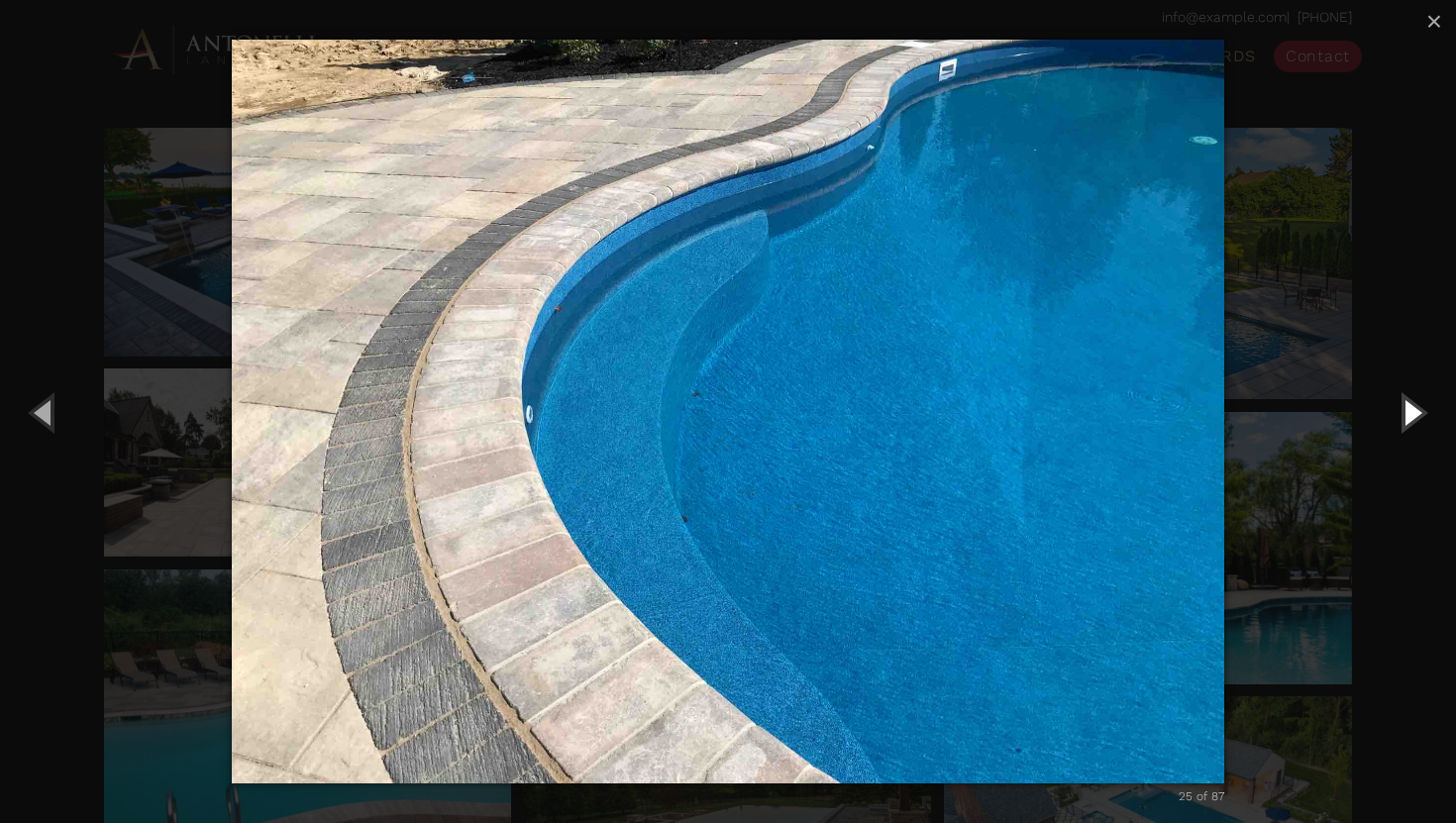 click at bounding box center [1411, 412] 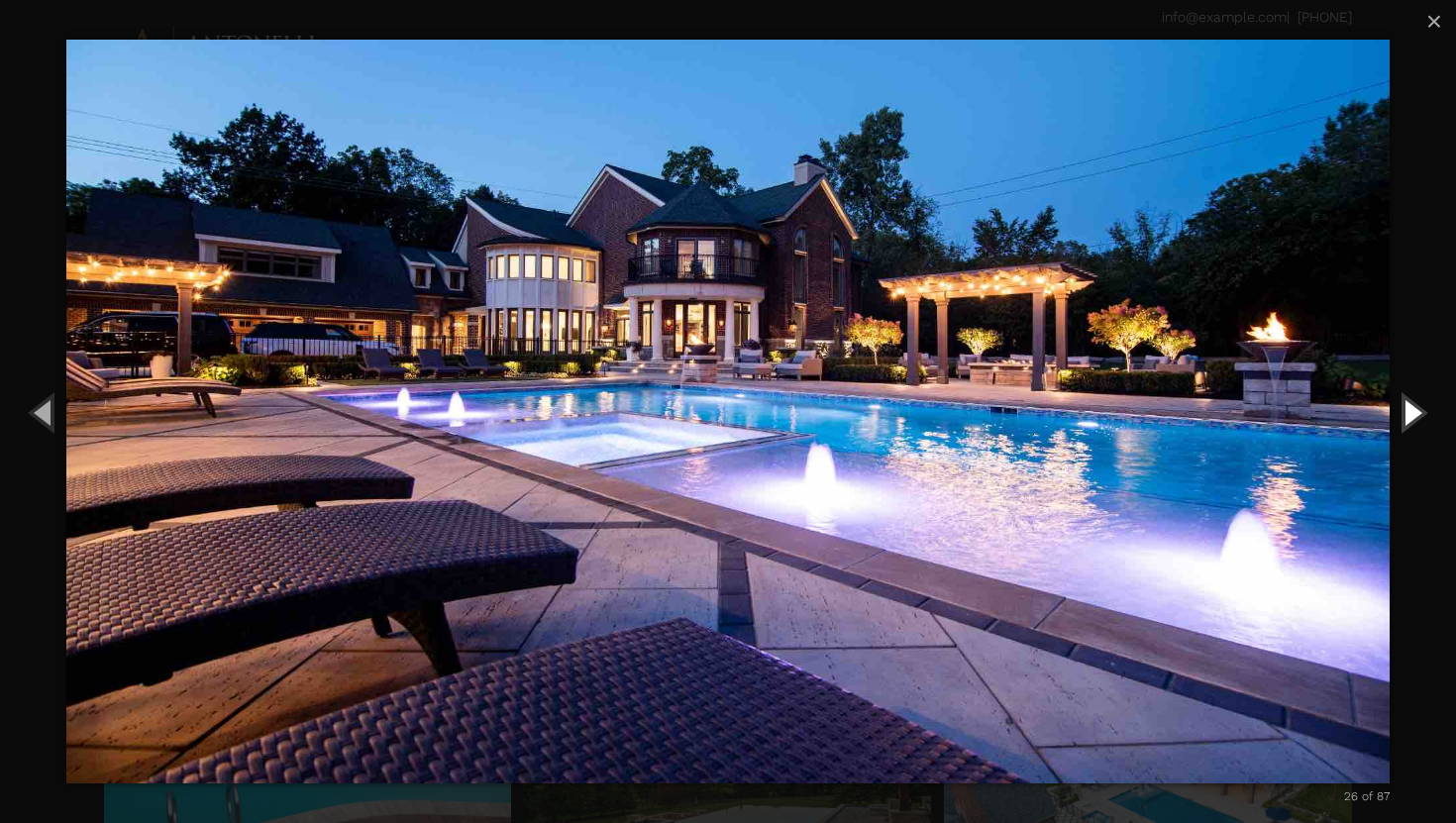 click at bounding box center (1411, 412) 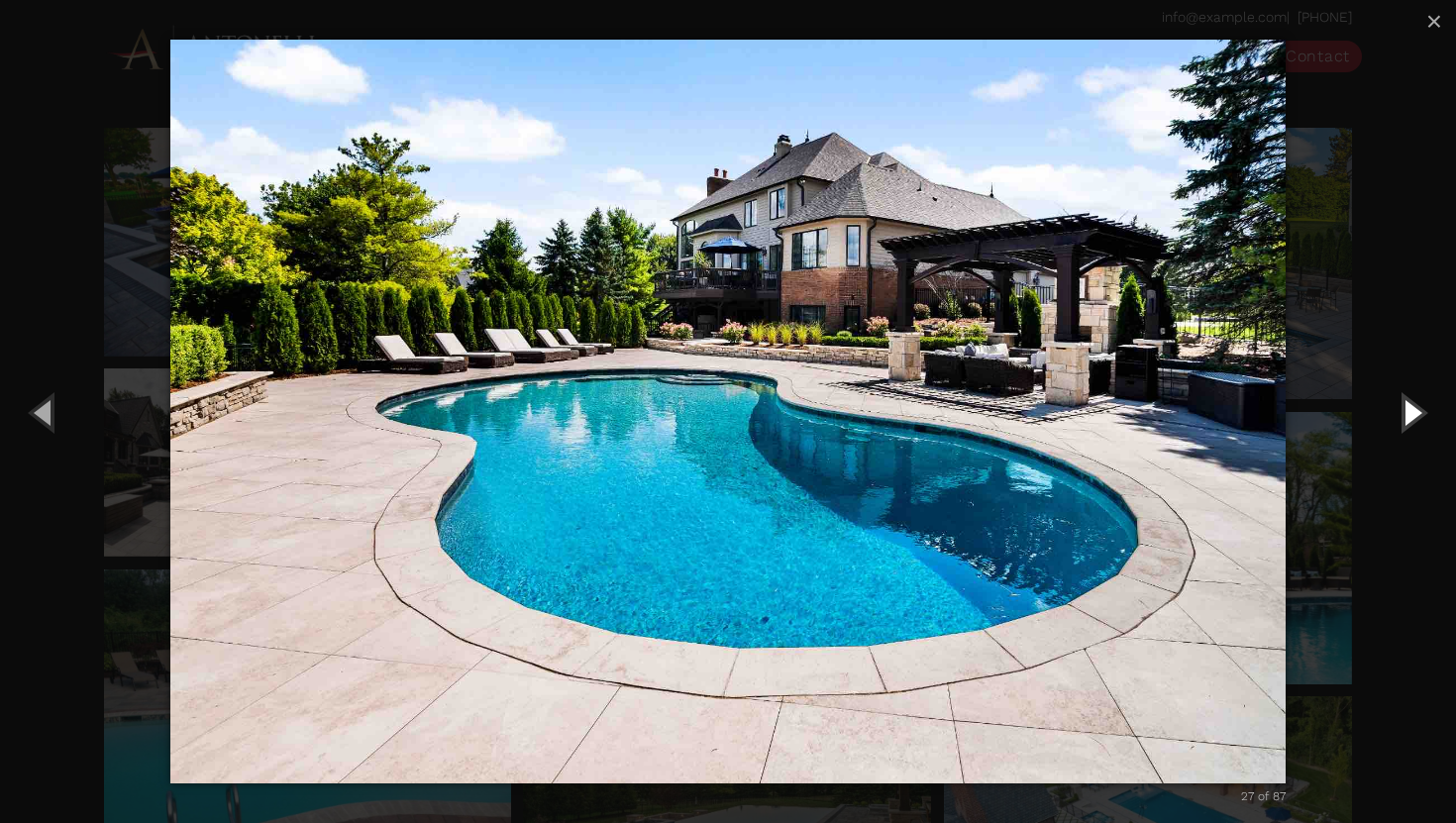click at bounding box center [1411, 412] 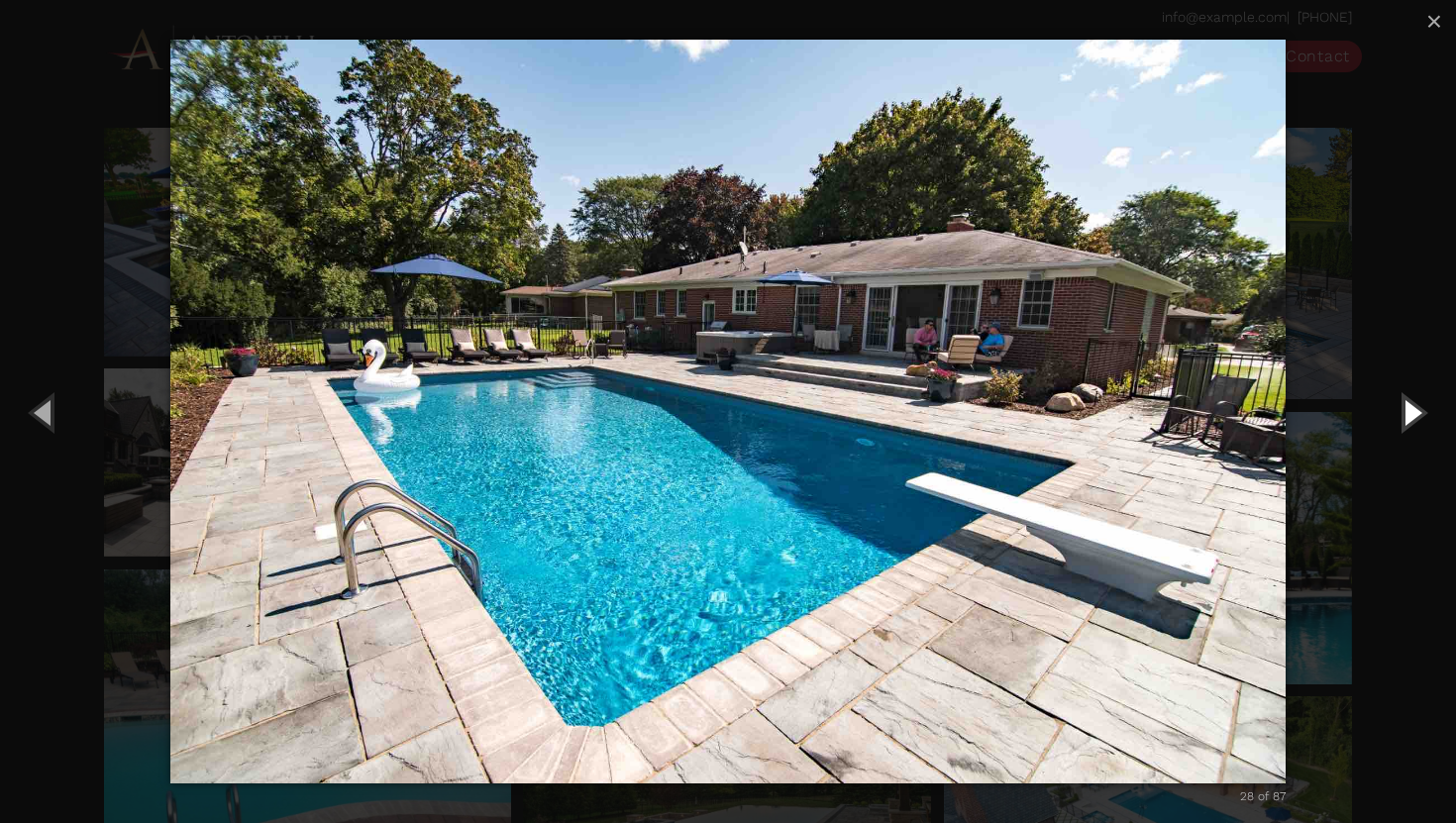 click at bounding box center (1411, 412) 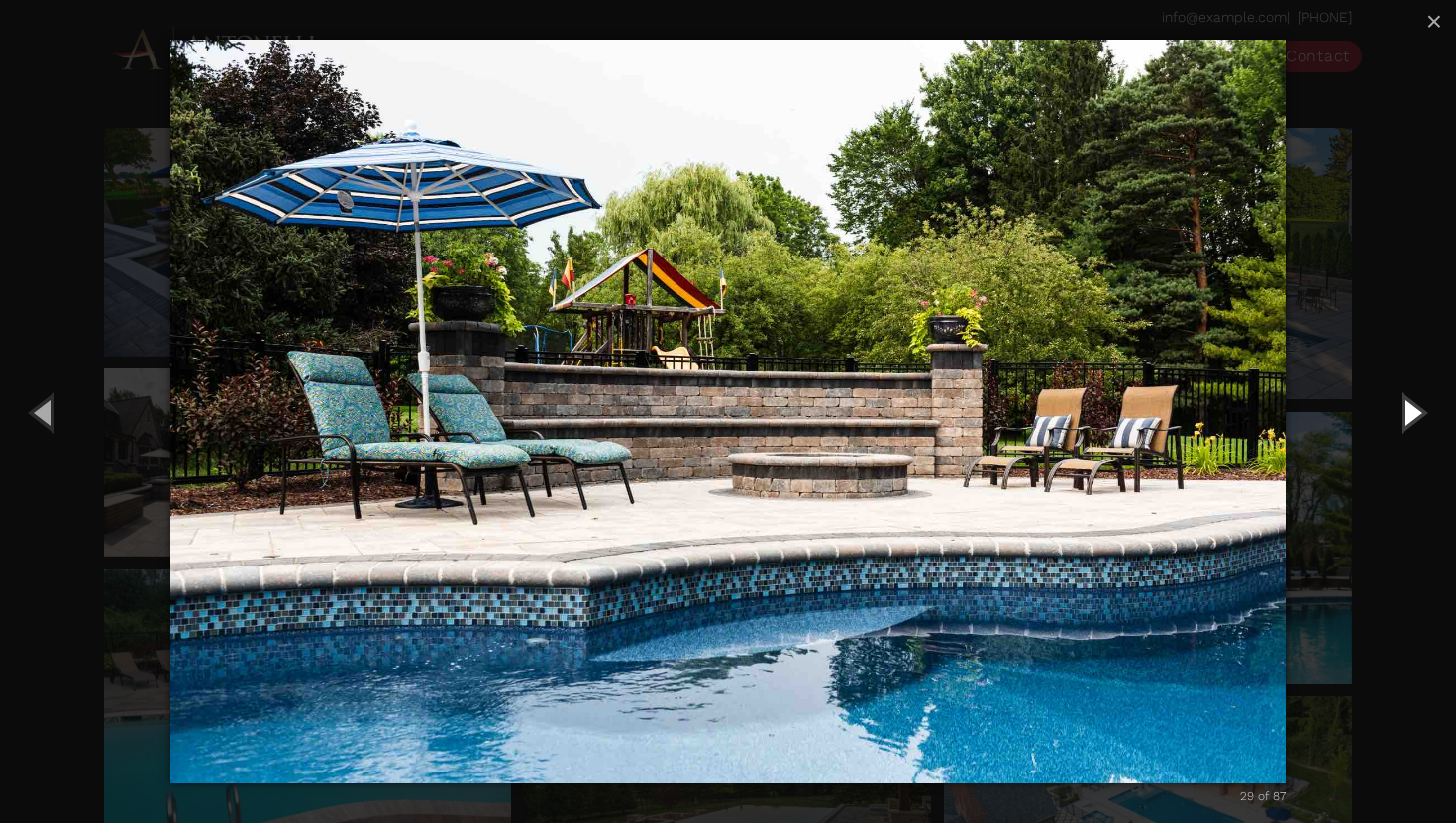 click at bounding box center [1411, 412] 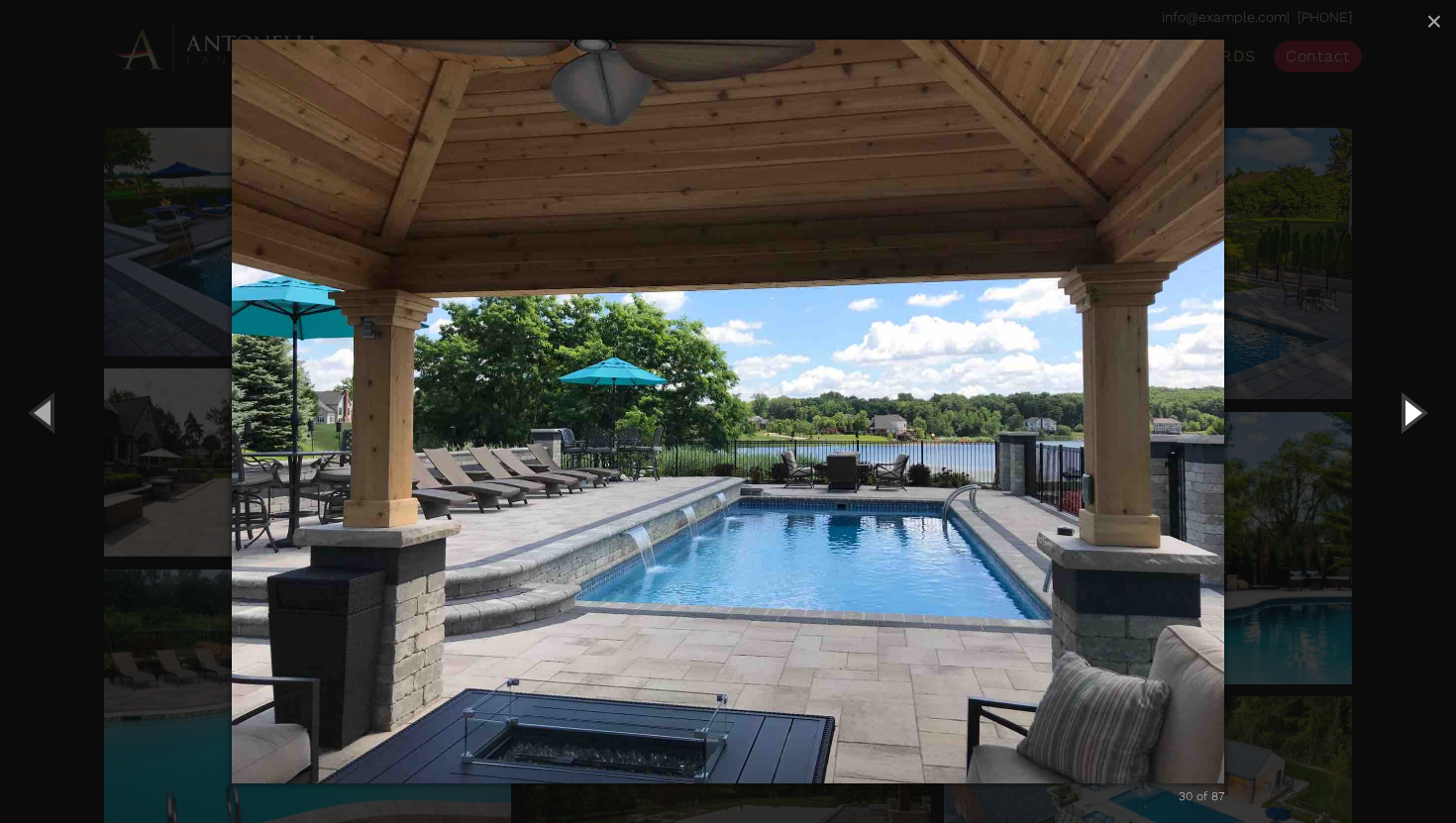 click at bounding box center [1411, 412] 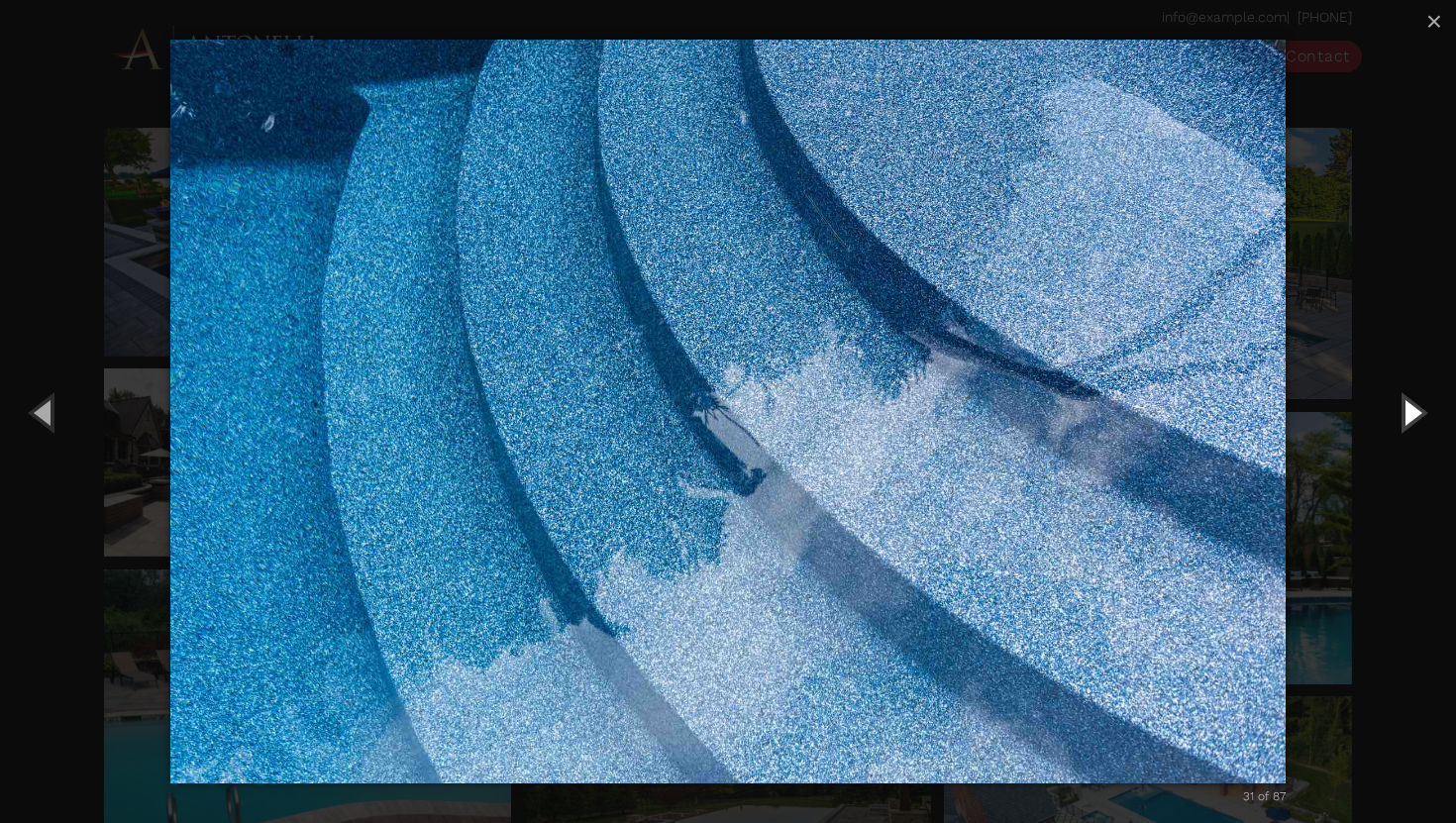 click at bounding box center [1411, 412] 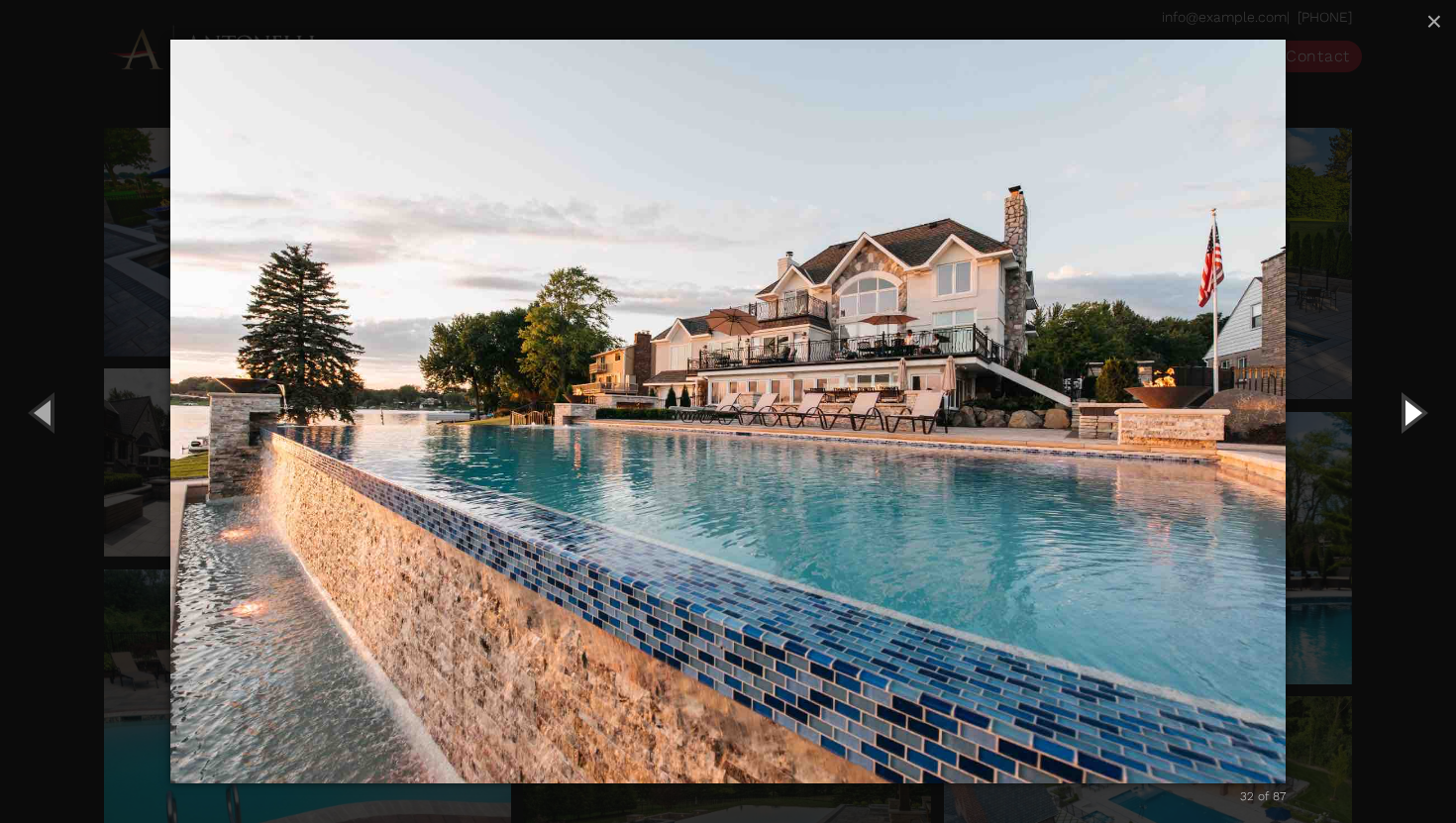 click at bounding box center (1411, 412) 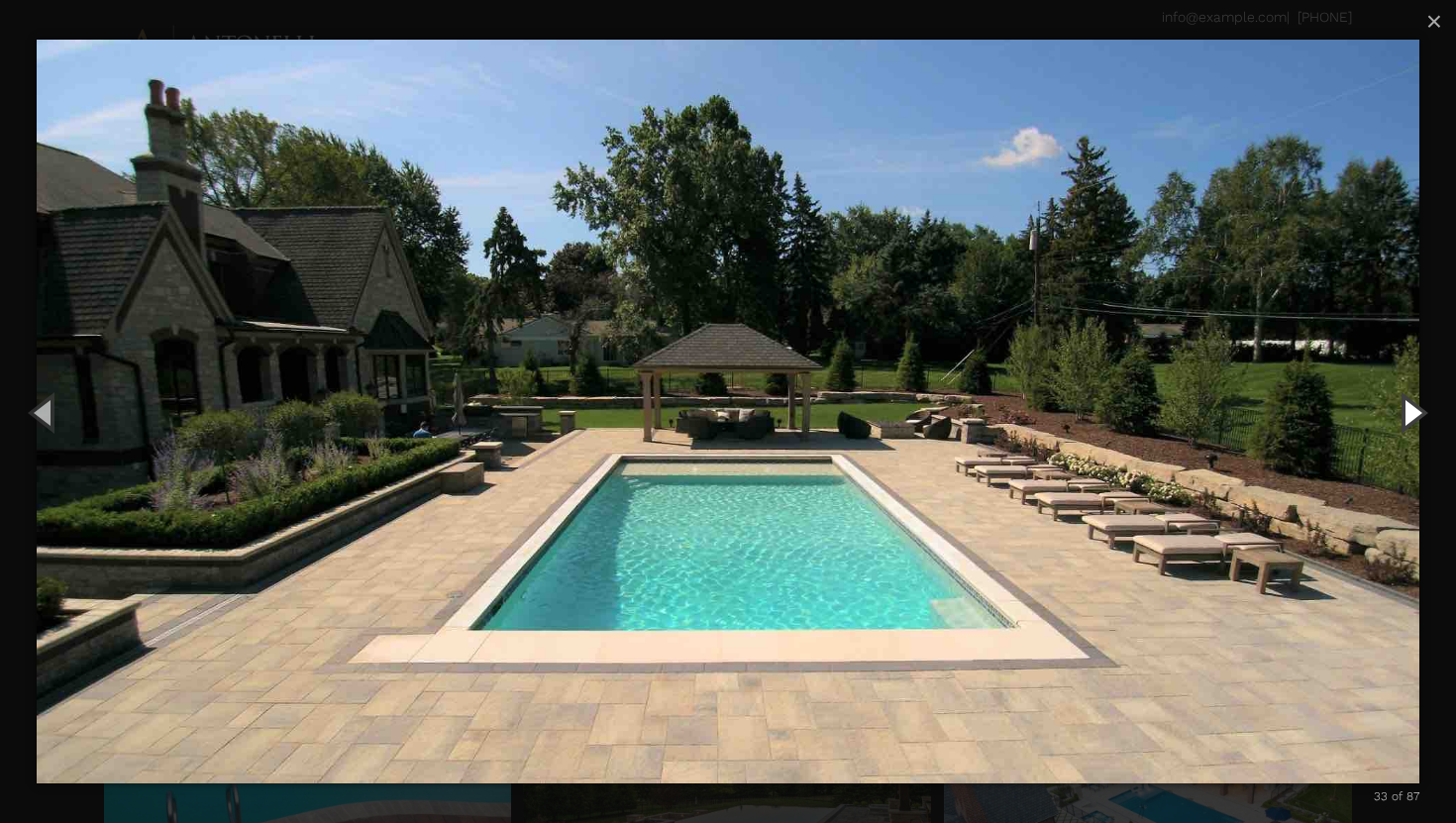 click at bounding box center [1411, 412] 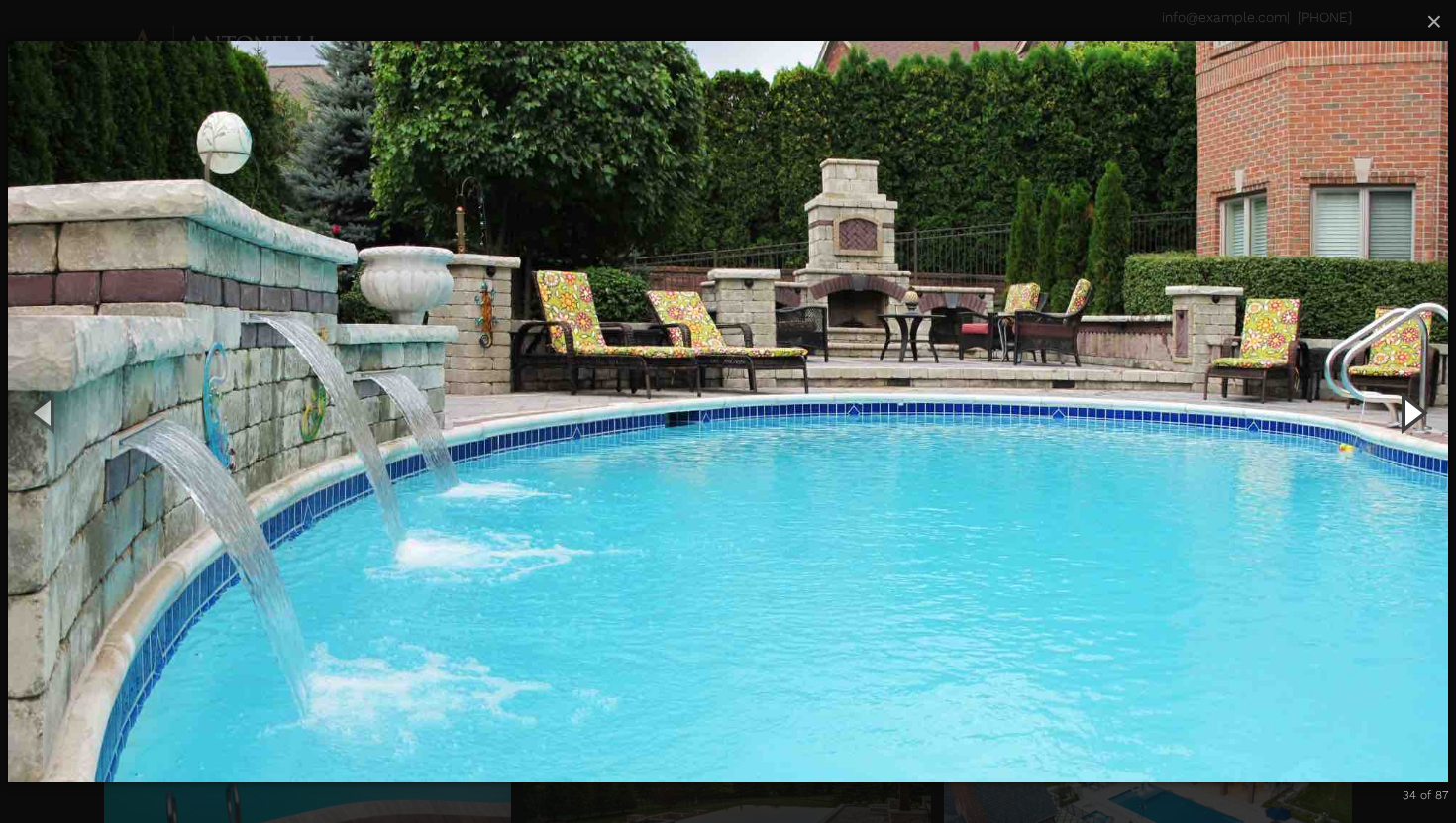click at bounding box center [1411, 412] 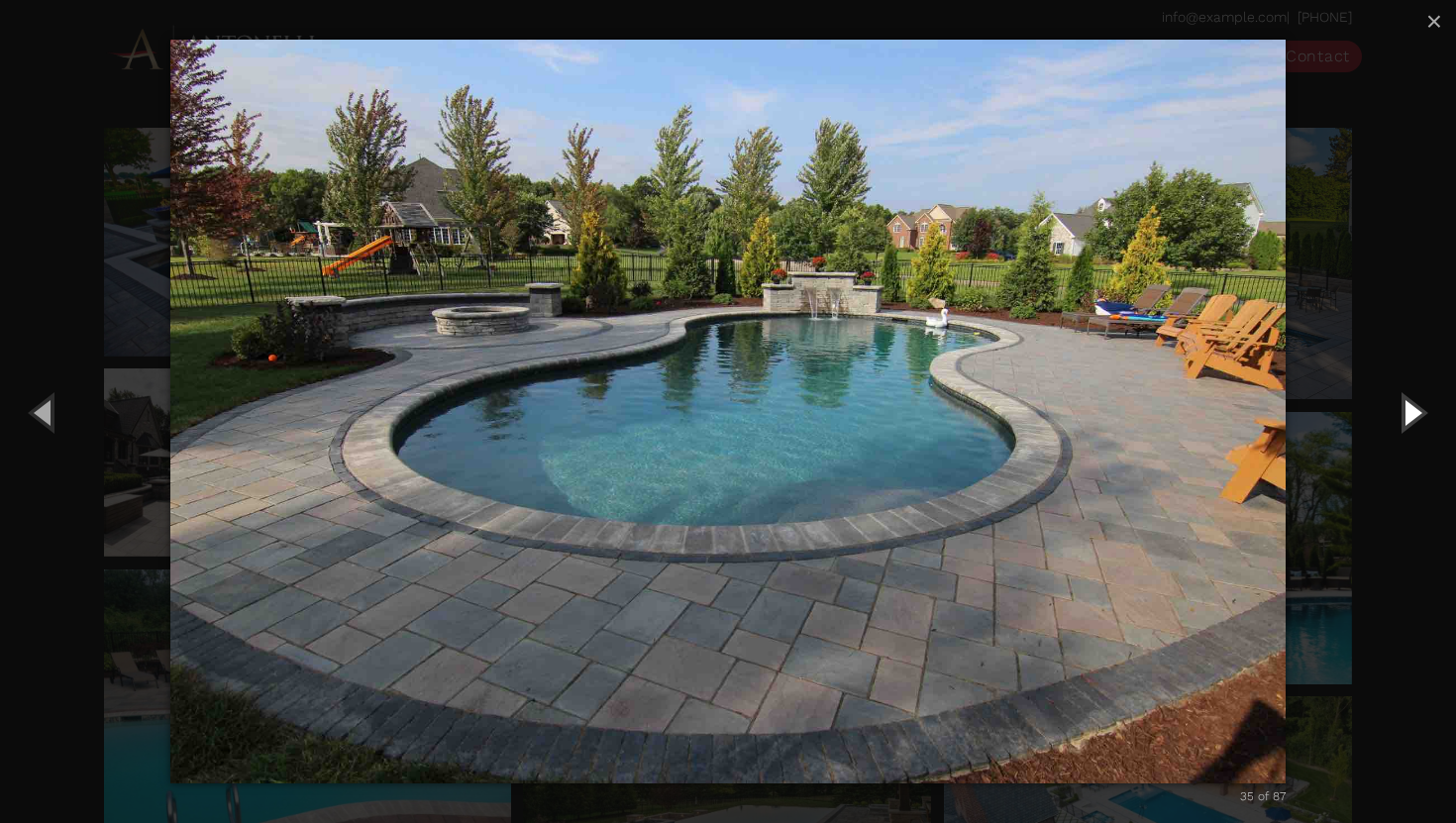 click at bounding box center (1411, 412) 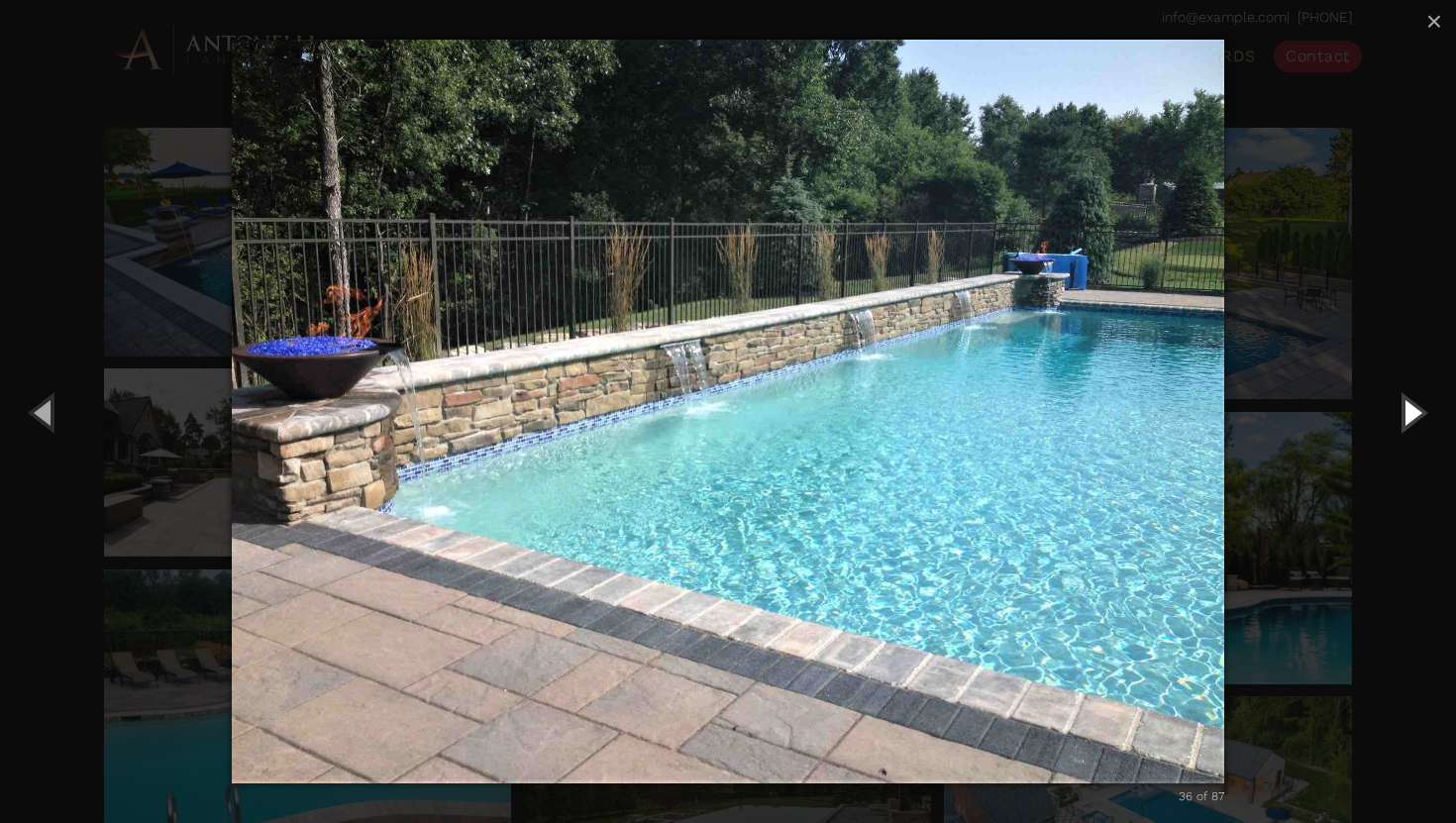 click at bounding box center [1411, 412] 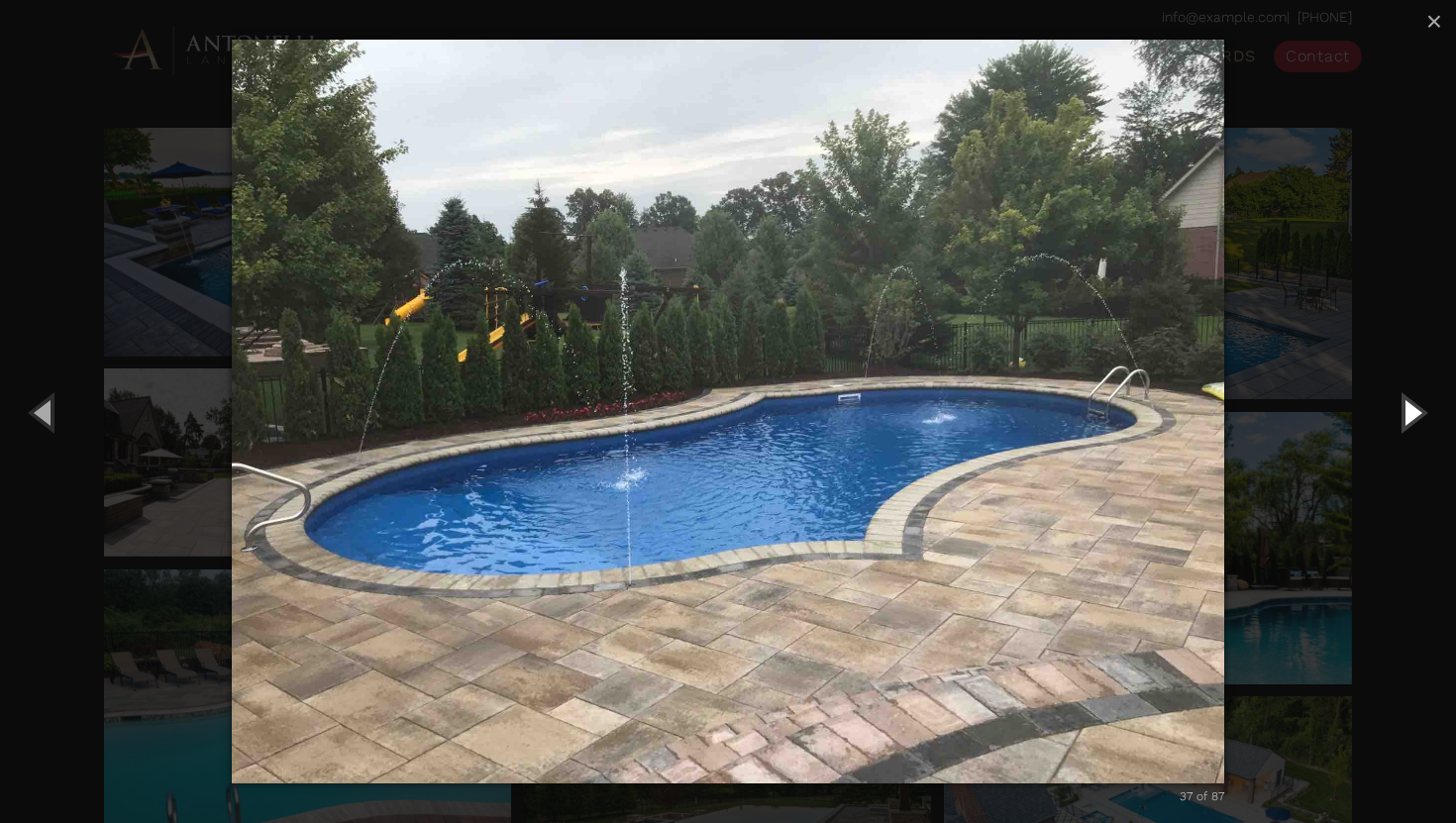 click at bounding box center (1411, 412) 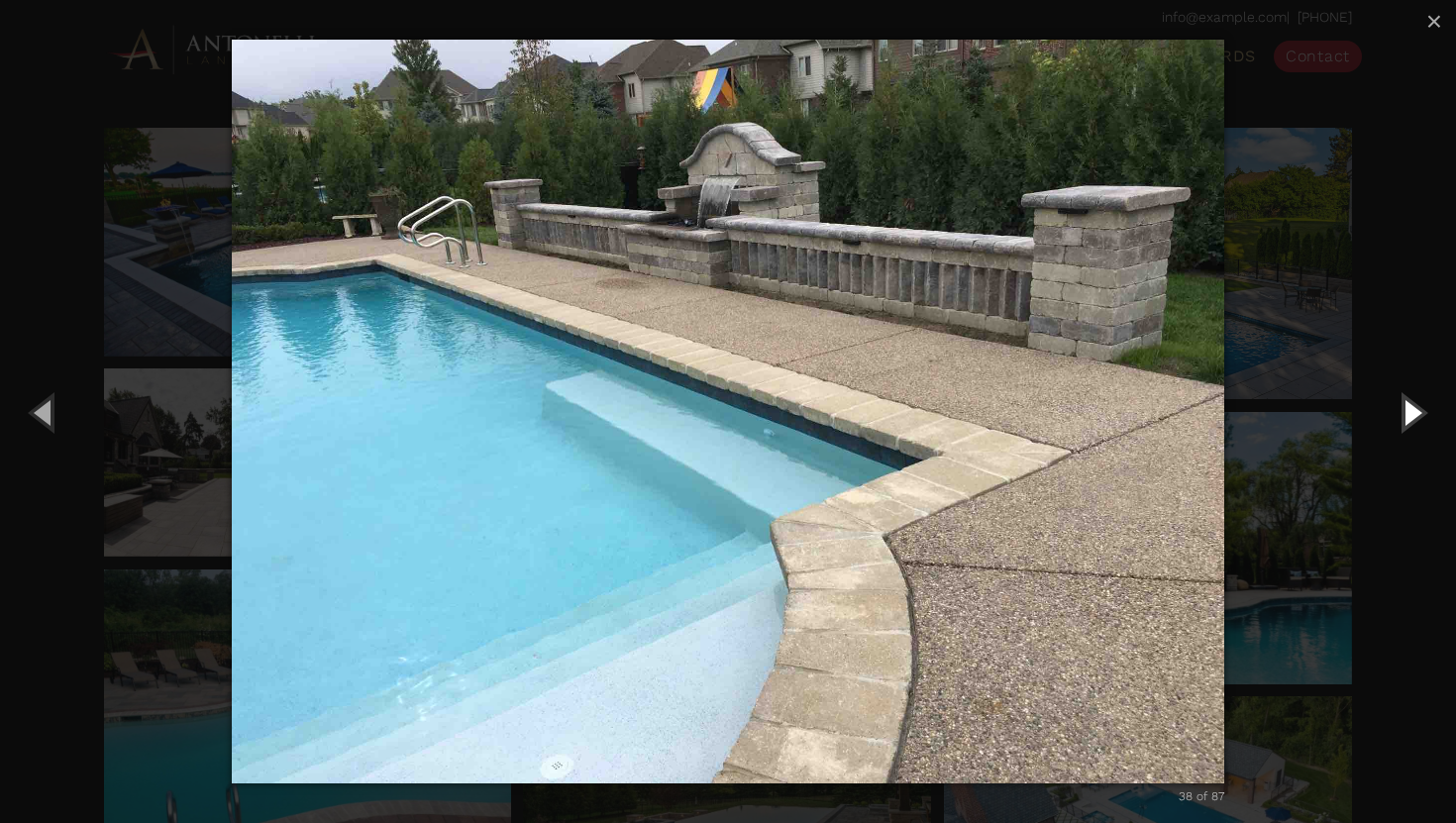 click at bounding box center (1411, 412) 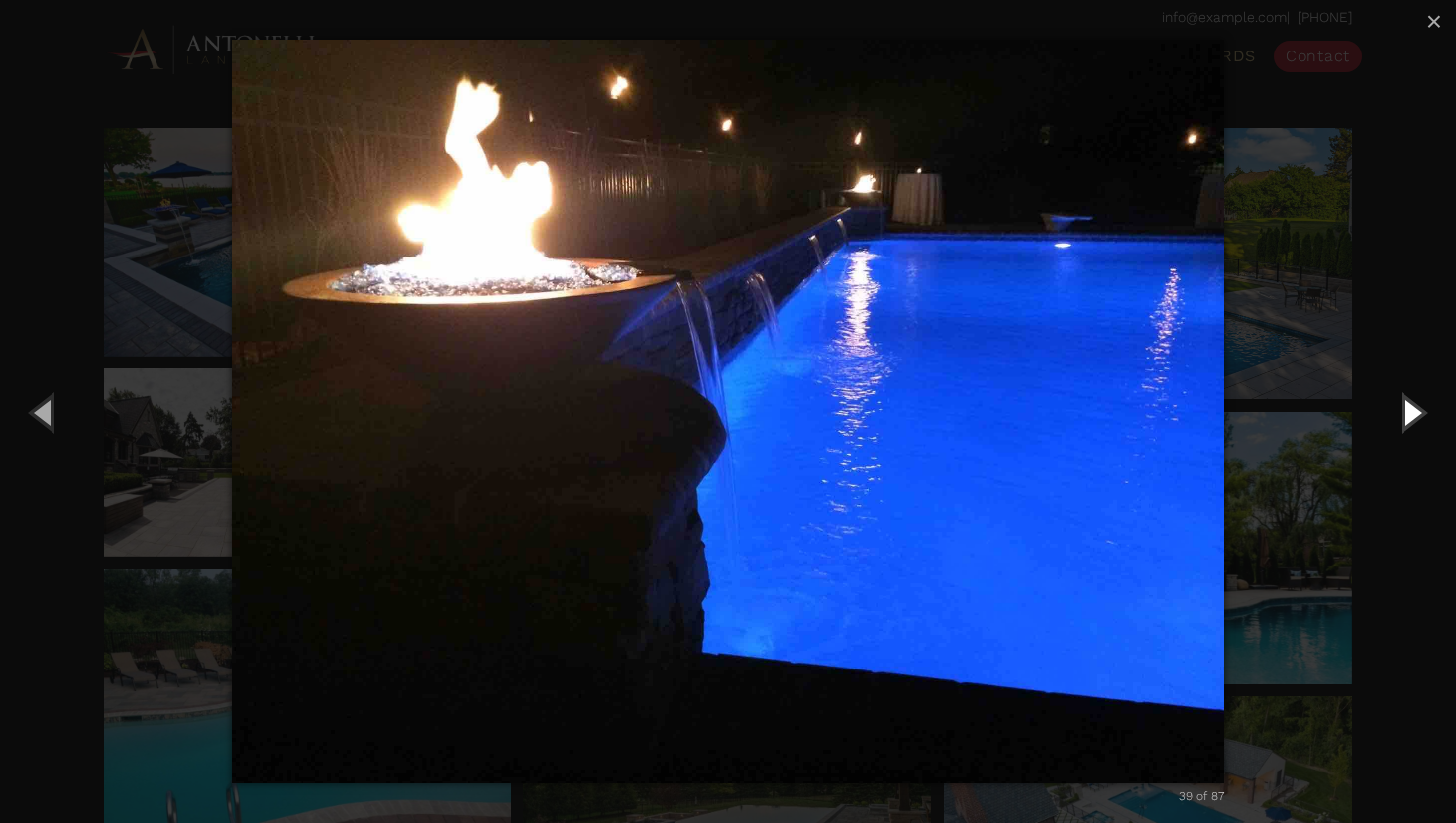 click at bounding box center [1411, 412] 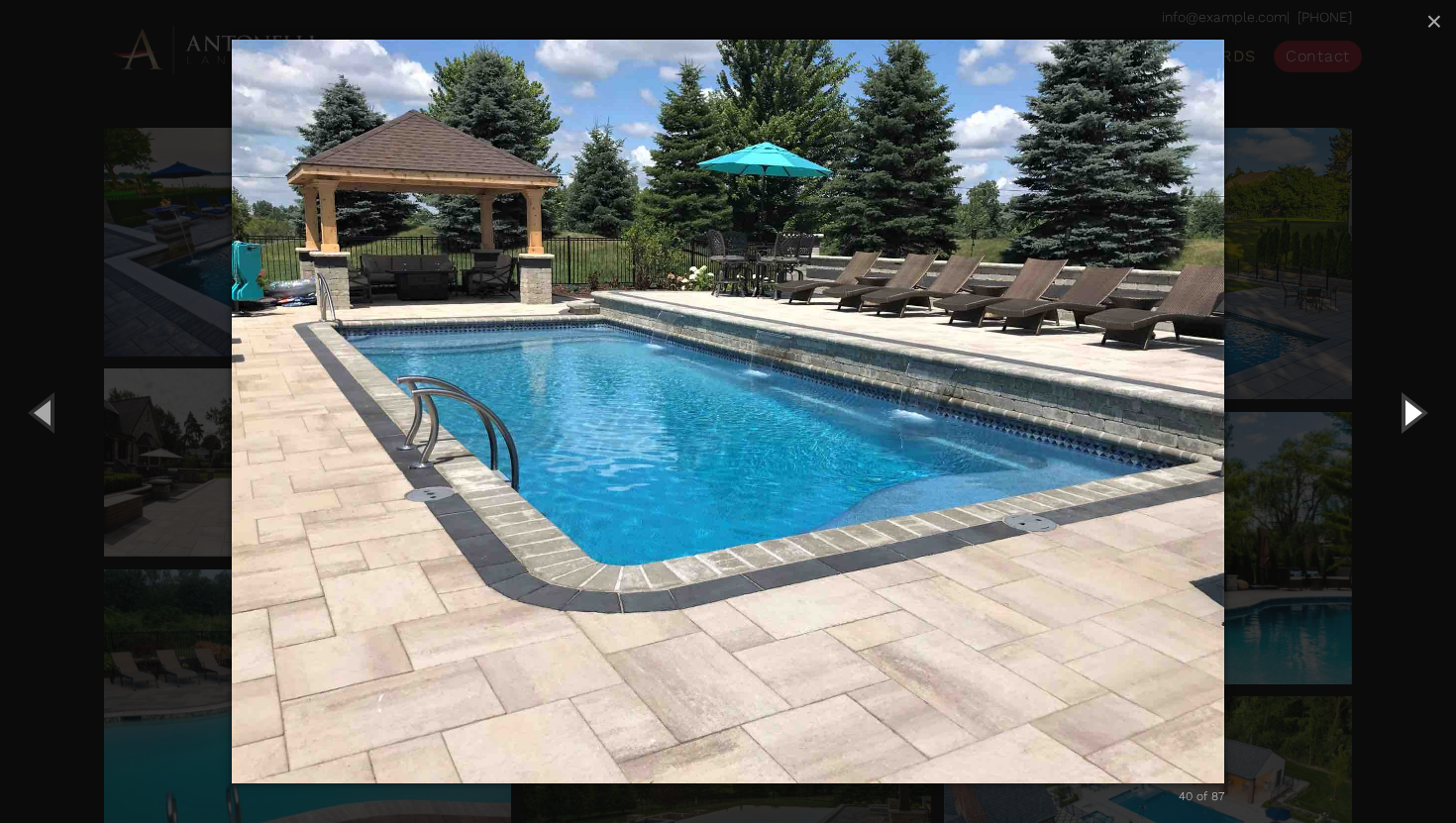 click at bounding box center [1411, 412] 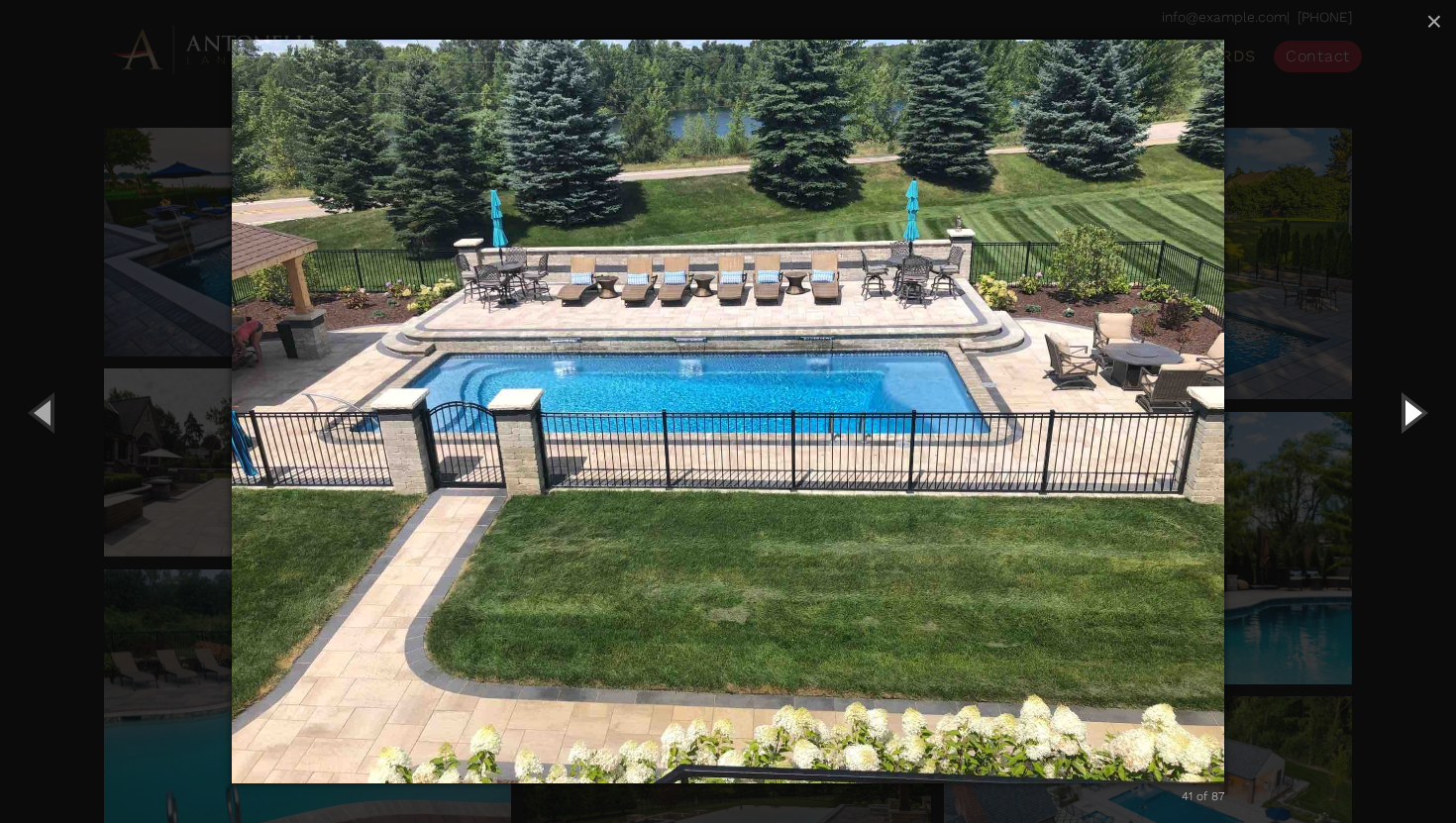 click at bounding box center [1411, 412] 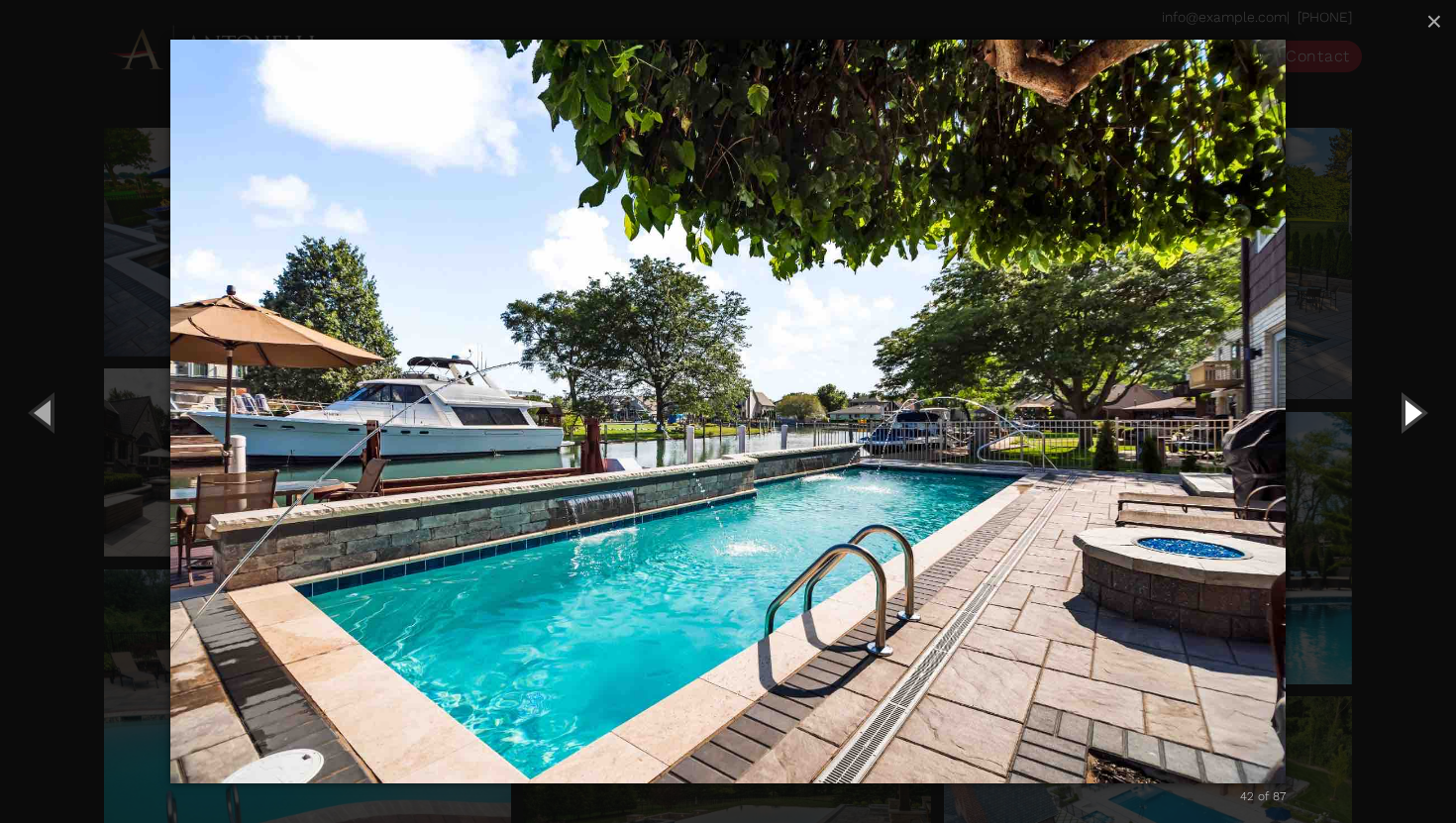 click at bounding box center [1411, 412] 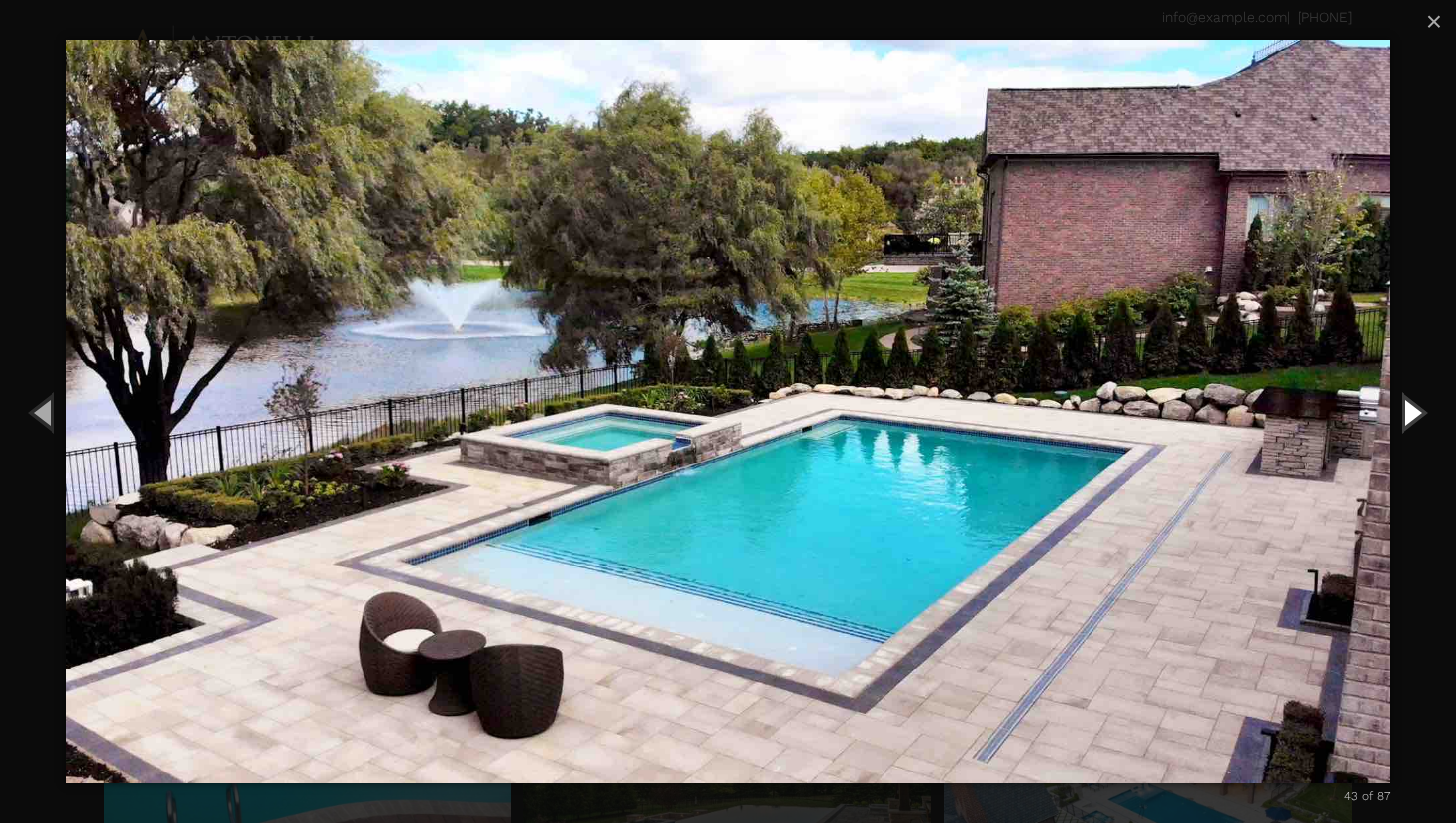 click at bounding box center (1411, 412) 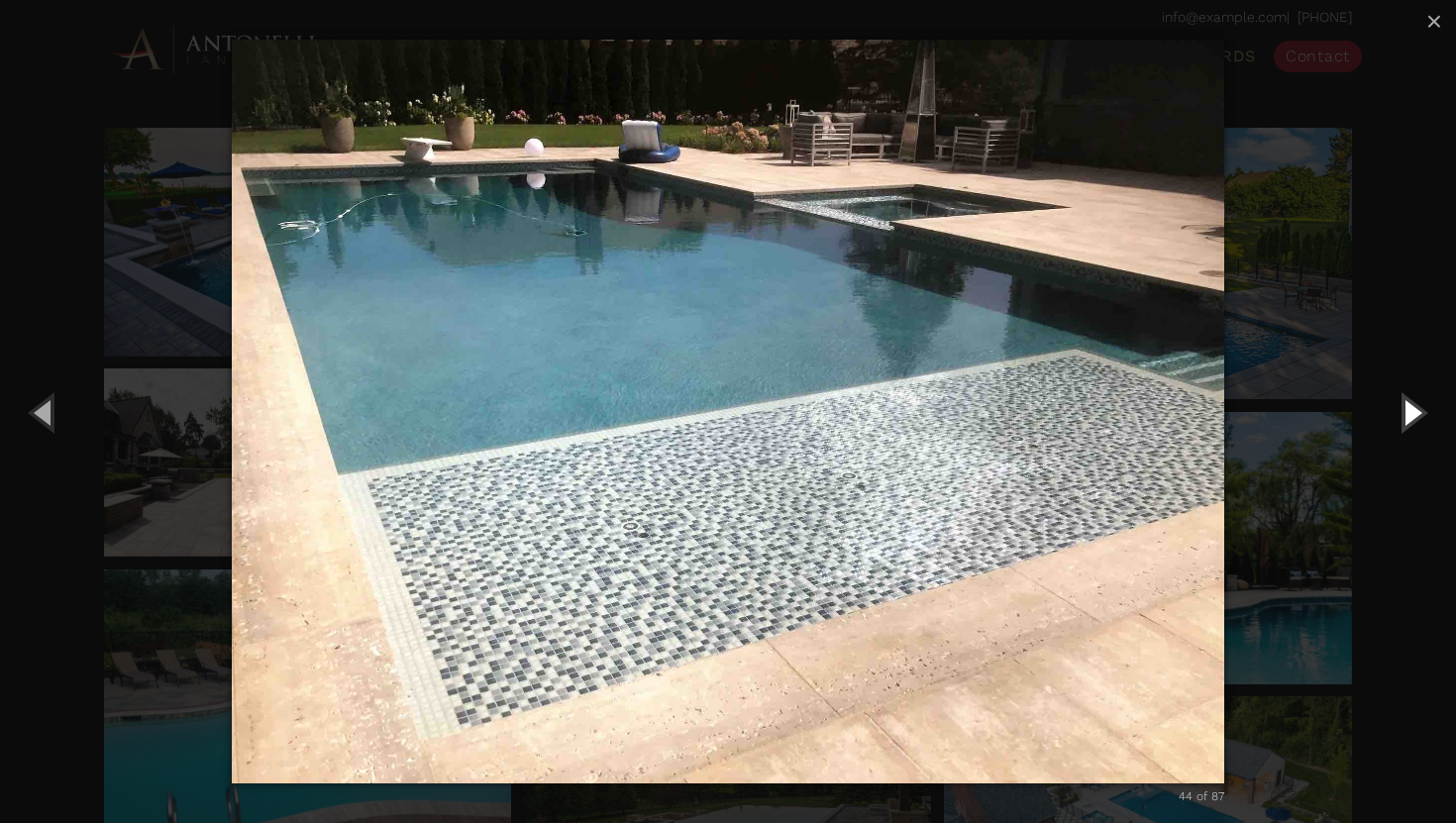 click at bounding box center [1411, 412] 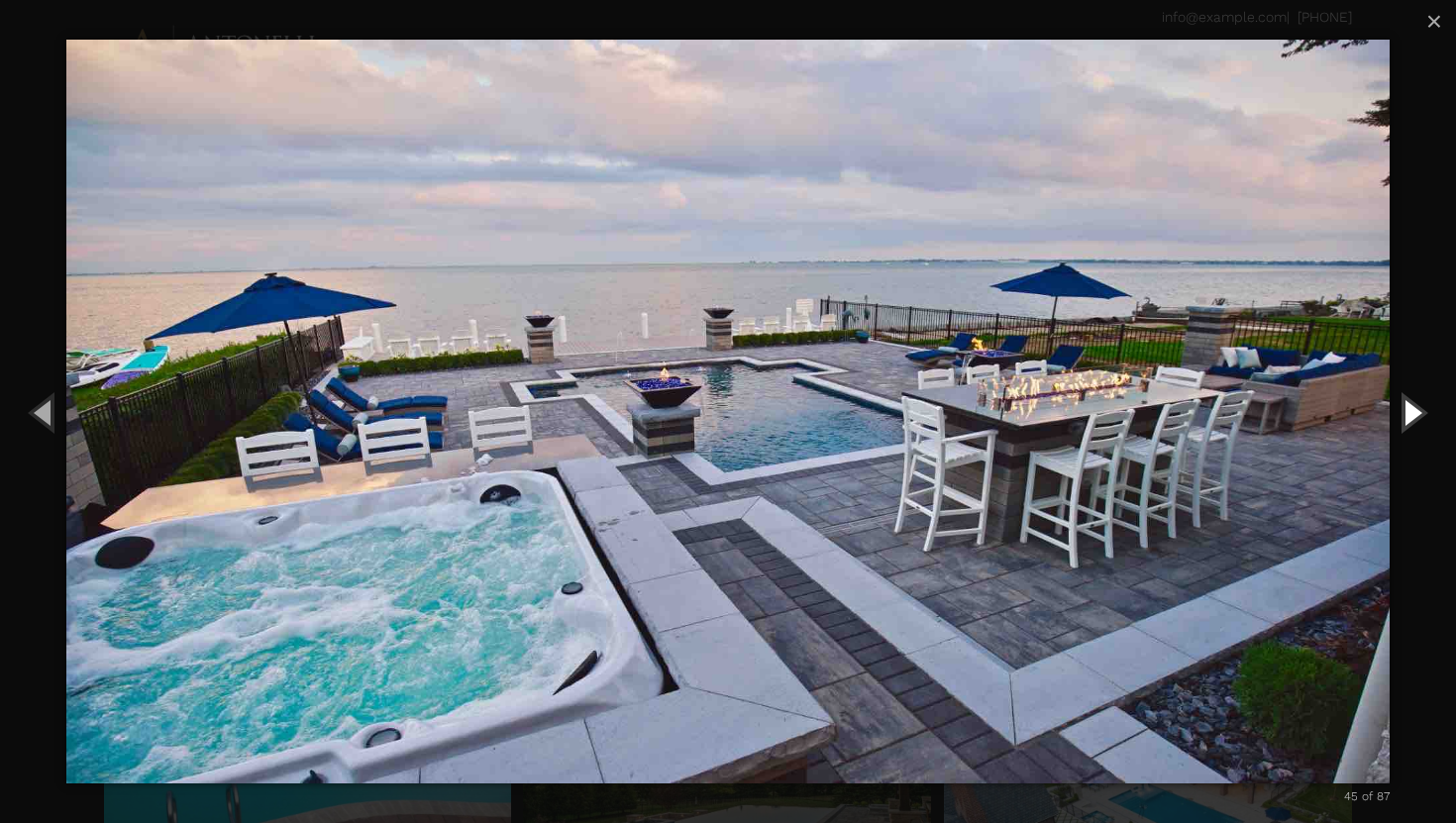 click at bounding box center (1411, 412) 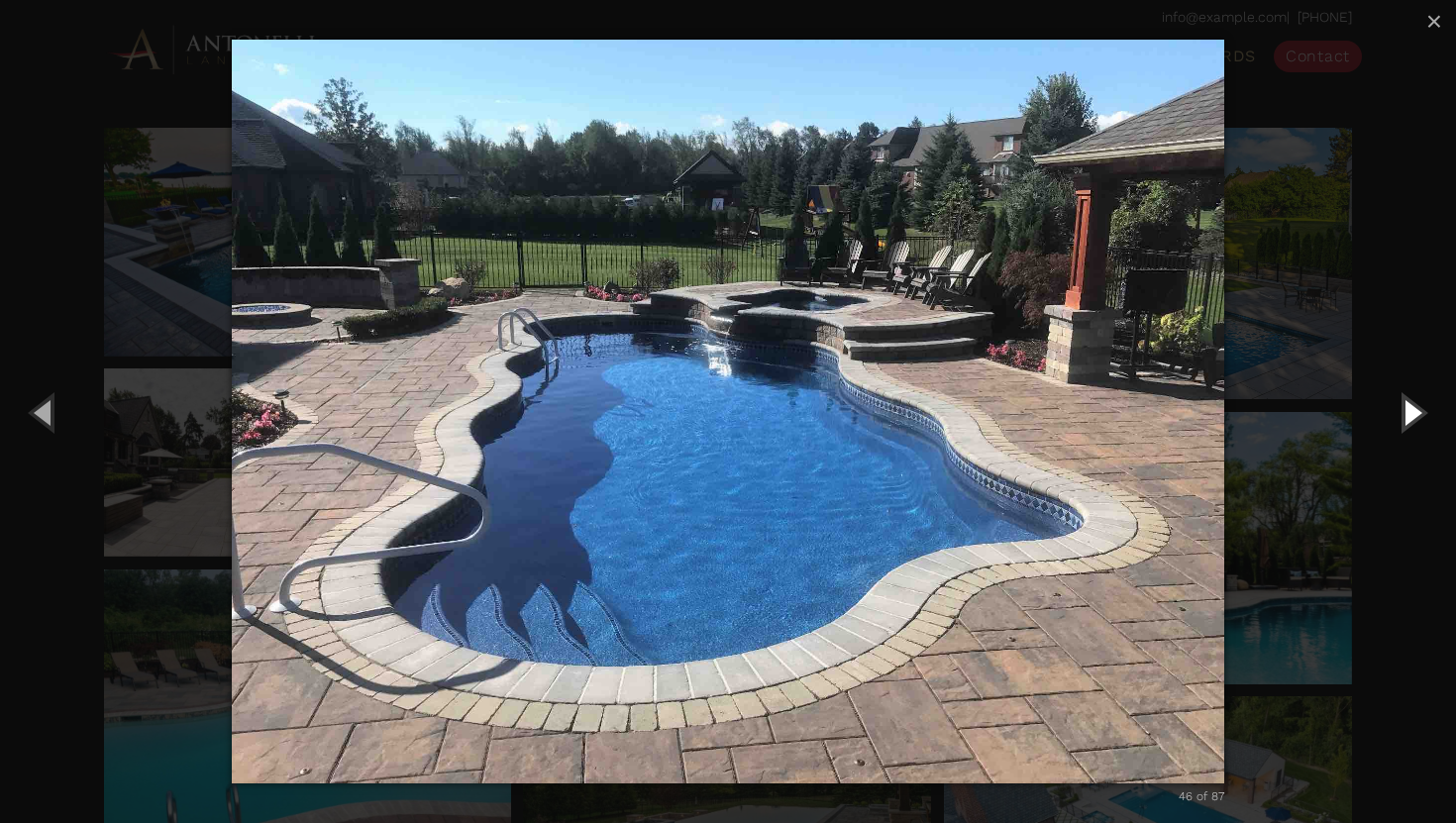 click at bounding box center (1411, 412) 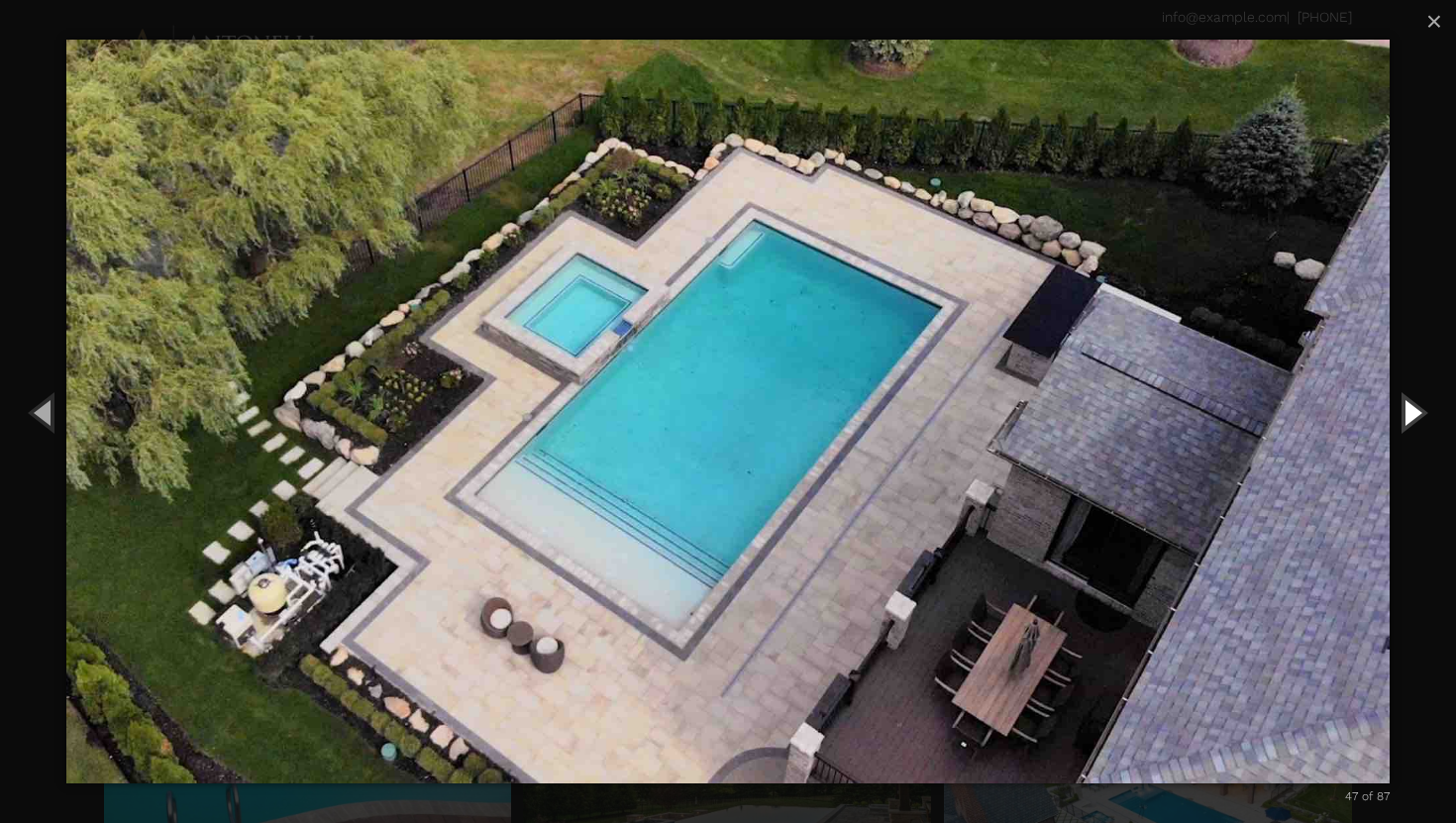 click at bounding box center [1411, 412] 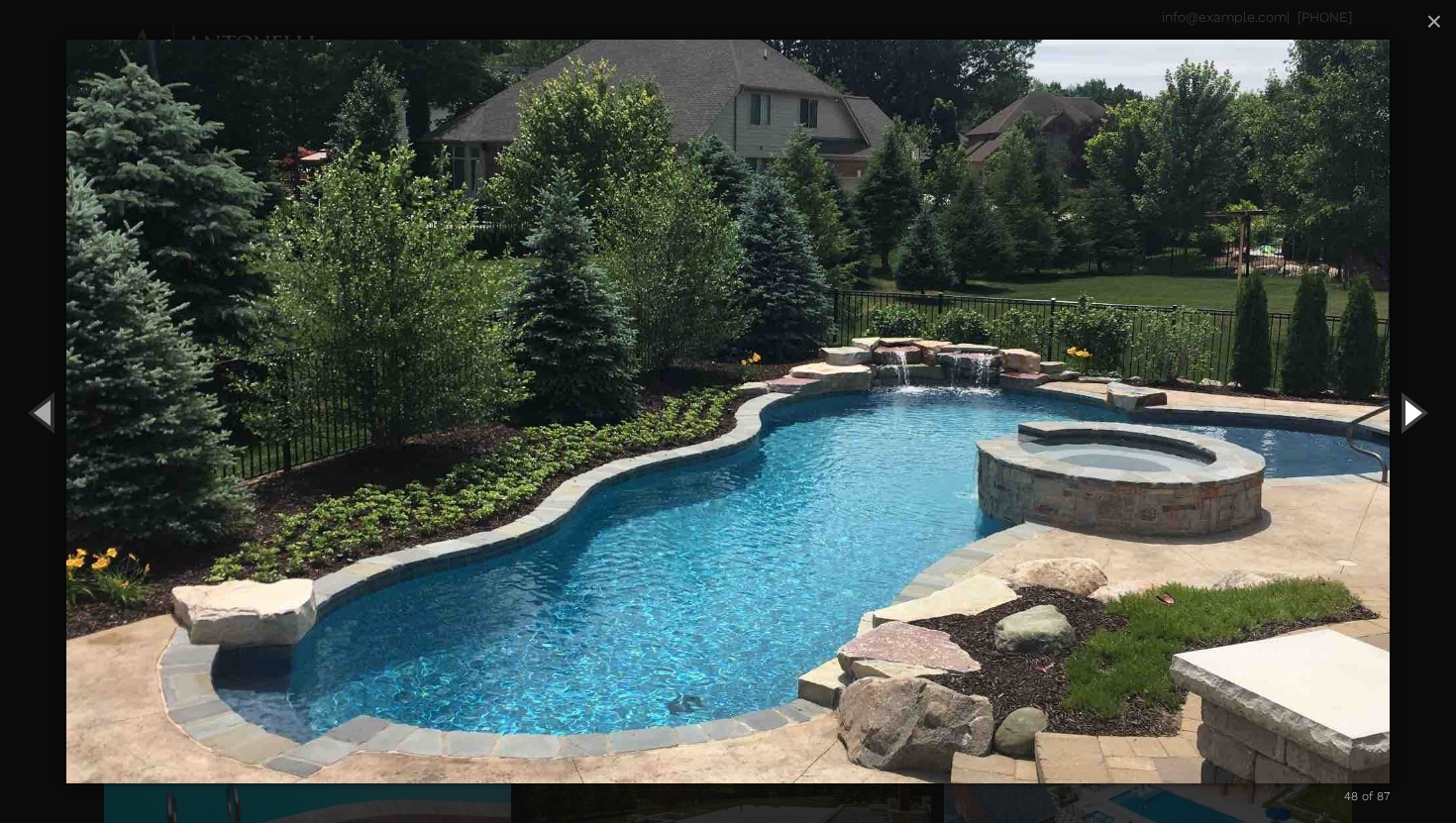 click at bounding box center [1411, 412] 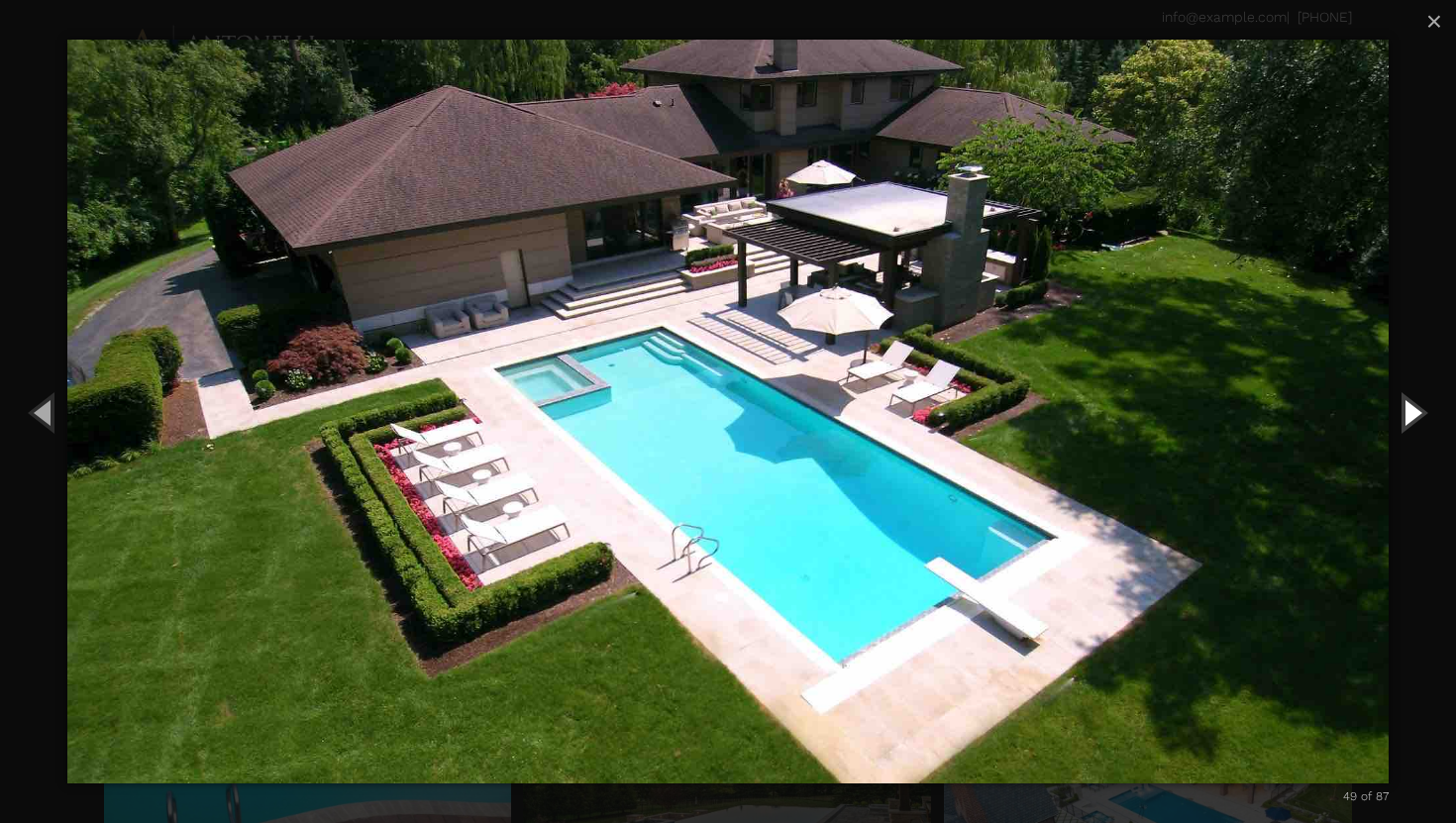 click at bounding box center [1411, 412] 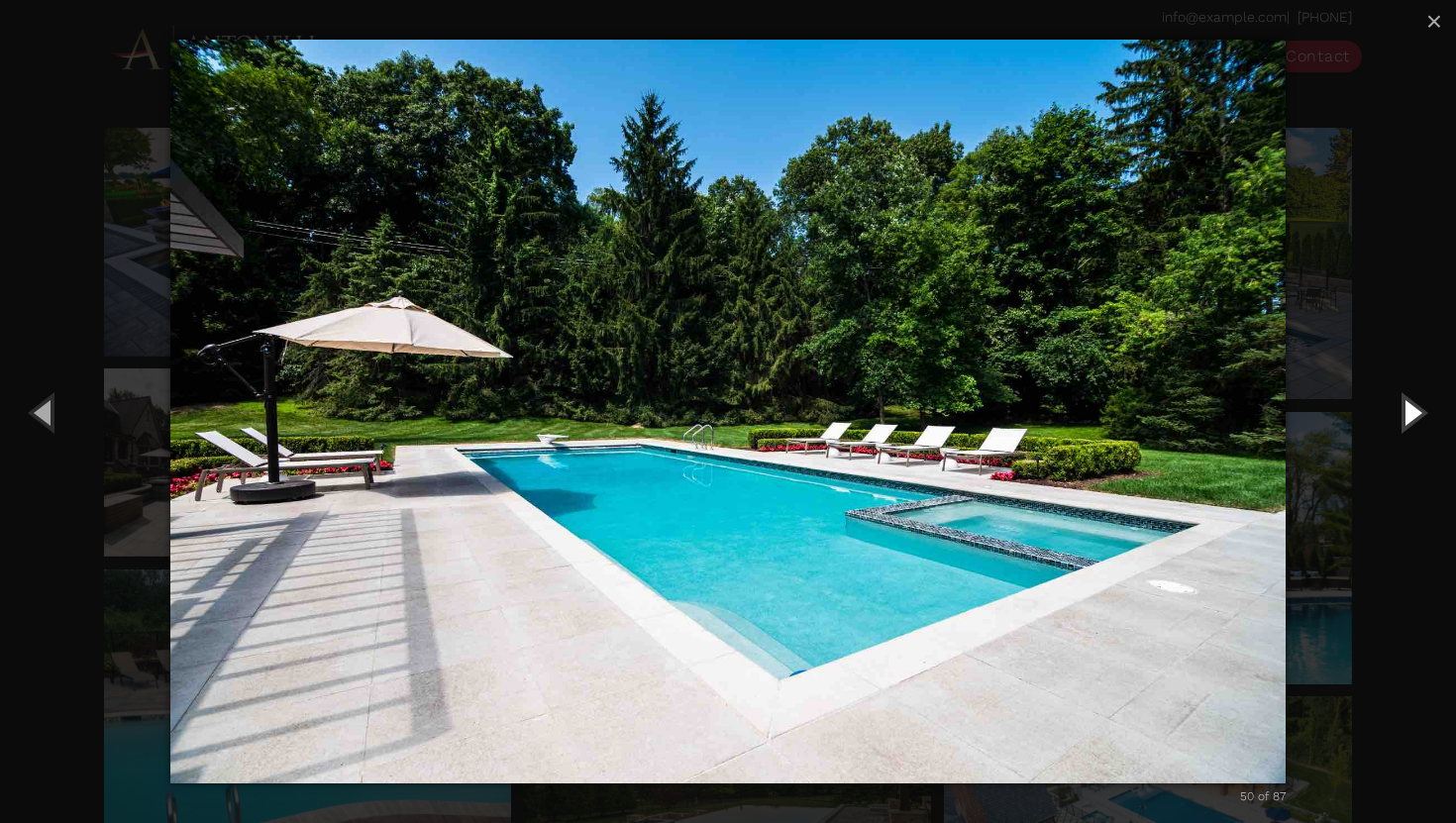 click at bounding box center (1411, 412) 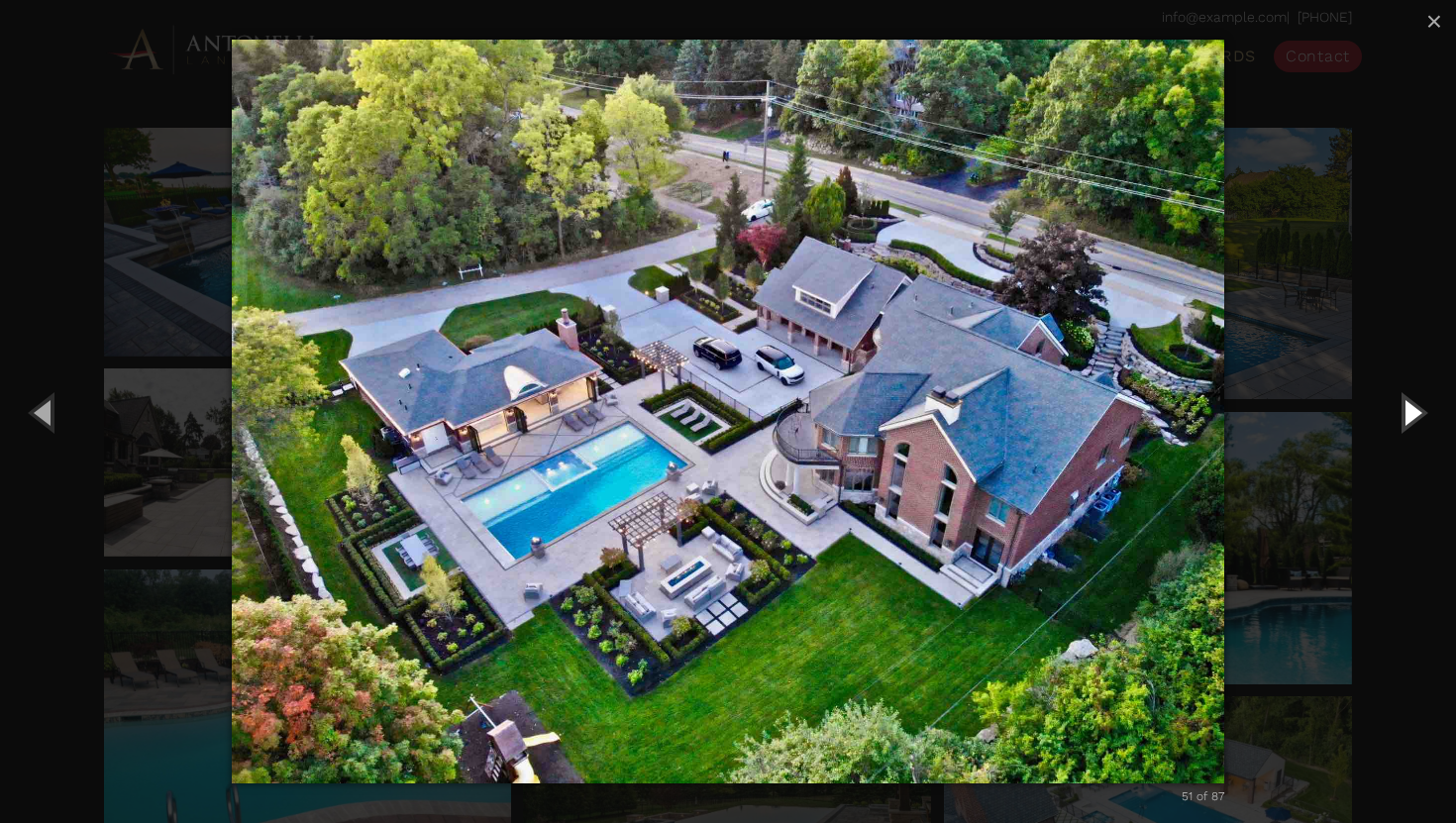 click at bounding box center (1411, 412) 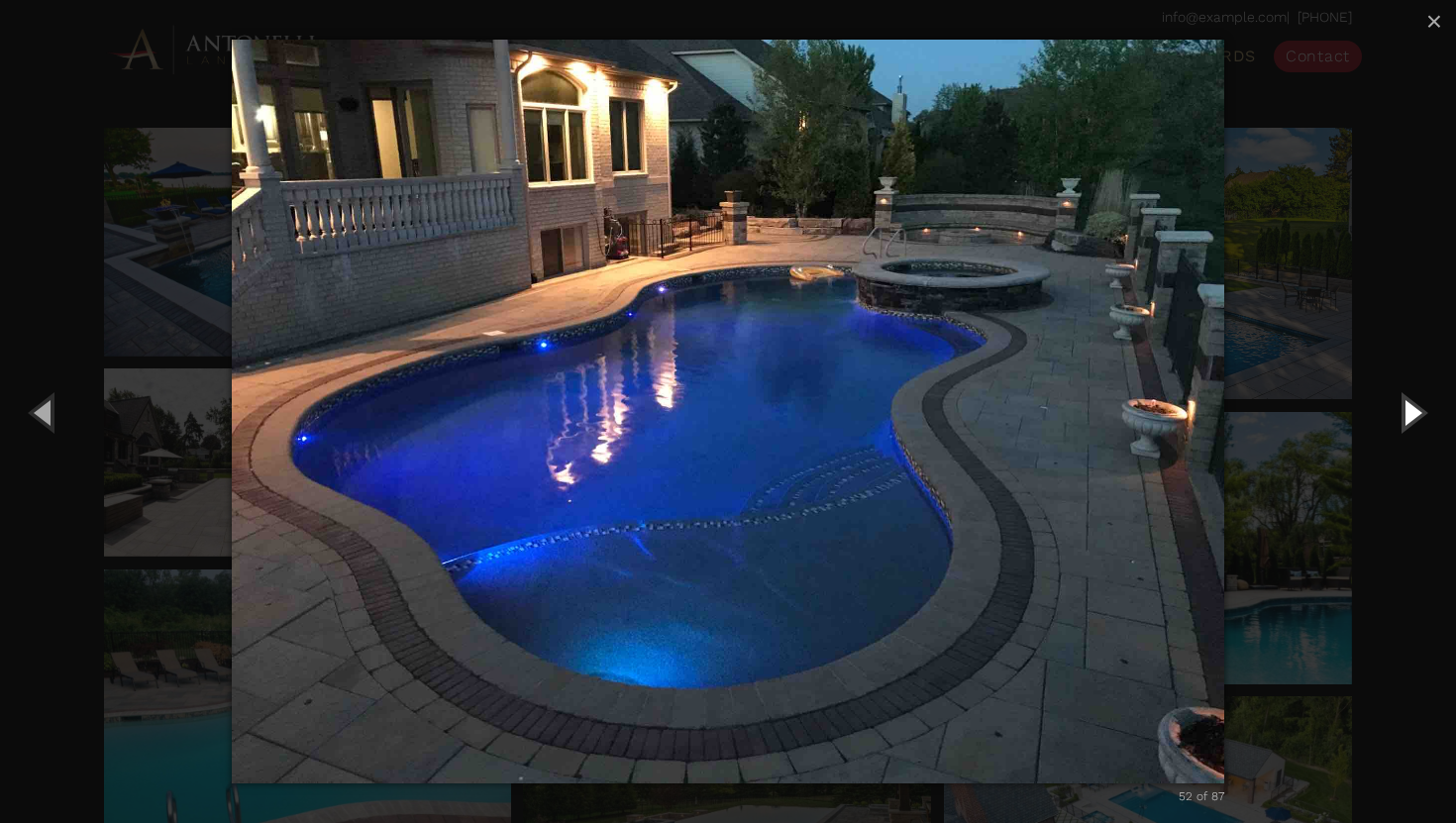 click at bounding box center [1411, 412] 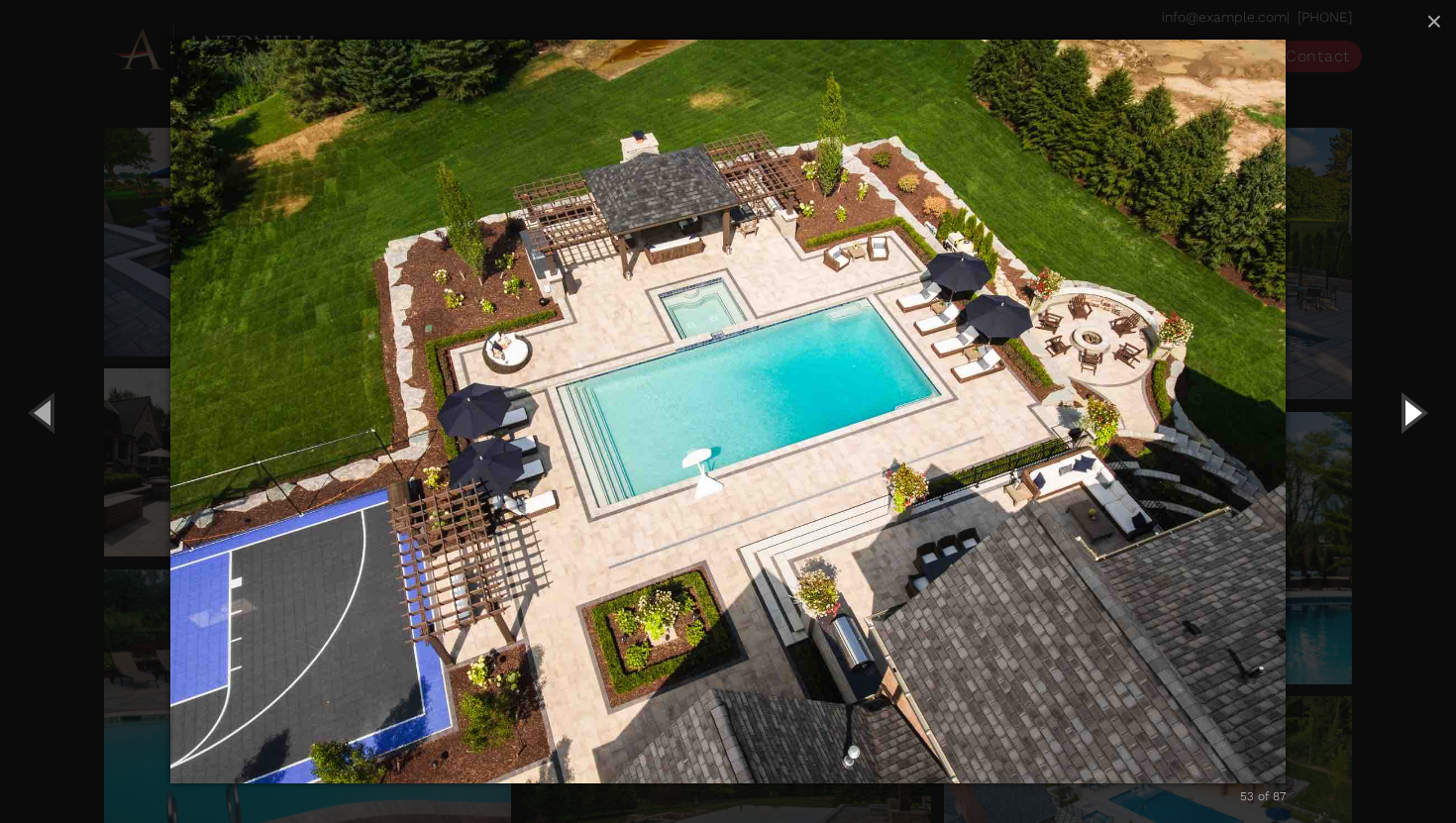 click at bounding box center (1411, 412) 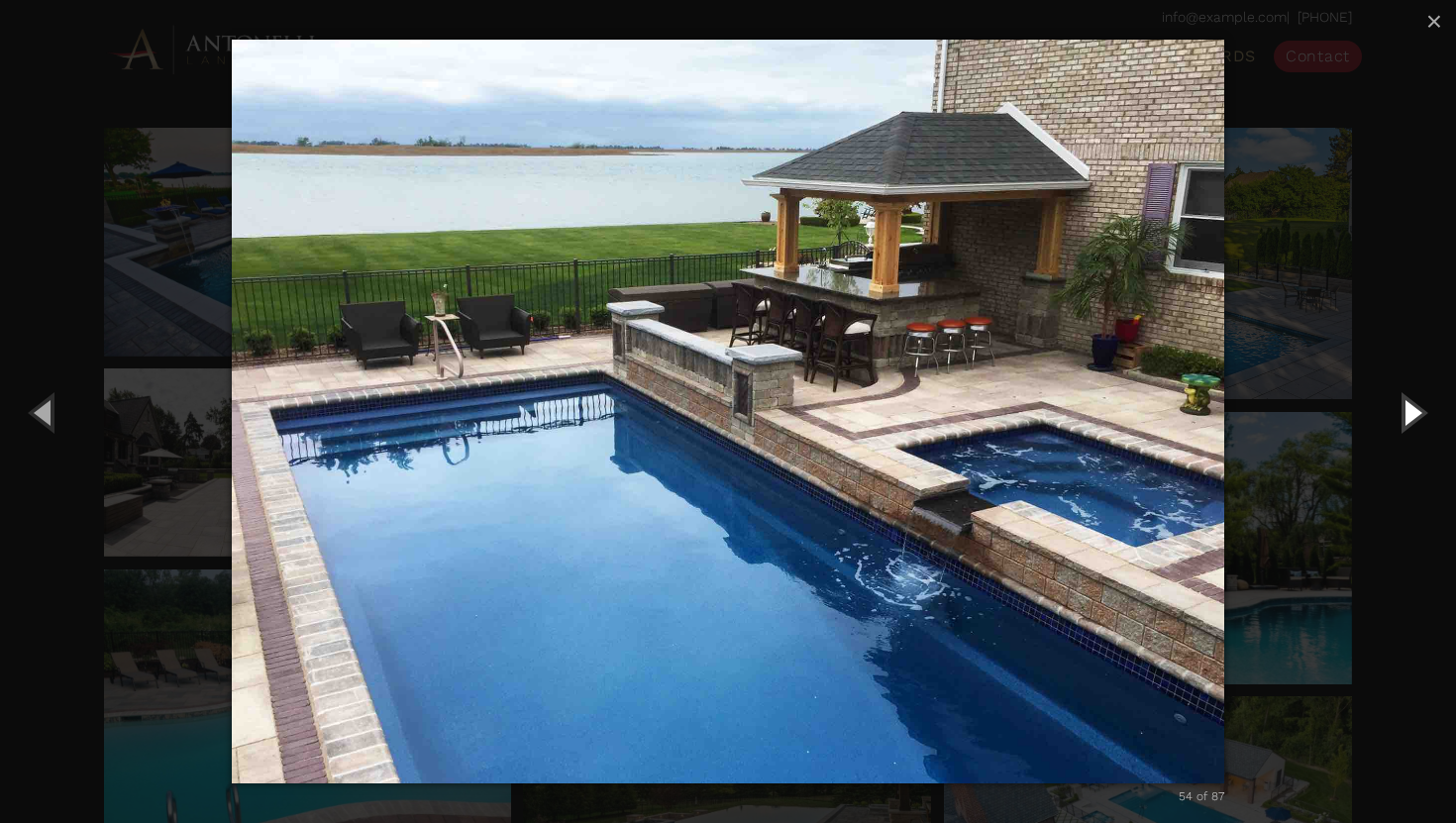 click at bounding box center [1411, 412] 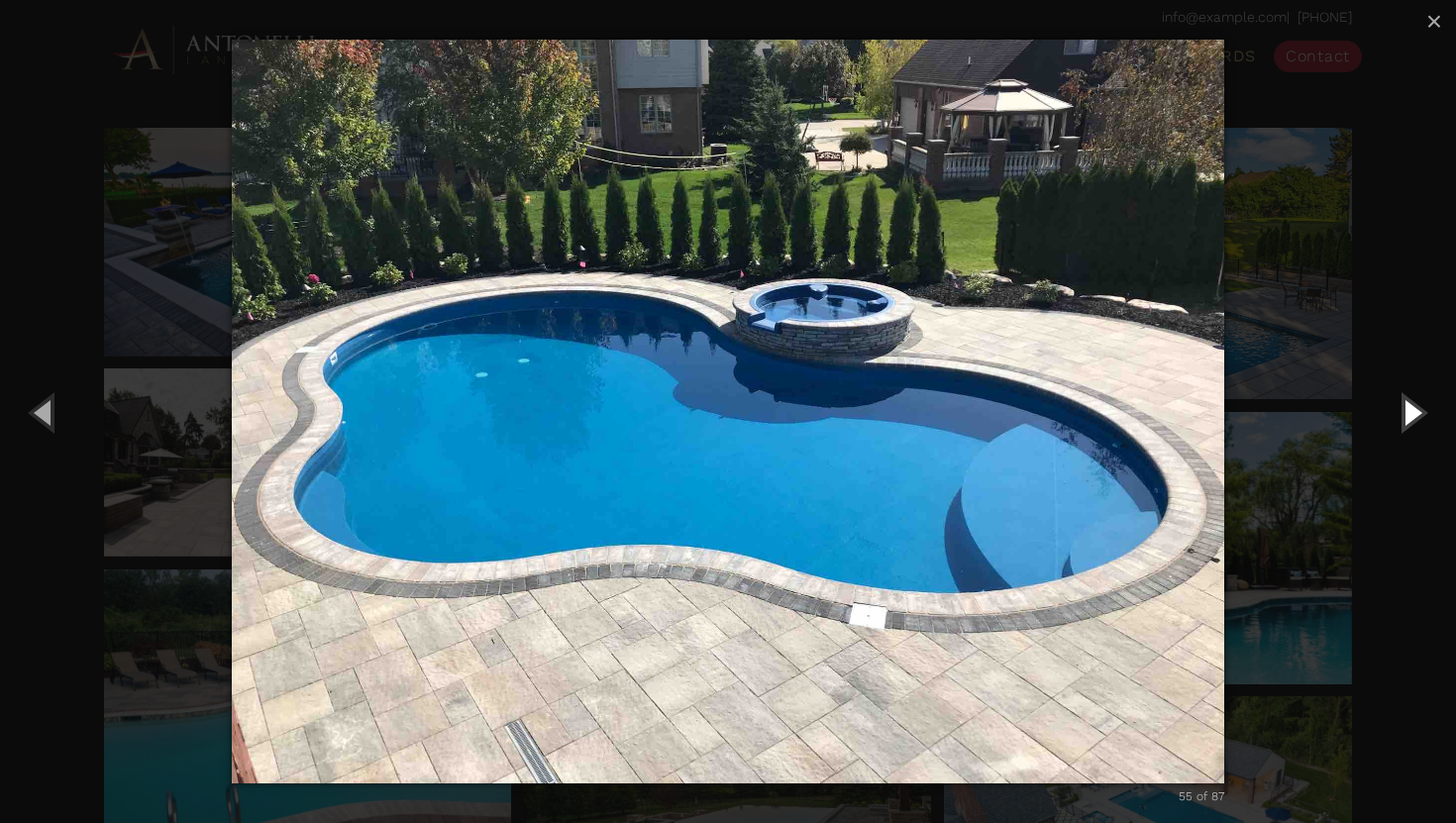 click at bounding box center (1411, 412) 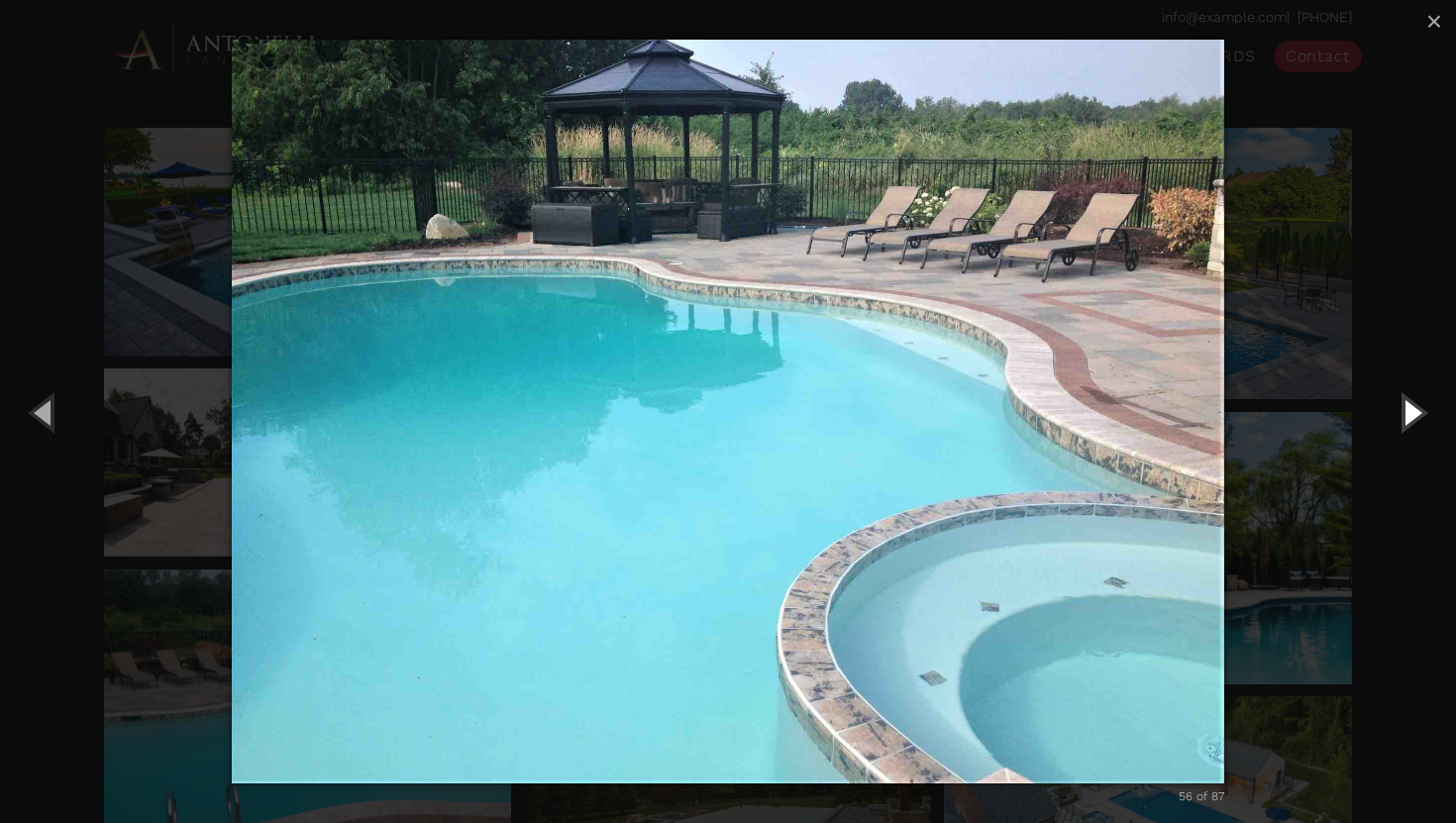 click at bounding box center (1411, 412) 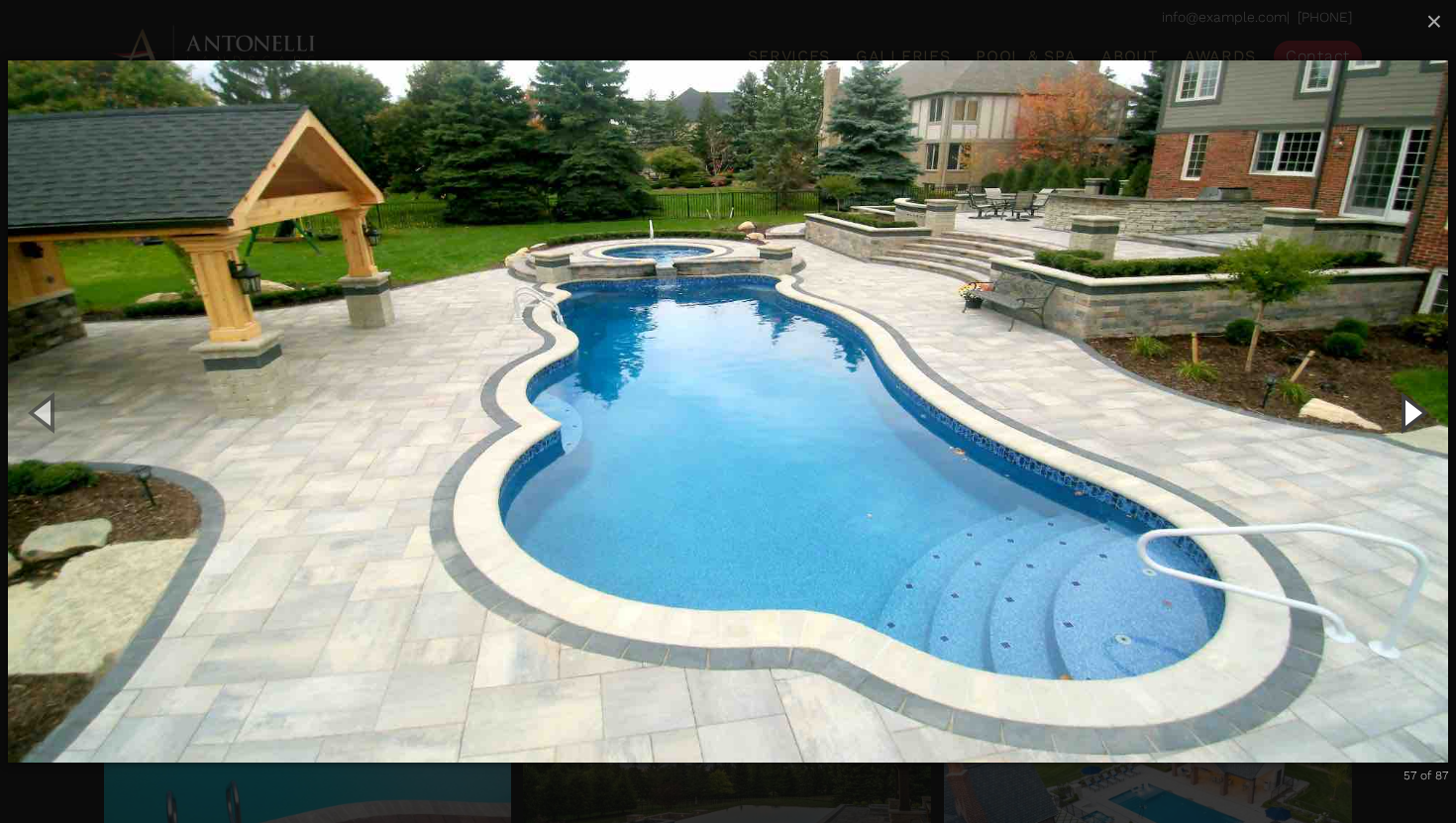 click at bounding box center (1411, 412) 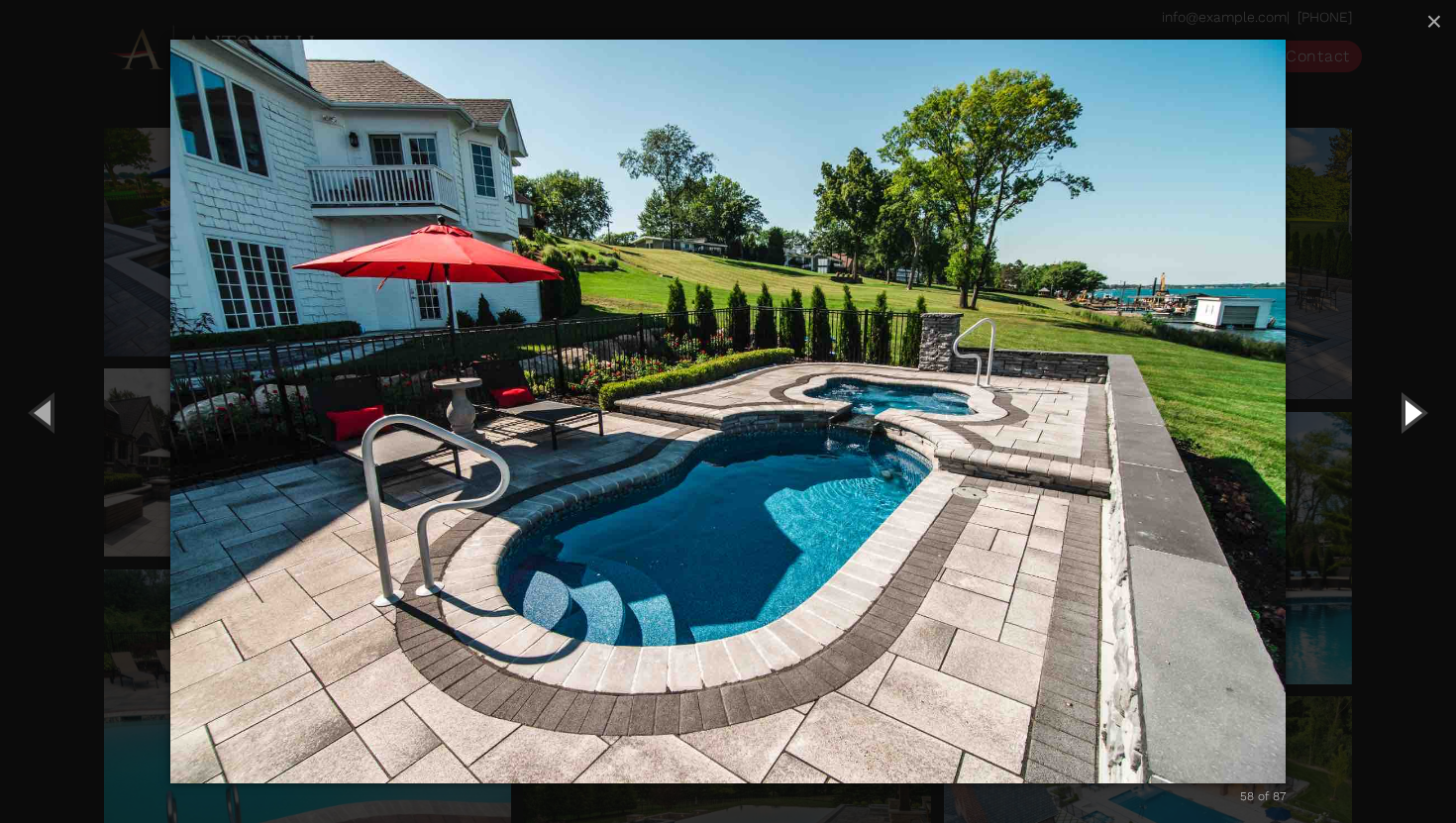 click at bounding box center (1411, 412) 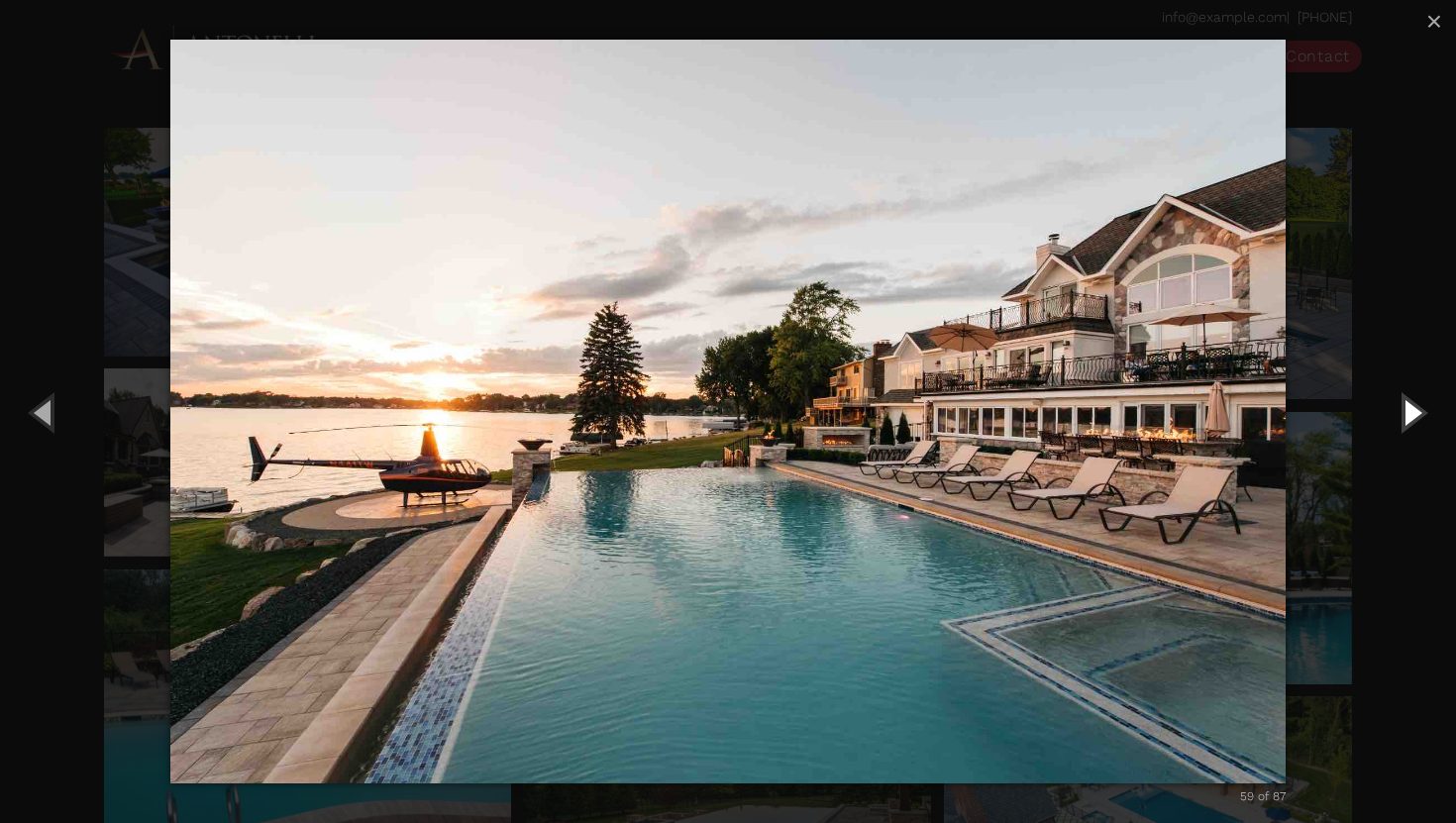 click at bounding box center [1411, 412] 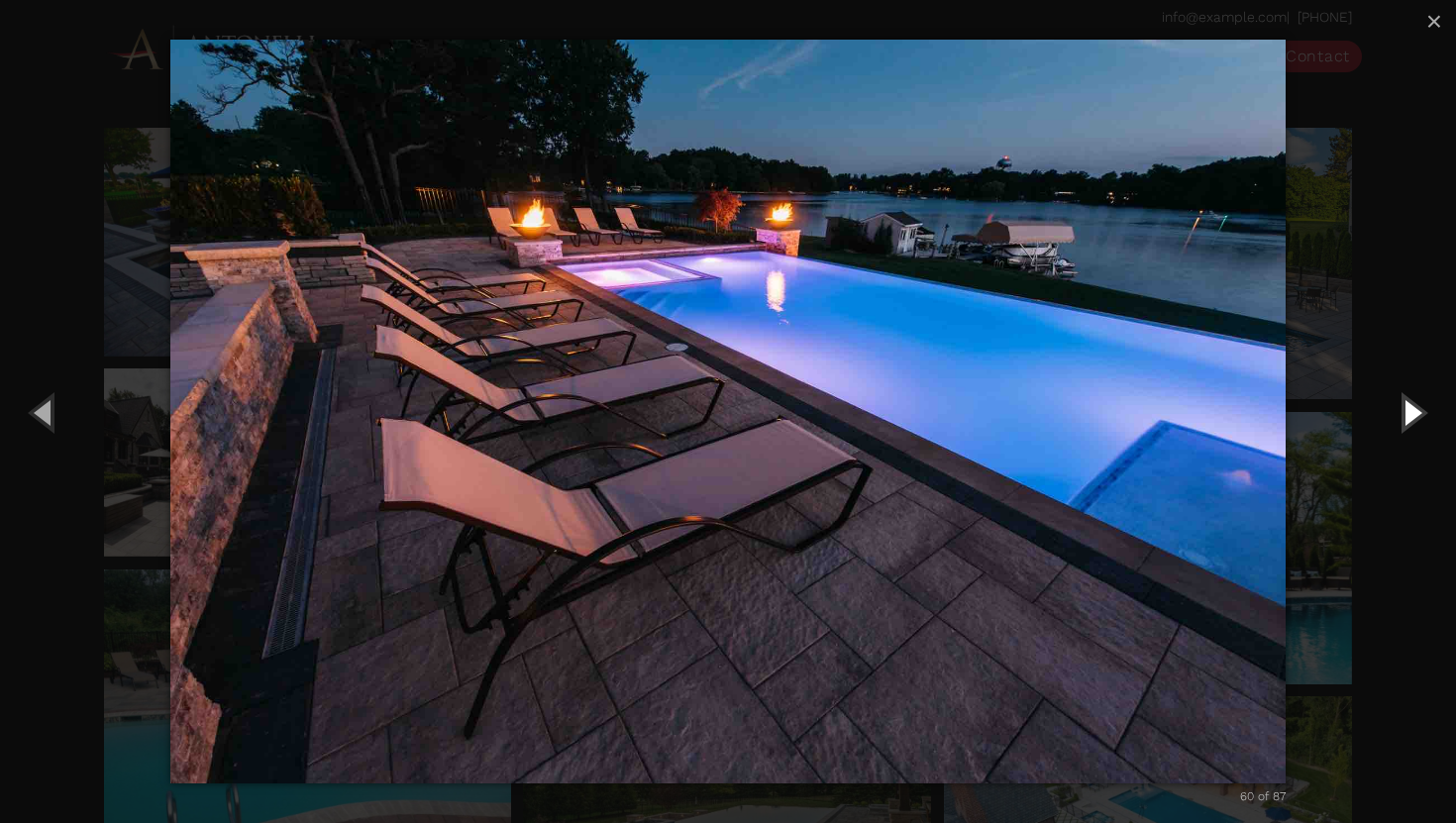 click at bounding box center [1411, 412] 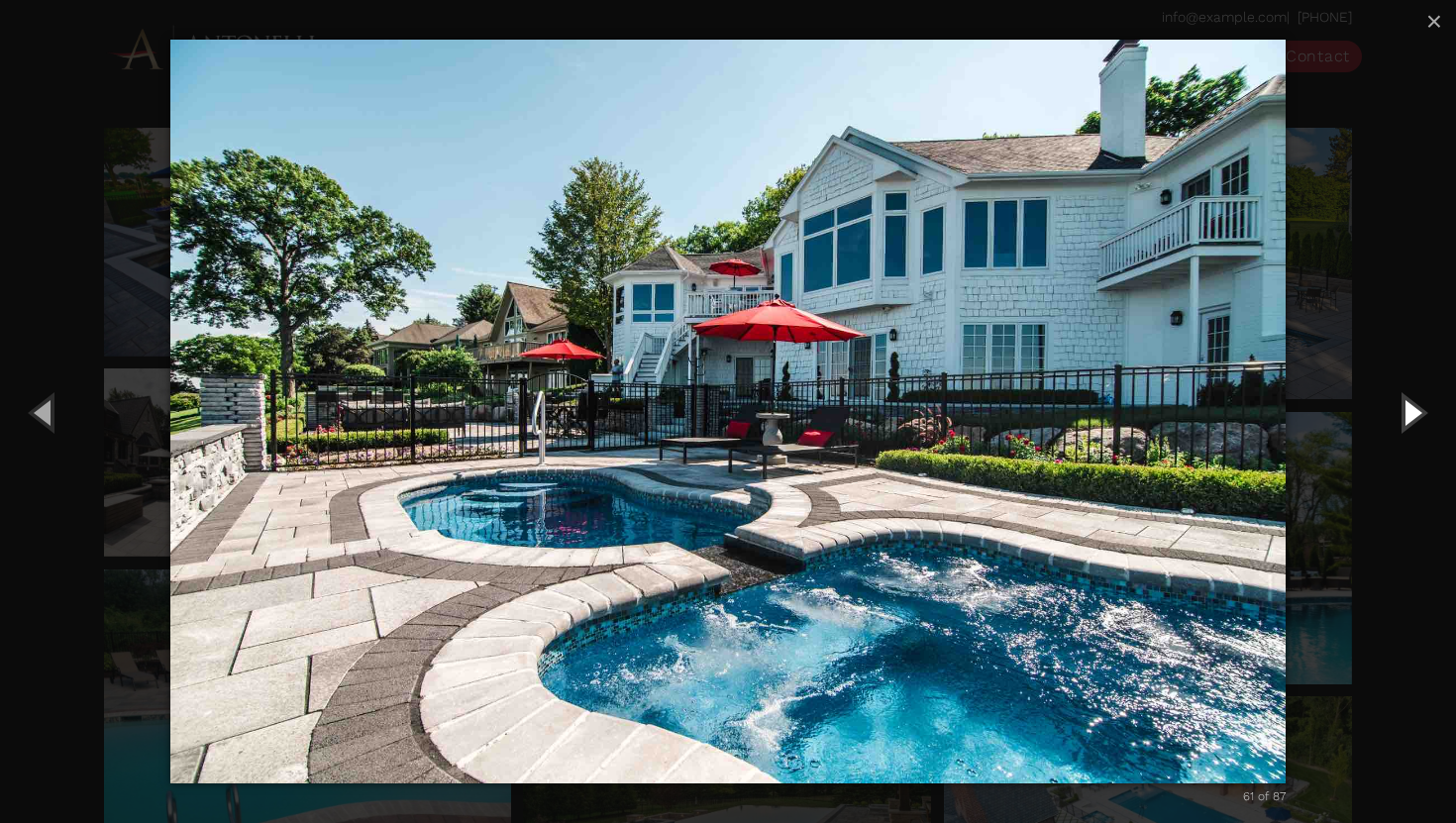 click at bounding box center [1411, 412] 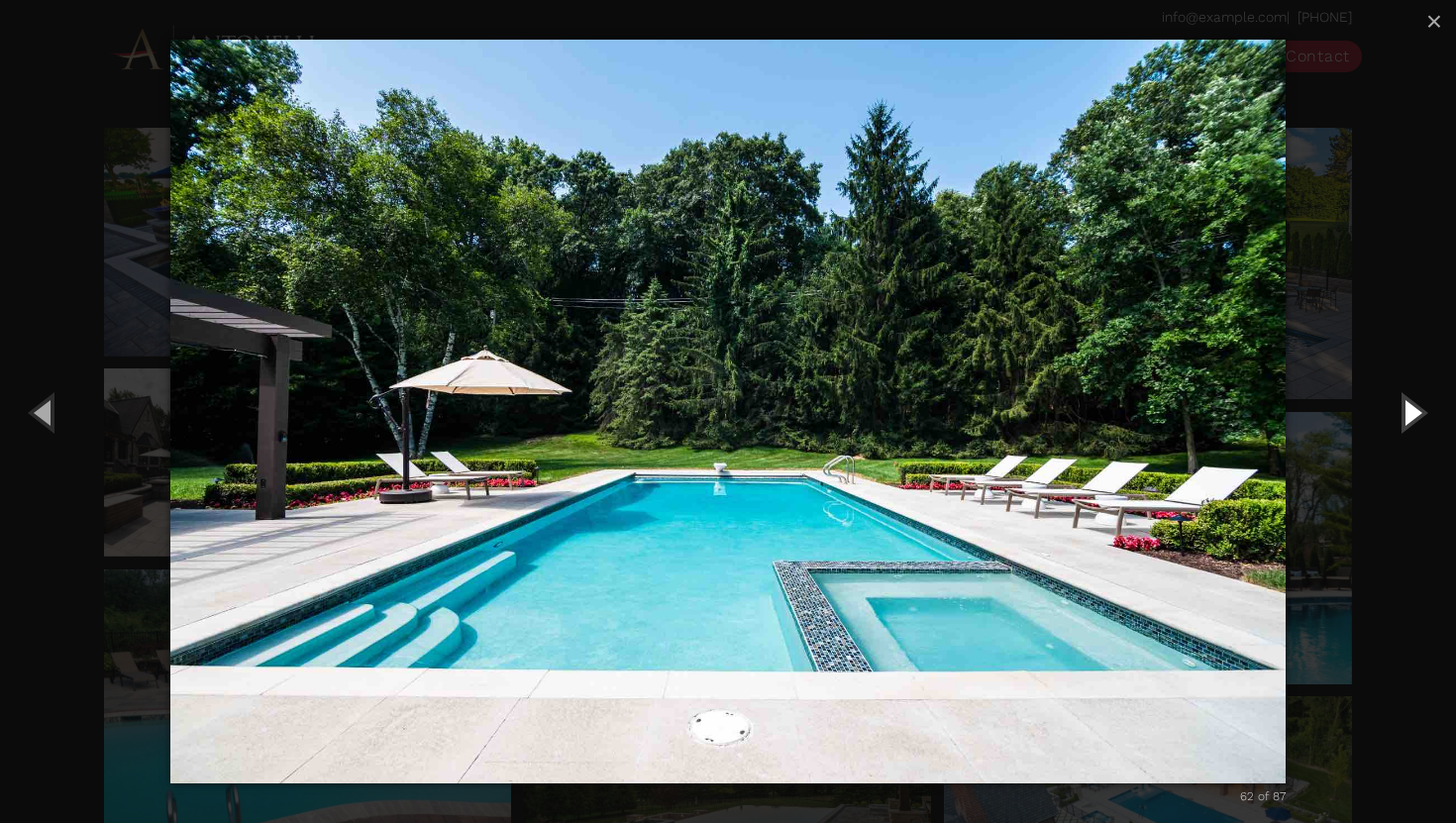 click at bounding box center [1411, 412] 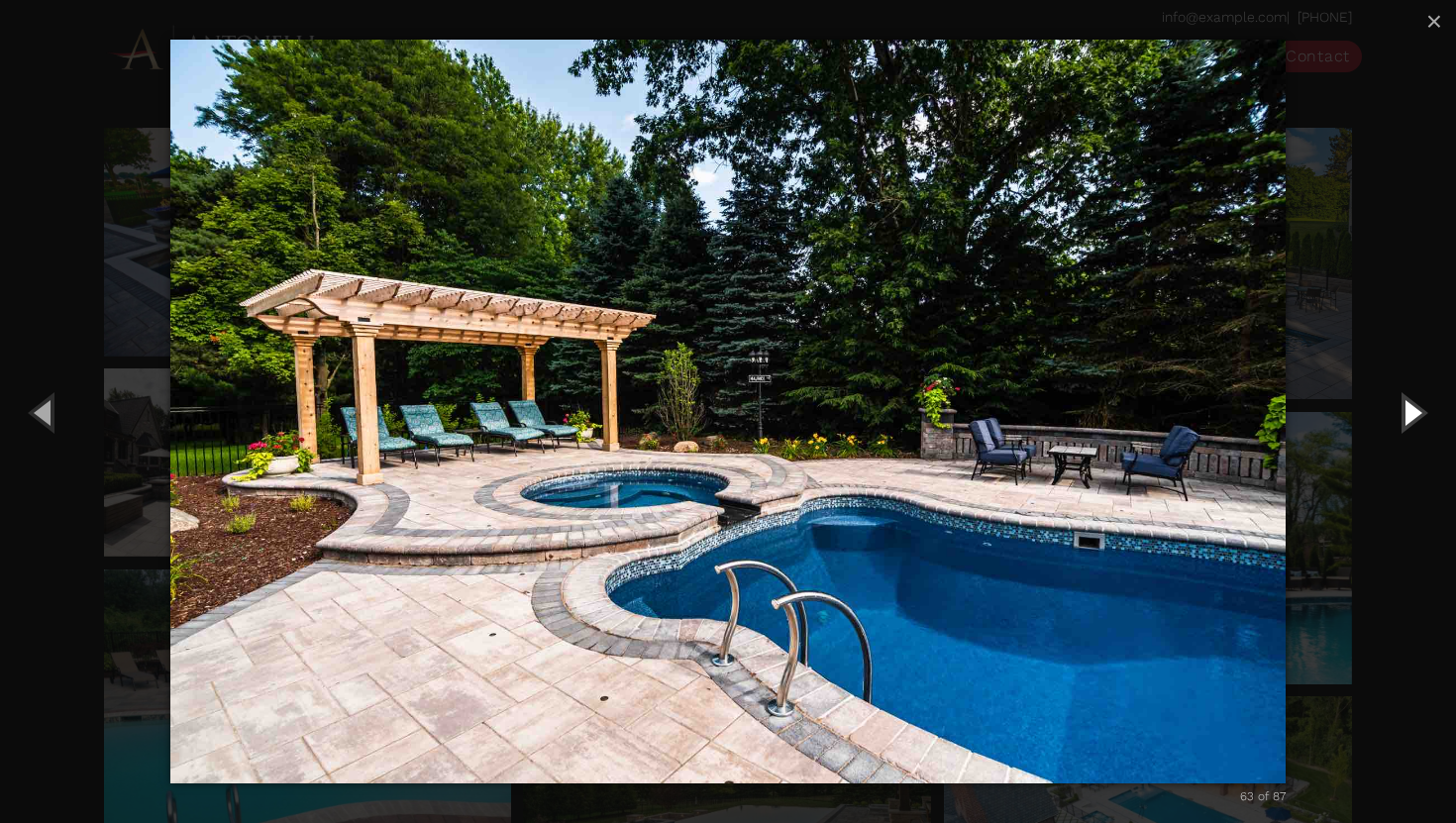 click at bounding box center [1411, 412] 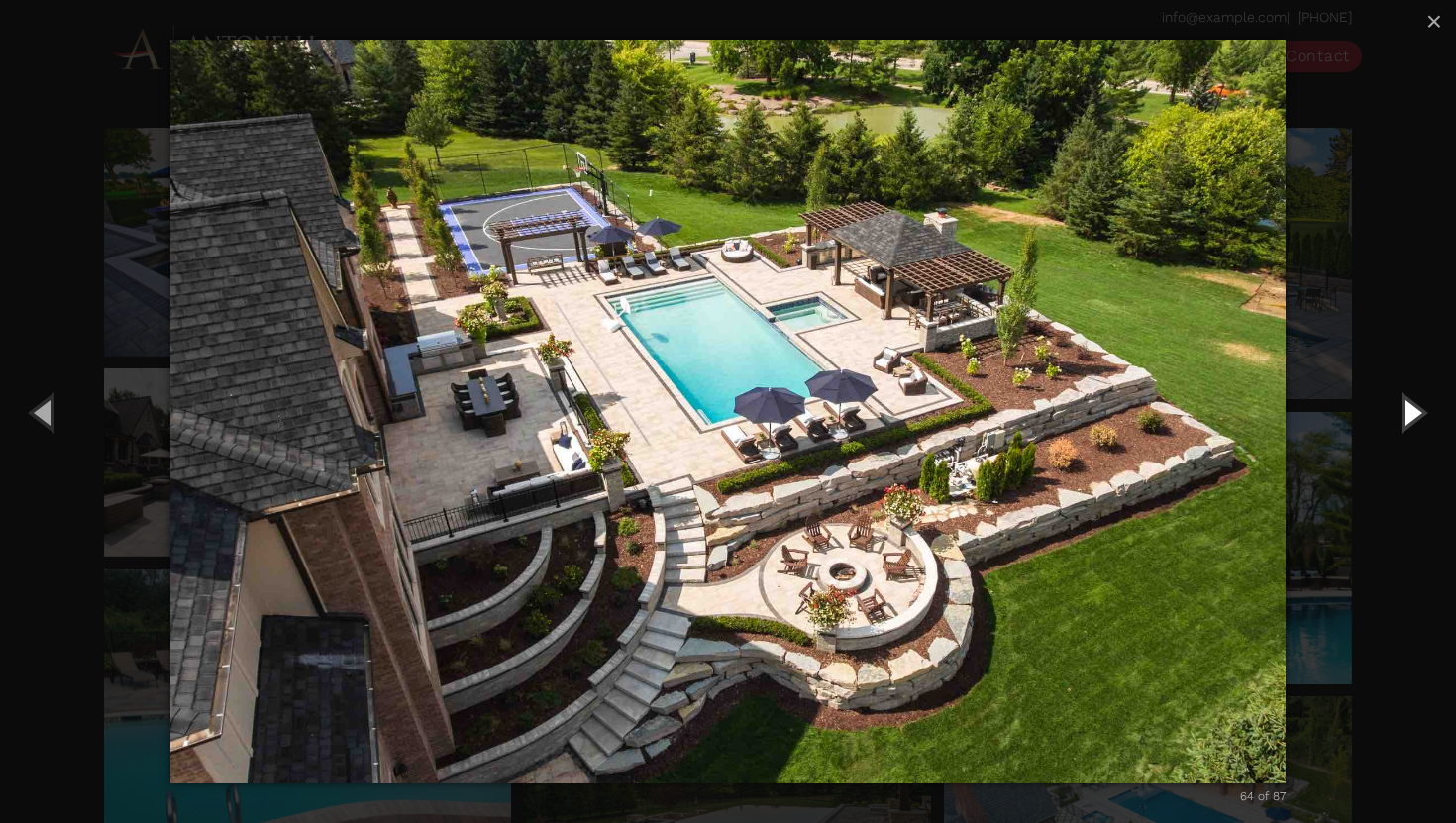 click at bounding box center [1411, 412] 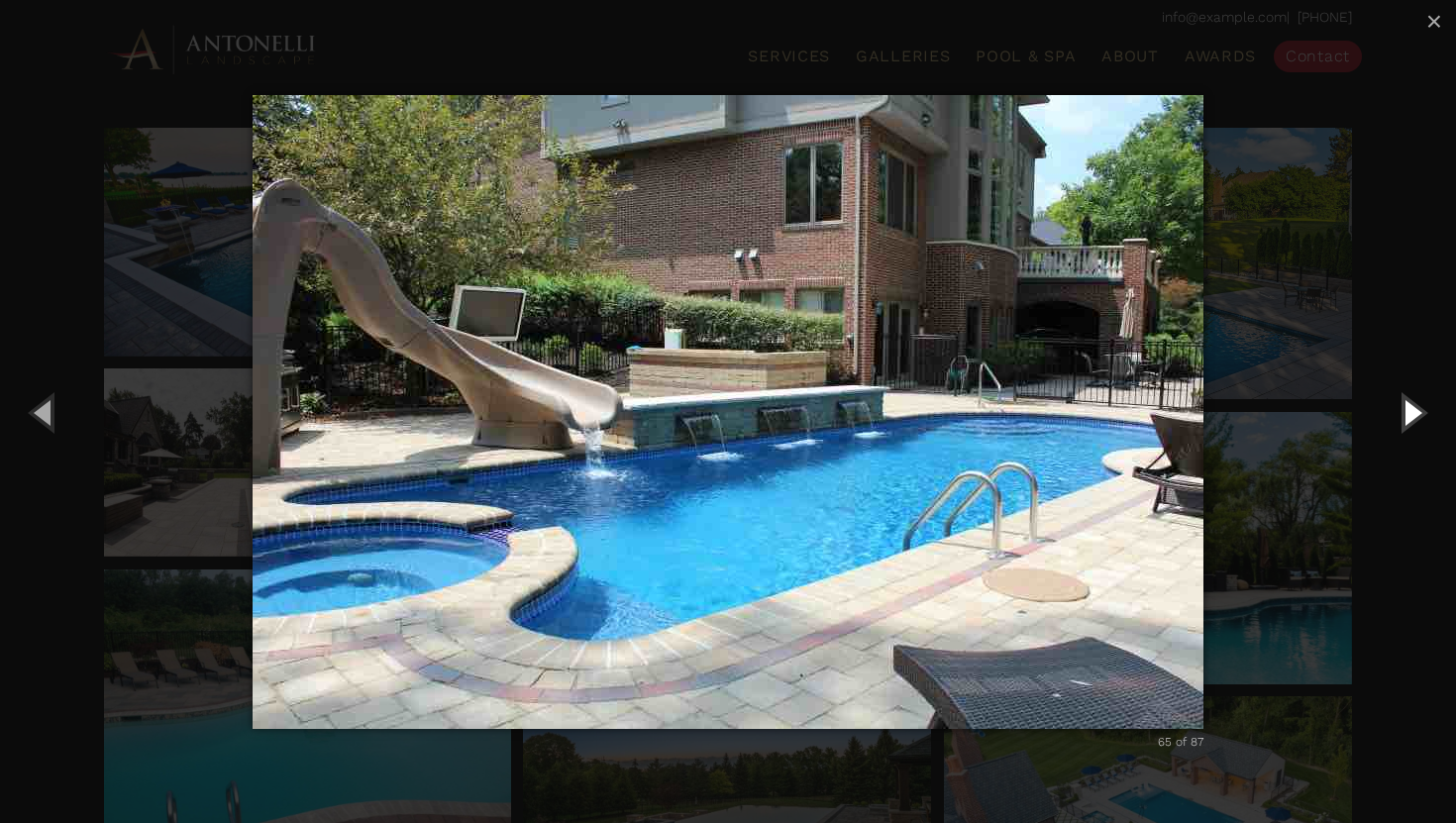 click at bounding box center (1411, 412) 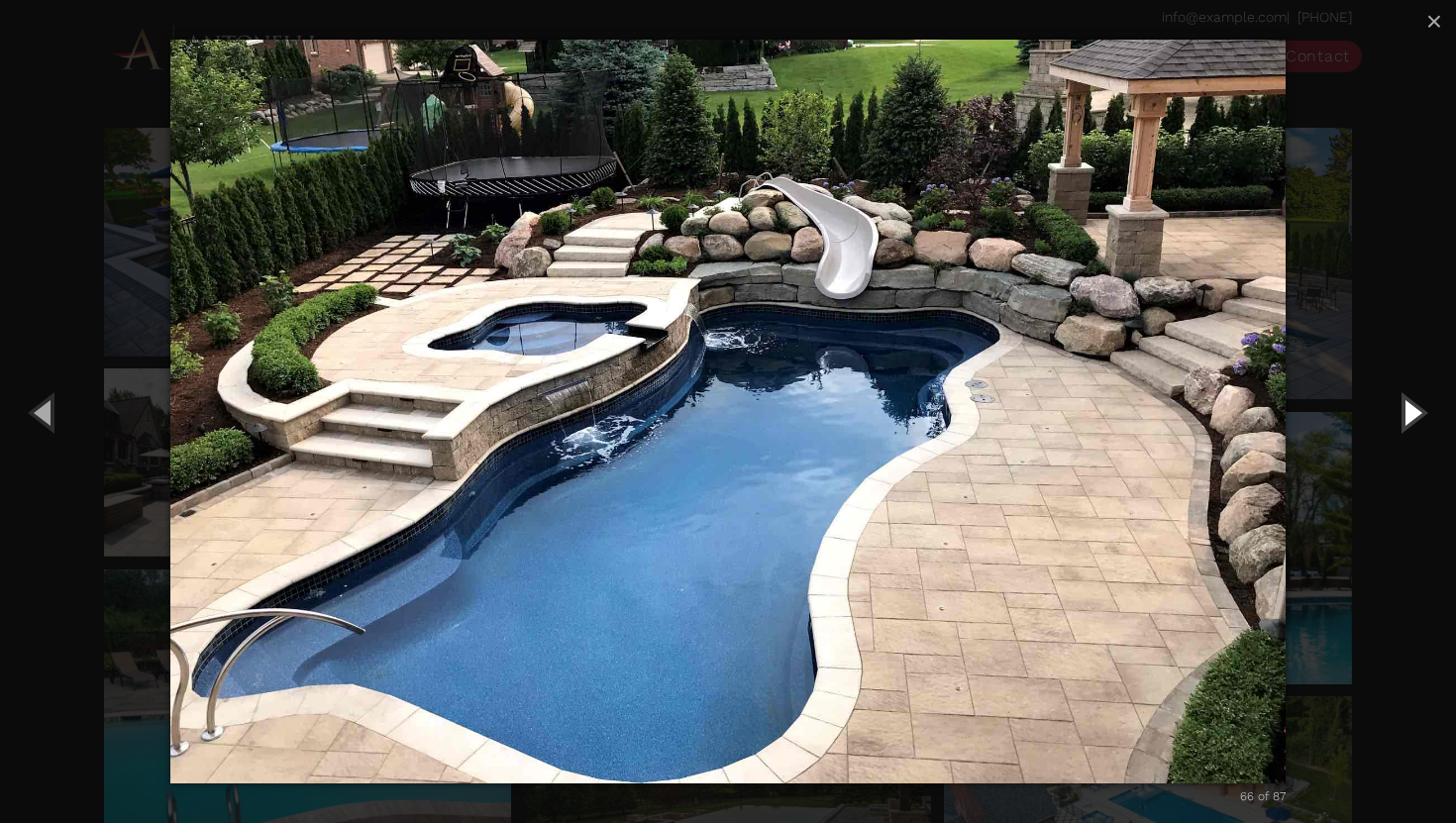 click at bounding box center (1411, 412) 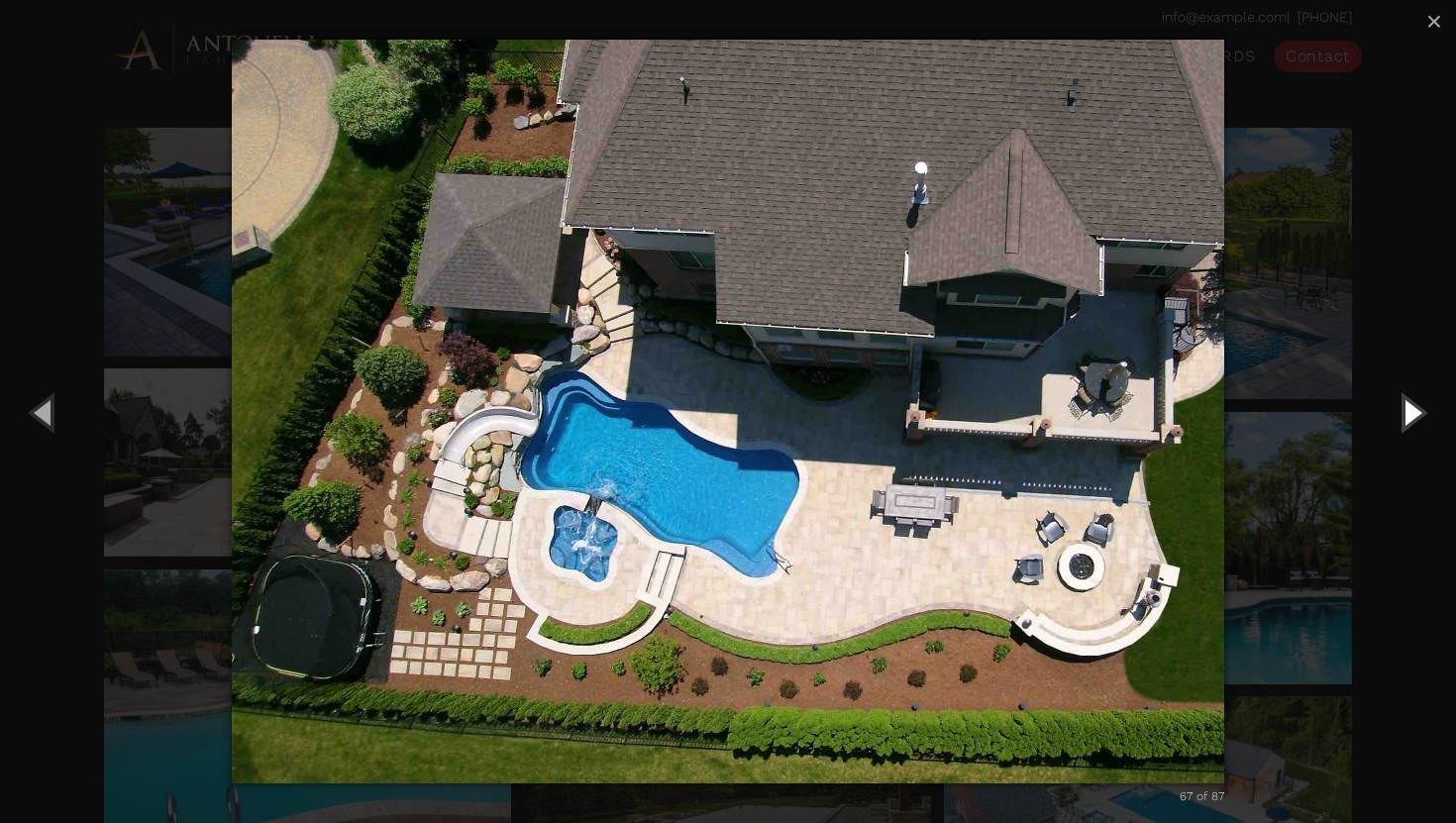 click at bounding box center [1411, 412] 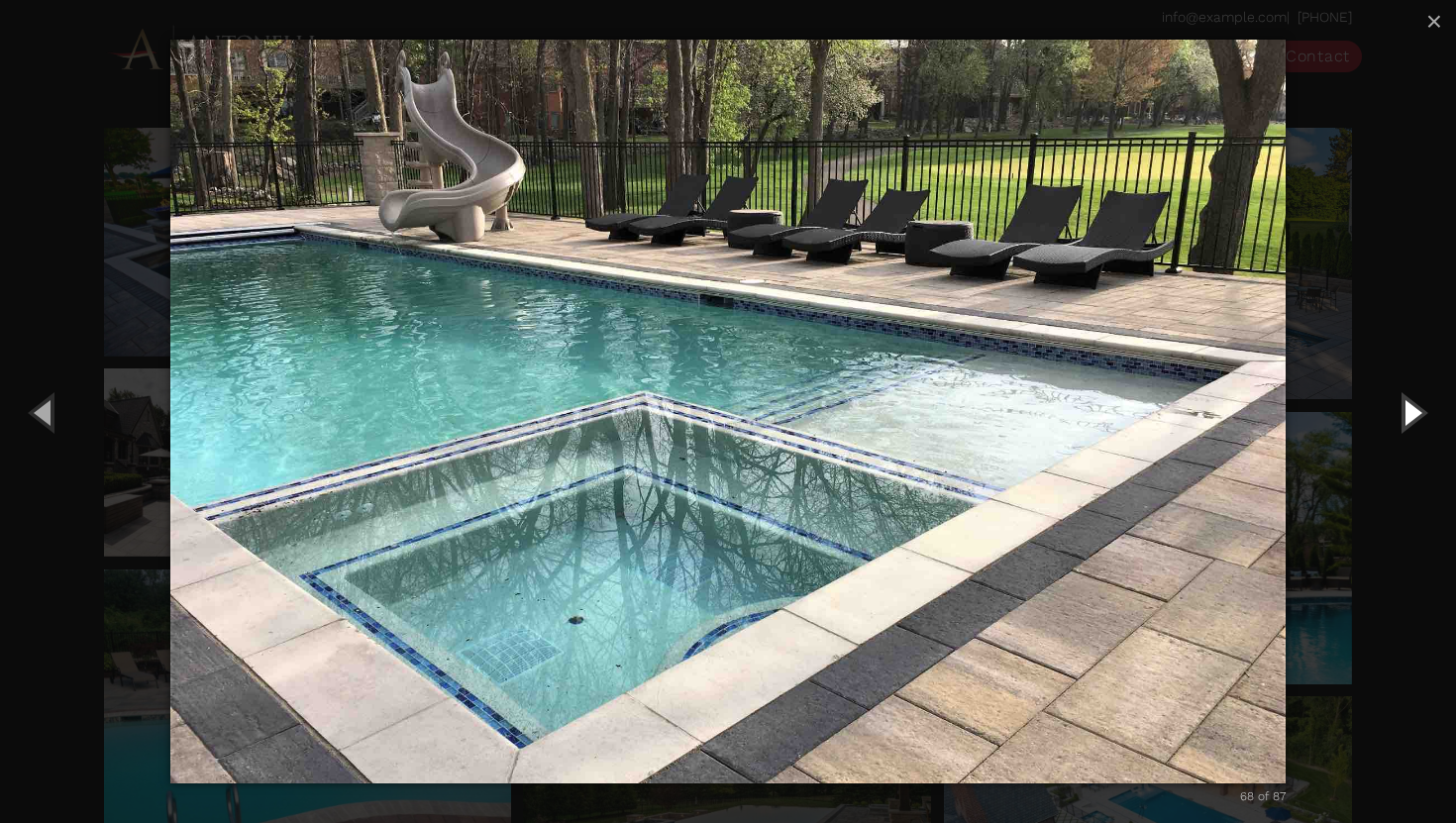 click at bounding box center (1411, 412) 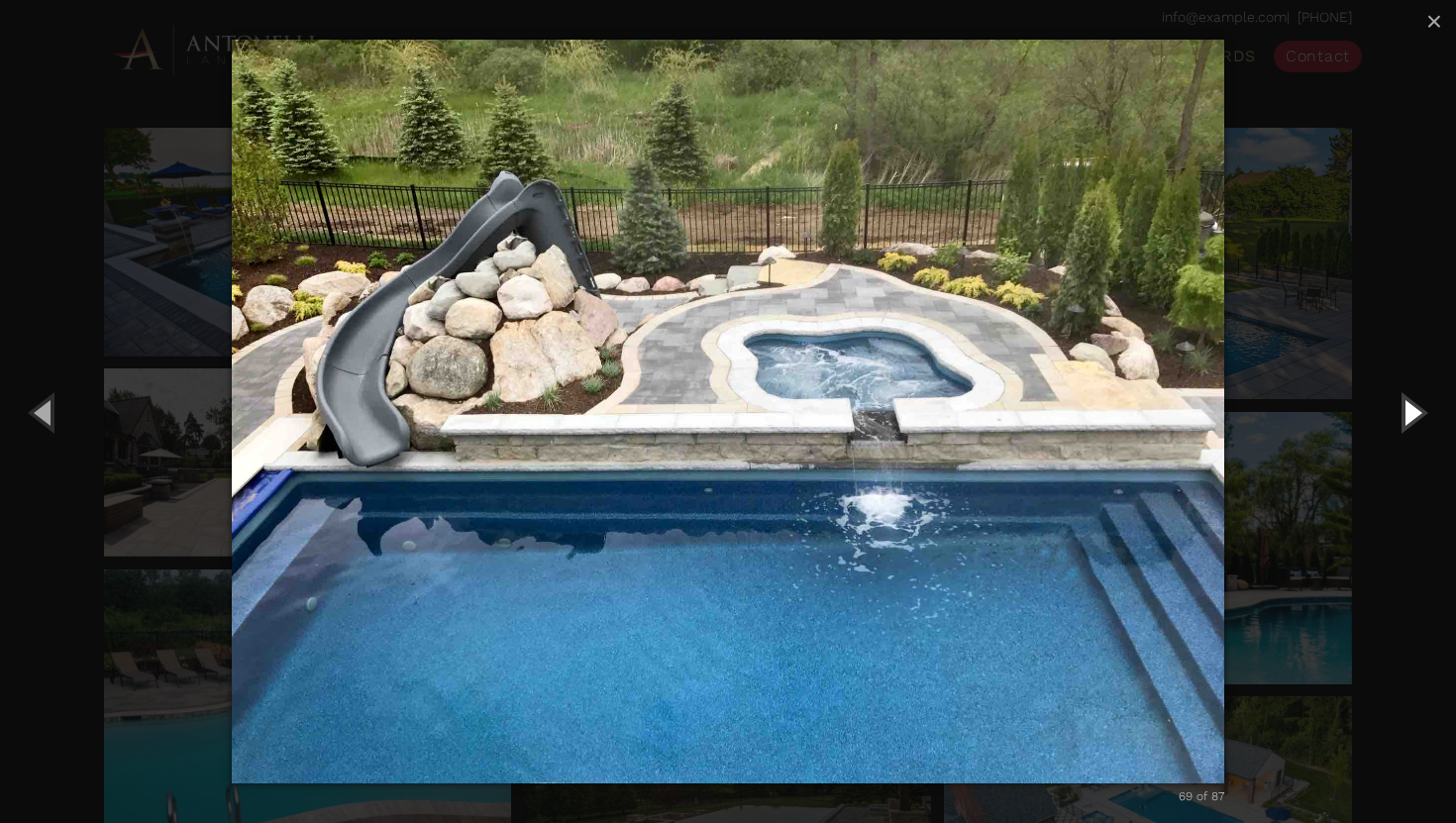 click at bounding box center (1411, 412) 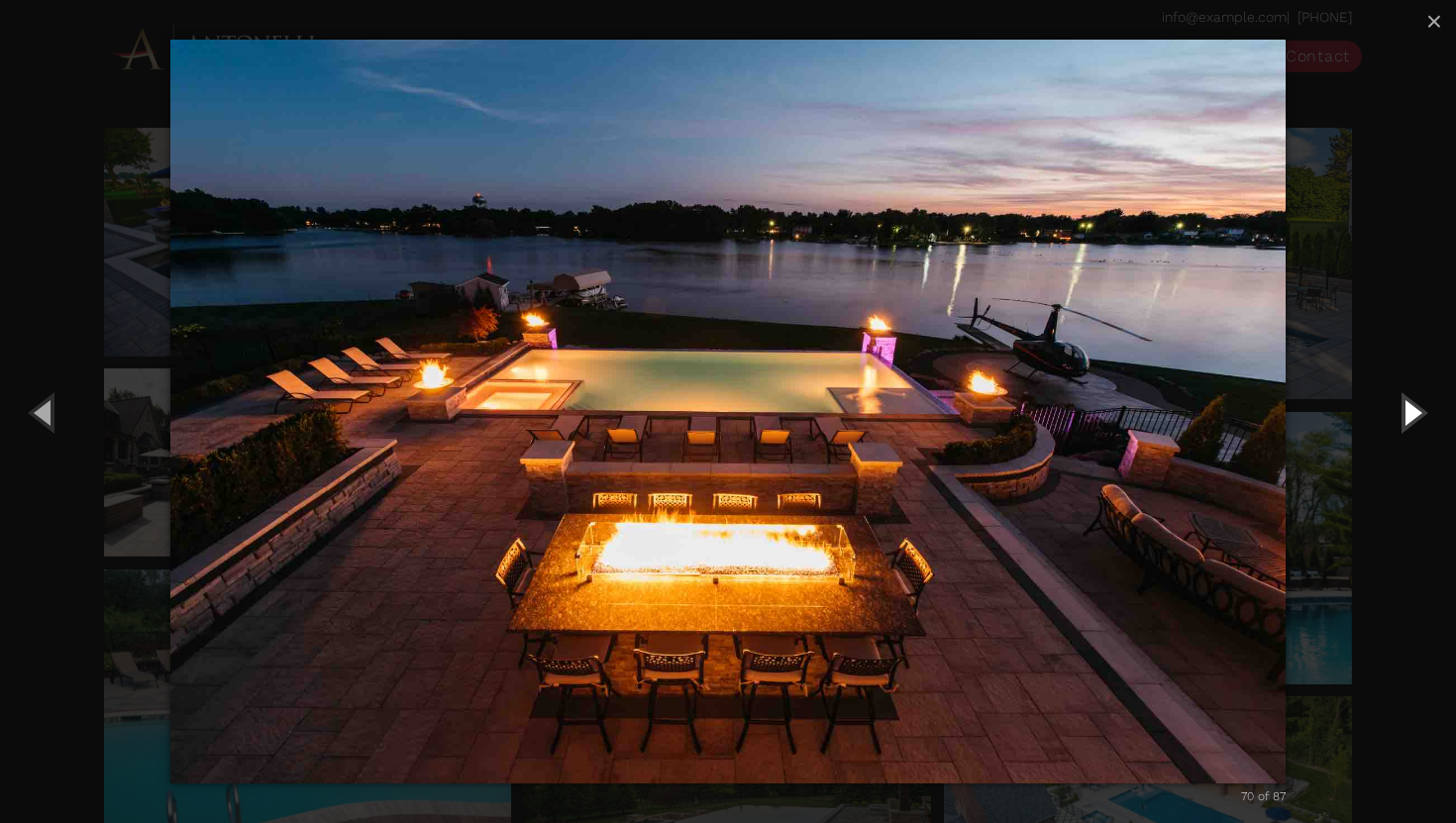 click at bounding box center (1411, 412) 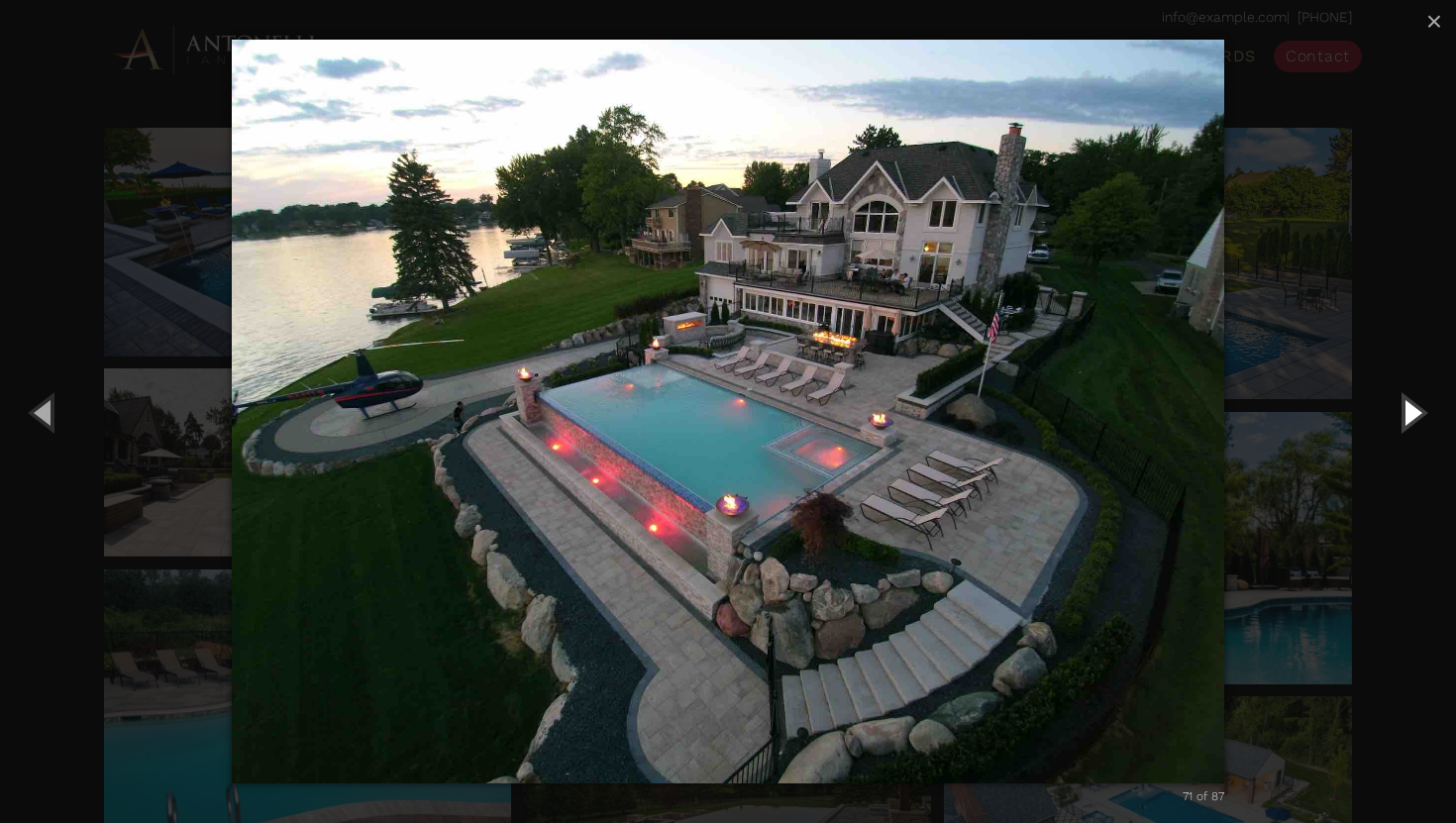 click at bounding box center [1411, 412] 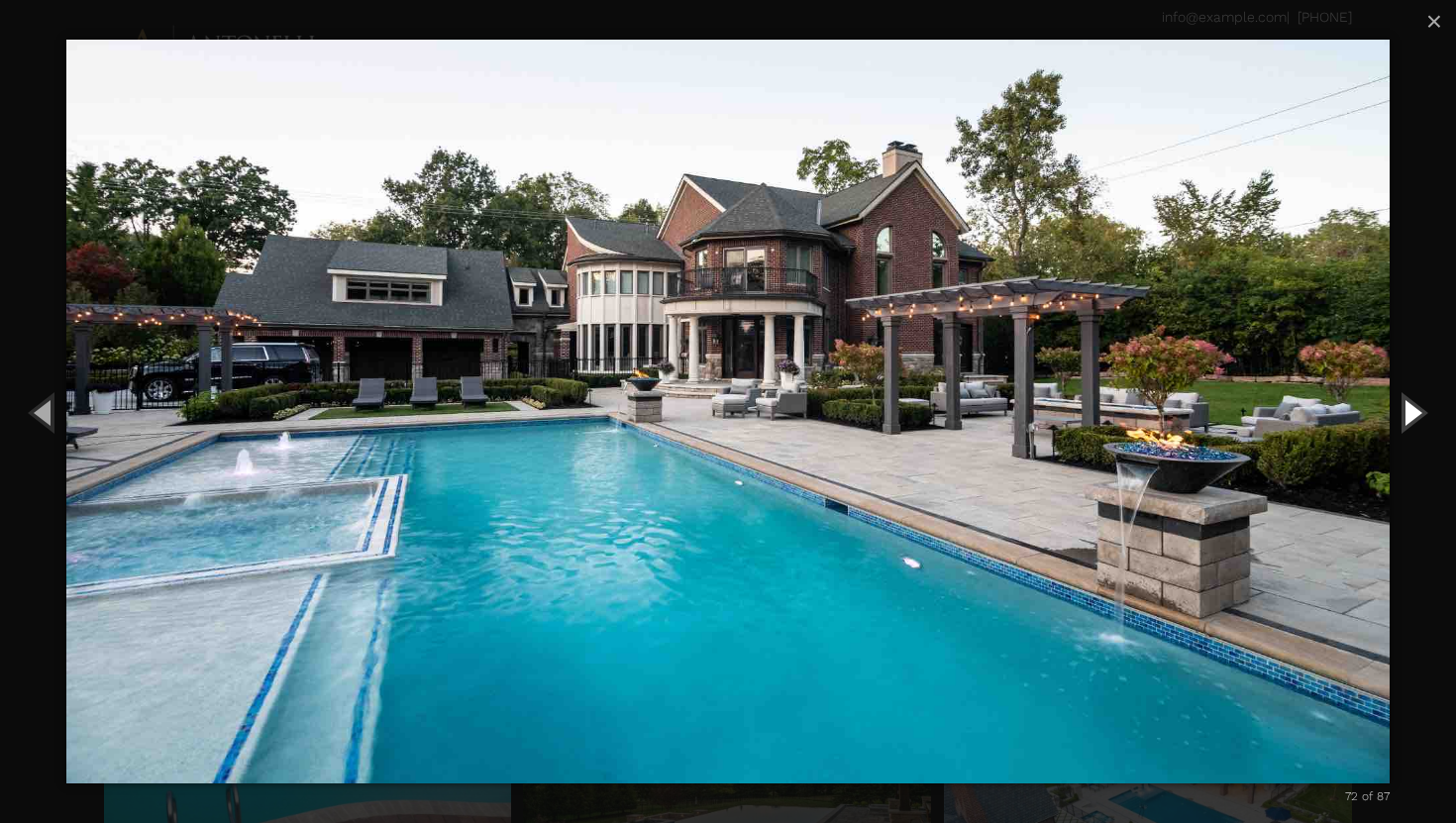 click at bounding box center (1411, 412) 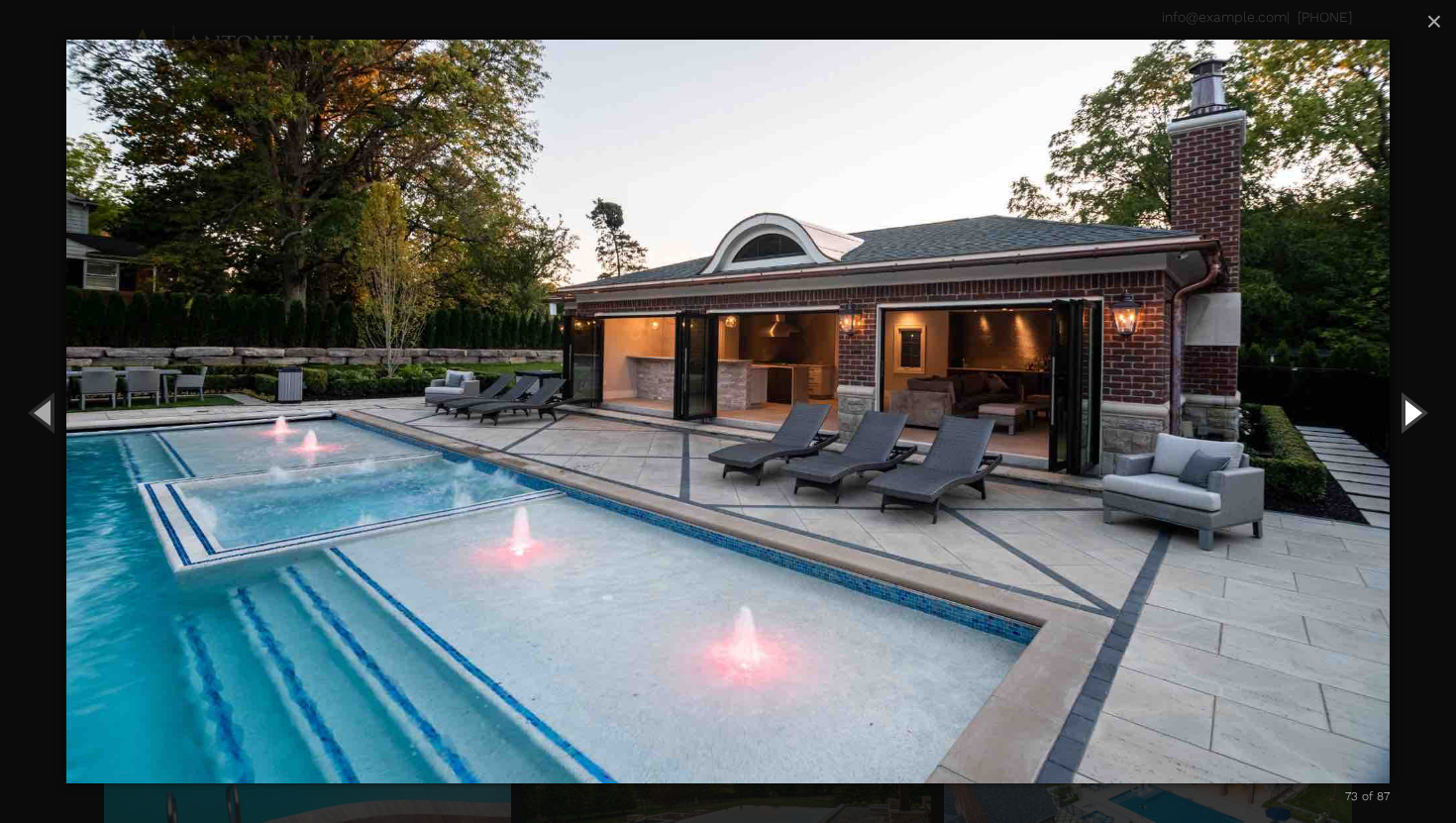 click at bounding box center [1411, 412] 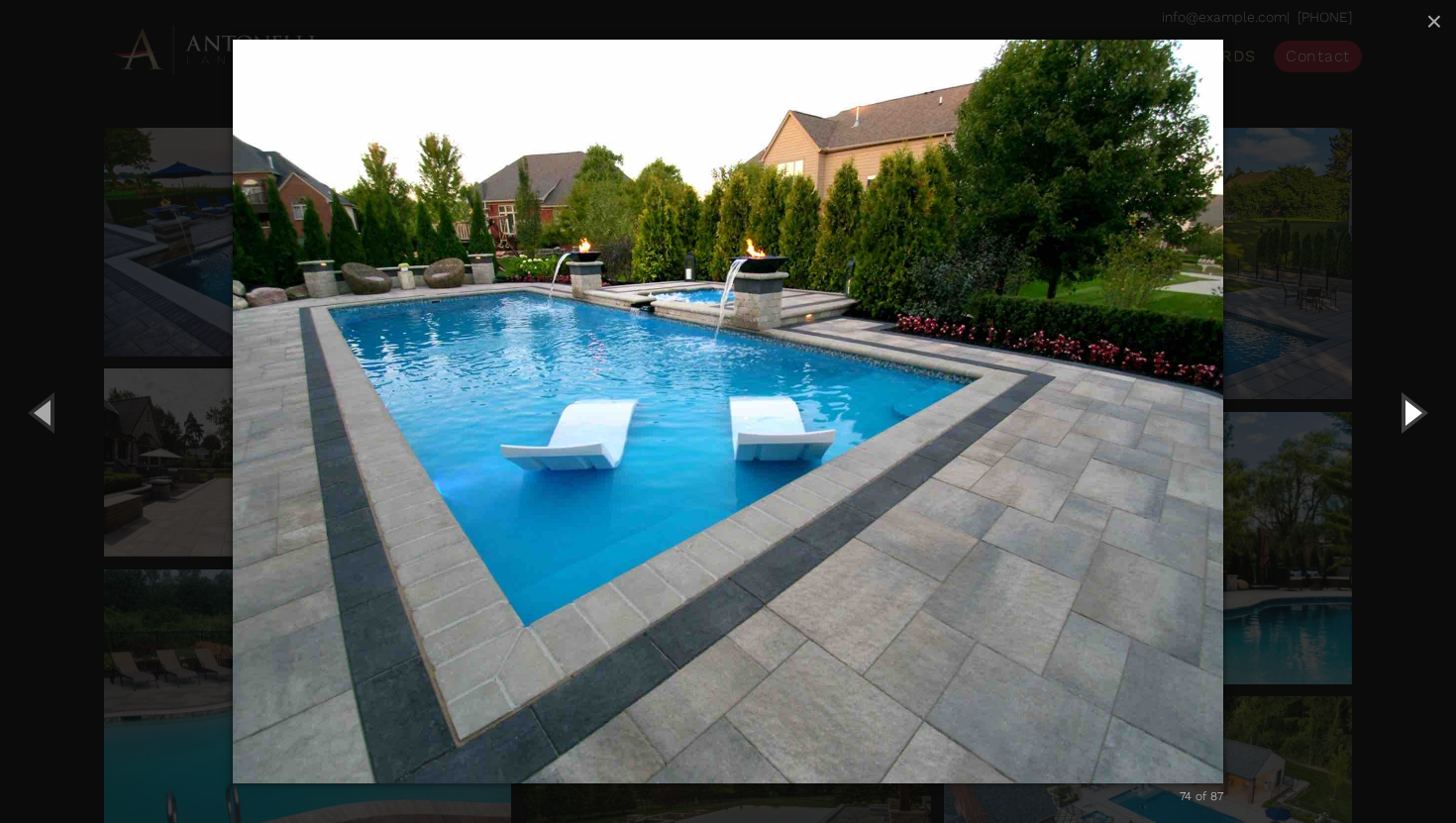 click at bounding box center (1411, 412) 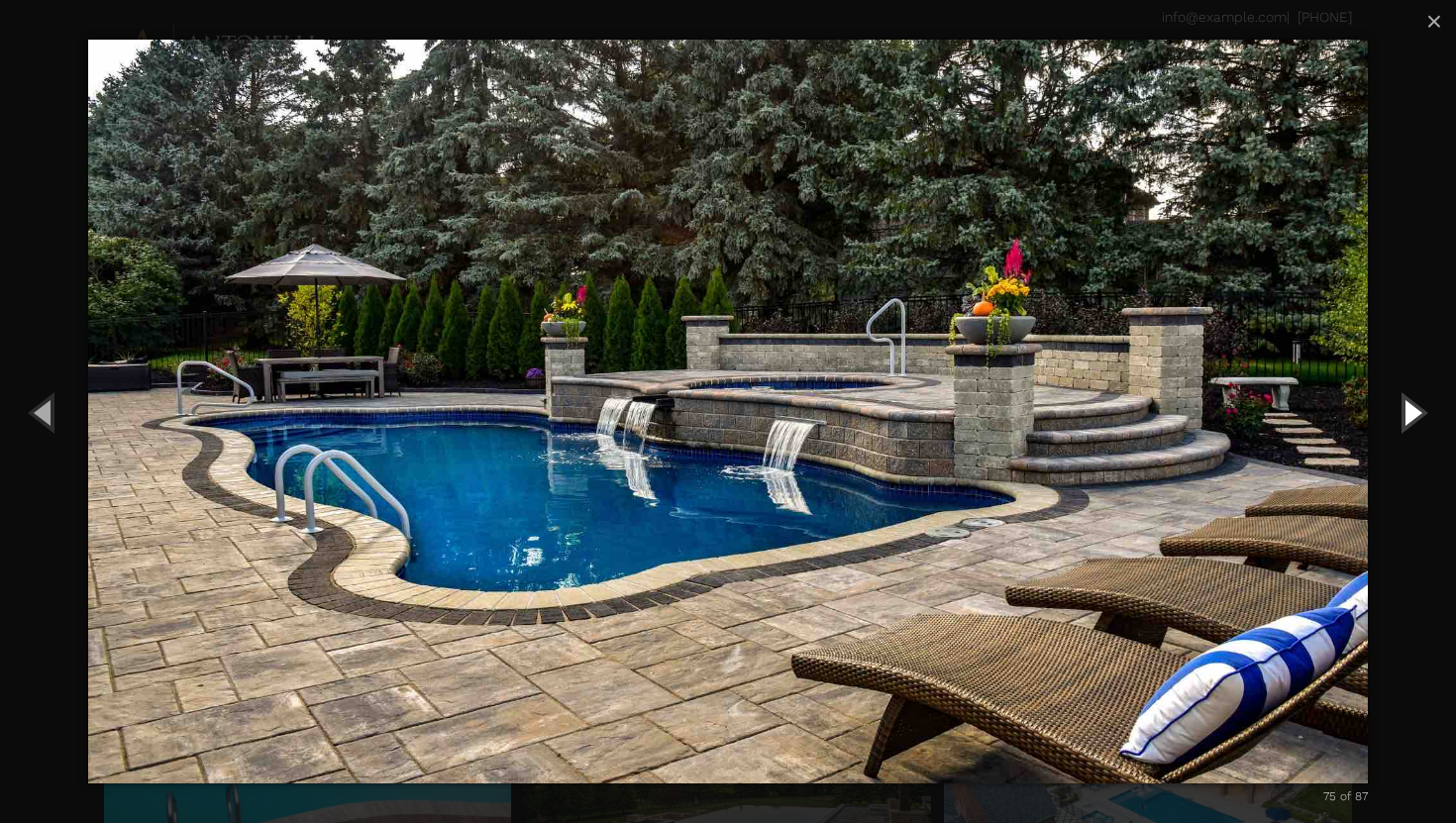 click at bounding box center [1411, 412] 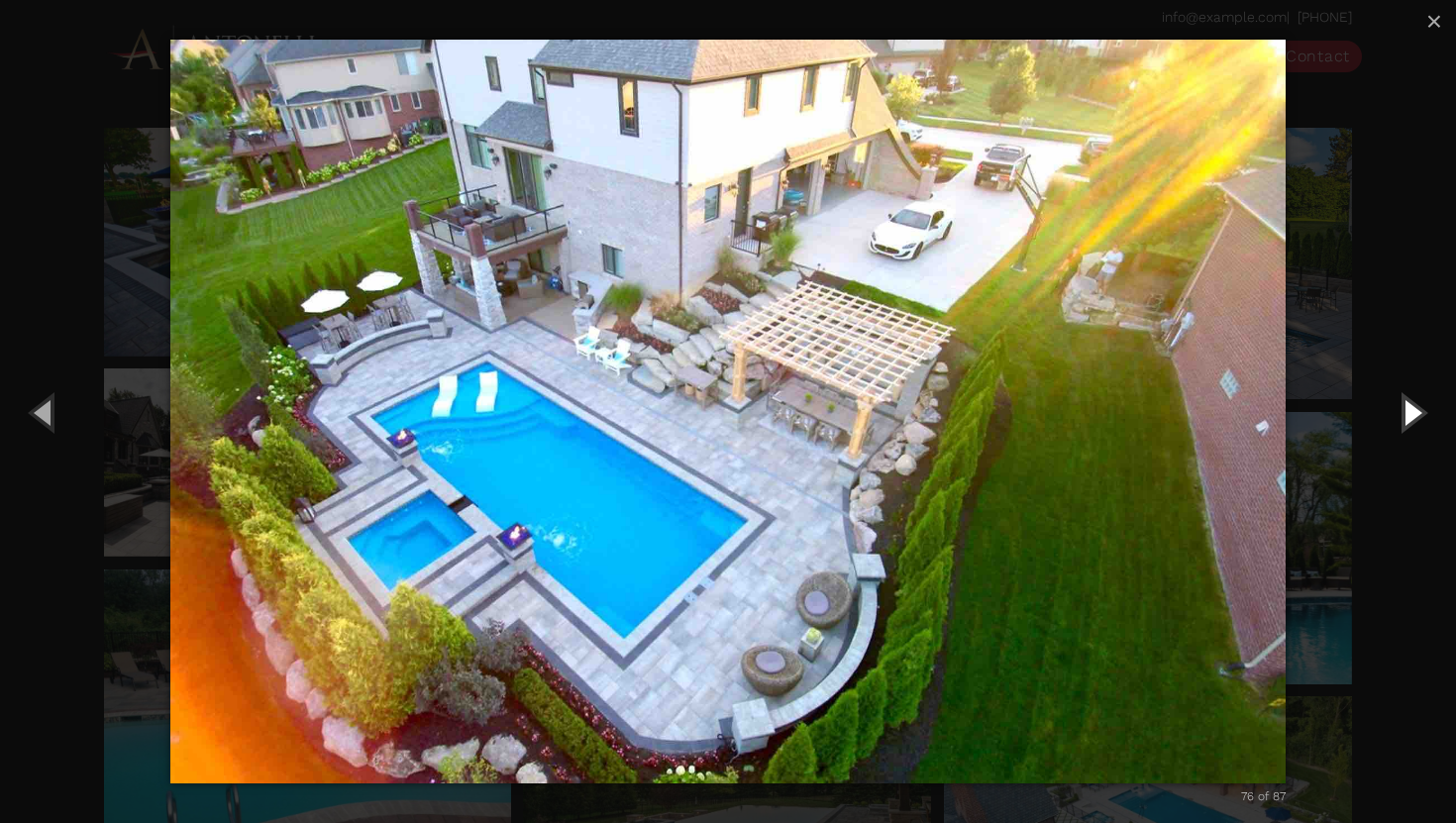 click at bounding box center [1411, 412] 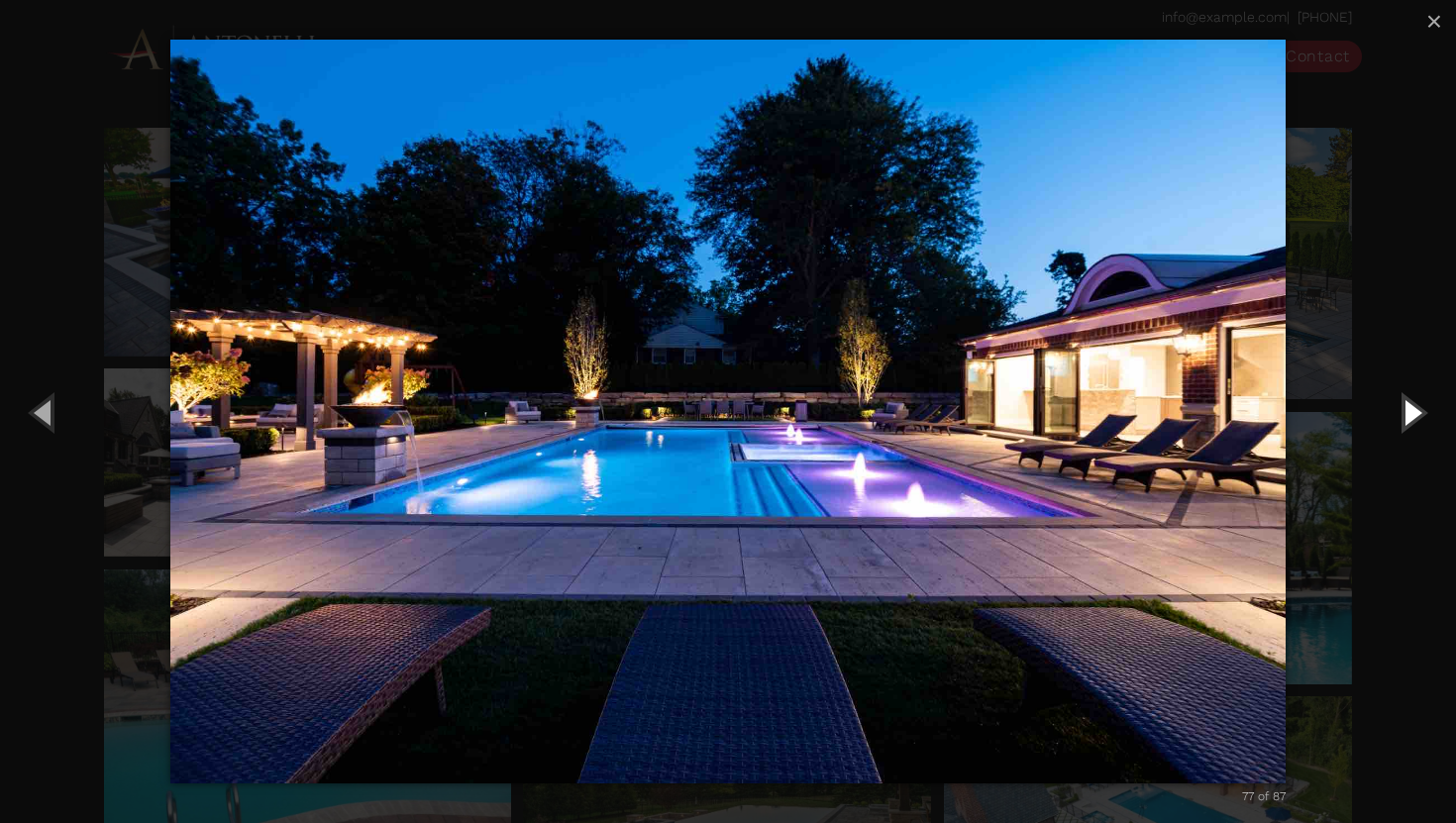 click at bounding box center [1411, 412] 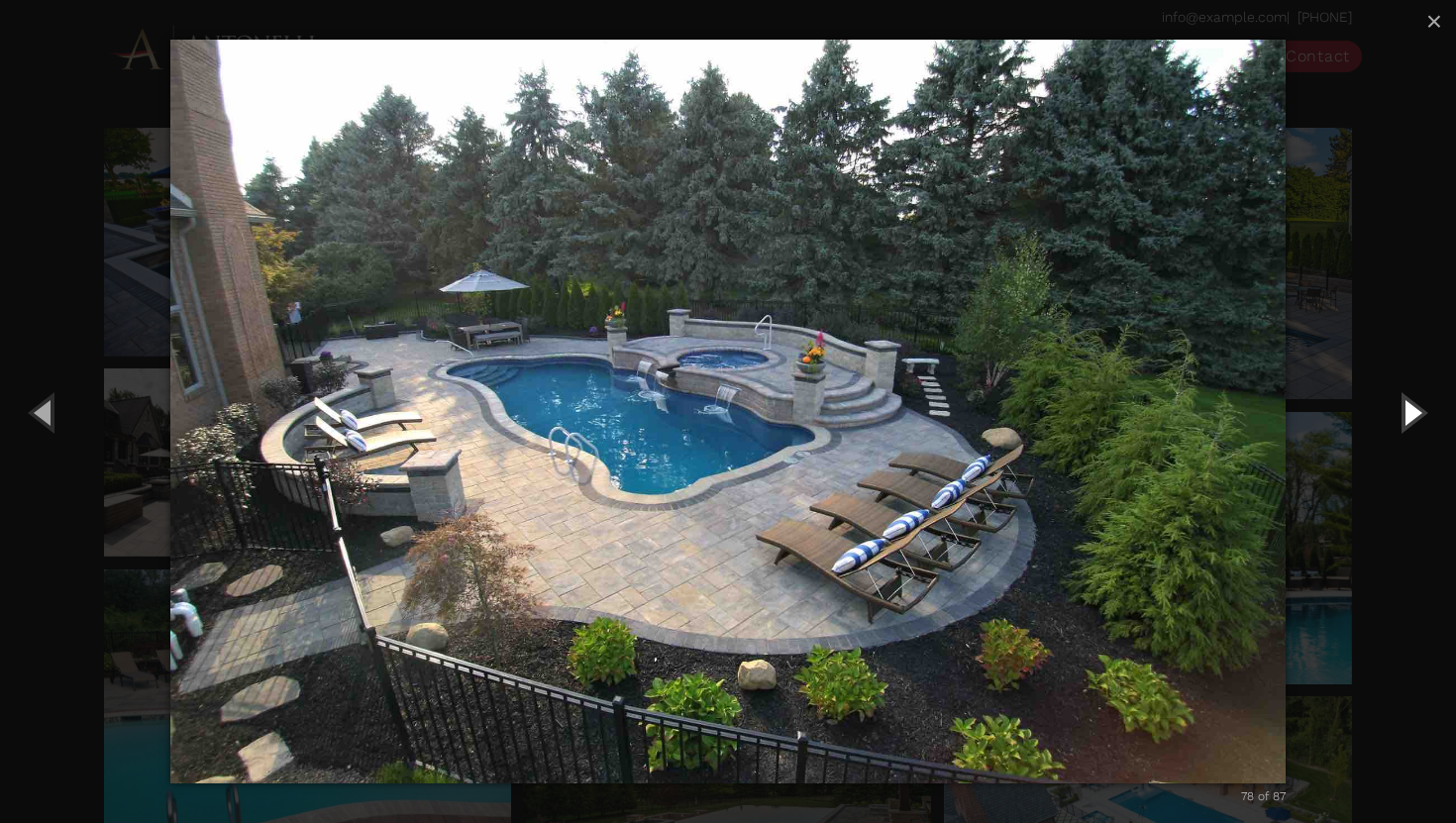 click at bounding box center (1411, 412) 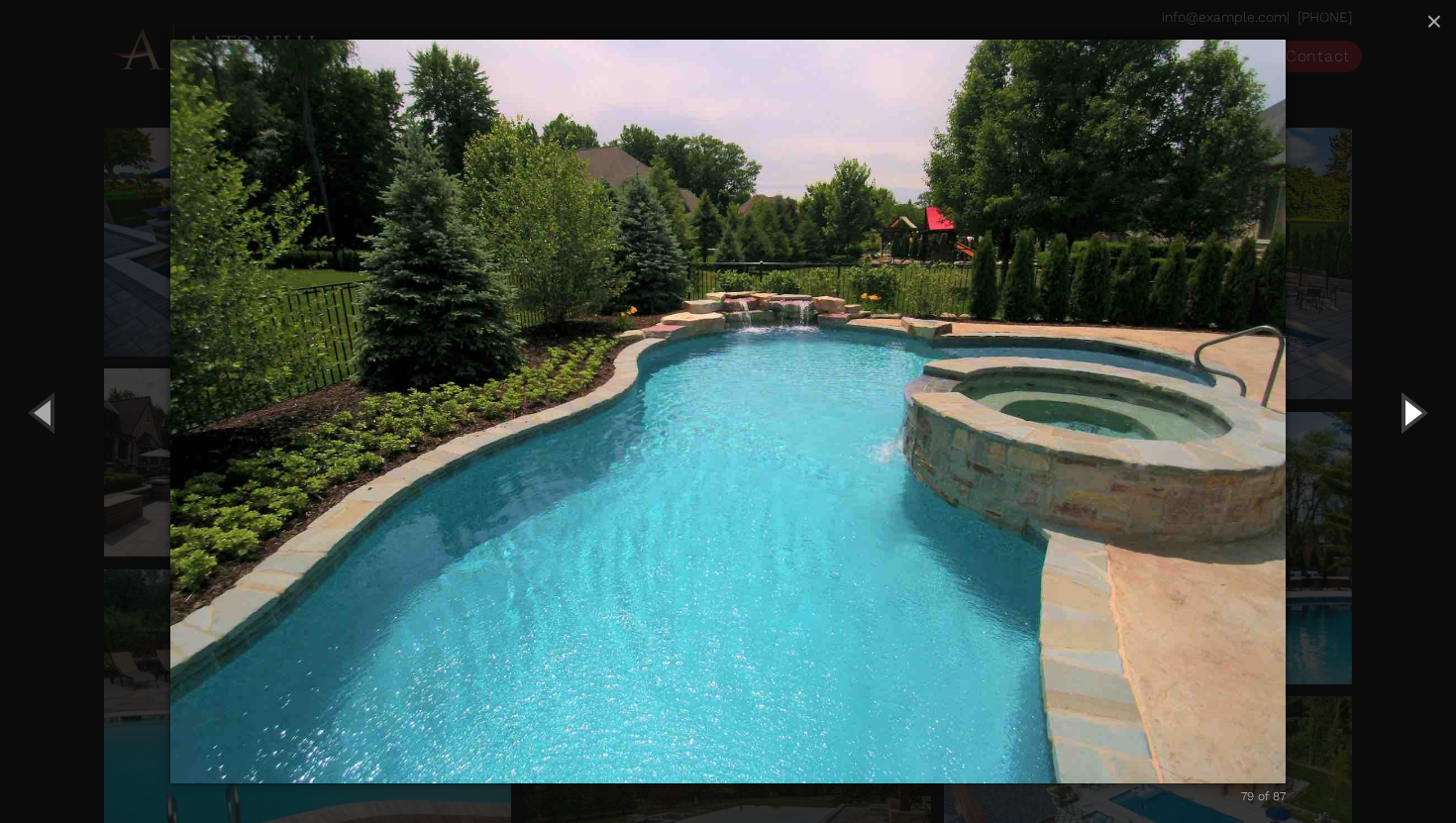click at bounding box center [1411, 412] 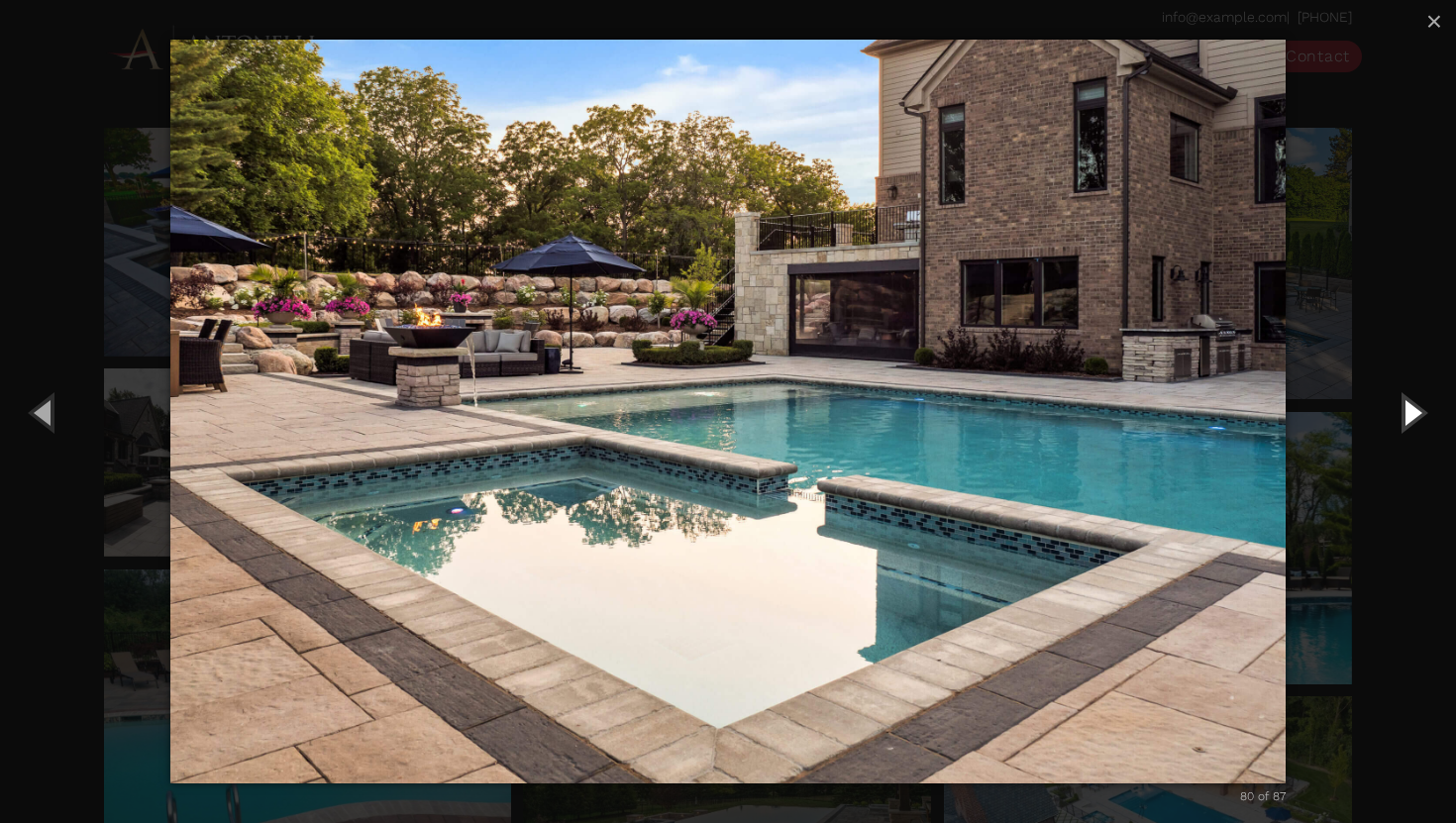 click at bounding box center (1411, 412) 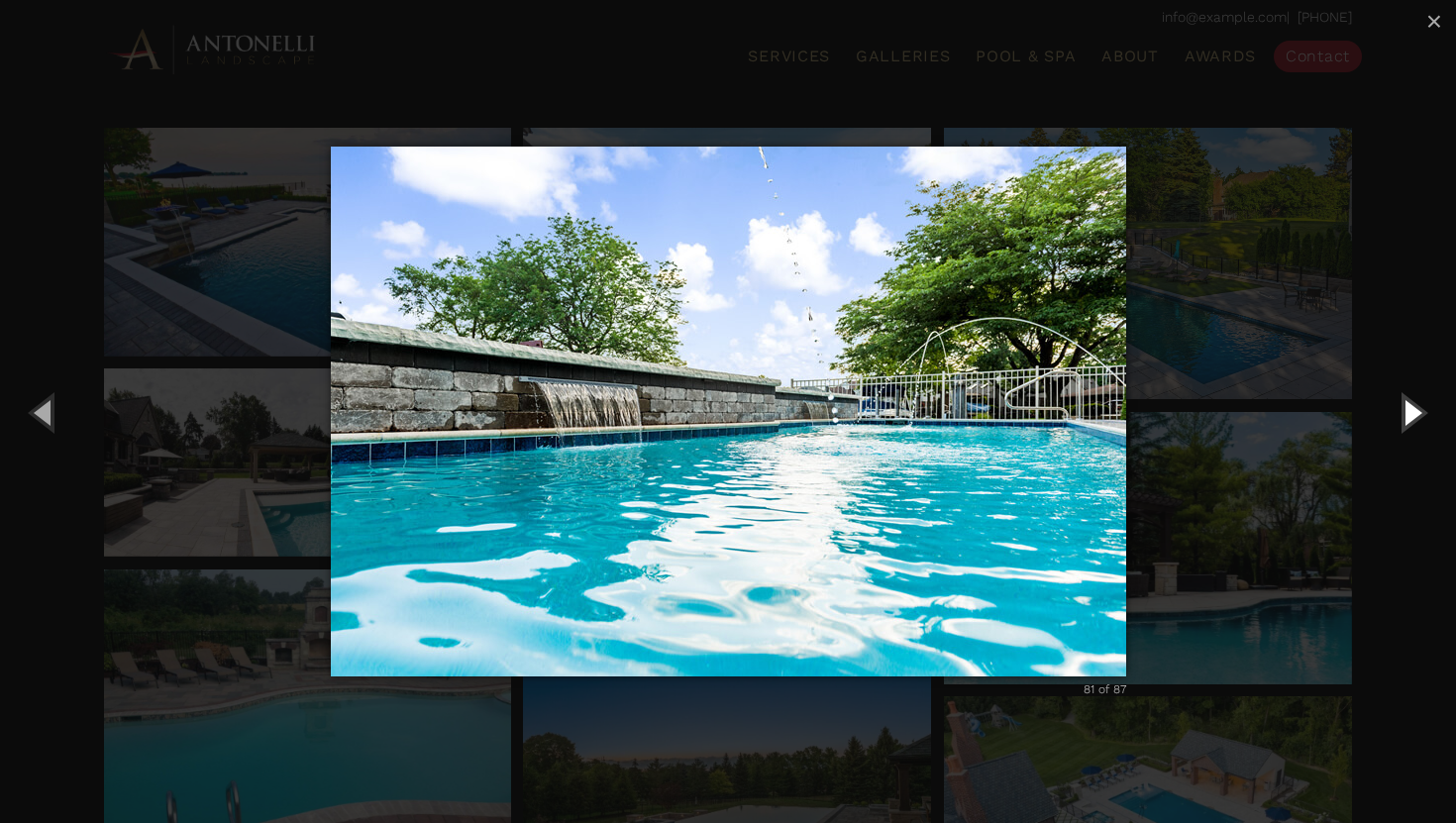 click at bounding box center [1411, 412] 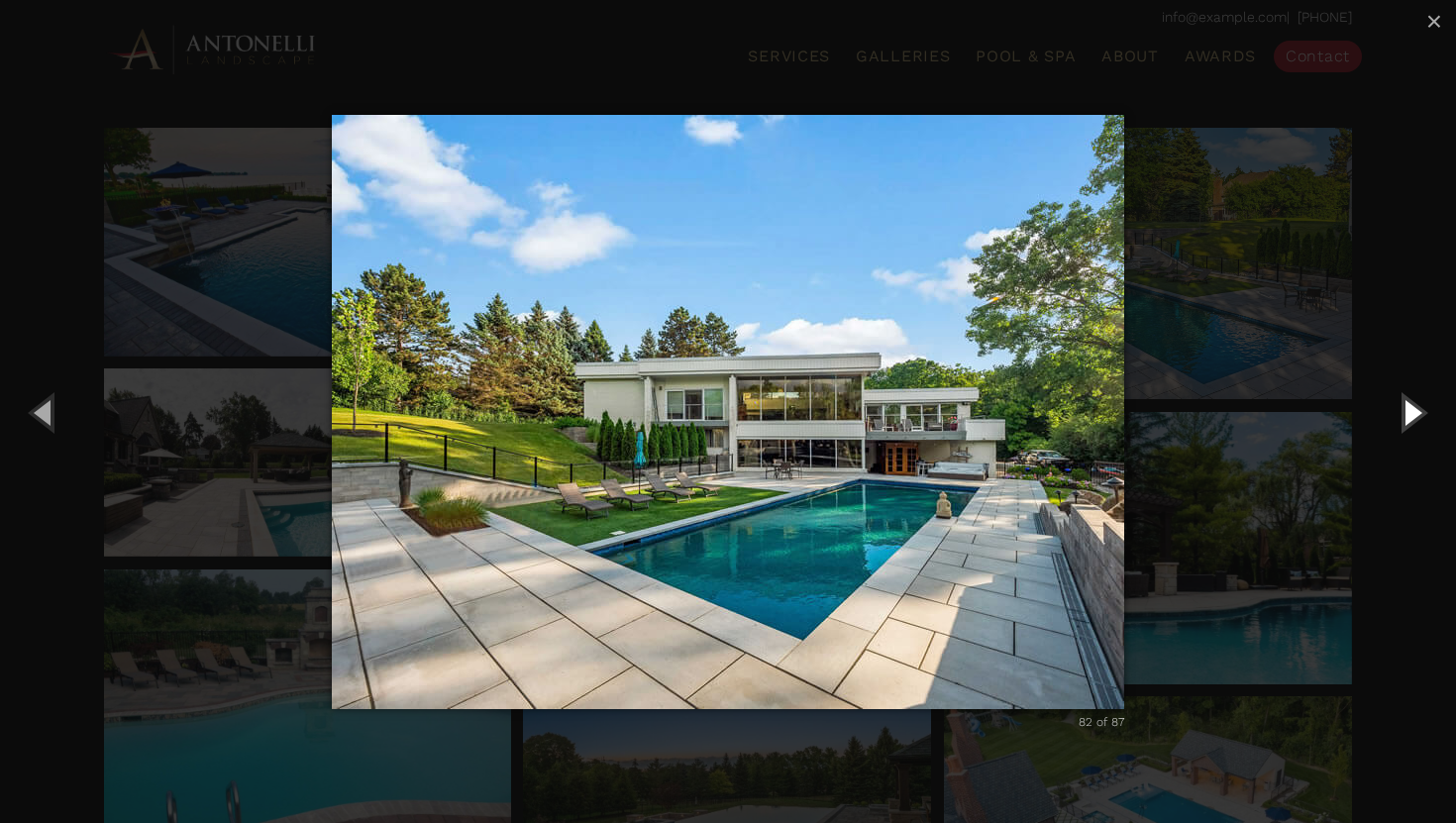 click at bounding box center [1411, 412] 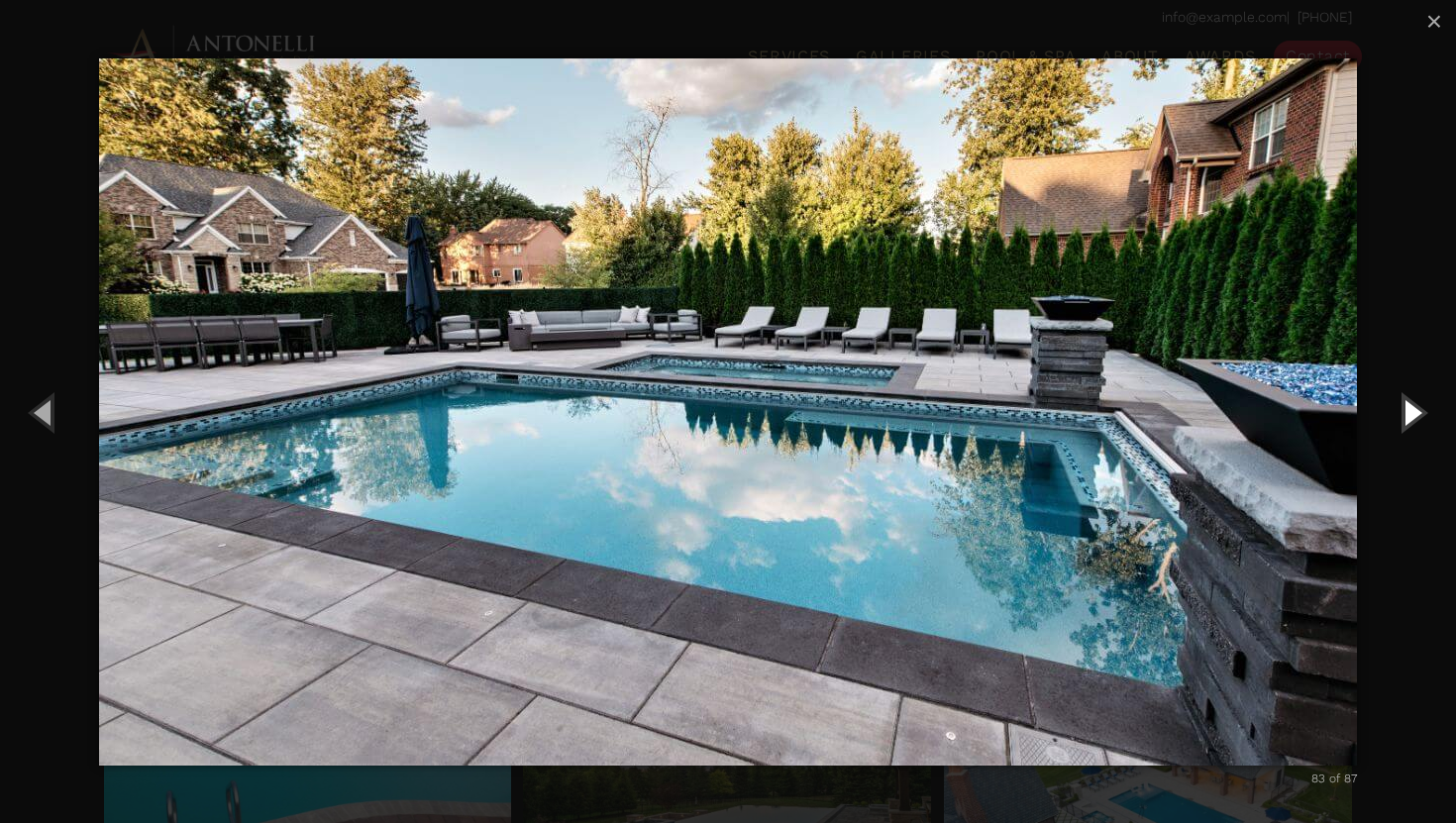 click at bounding box center [1411, 412] 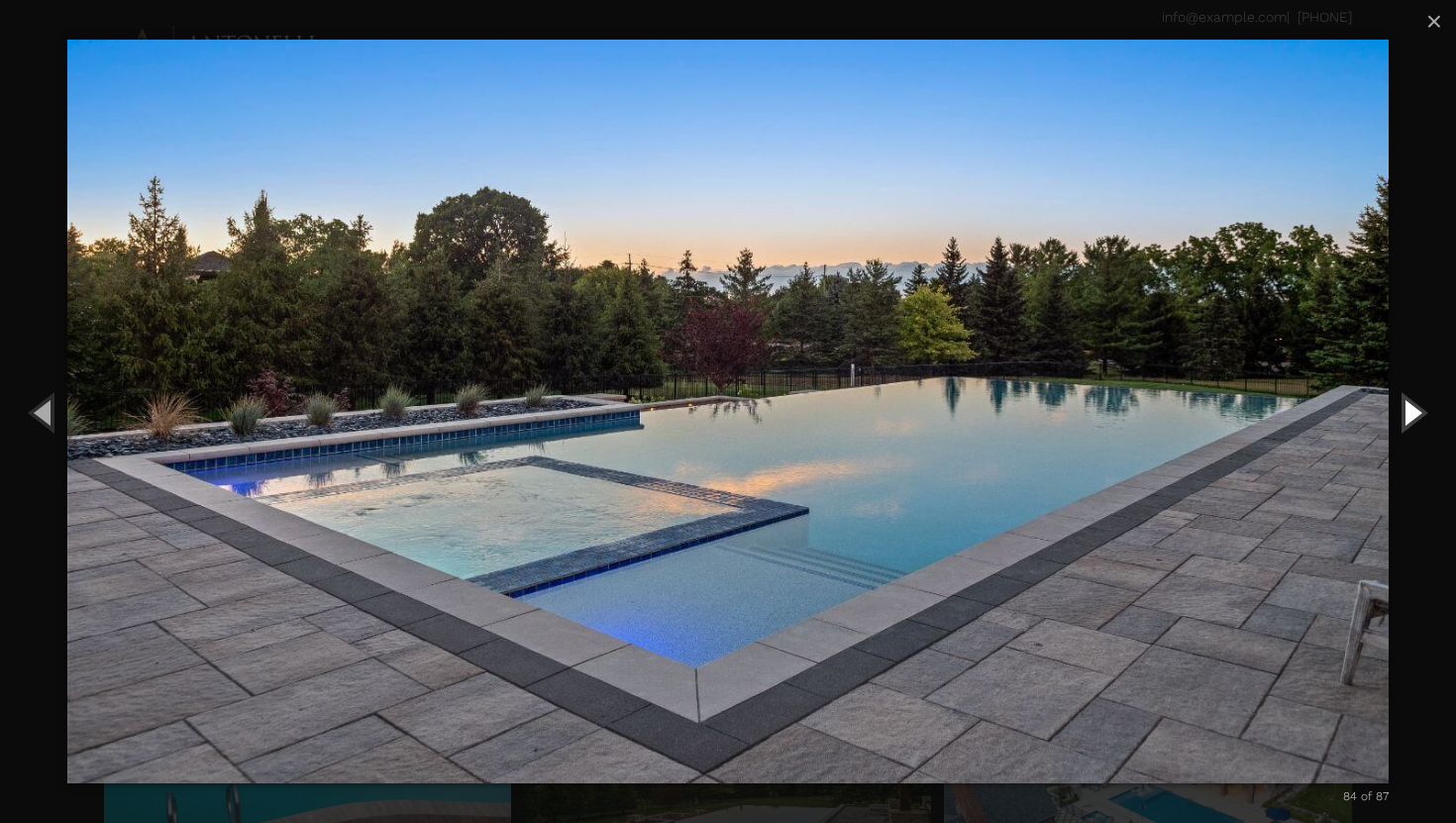 click at bounding box center [1411, 412] 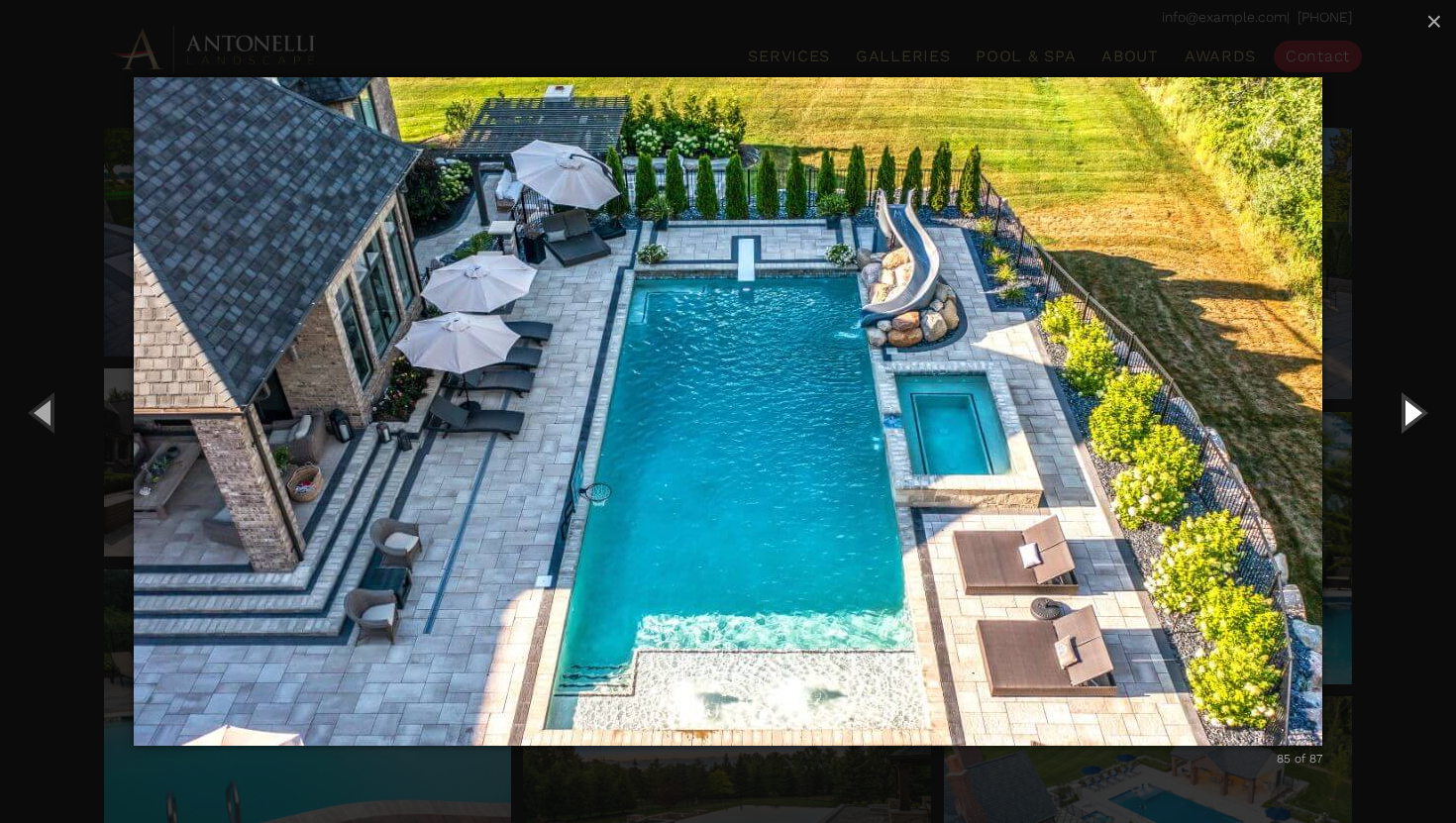 click at bounding box center [1411, 412] 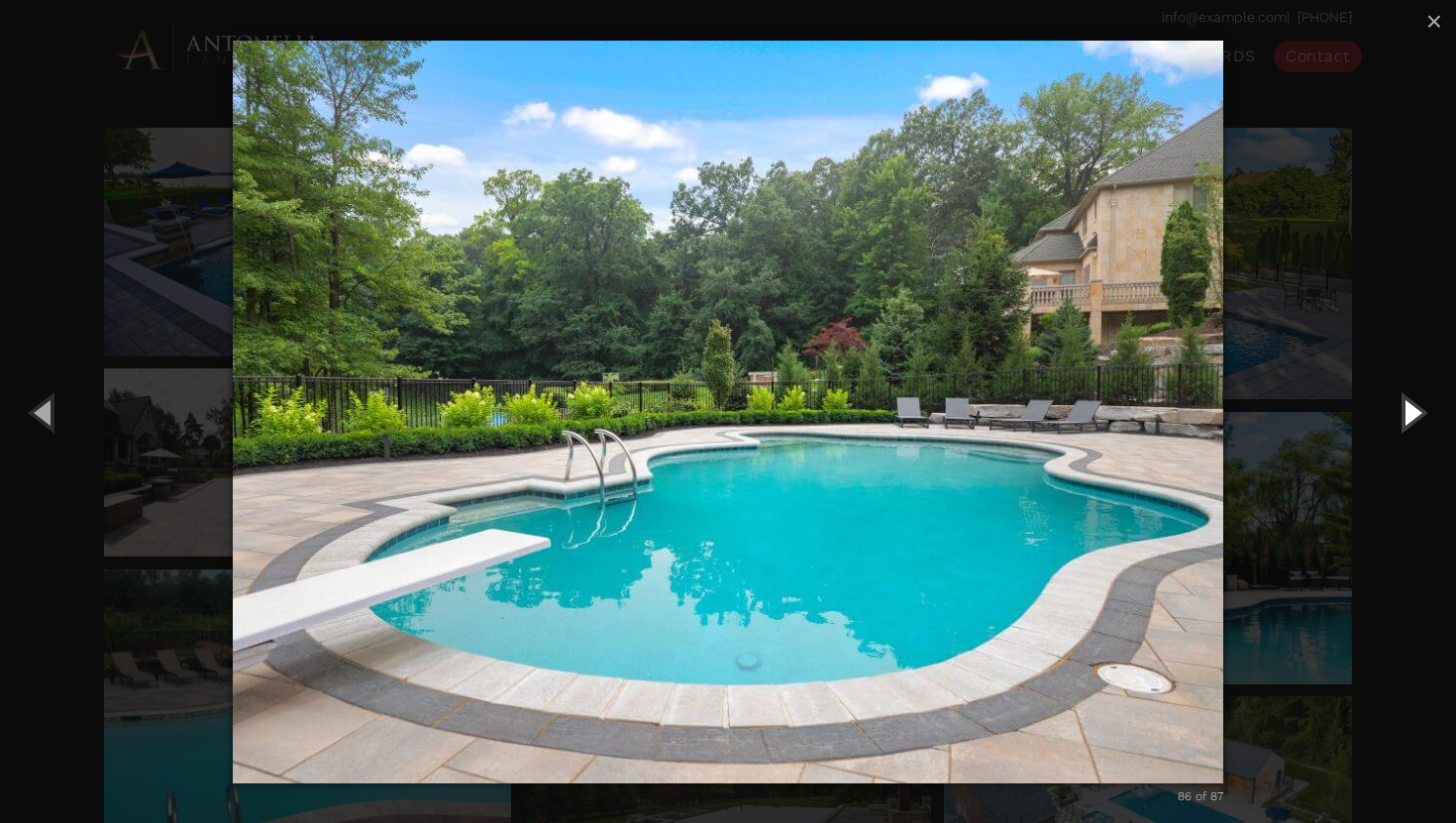 click at bounding box center [1411, 412] 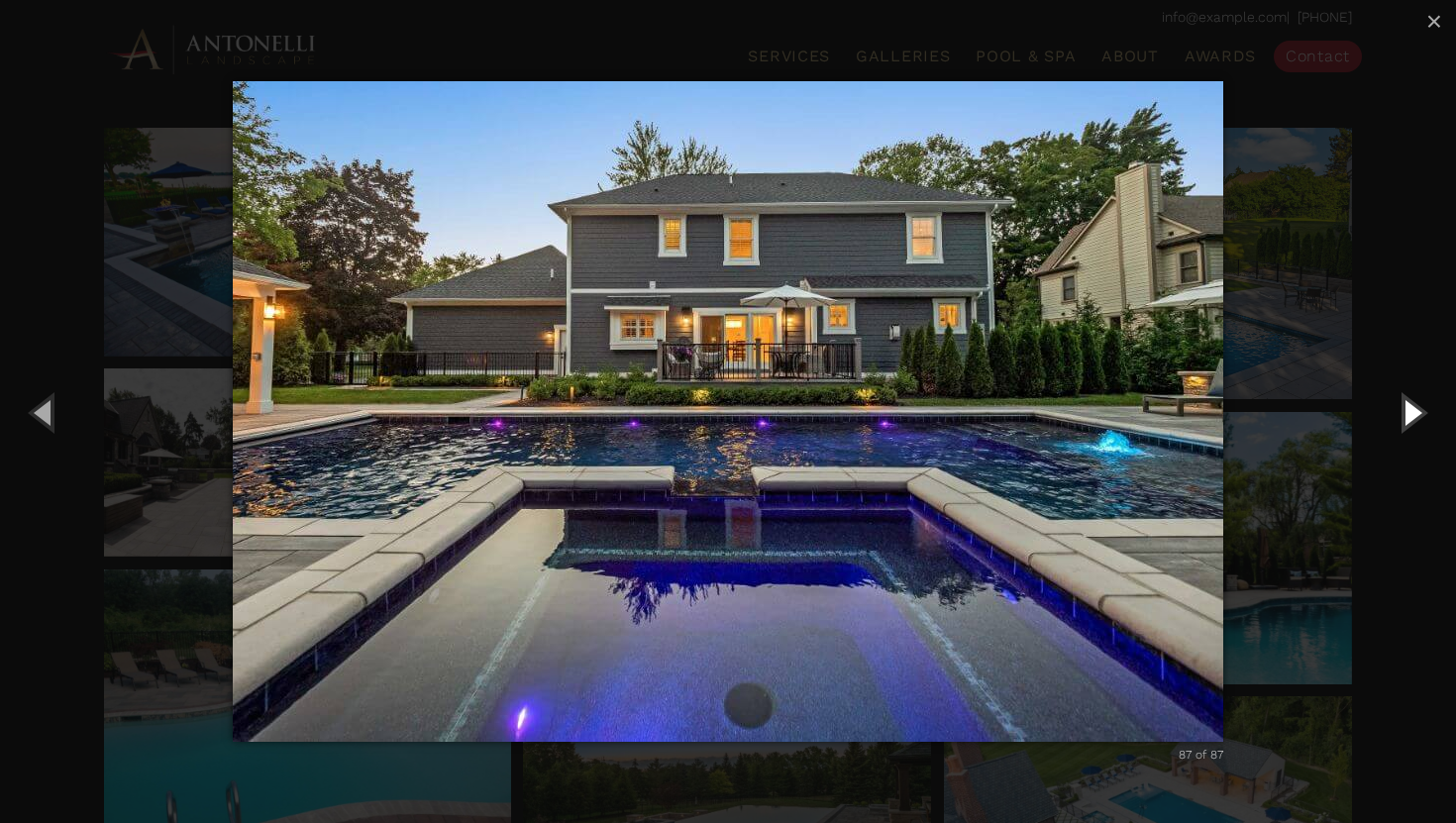click at bounding box center (1411, 412) 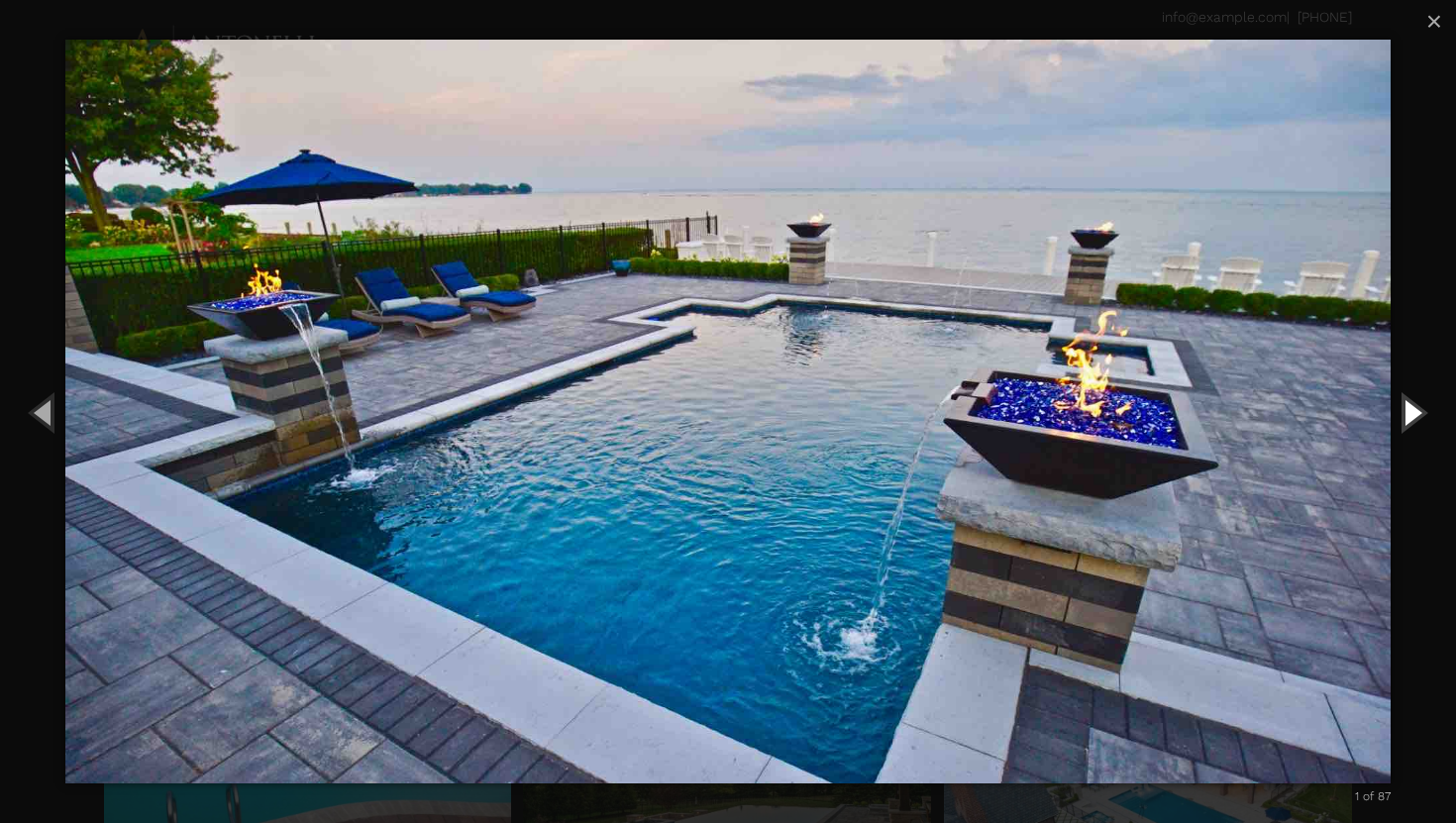 click at bounding box center (1411, 412) 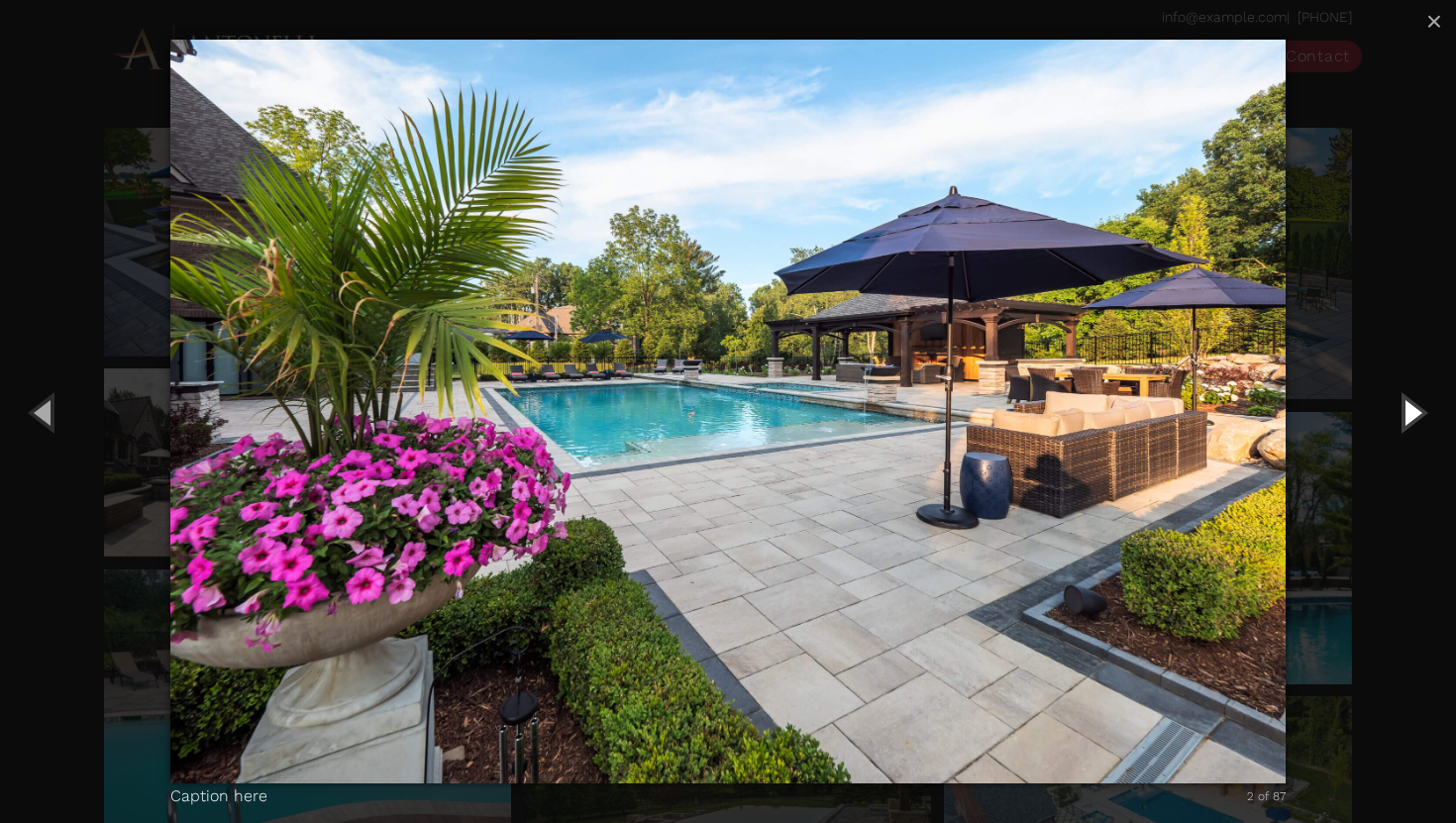 click at bounding box center (1411, 412) 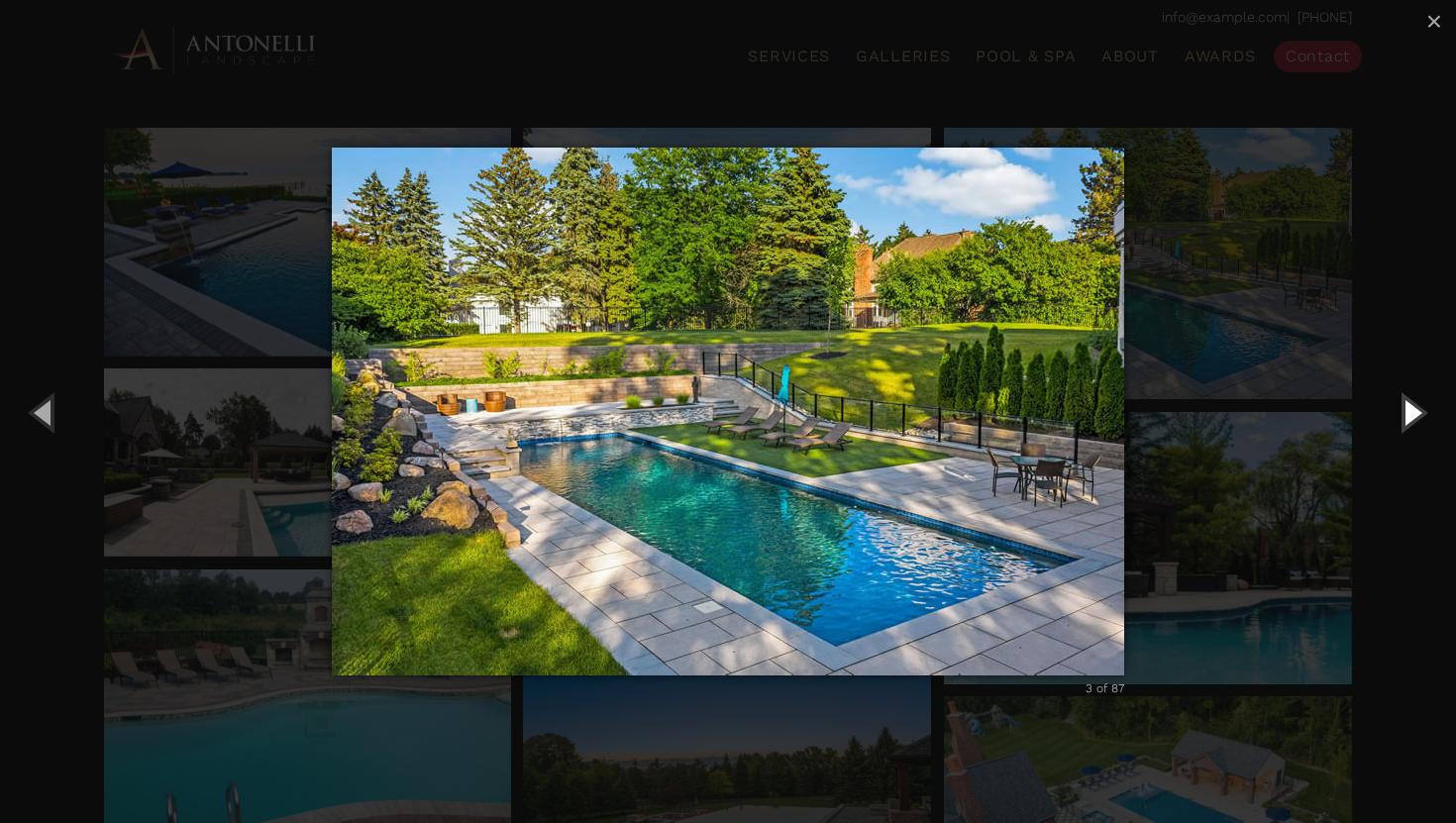 click at bounding box center (1411, 412) 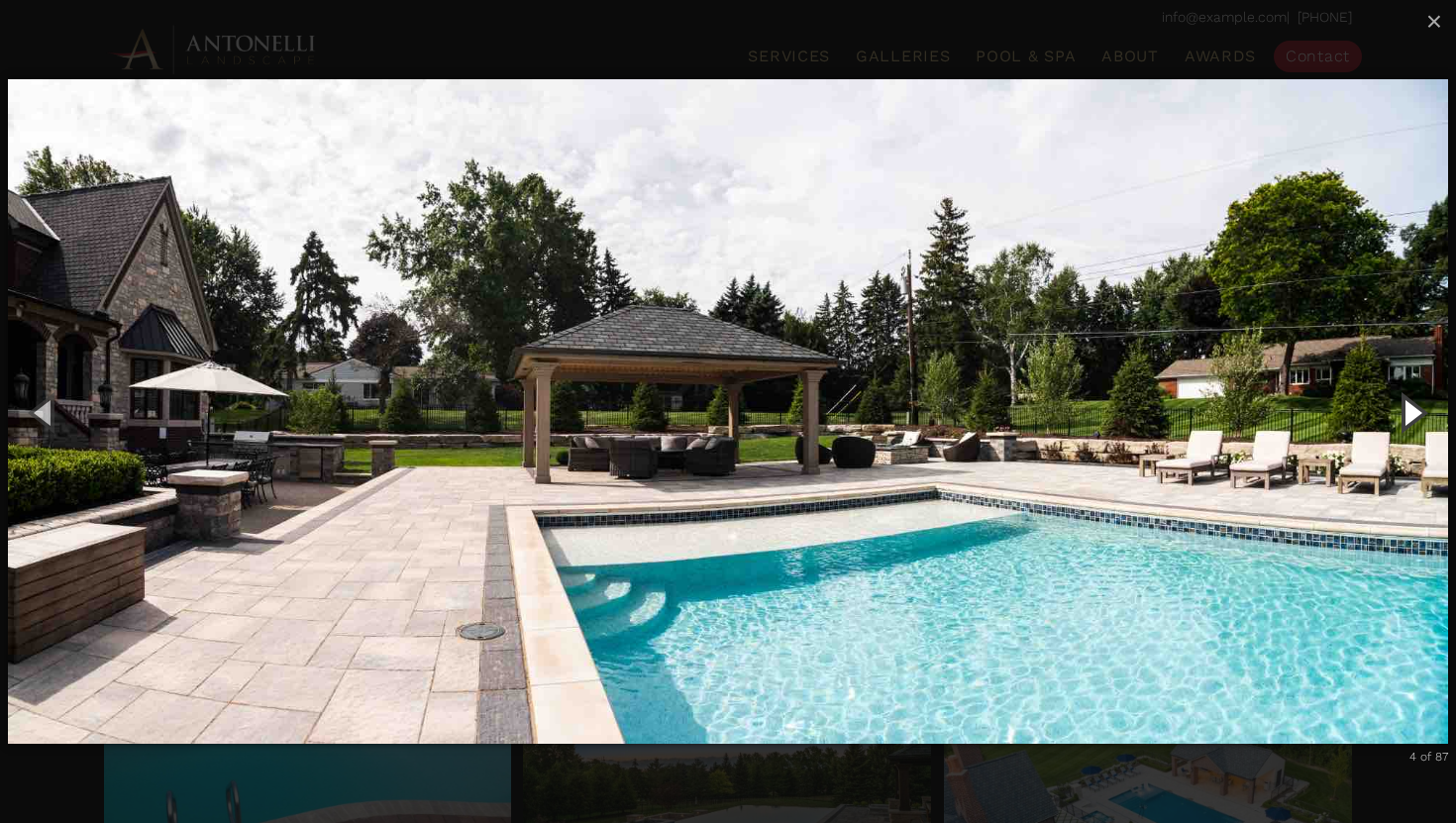 click at bounding box center (1411, 412) 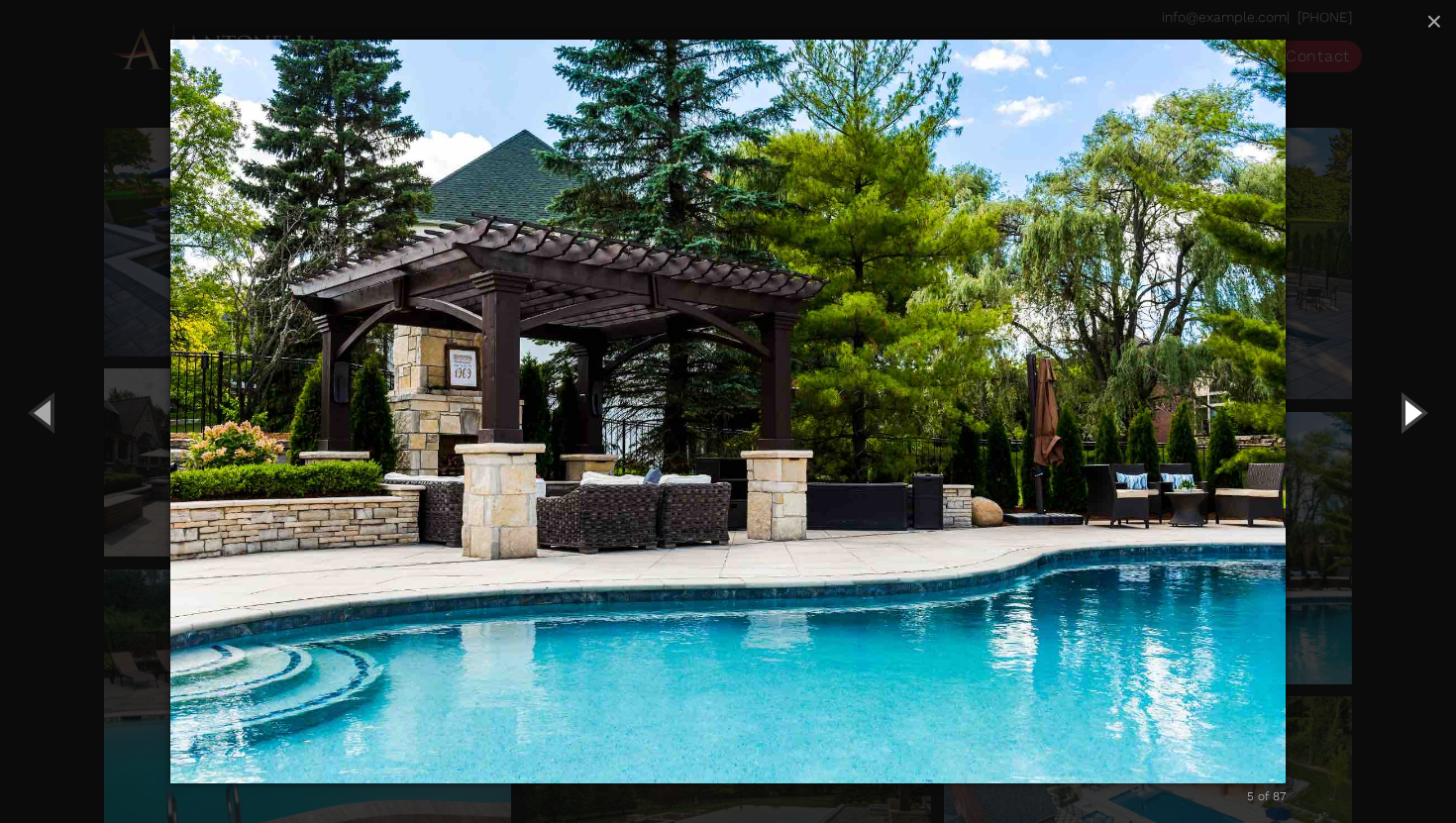 click at bounding box center [1411, 412] 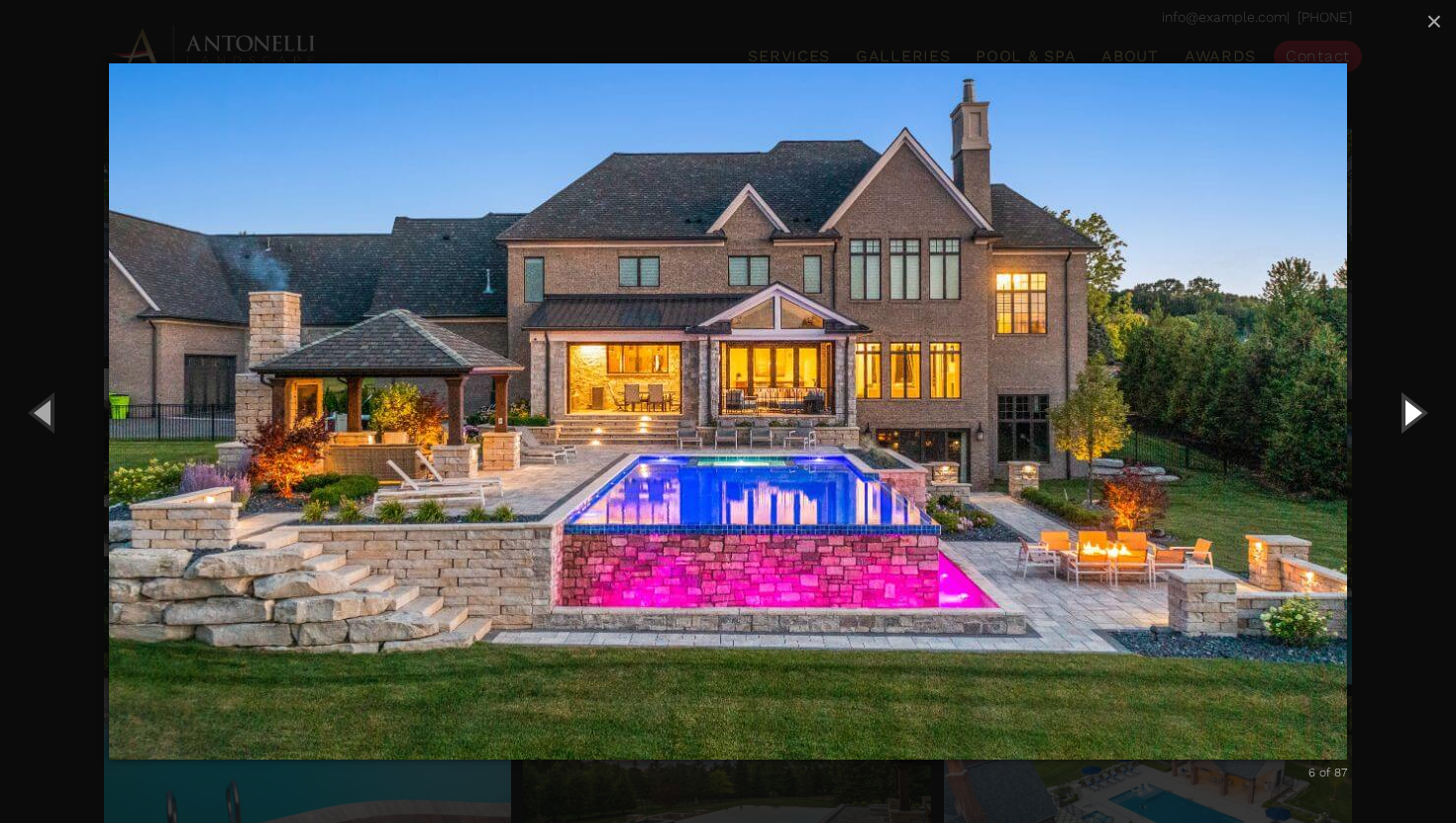 click at bounding box center [1411, 412] 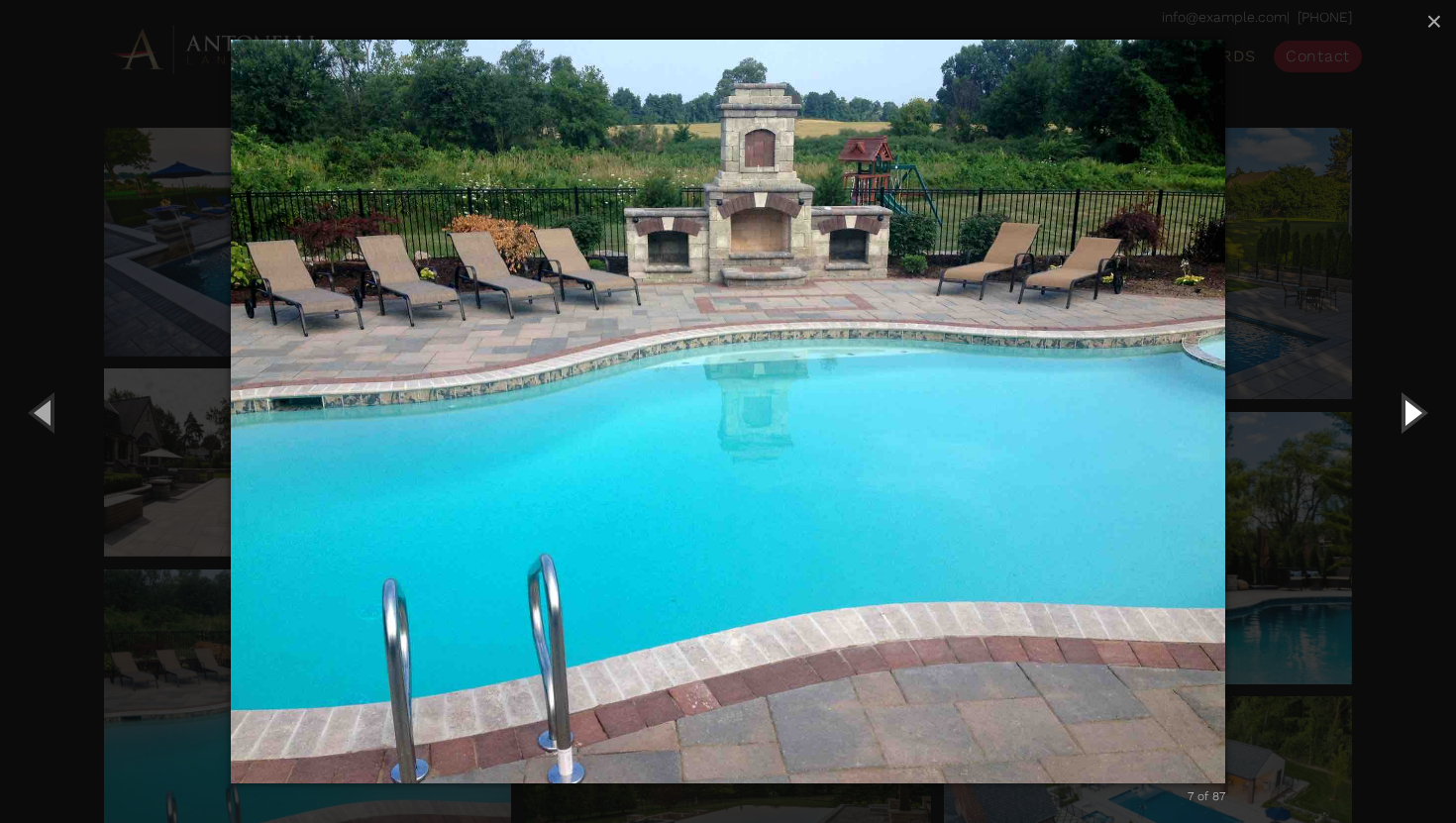 click at bounding box center [1411, 412] 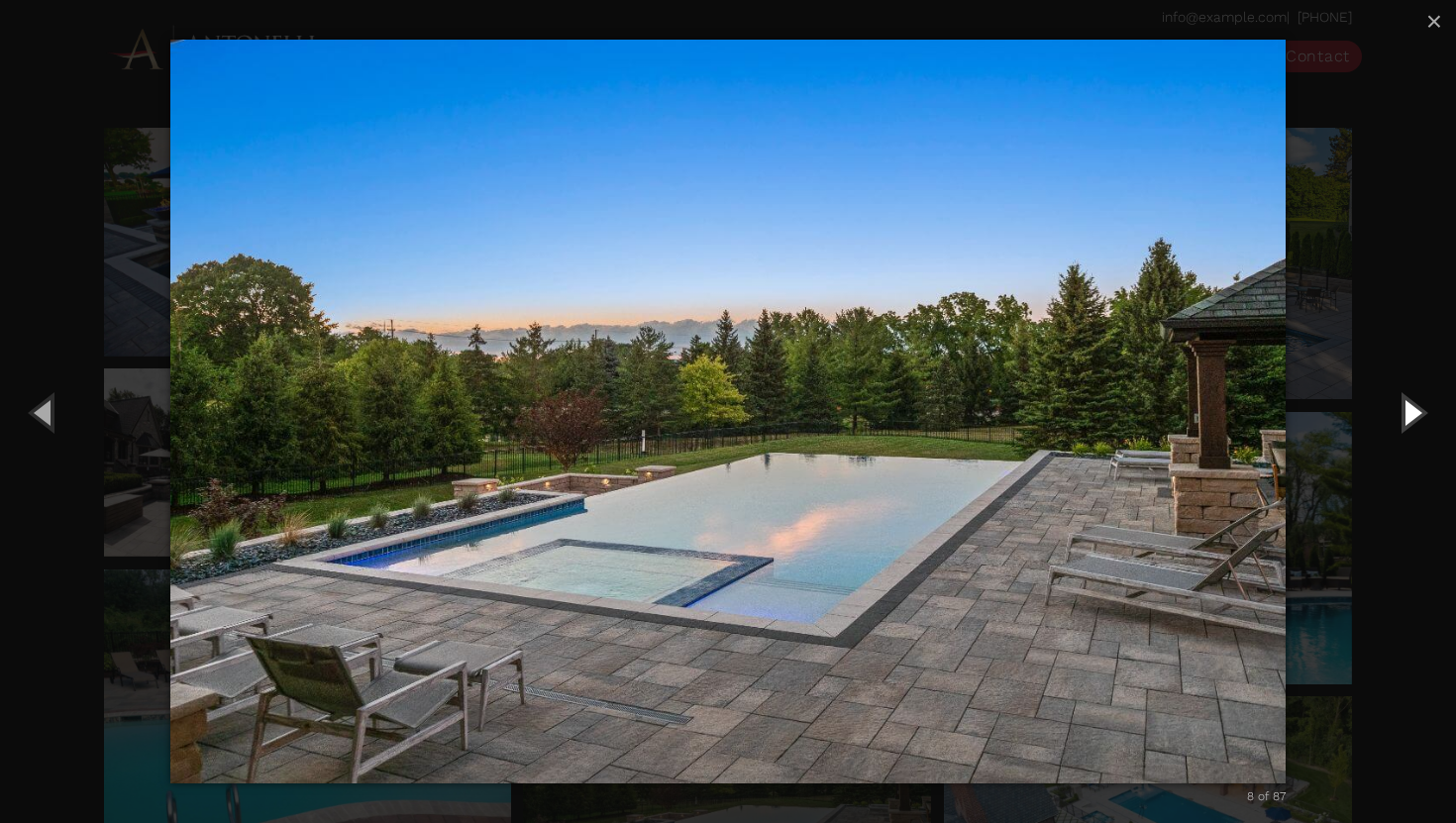 click at bounding box center (1411, 412) 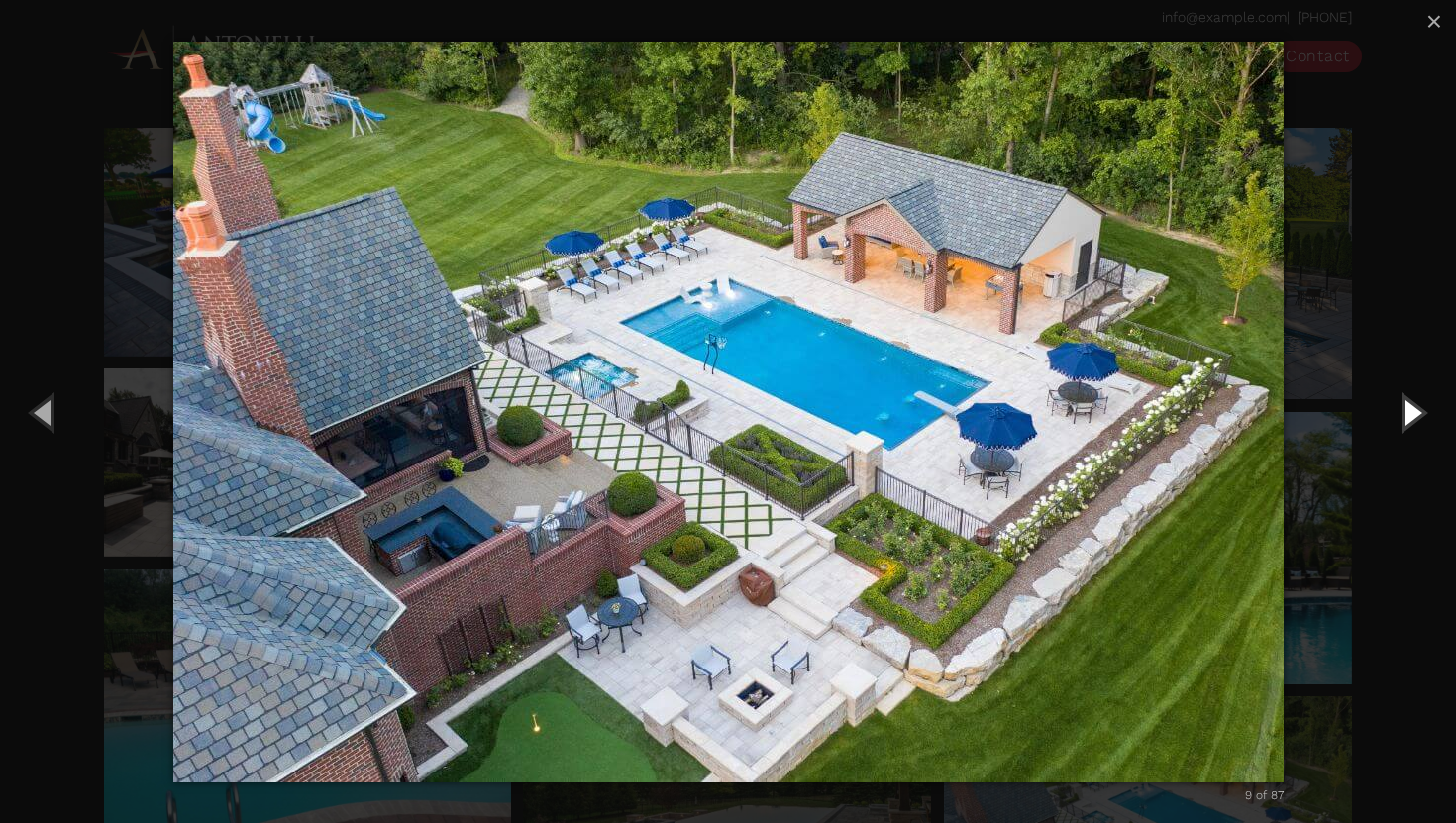click at bounding box center [1411, 412] 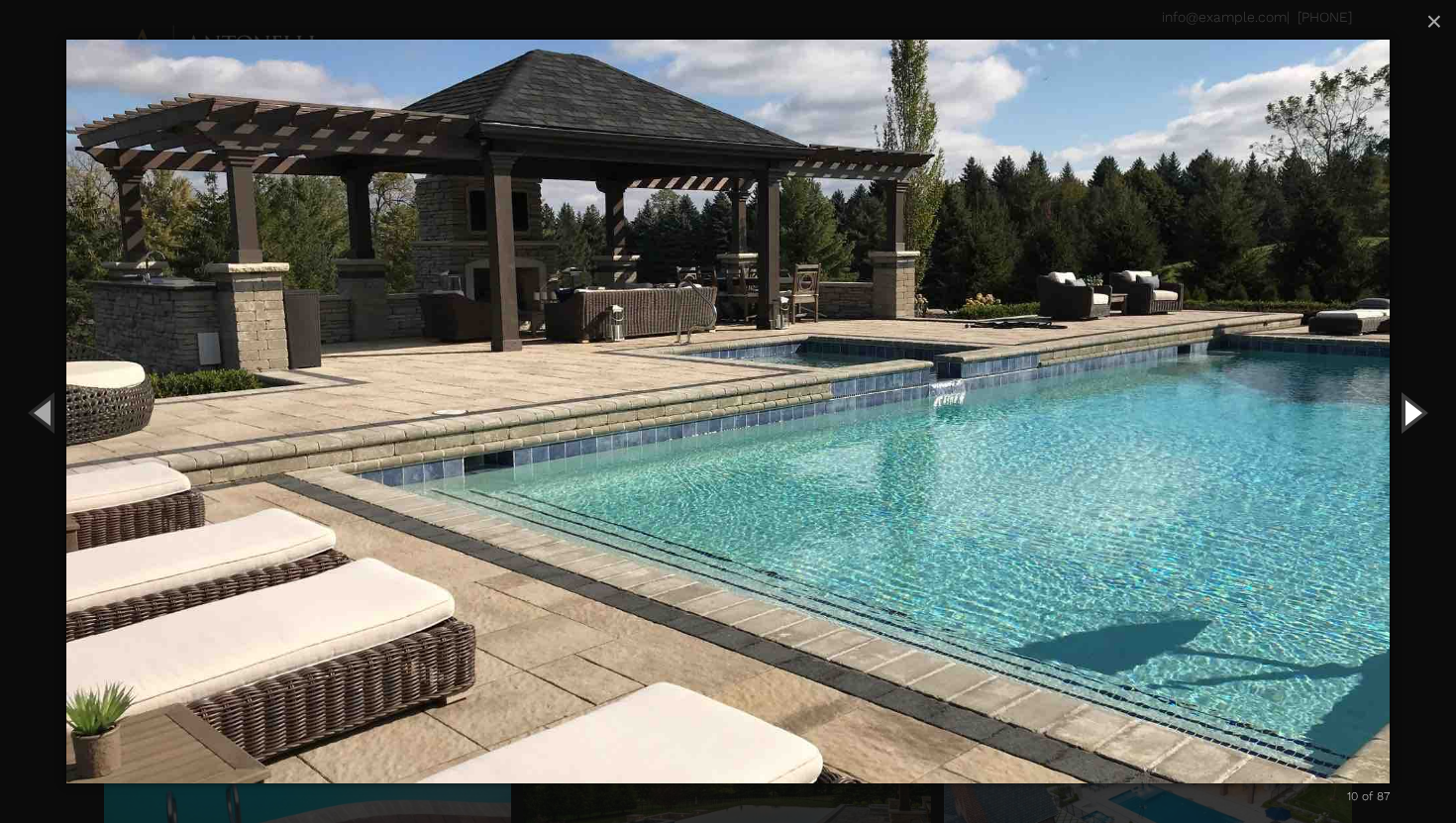 click at bounding box center (1411, 412) 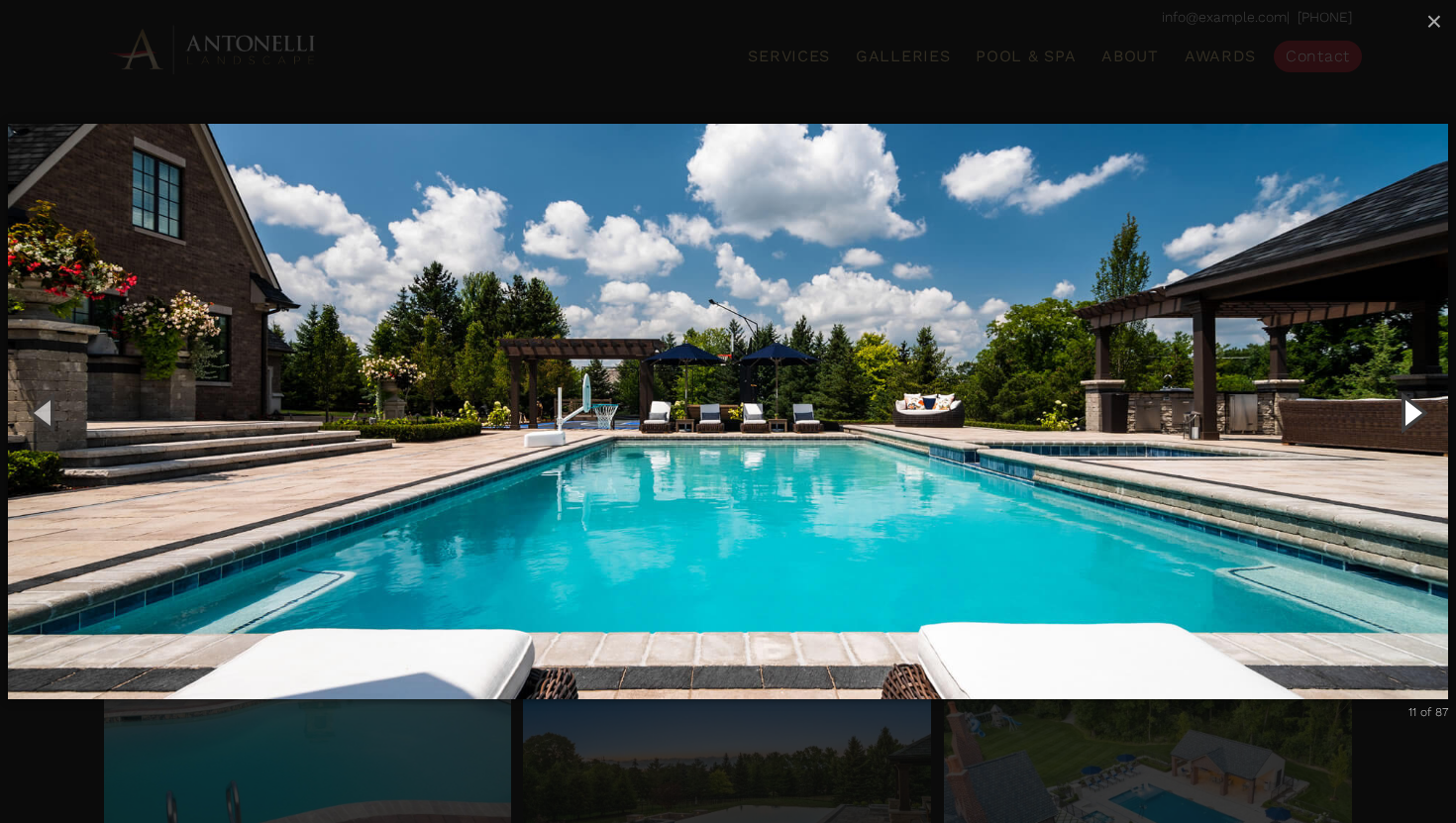 click at bounding box center [1411, 412] 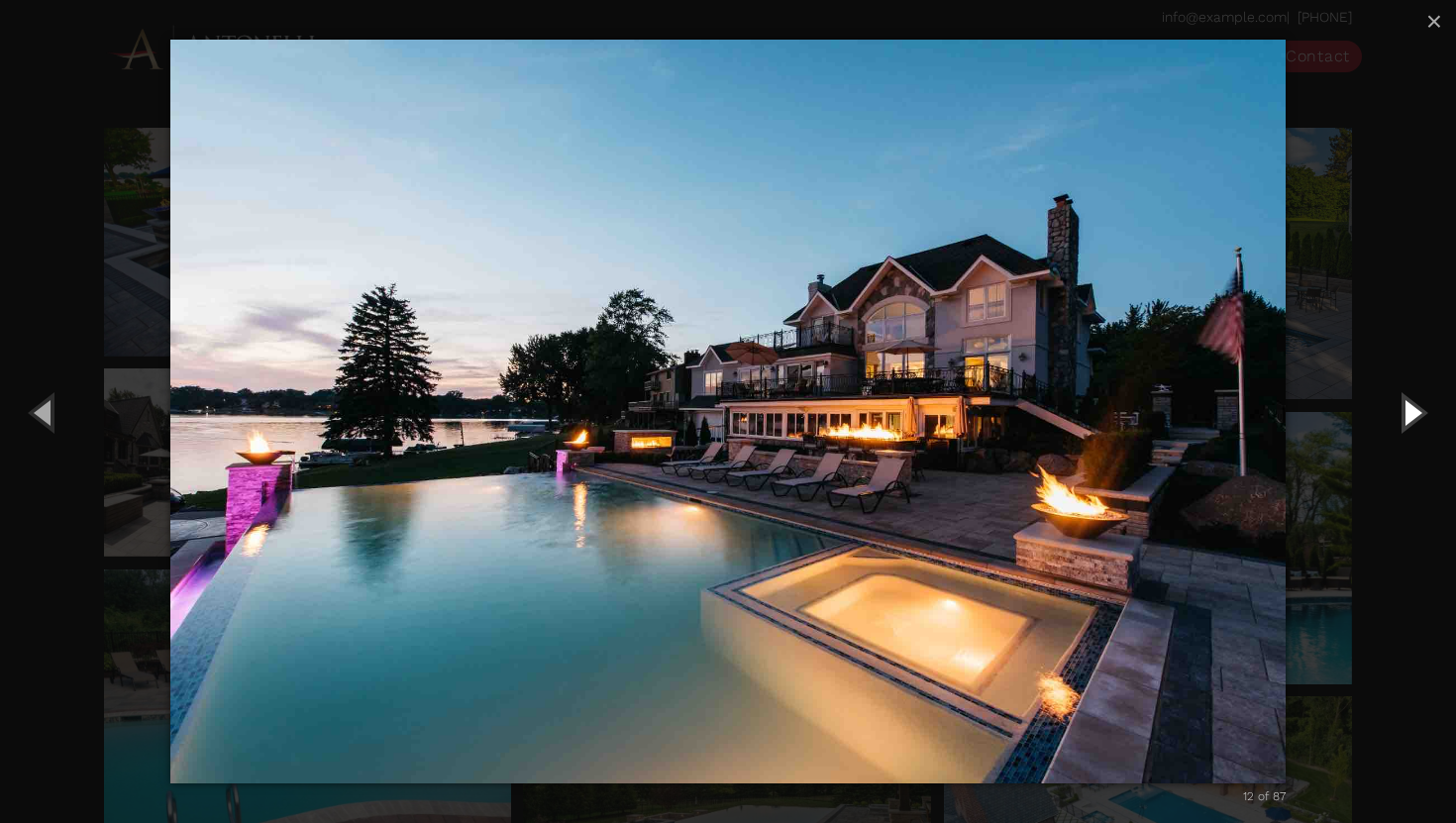 click at bounding box center [1411, 412] 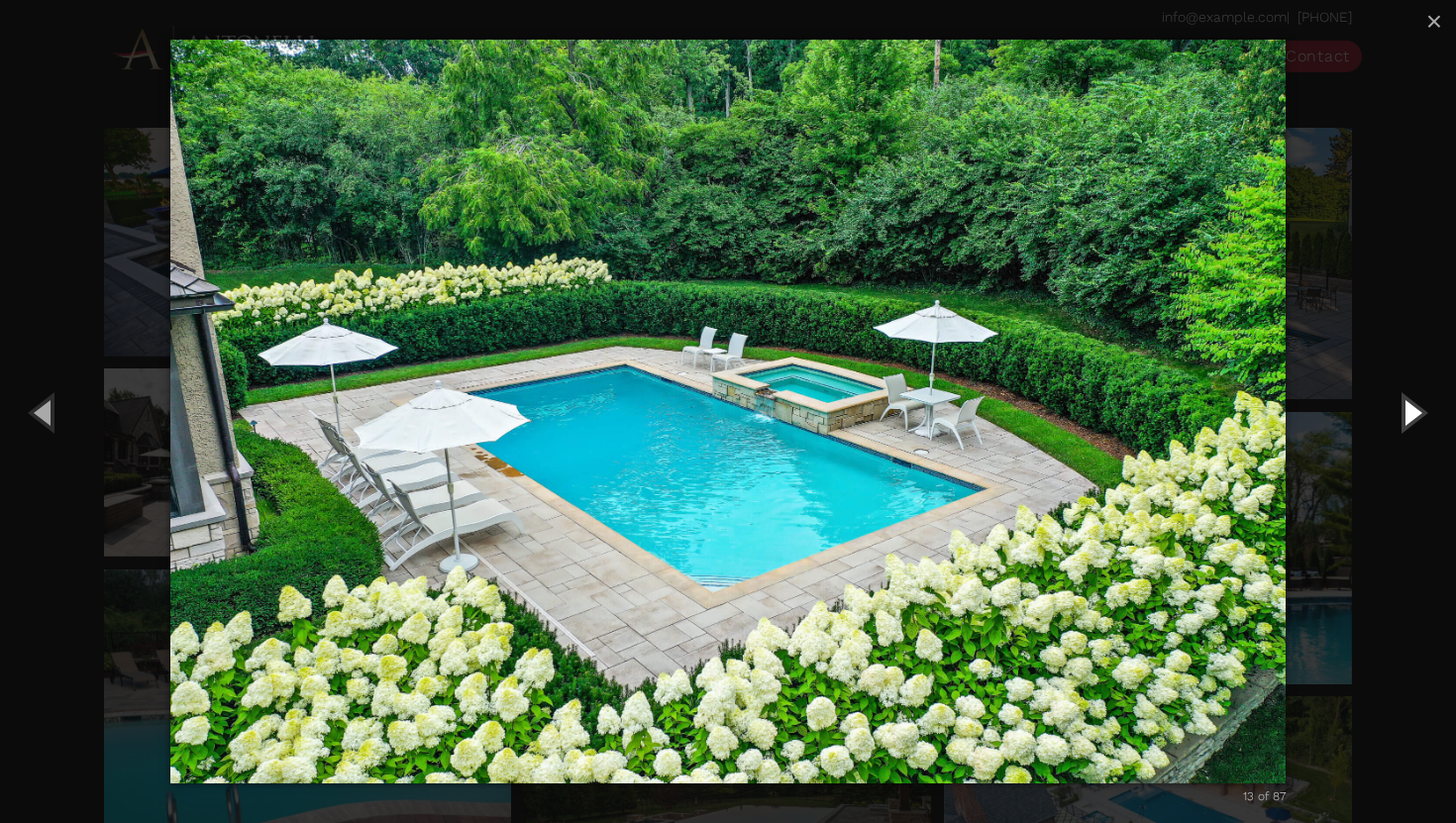 click at bounding box center (1411, 412) 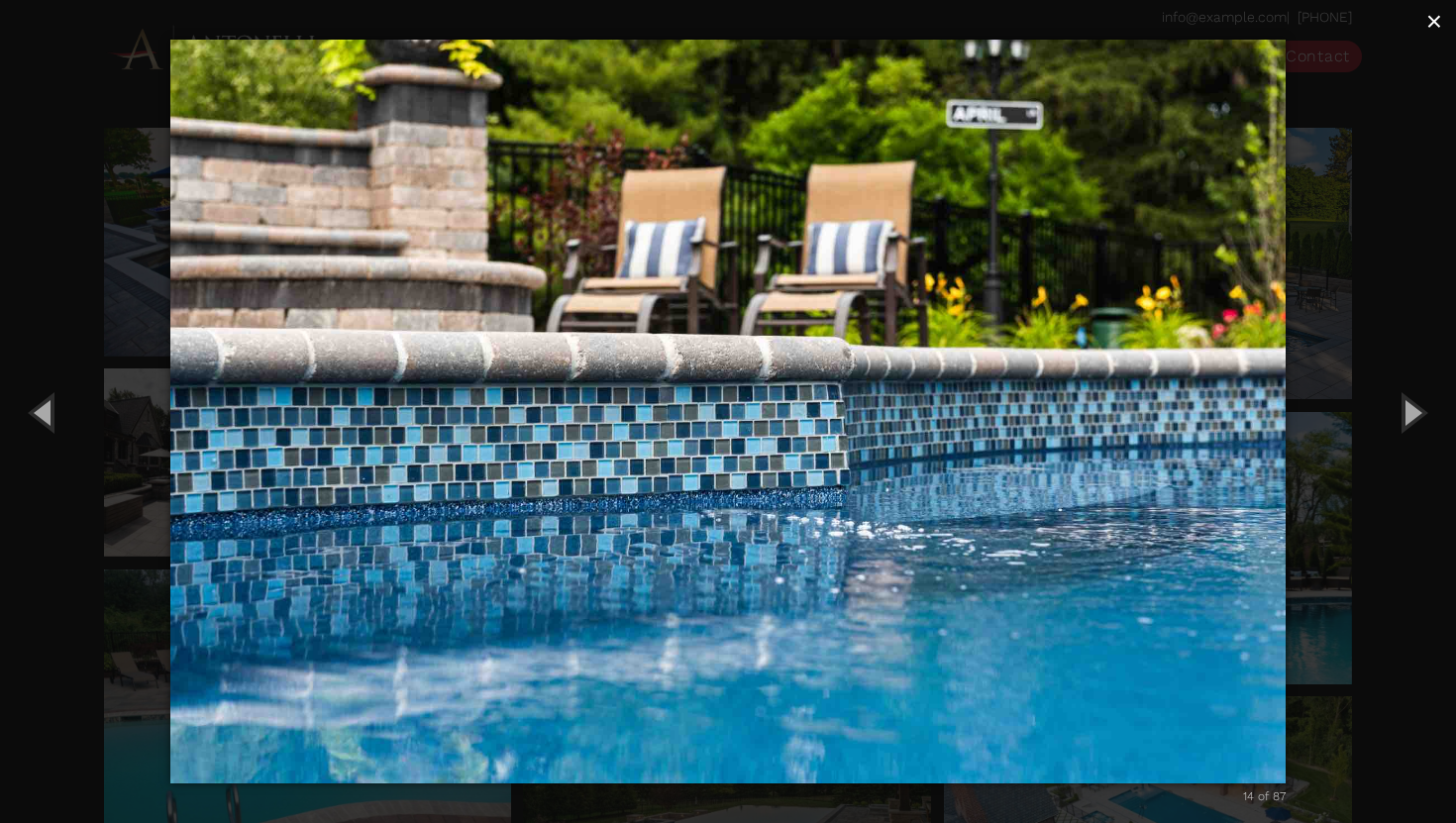 click on "×" at bounding box center [1434, 21] 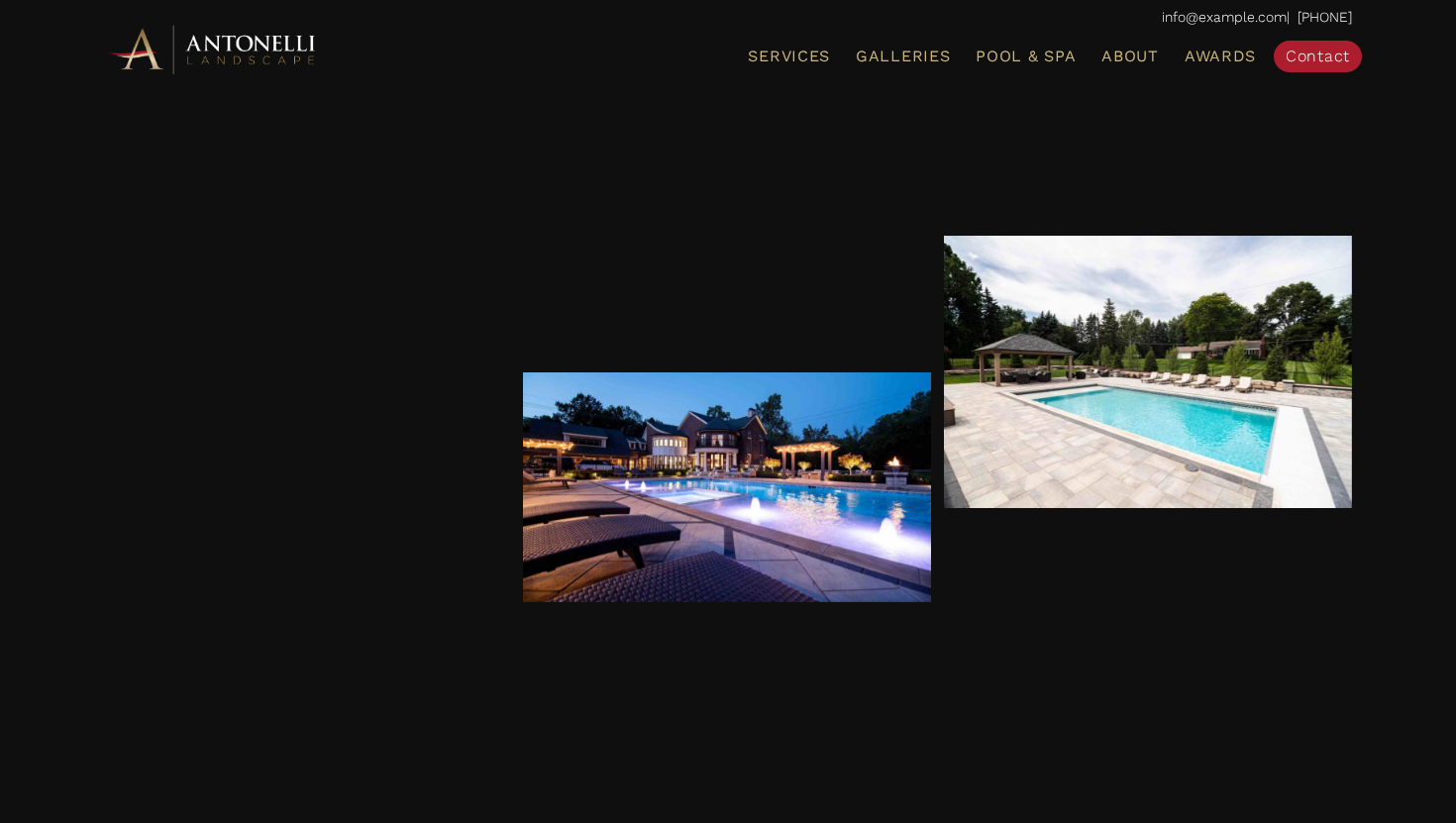 scroll, scrollTop: 2381, scrollLeft: 0, axis: vertical 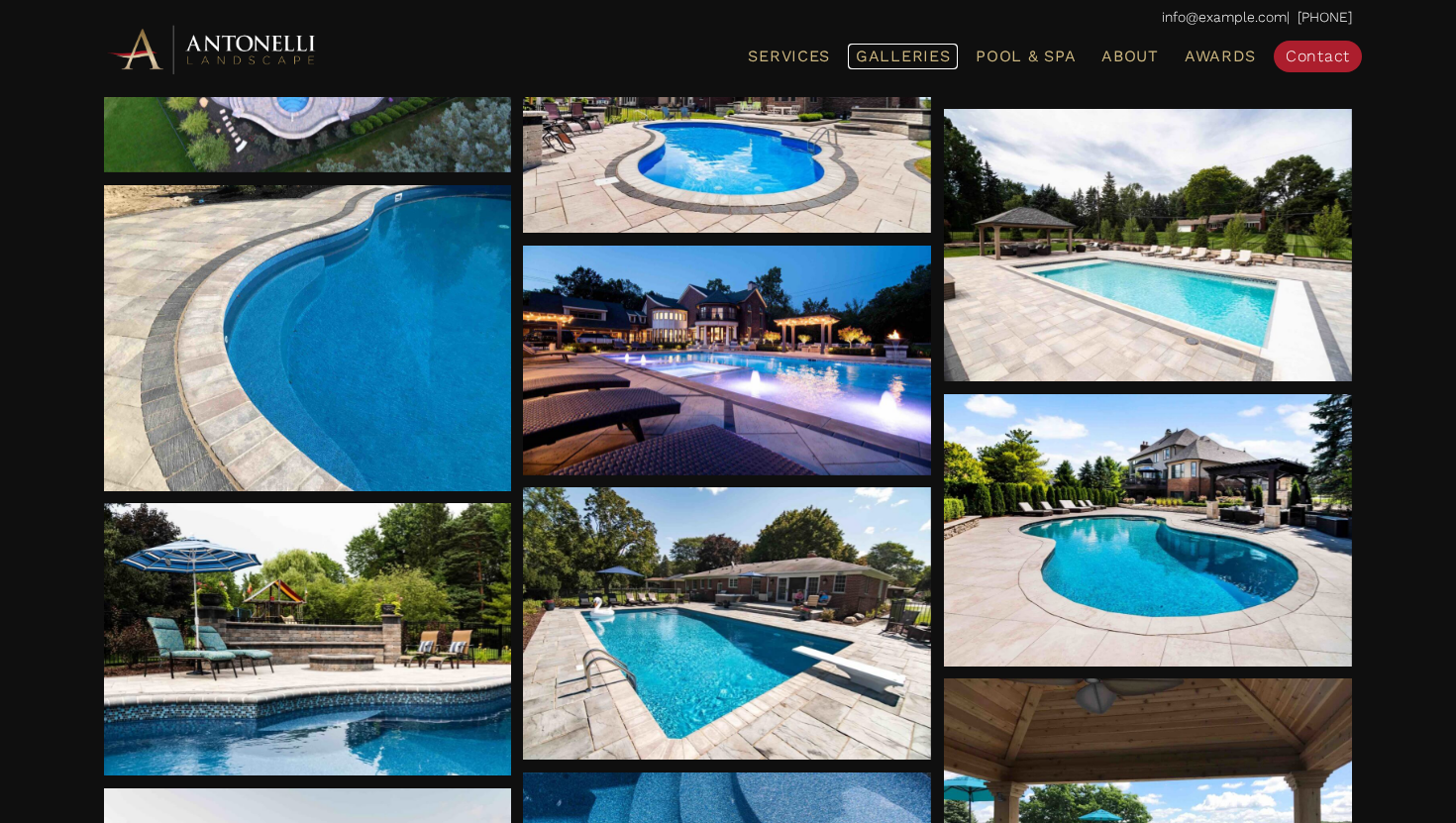 click on "Galleries" at bounding box center [902, 55] 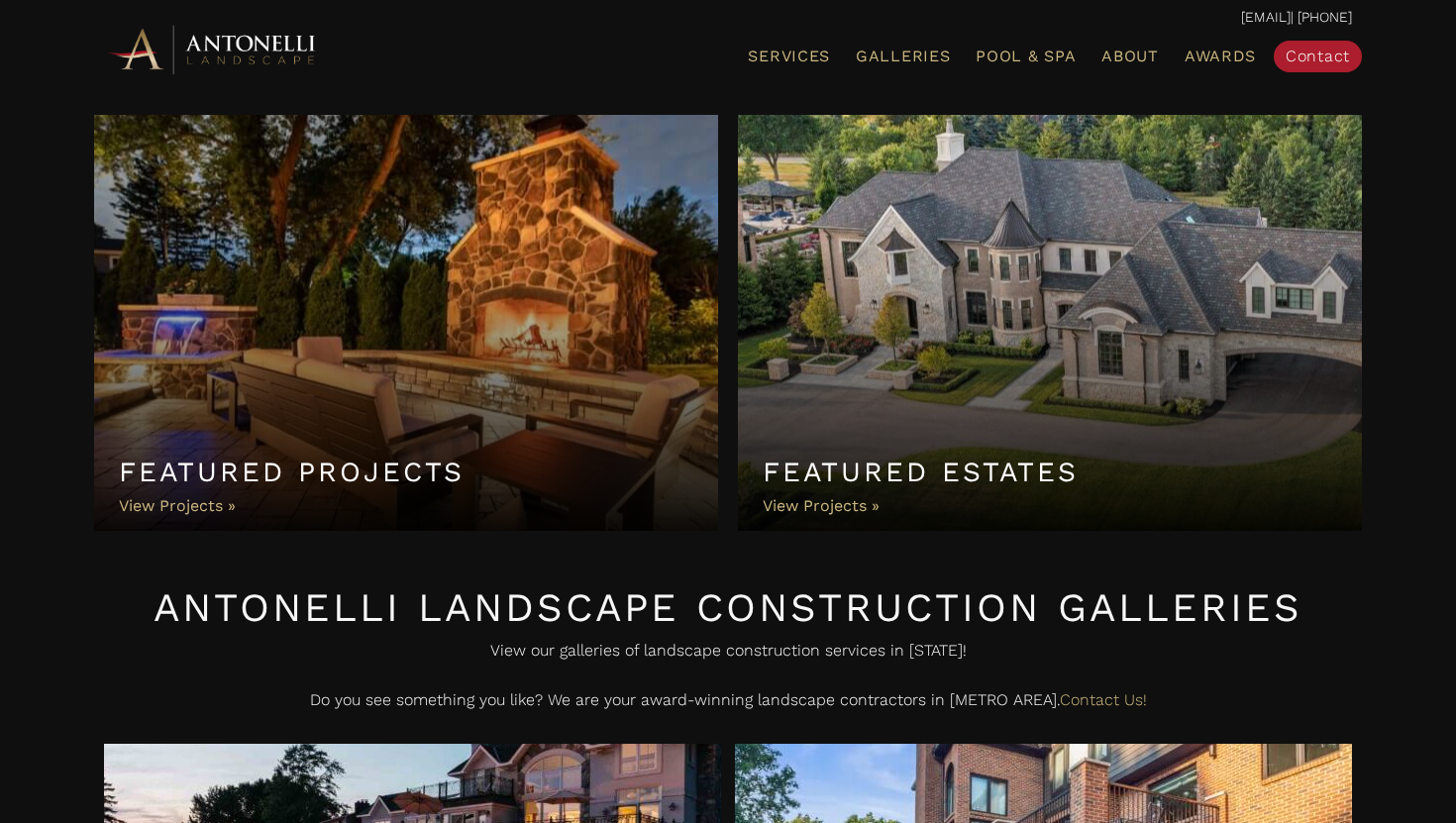 scroll, scrollTop: 0, scrollLeft: 0, axis: both 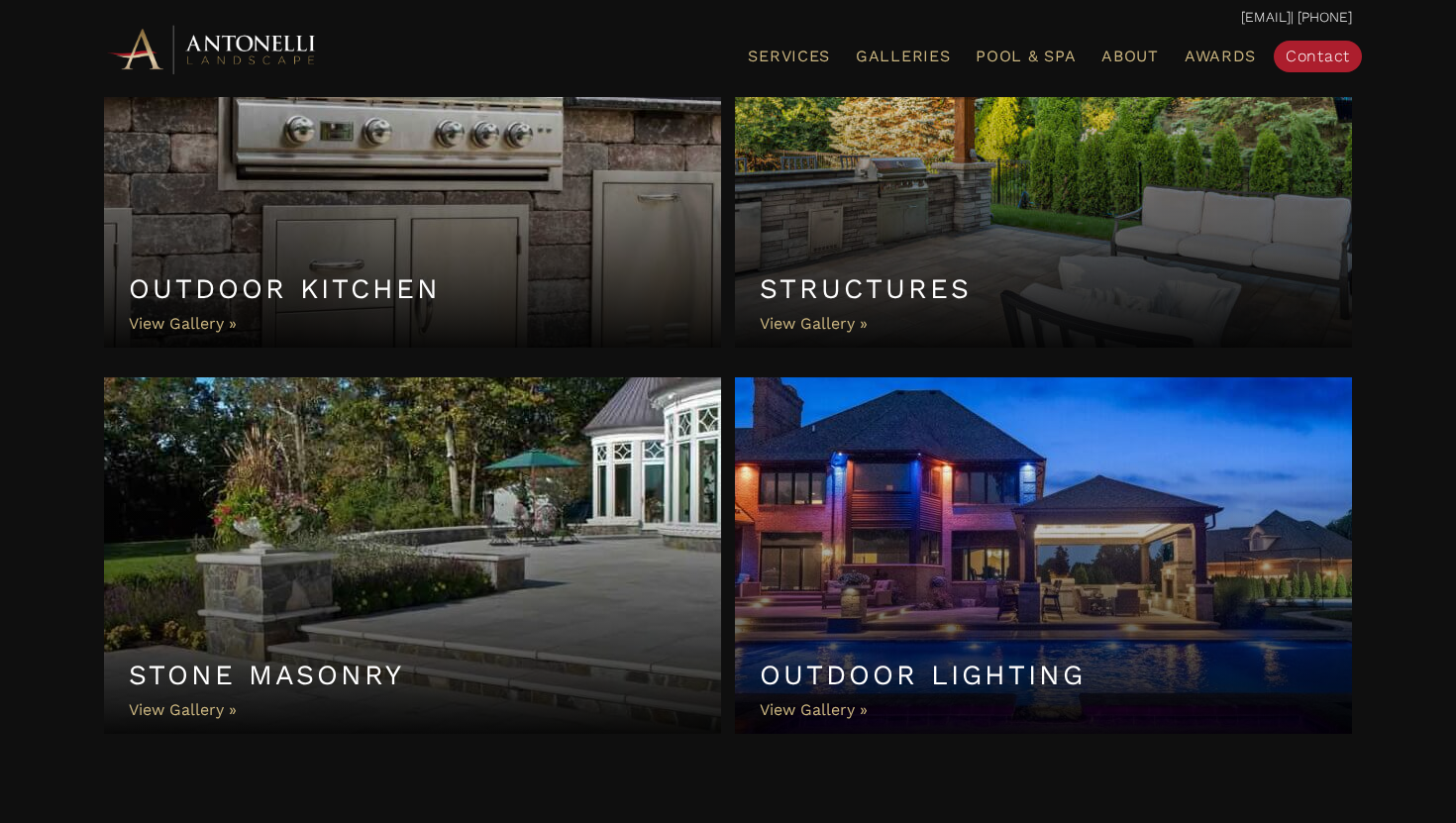 click on "Outdoor Kitchen" at bounding box center (412, 169) 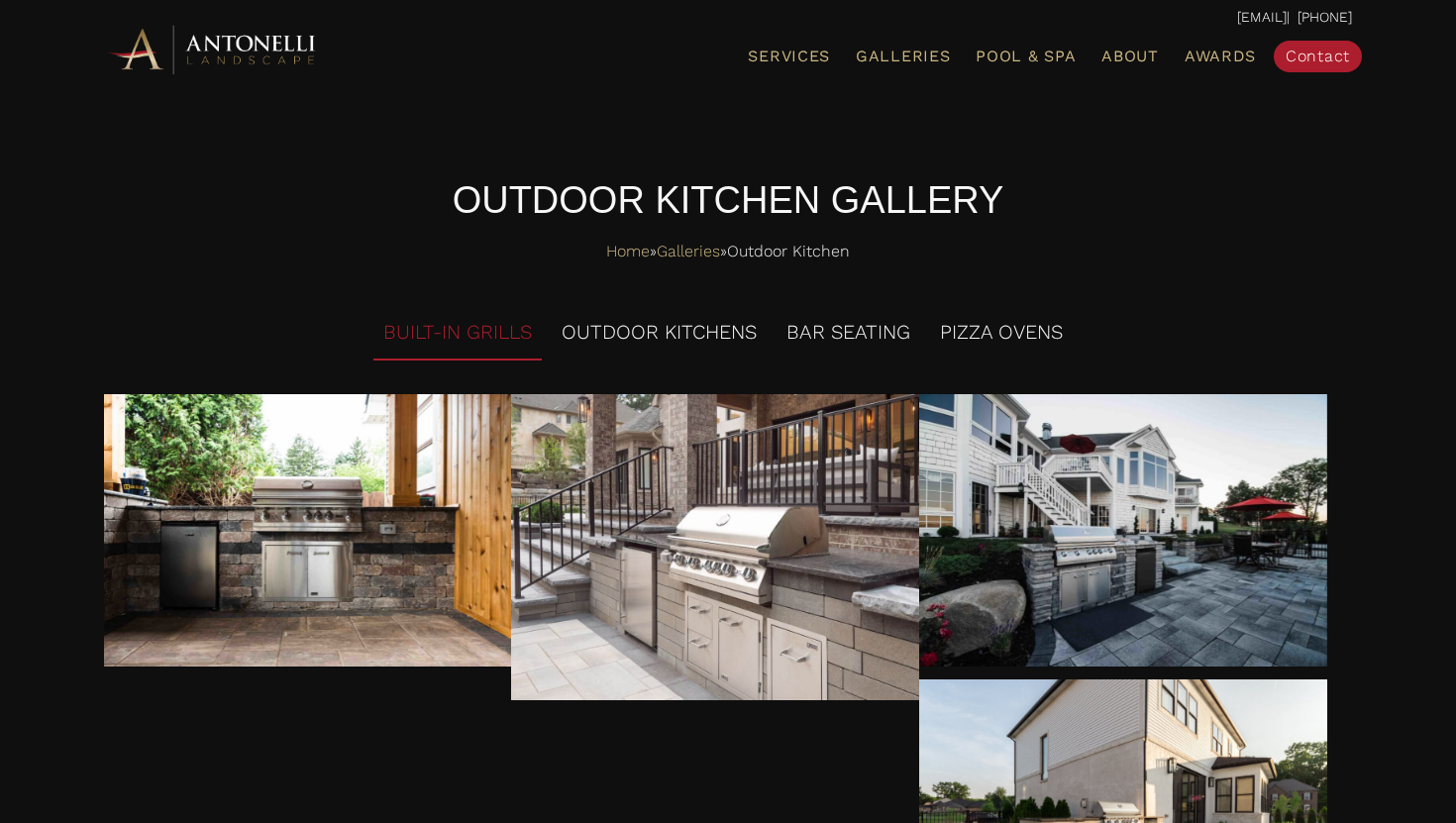 scroll, scrollTop: 0, scrollLeft: 0, axis: both 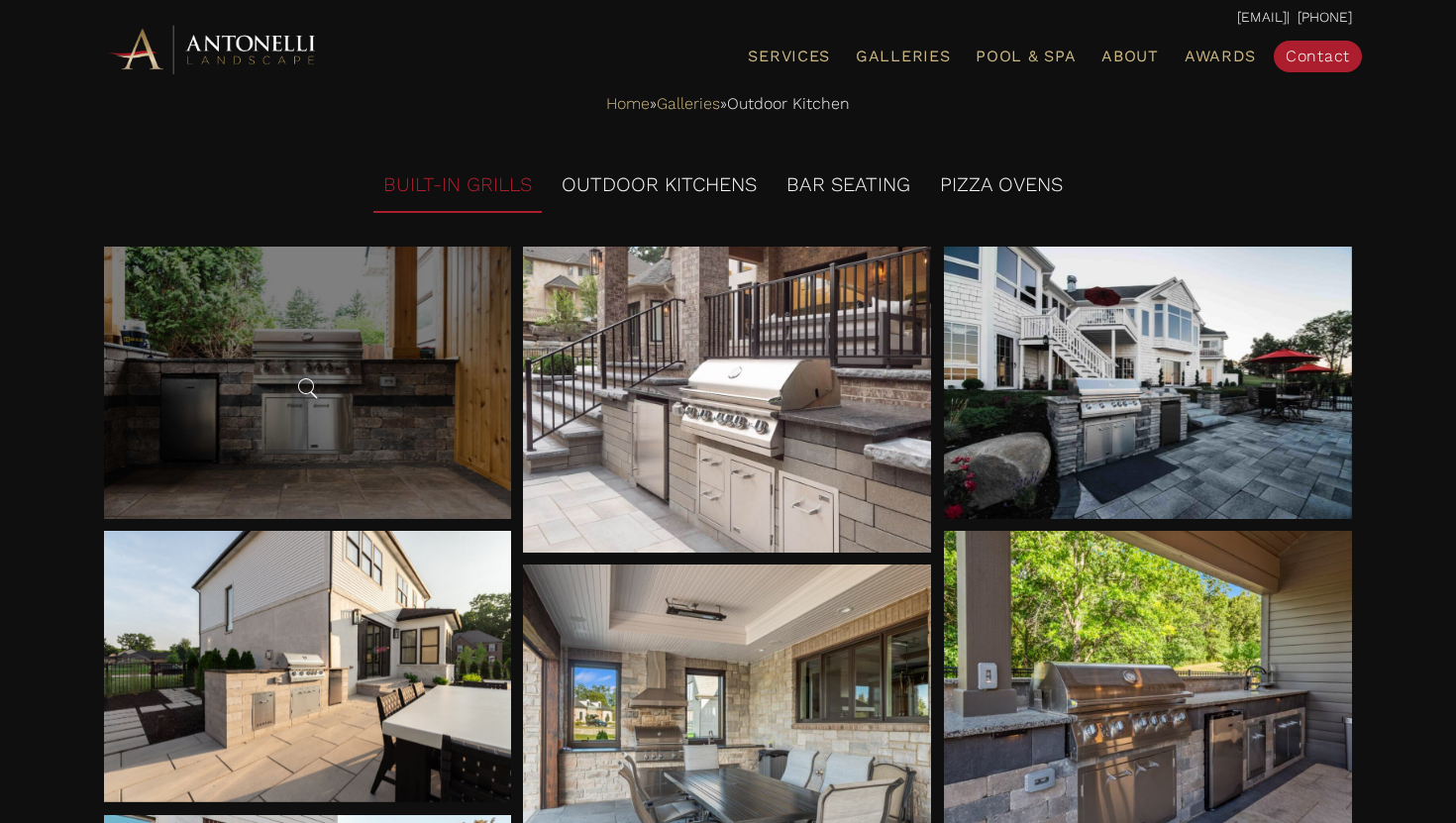 click at bounding box center (308, 382) 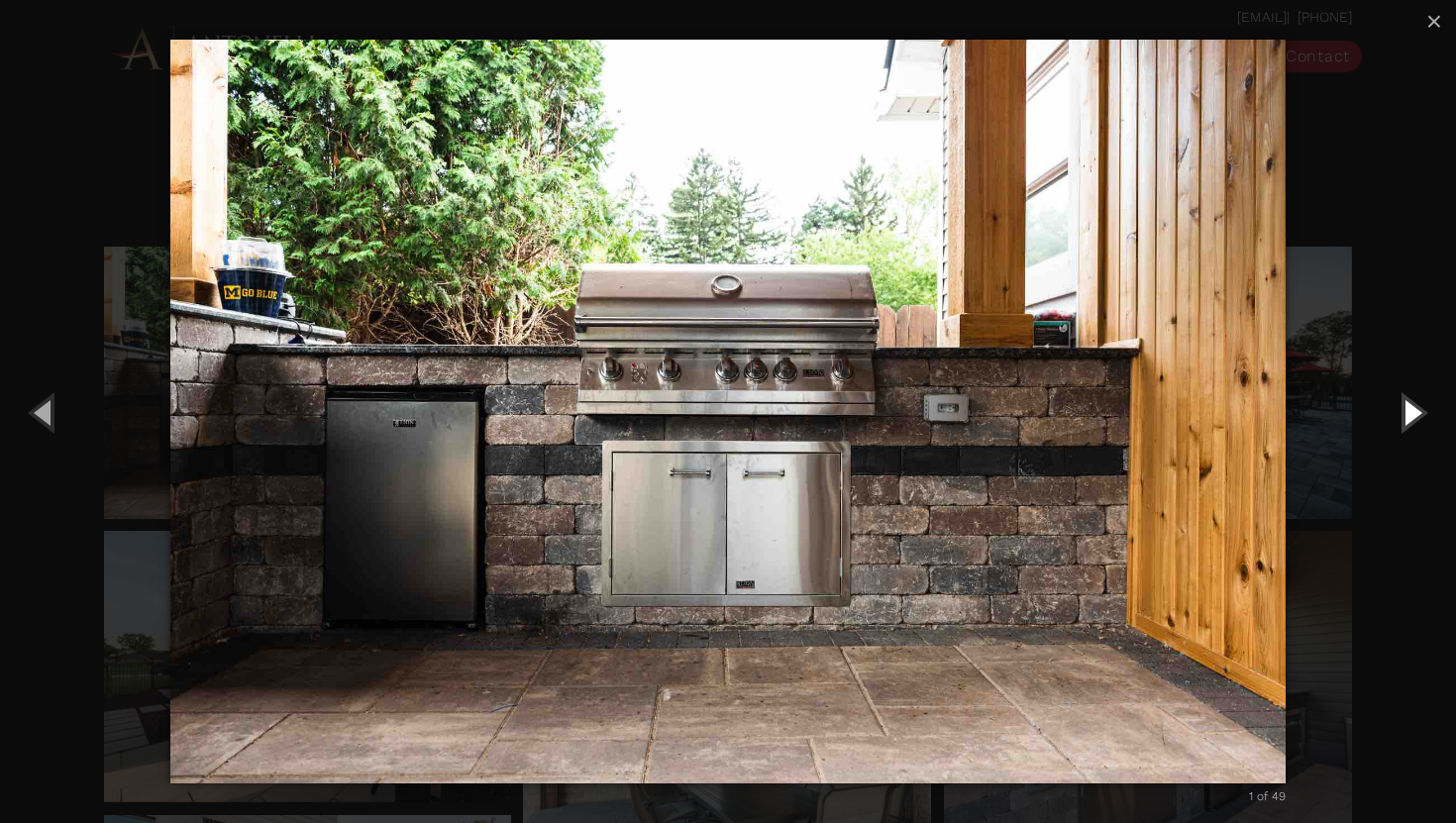 click at bounding box center (1411, 412) 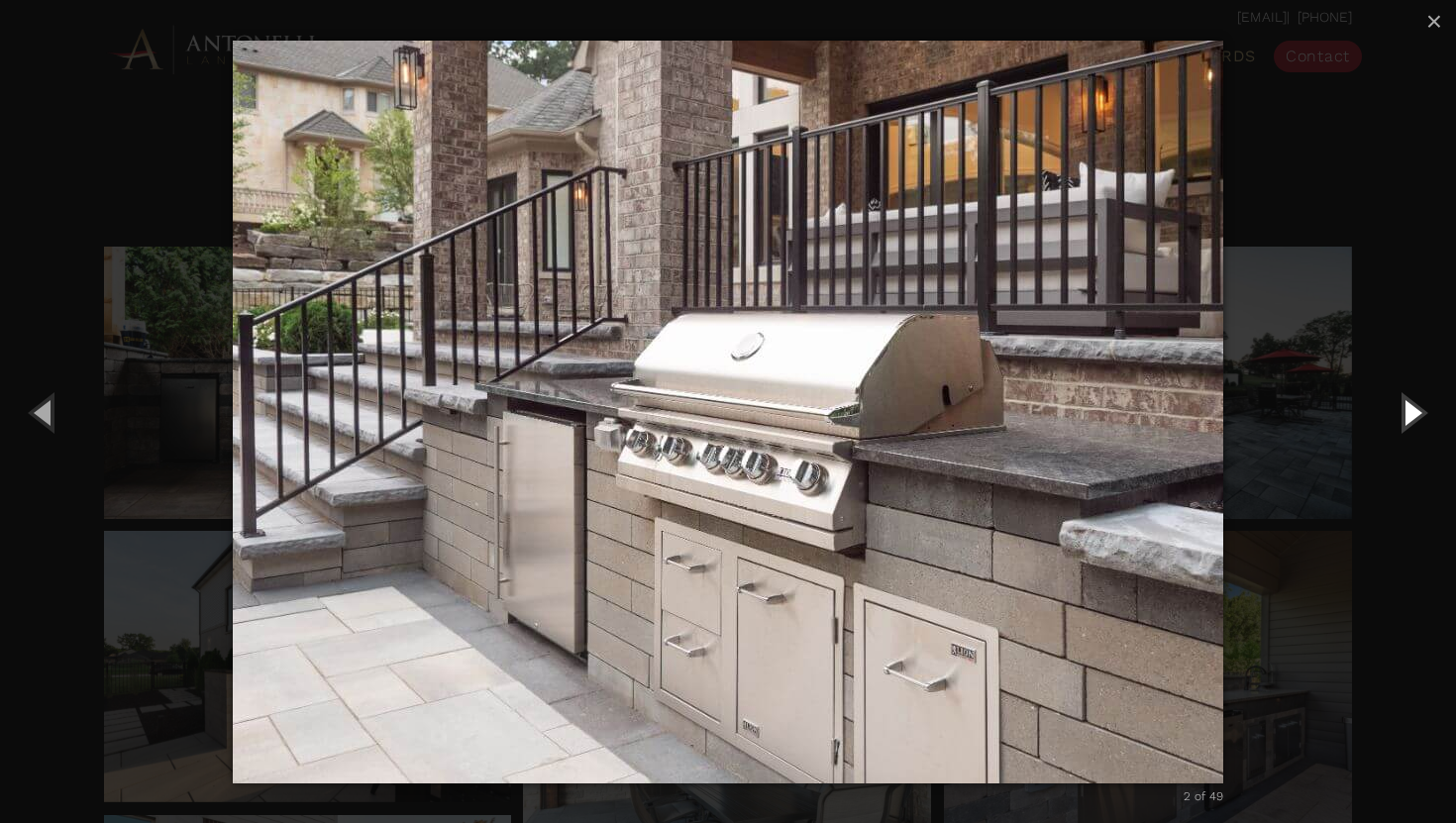click at bounding box center (1411, 412) 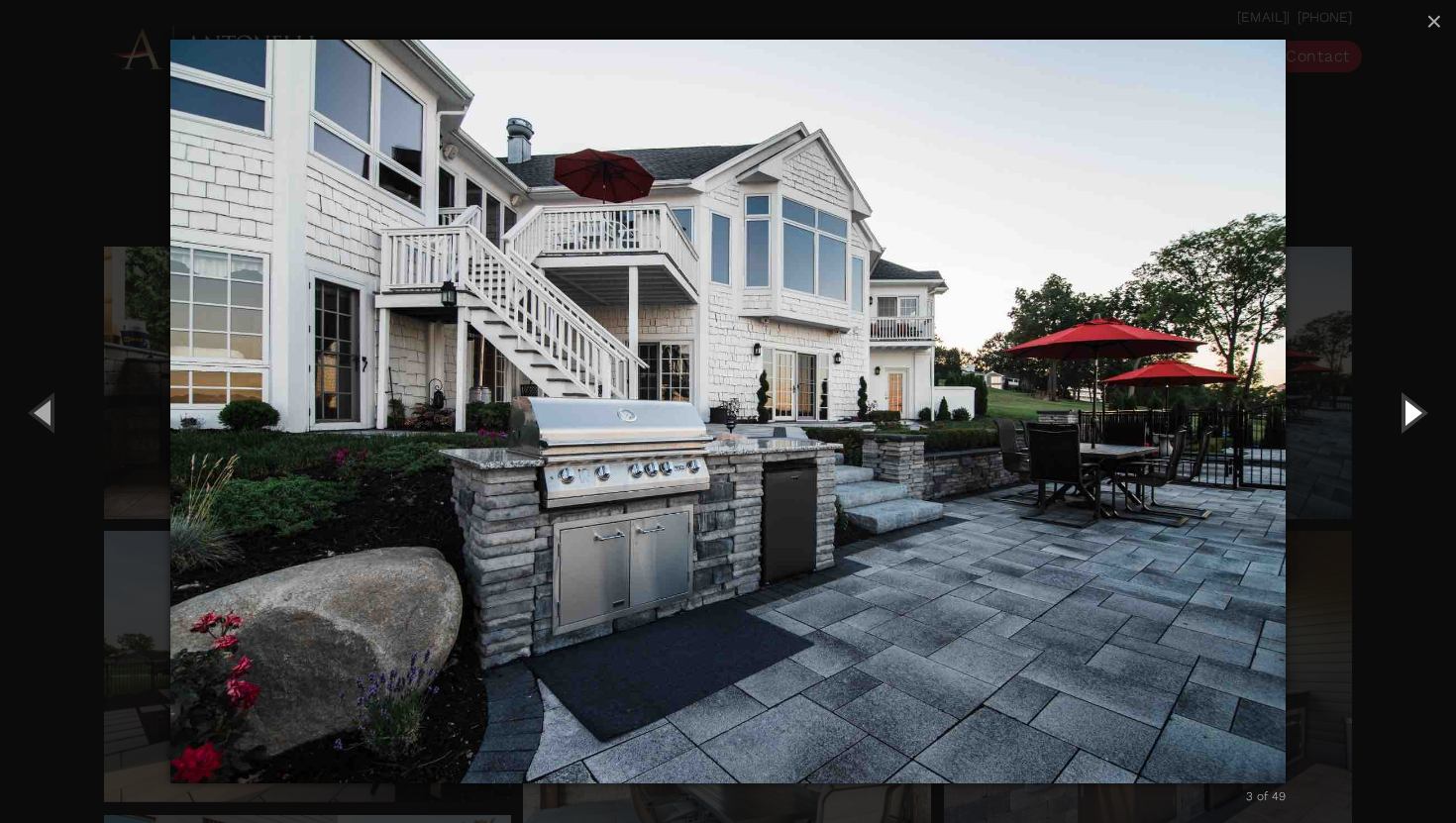 click at bounding box center (1411, 412) 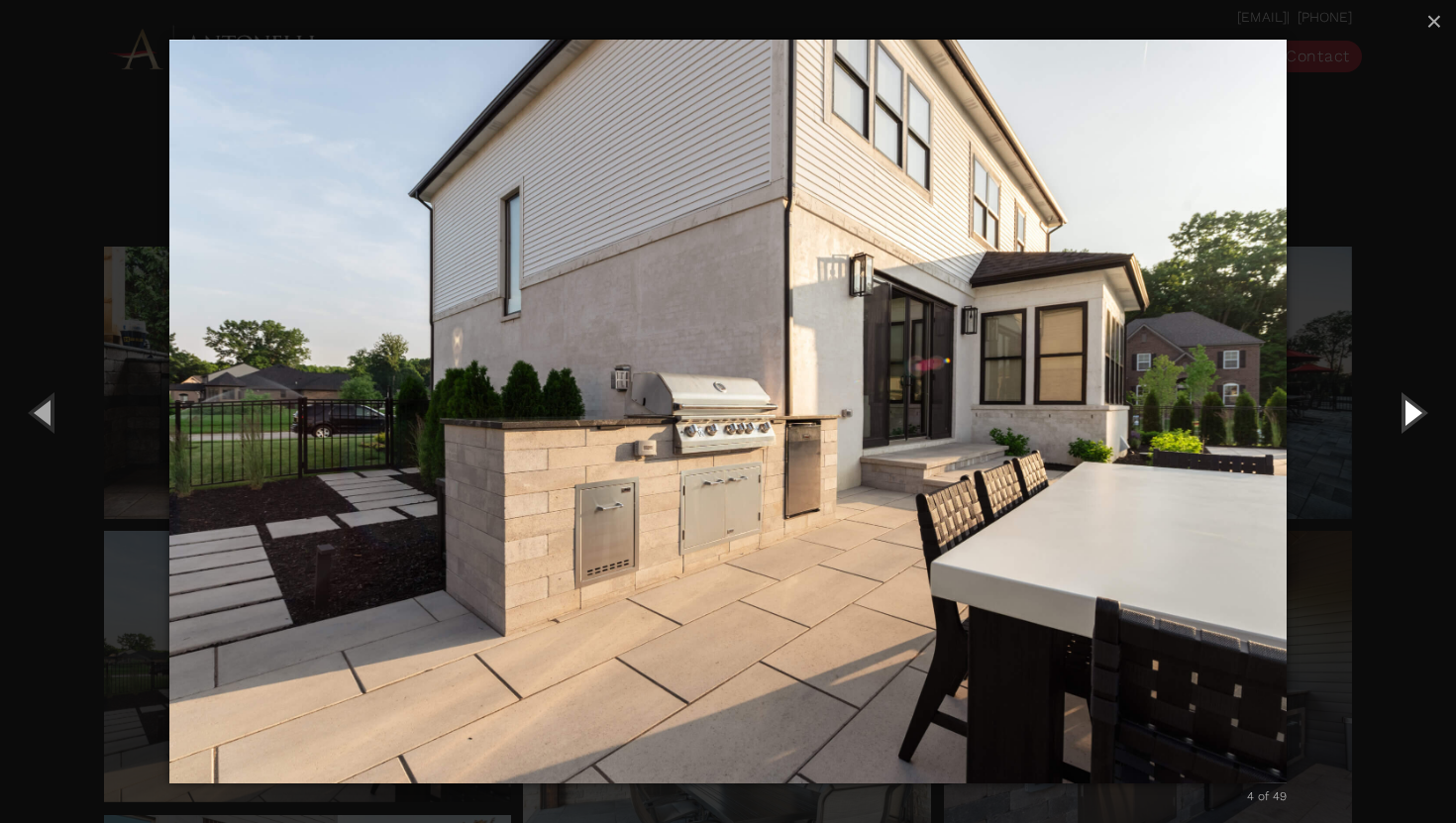 click at bounding box center (1411, 412) 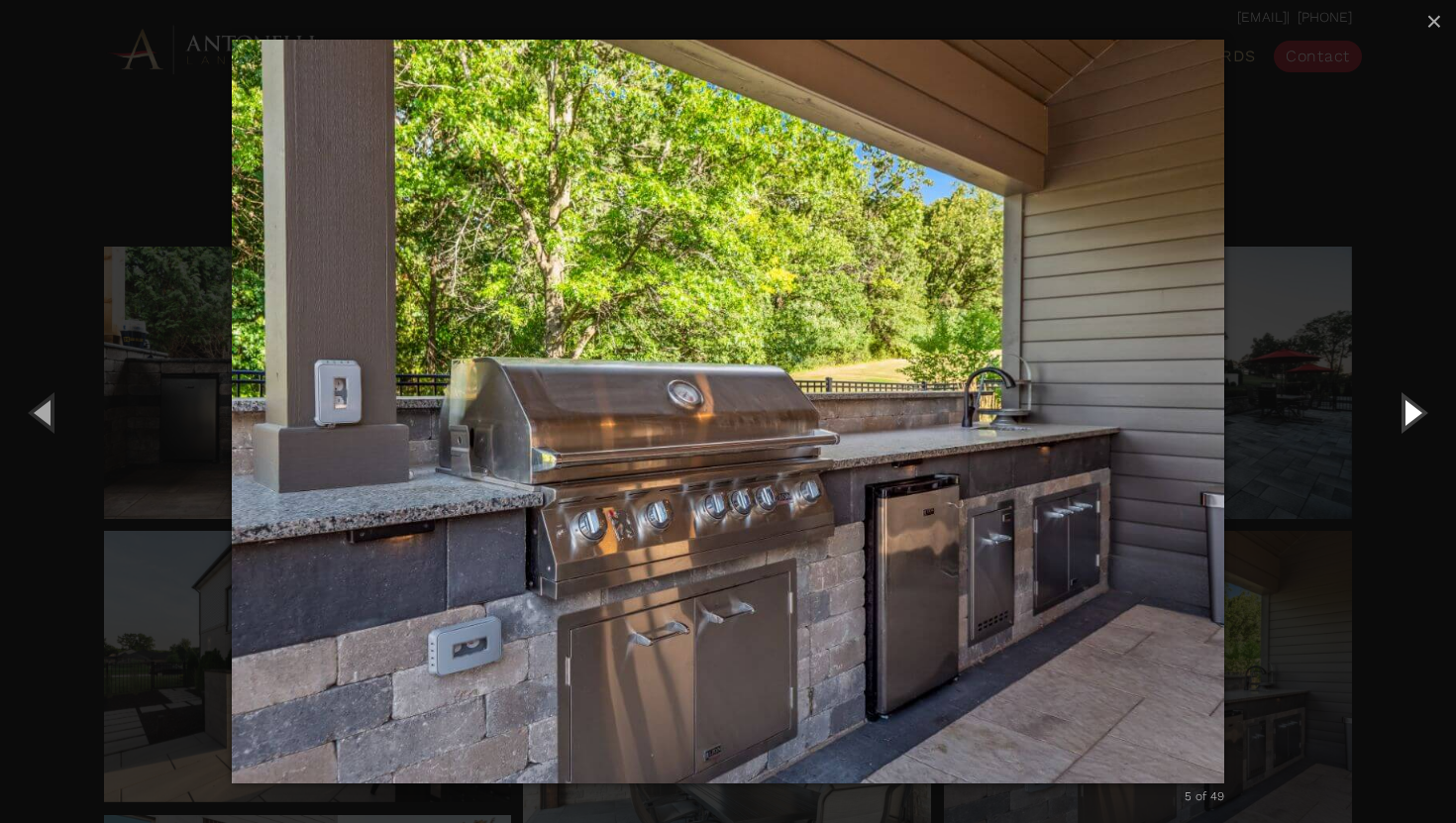 click at bounding box center [1411, 412] 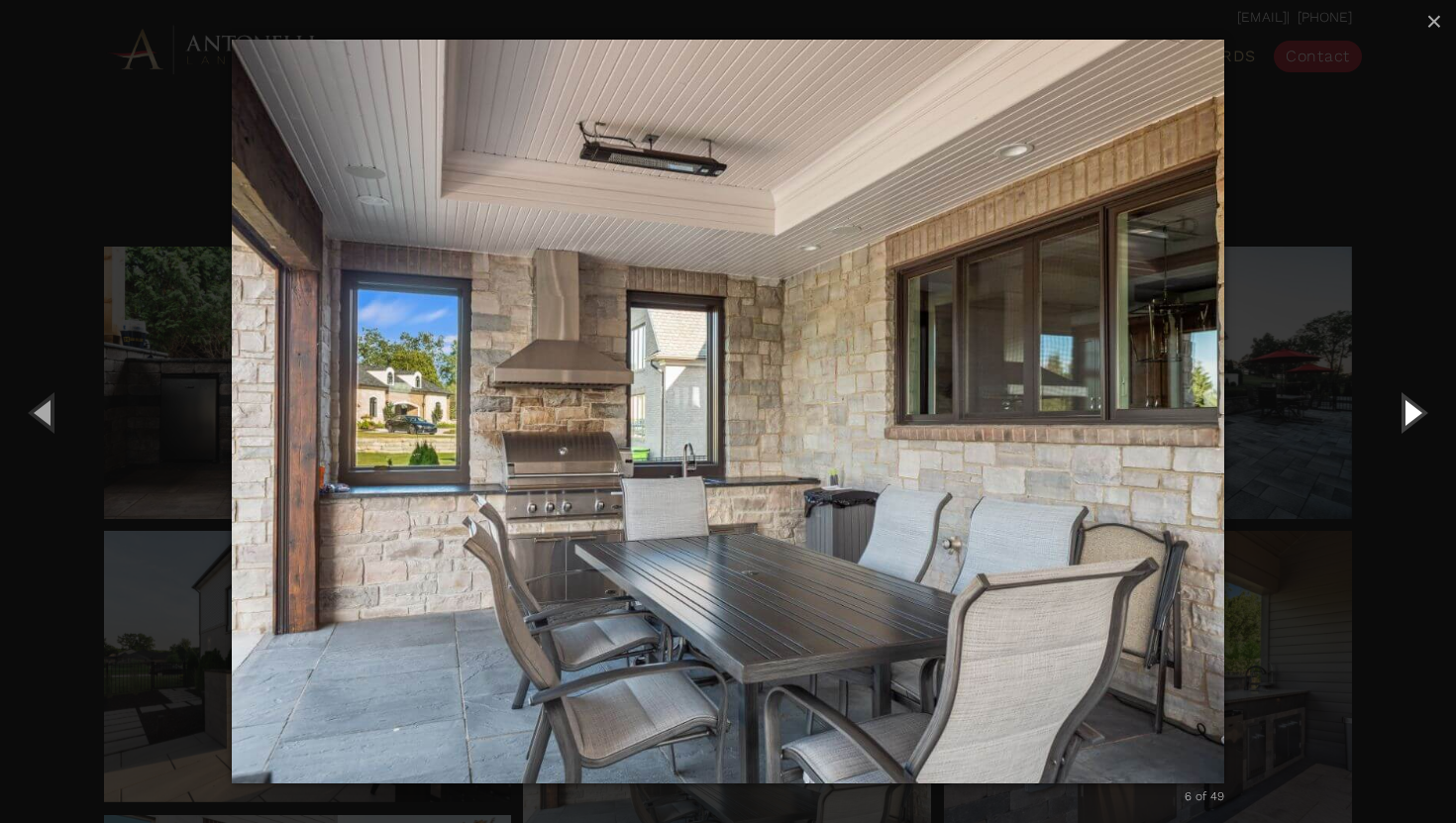 click at bounding box center (1411, 412) 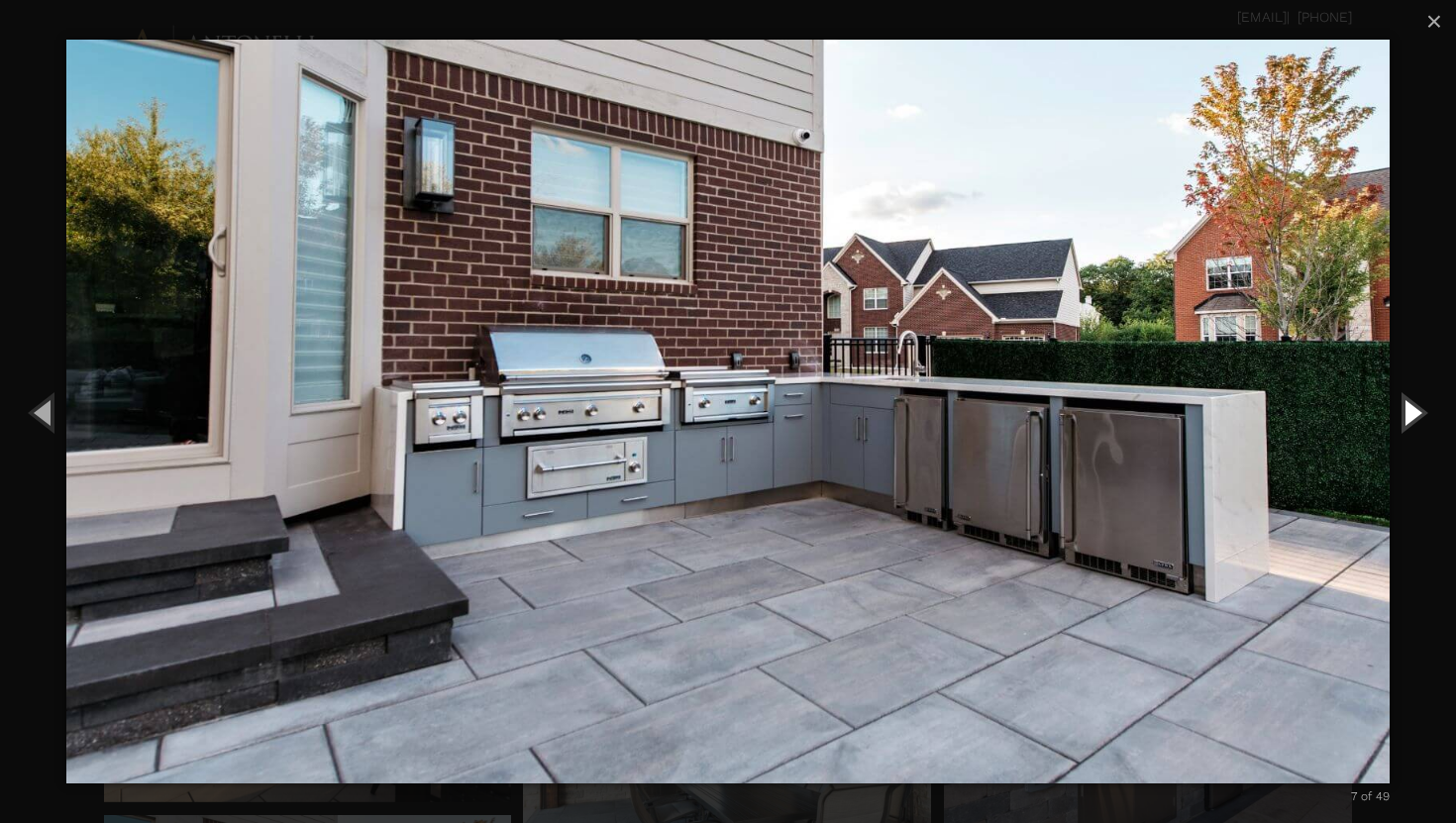 click at bounding box center (1411, 412) 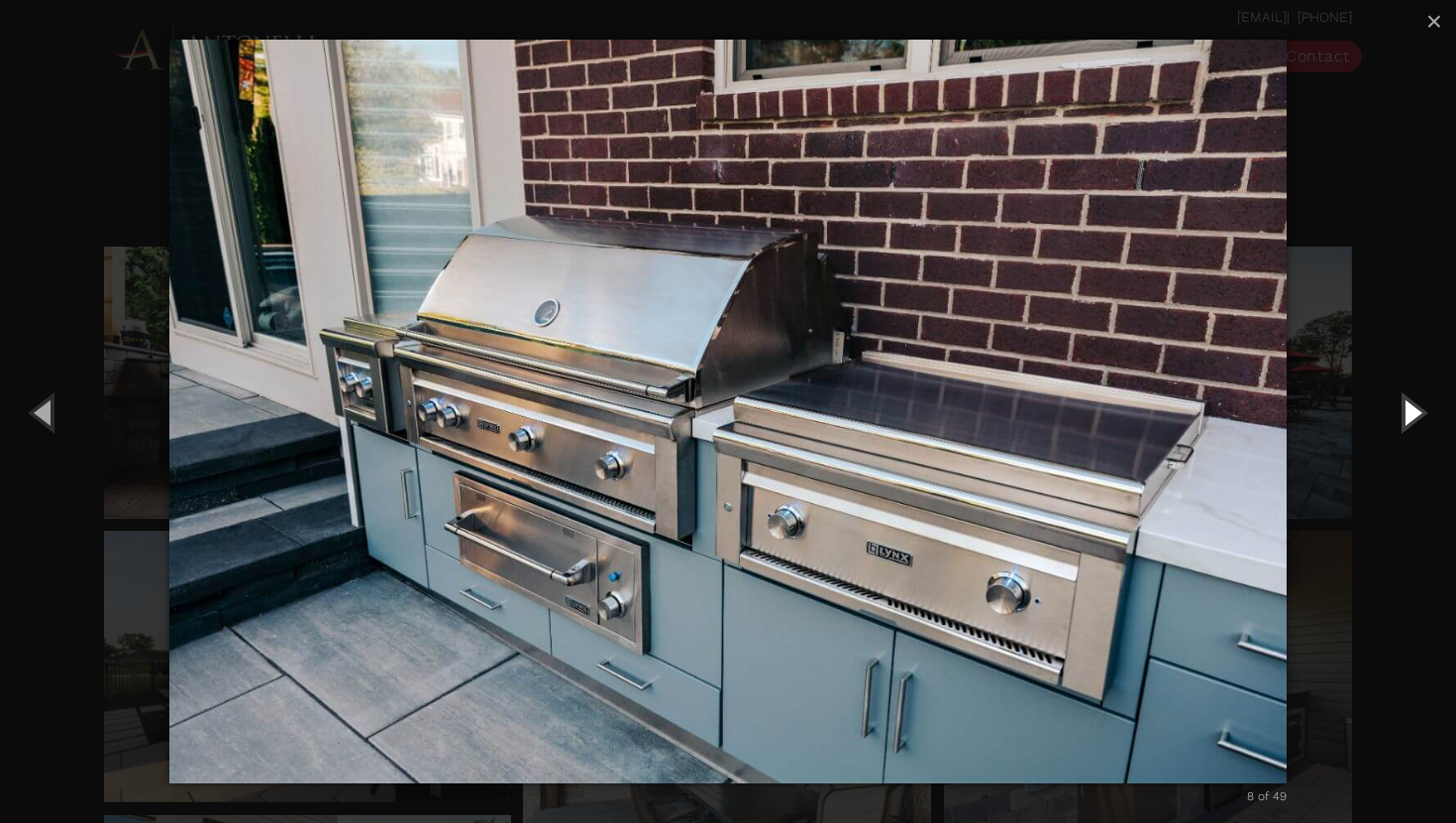 click at bounding box center [1411, 412] 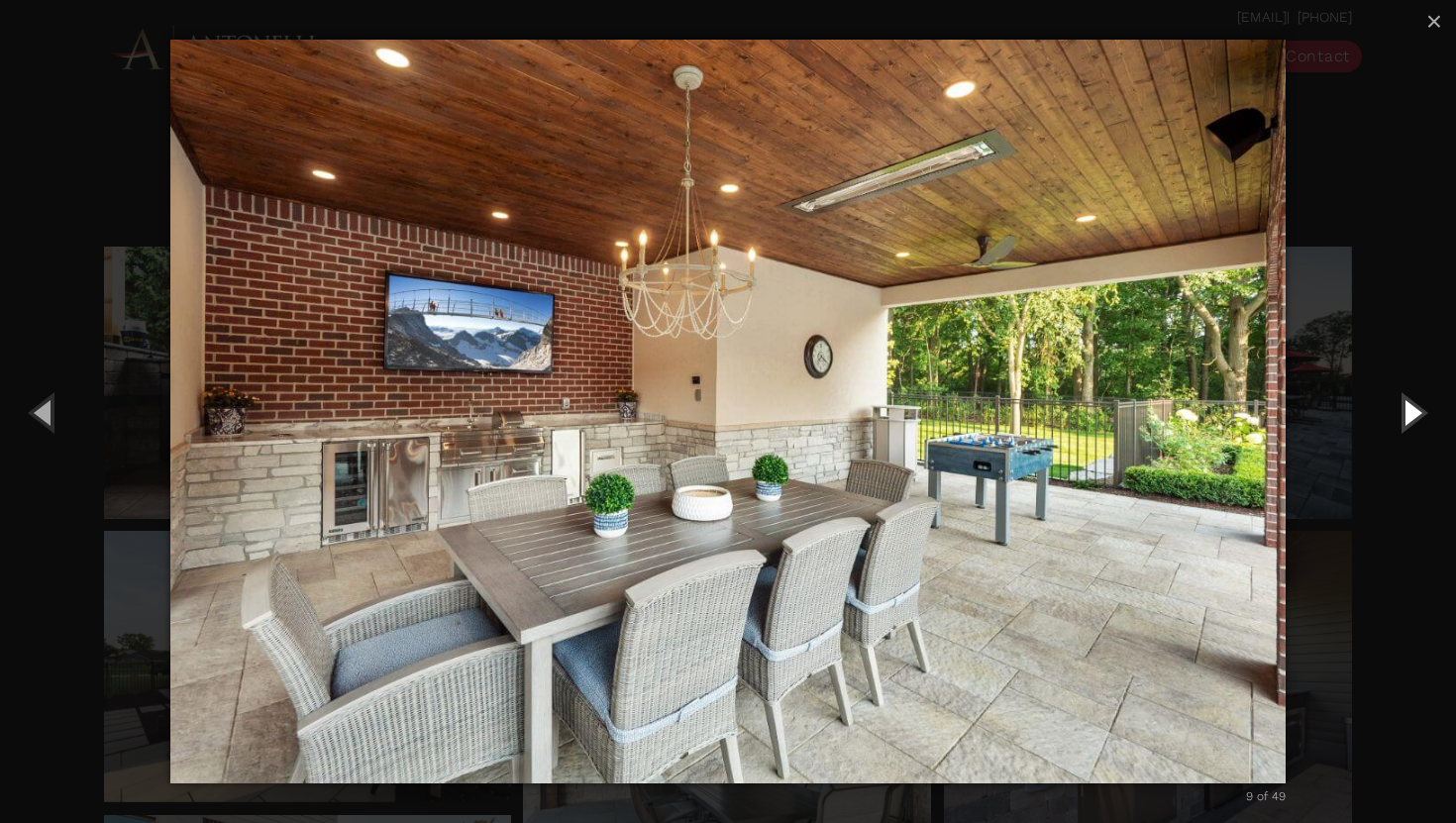 click at bounding box center (1411, 412) 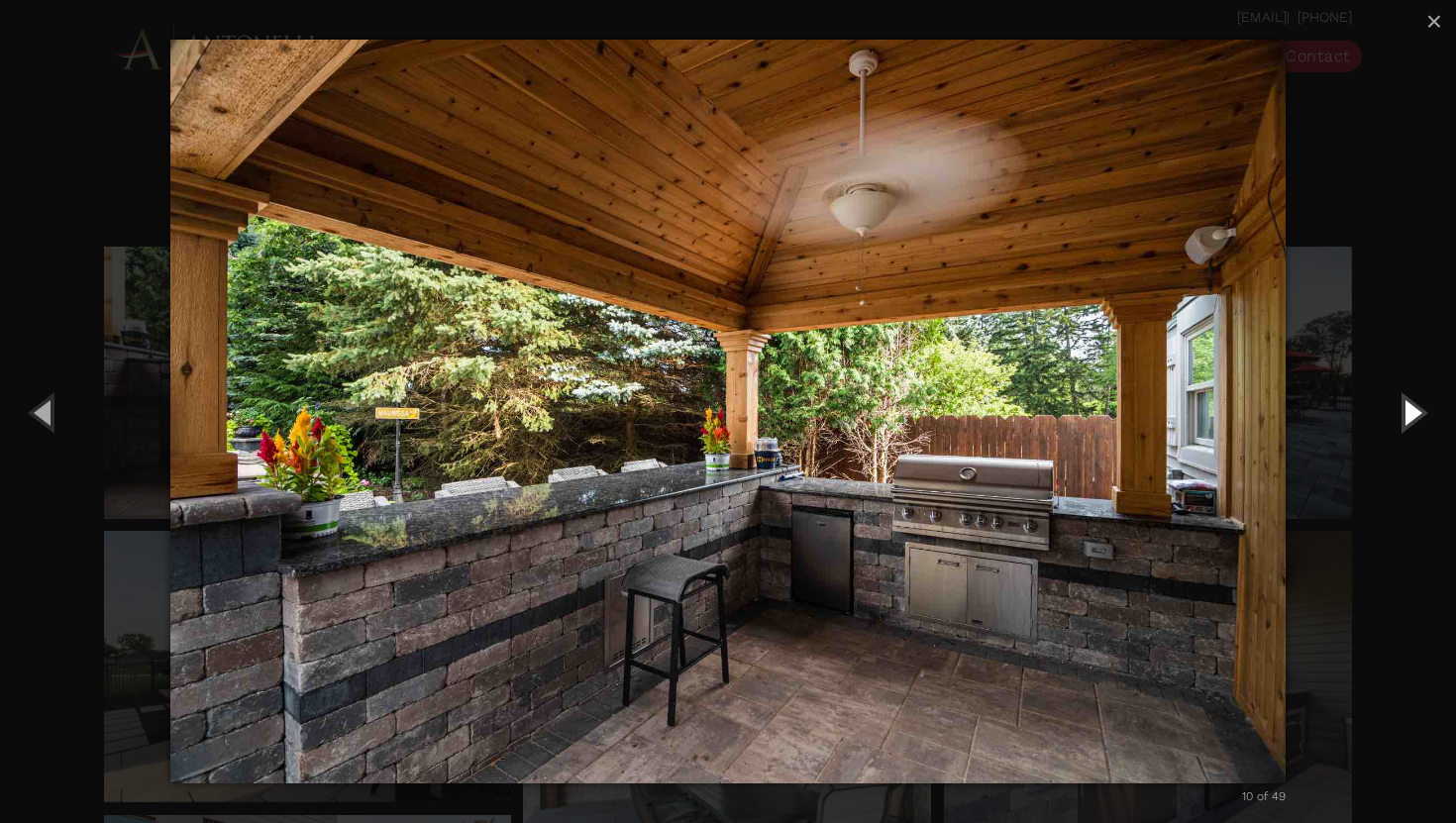 click at bounding box center [1411, 412] 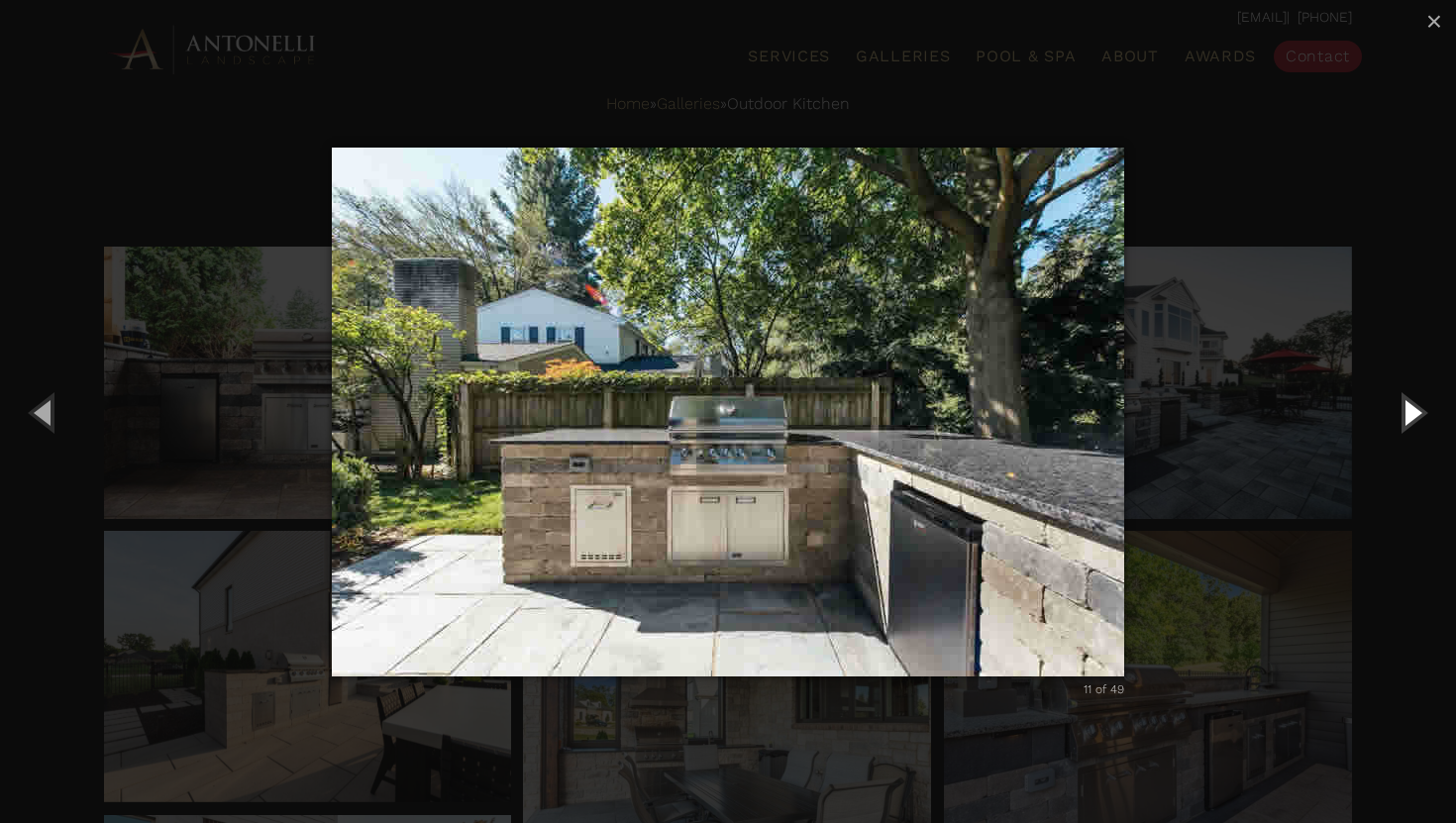 click at bounding box center [1411, 412] 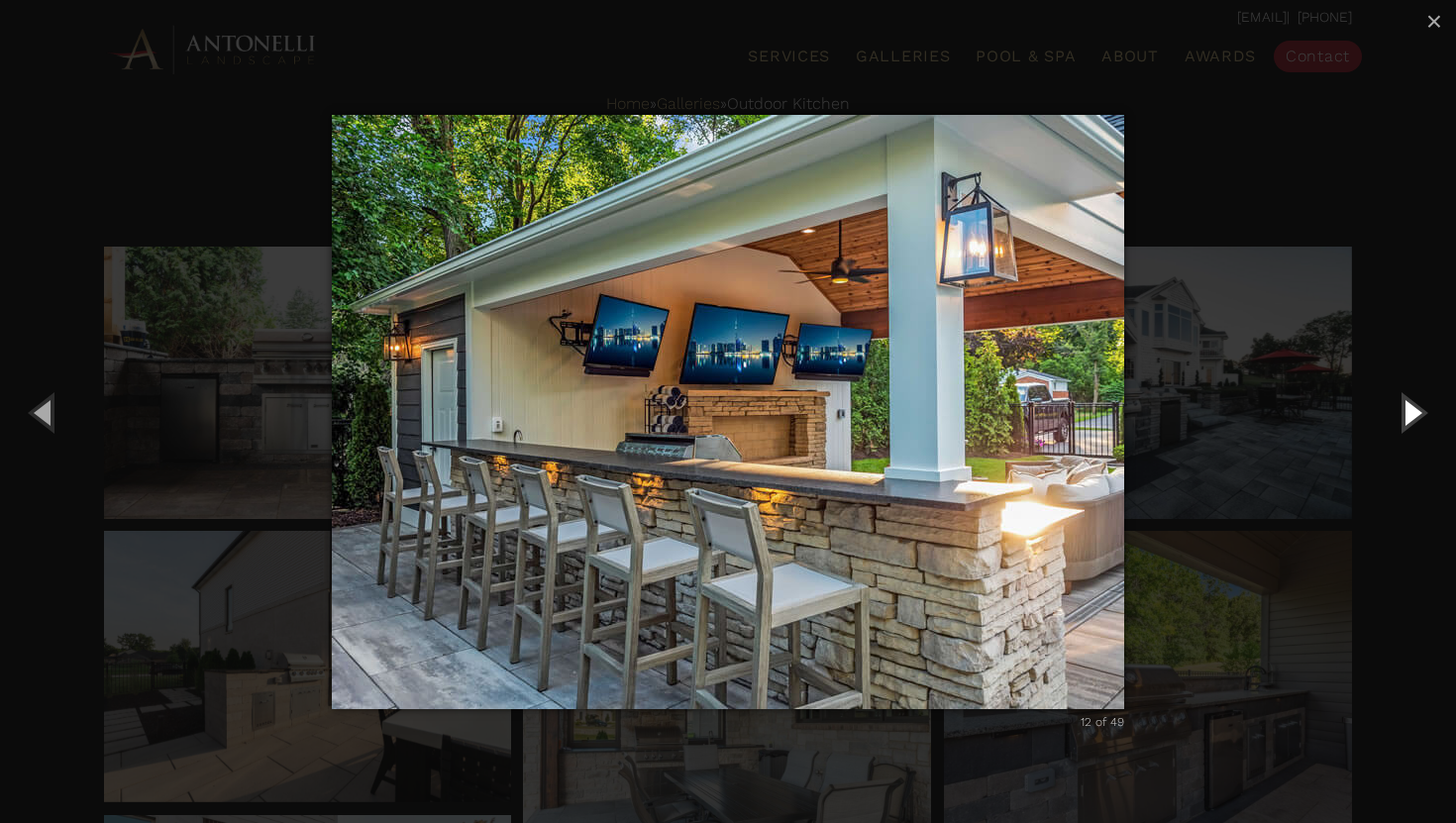 click at bounding box center (1411, 412) 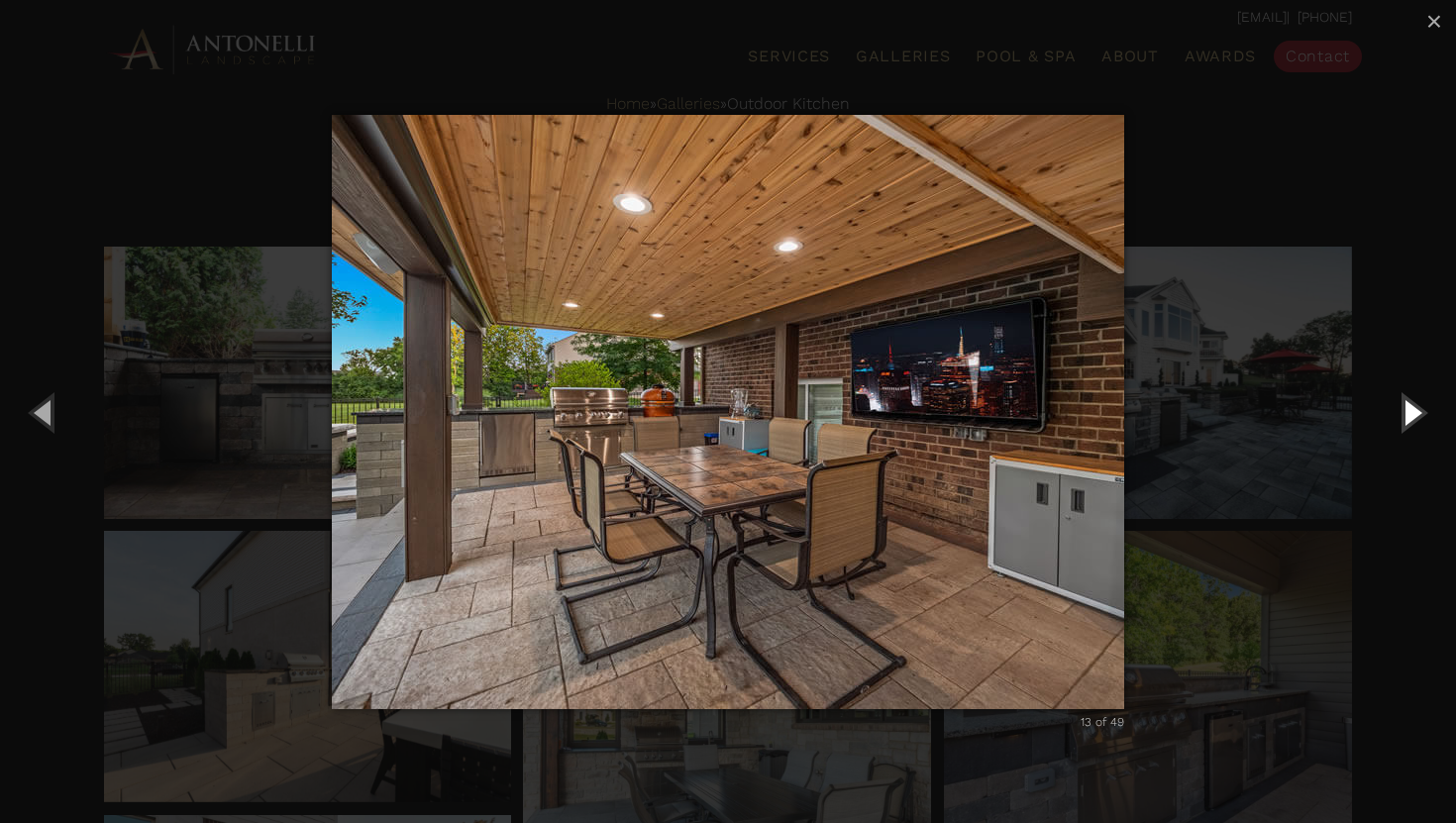 click at bounding box center [1411, 412] 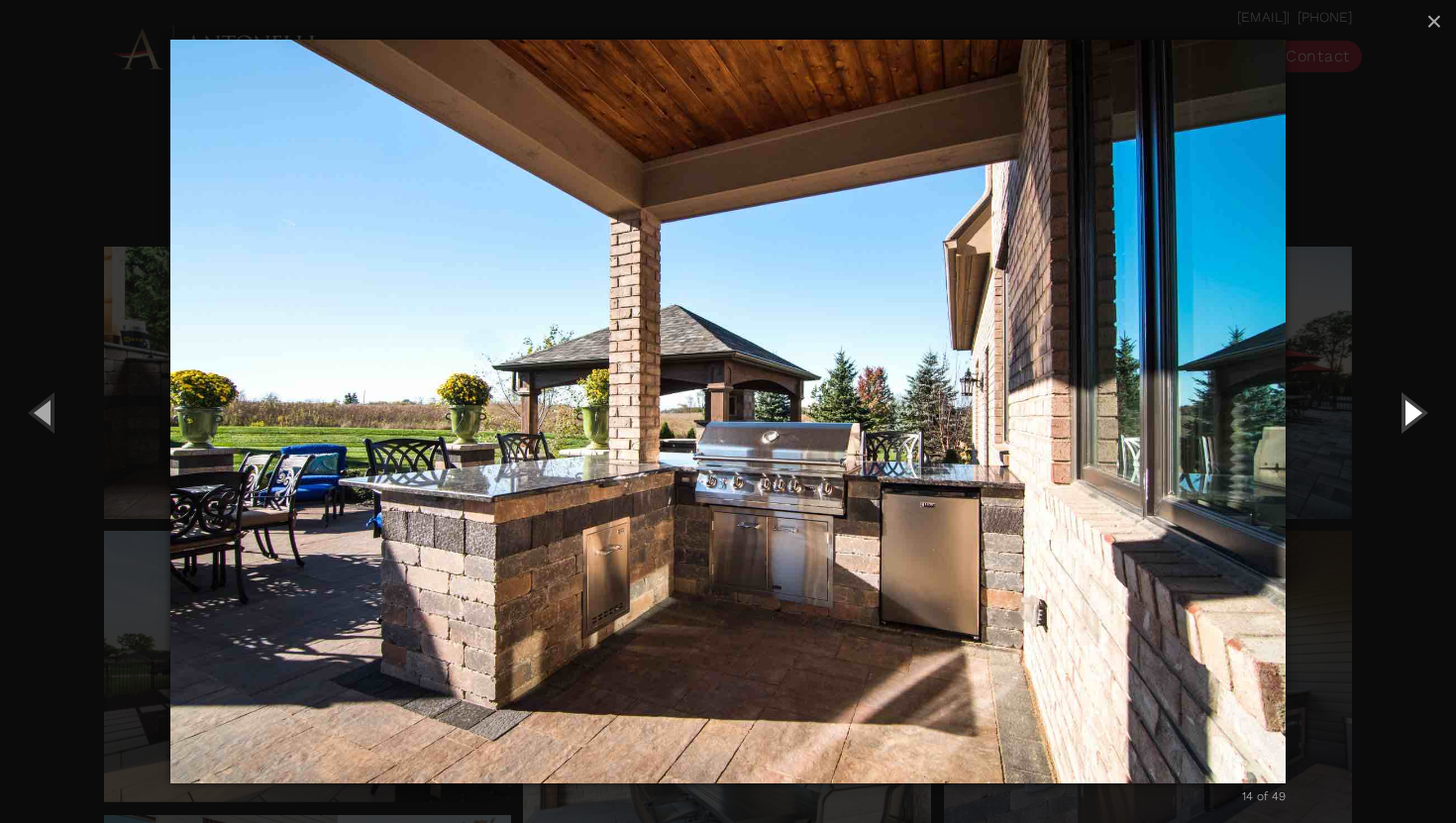click at bounding box center [1411, 412] 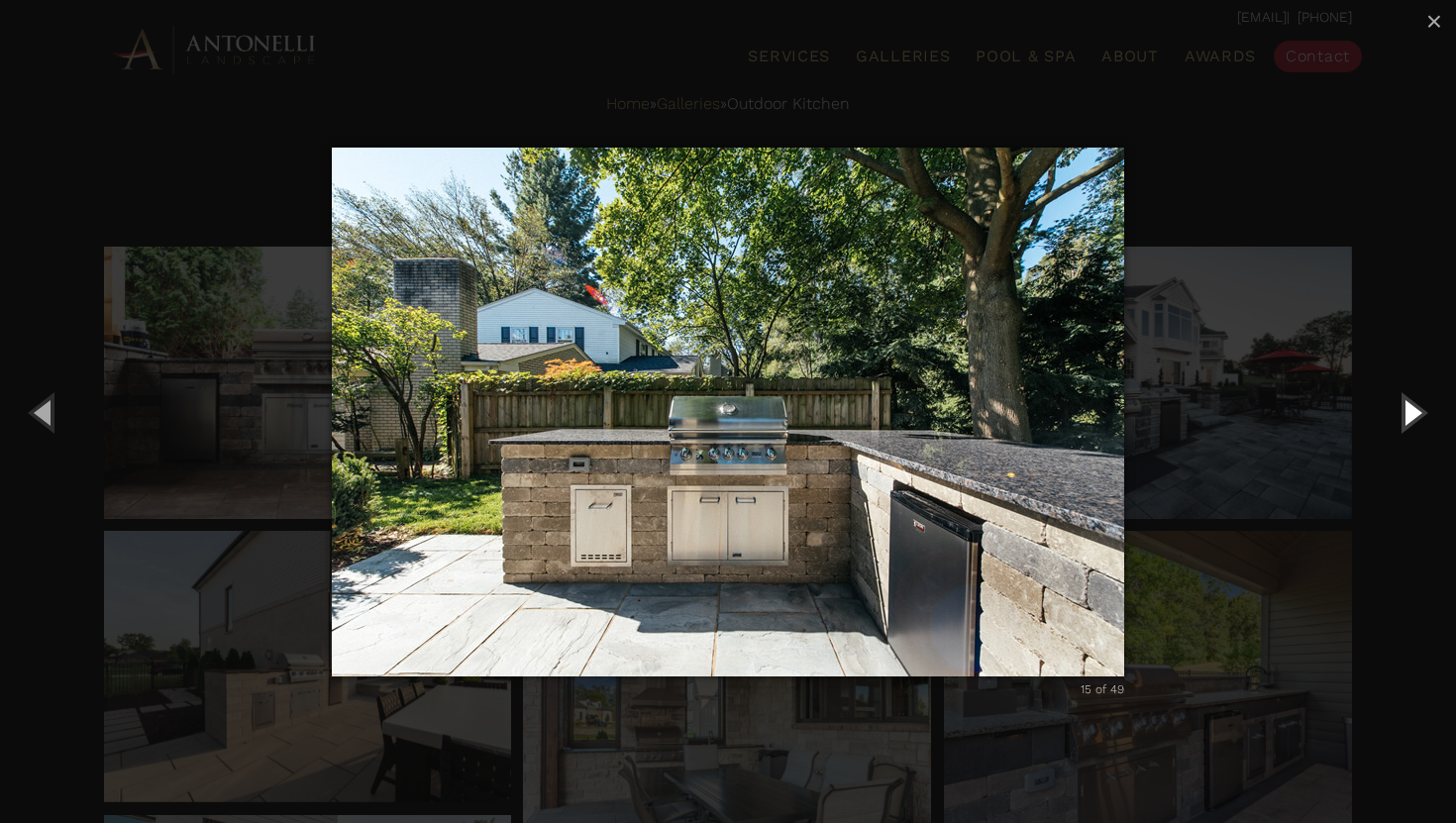 click at bounding box center (1411, 412) 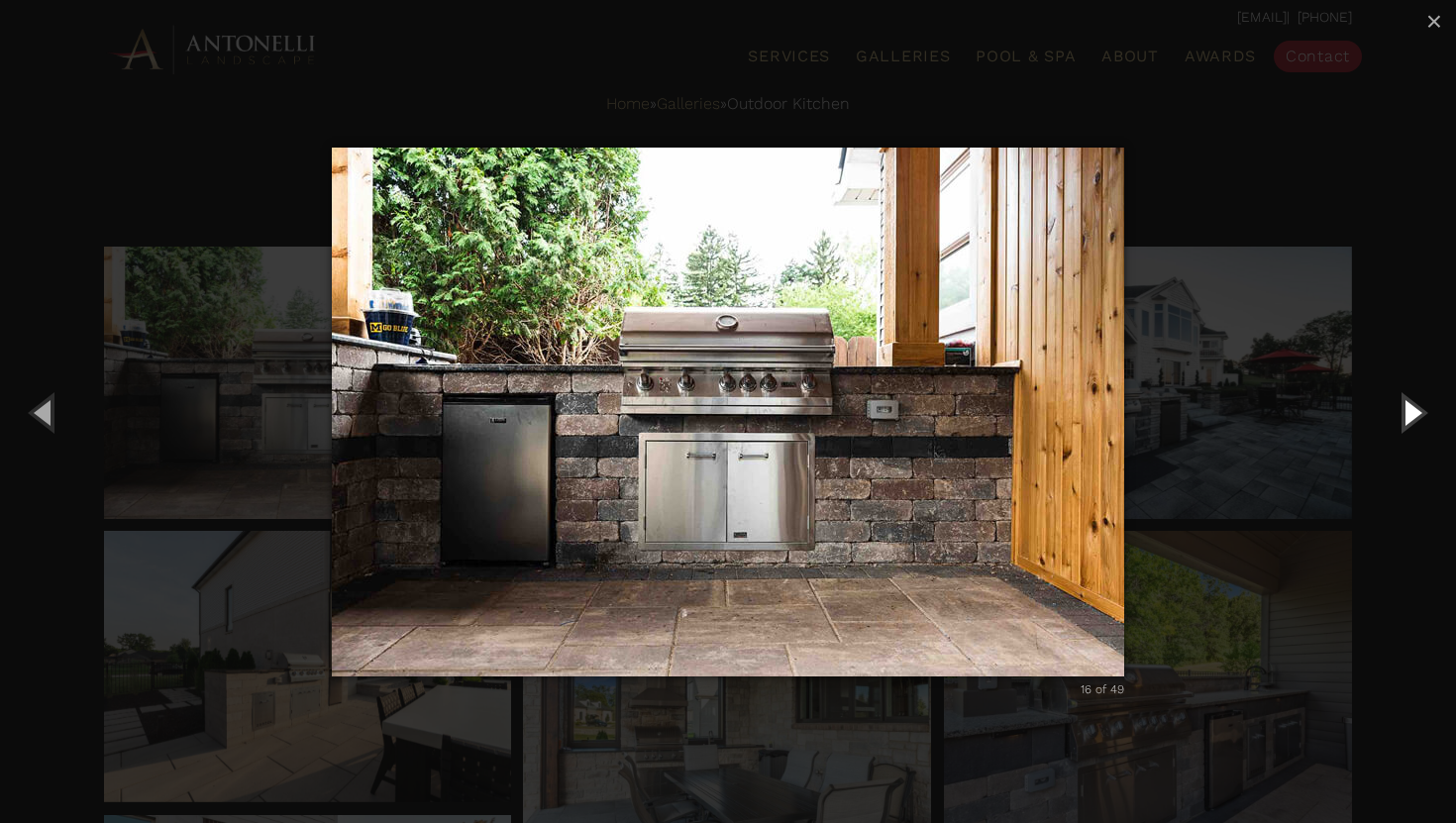 click at bounding box center (1411, 412) 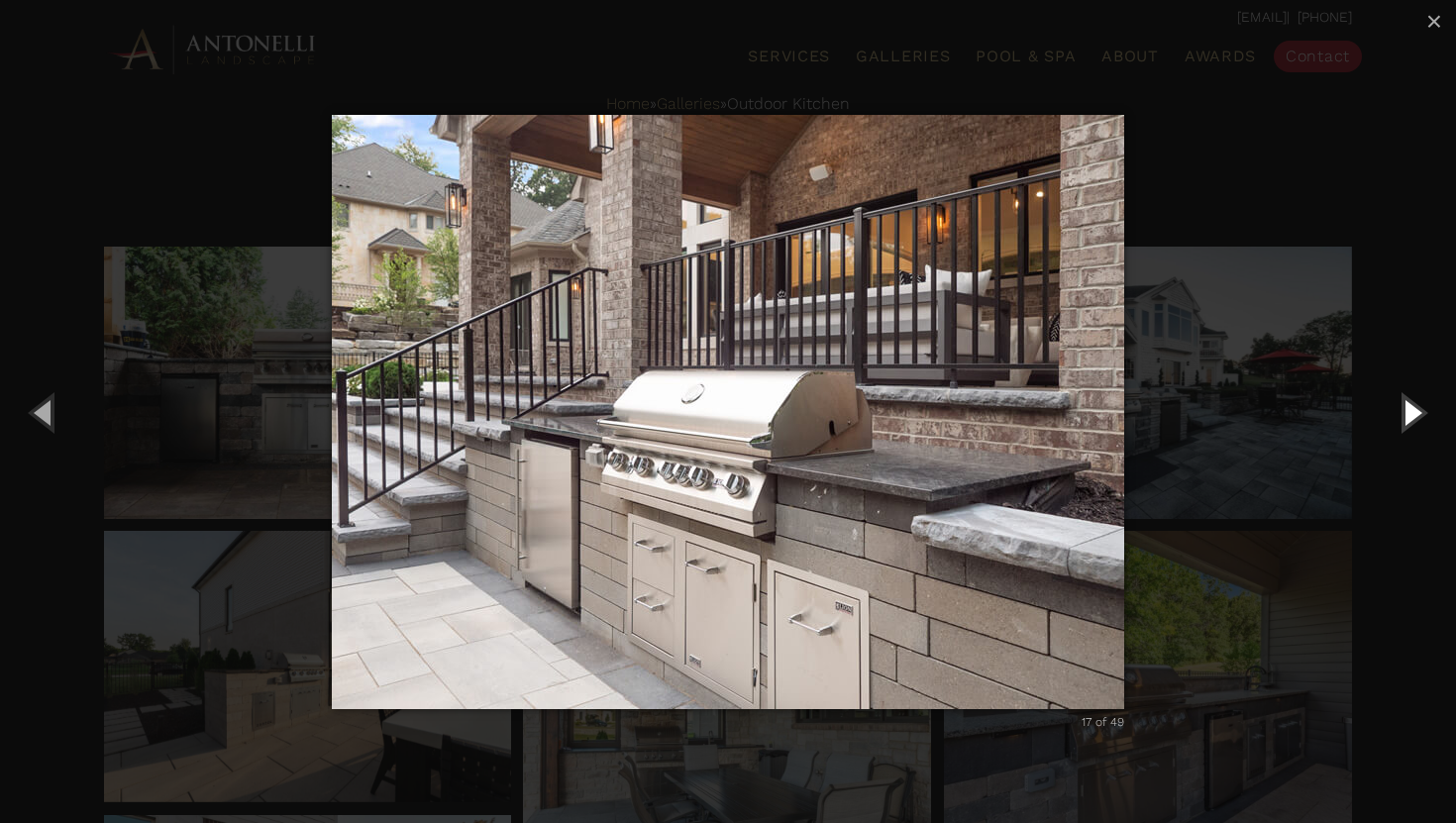 click at bounding box center (1411, 412) 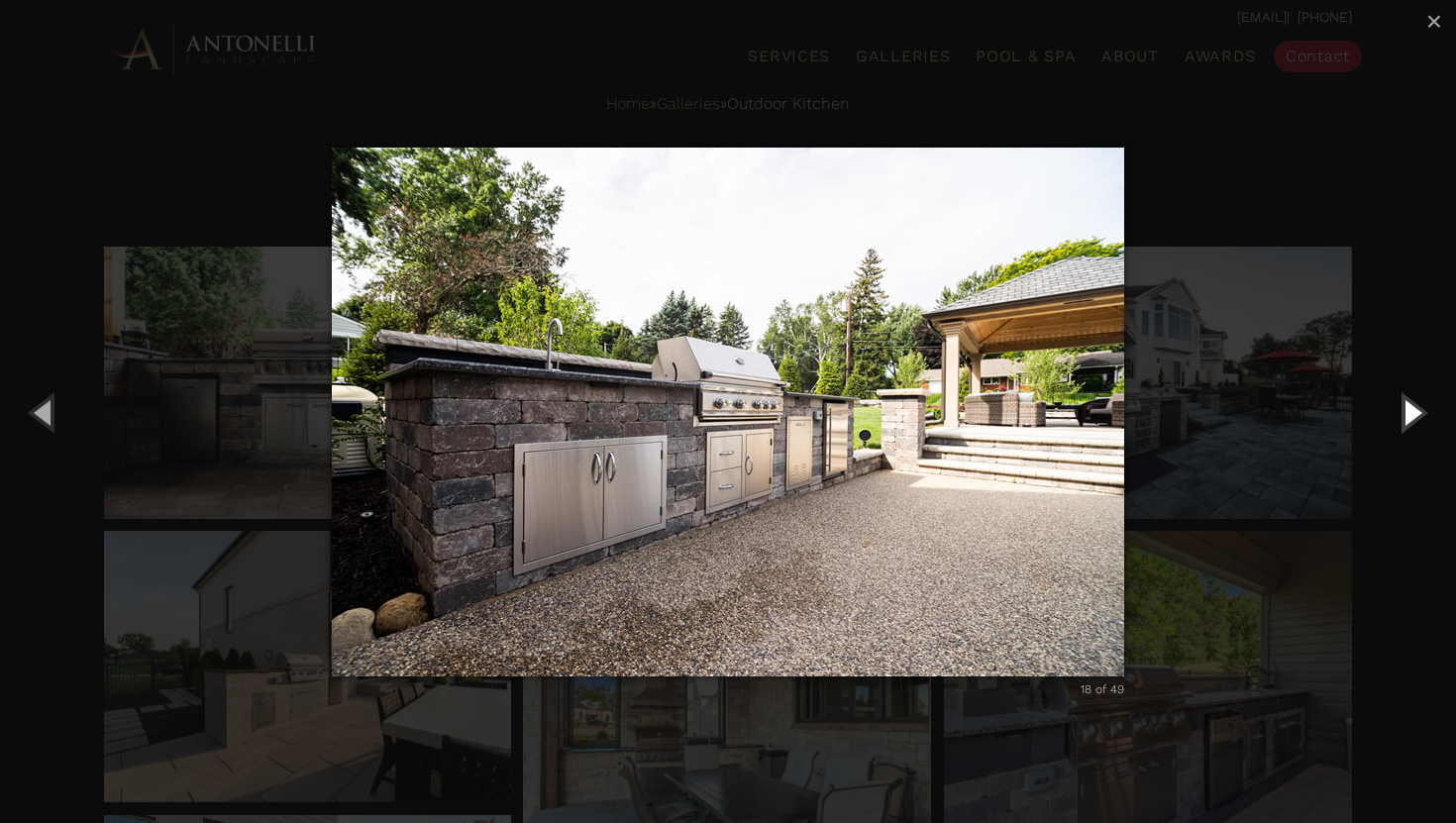 click at bounding box center [1411, 412] 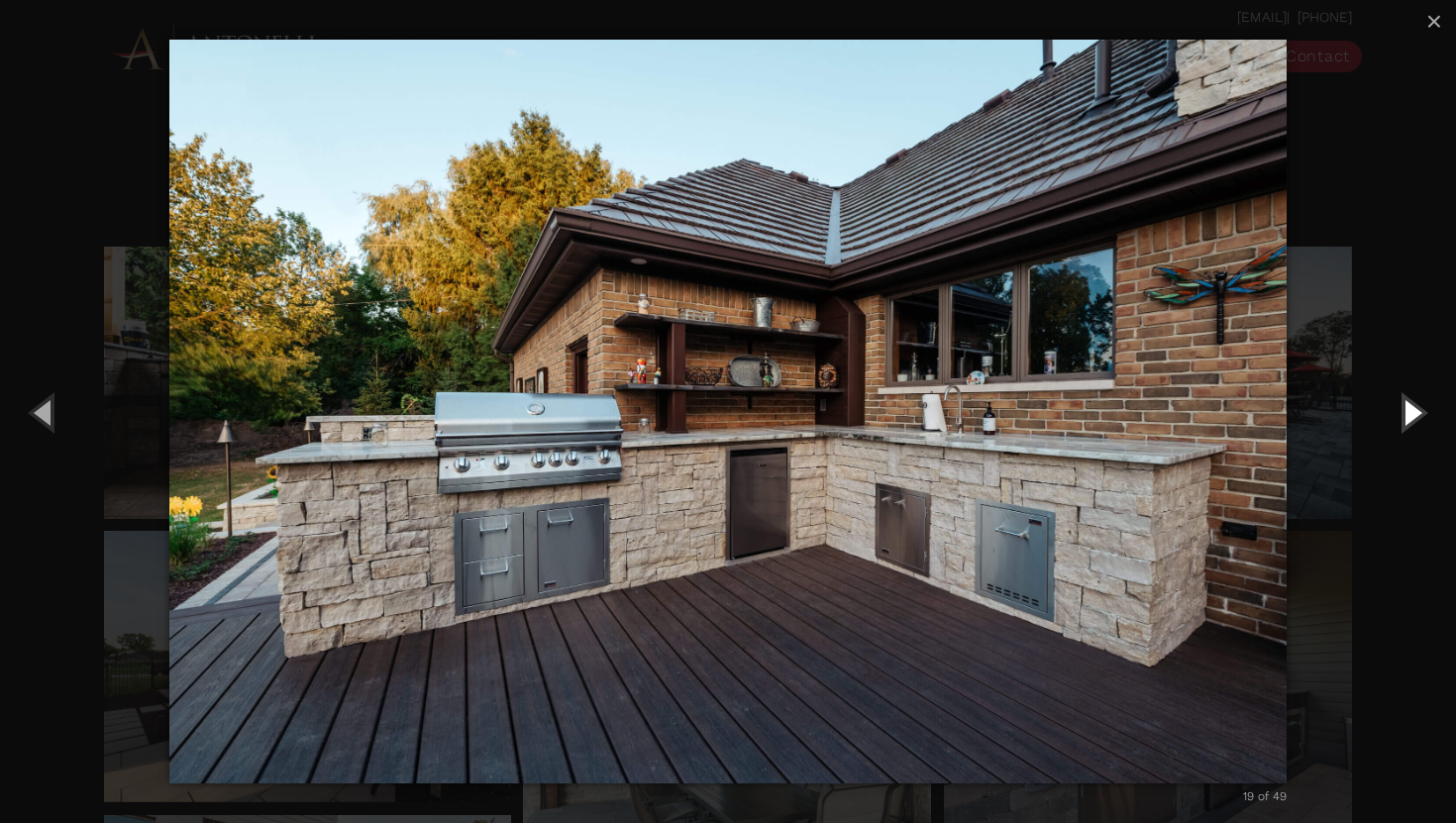 click at bounding box center [1411, 412] 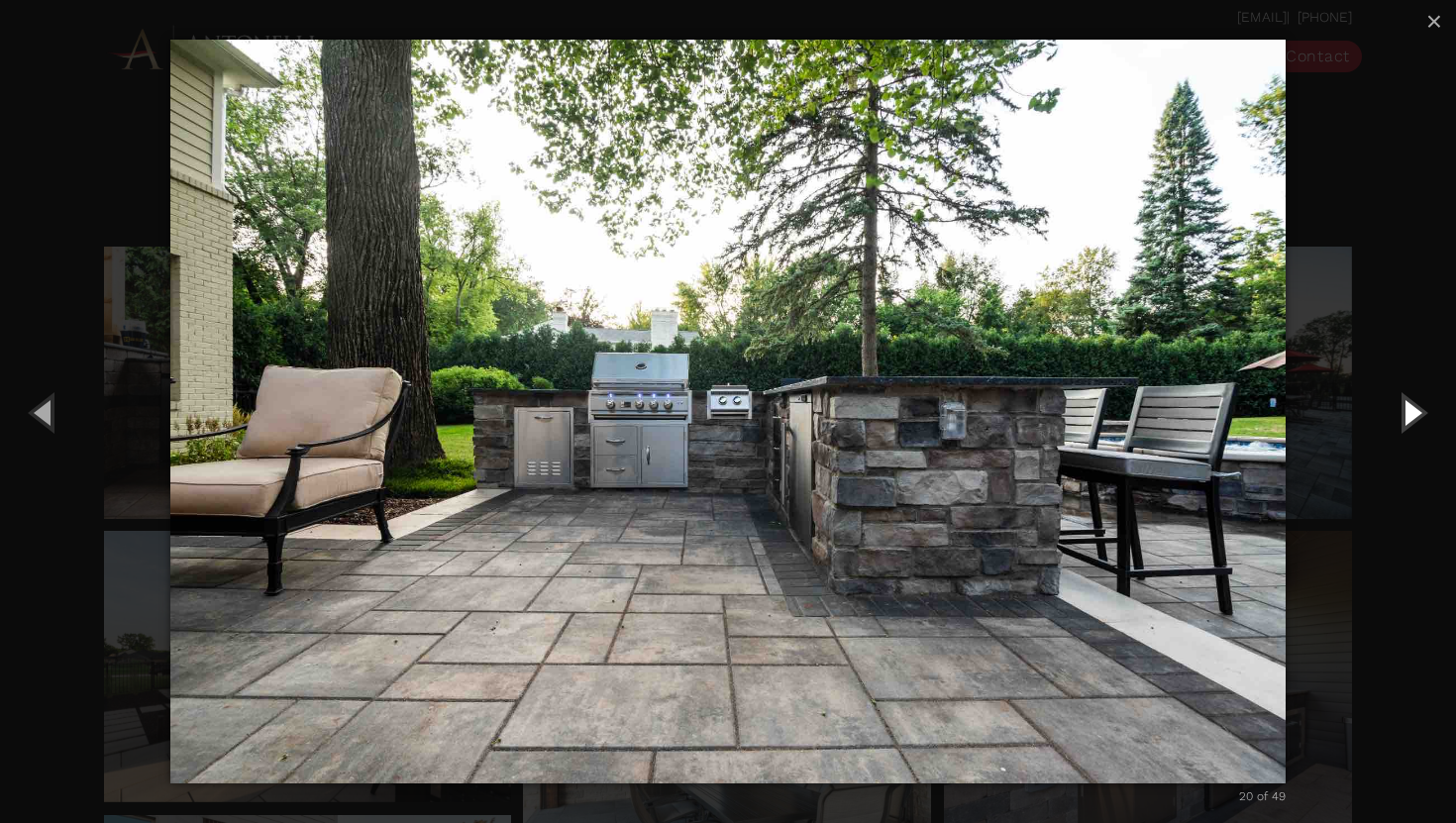 click at bounding box center [1411, 412] 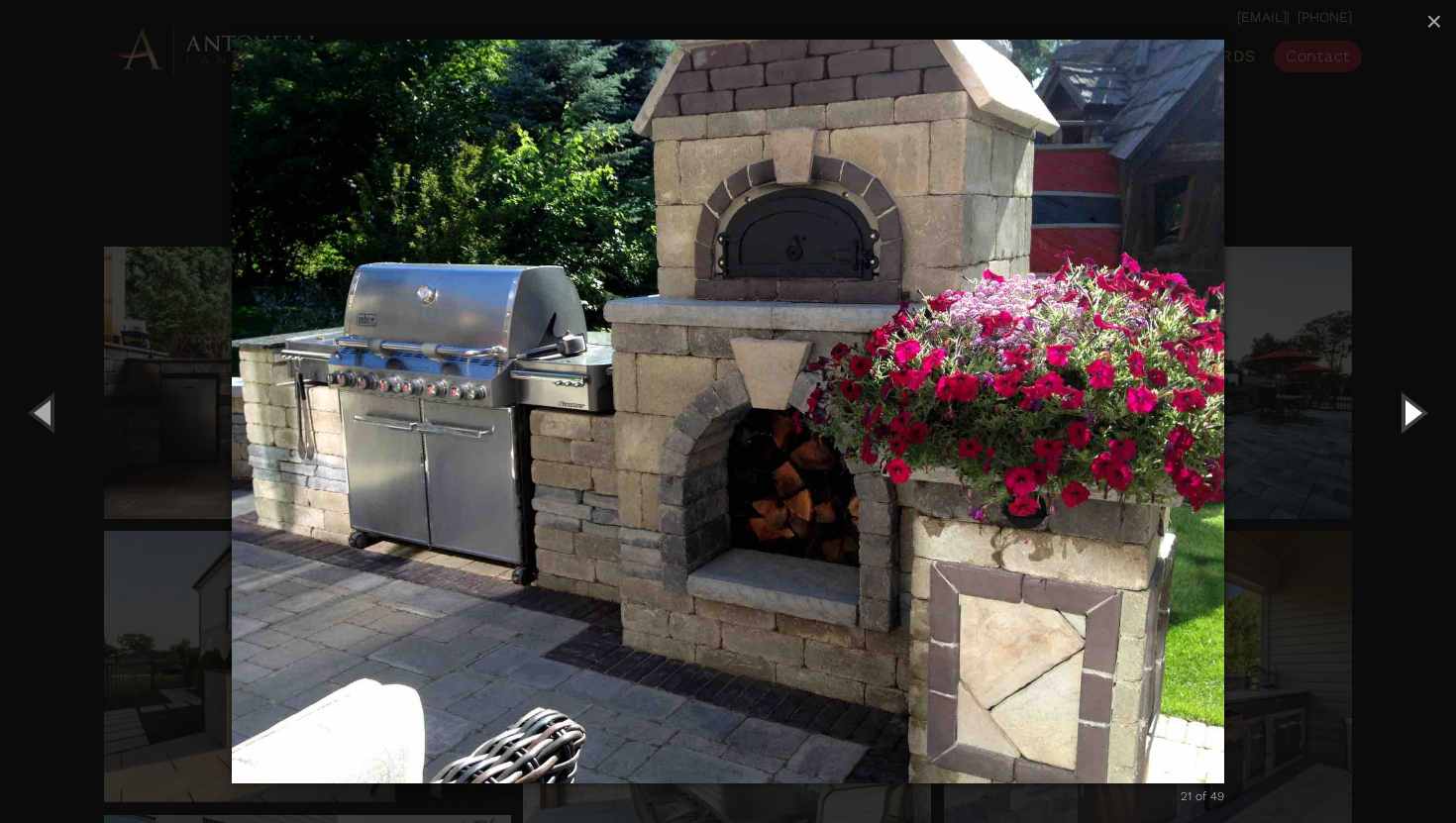 click at bounding box center (1411, 412) 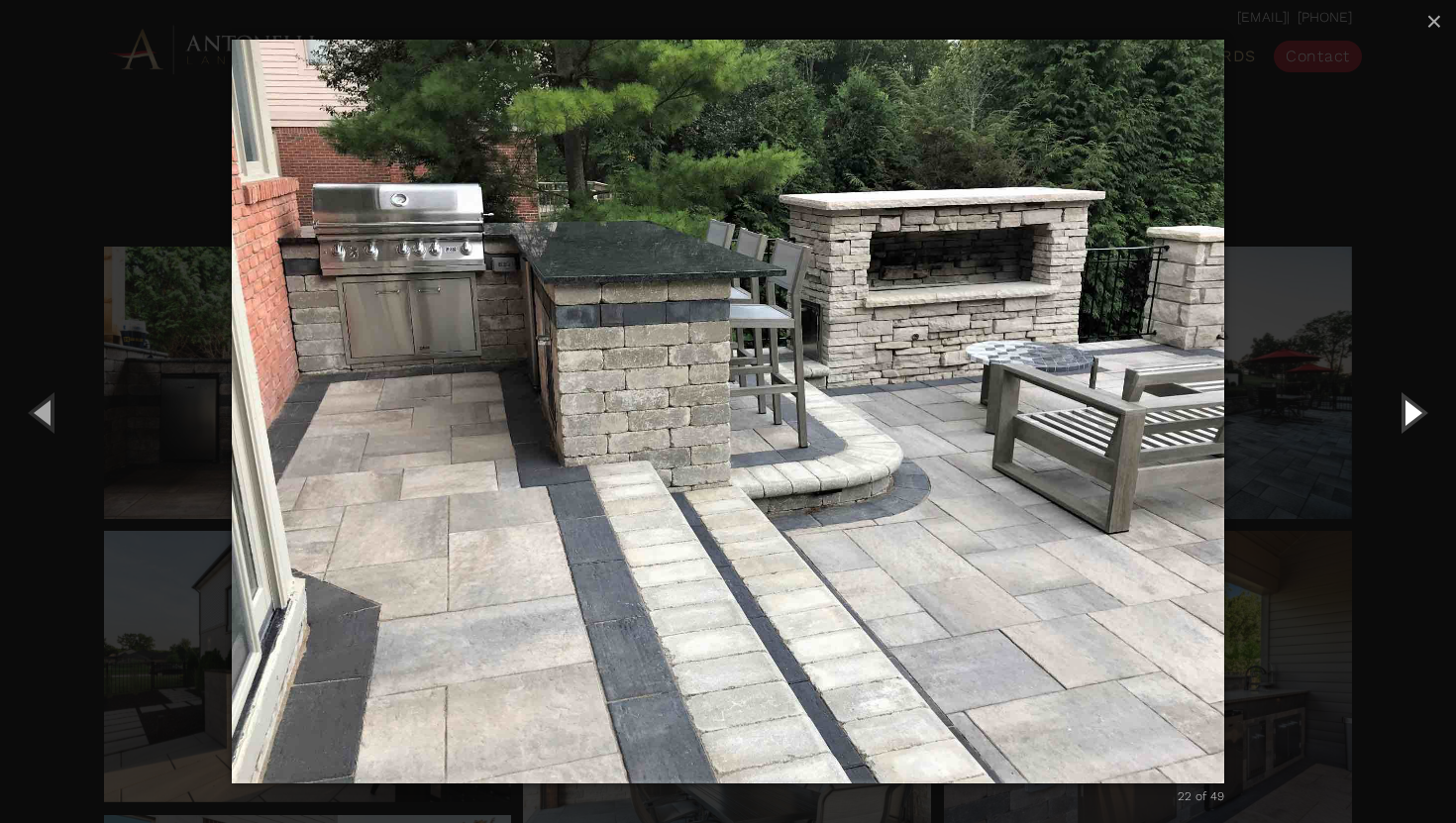 click at bounding box center (1411, 412) 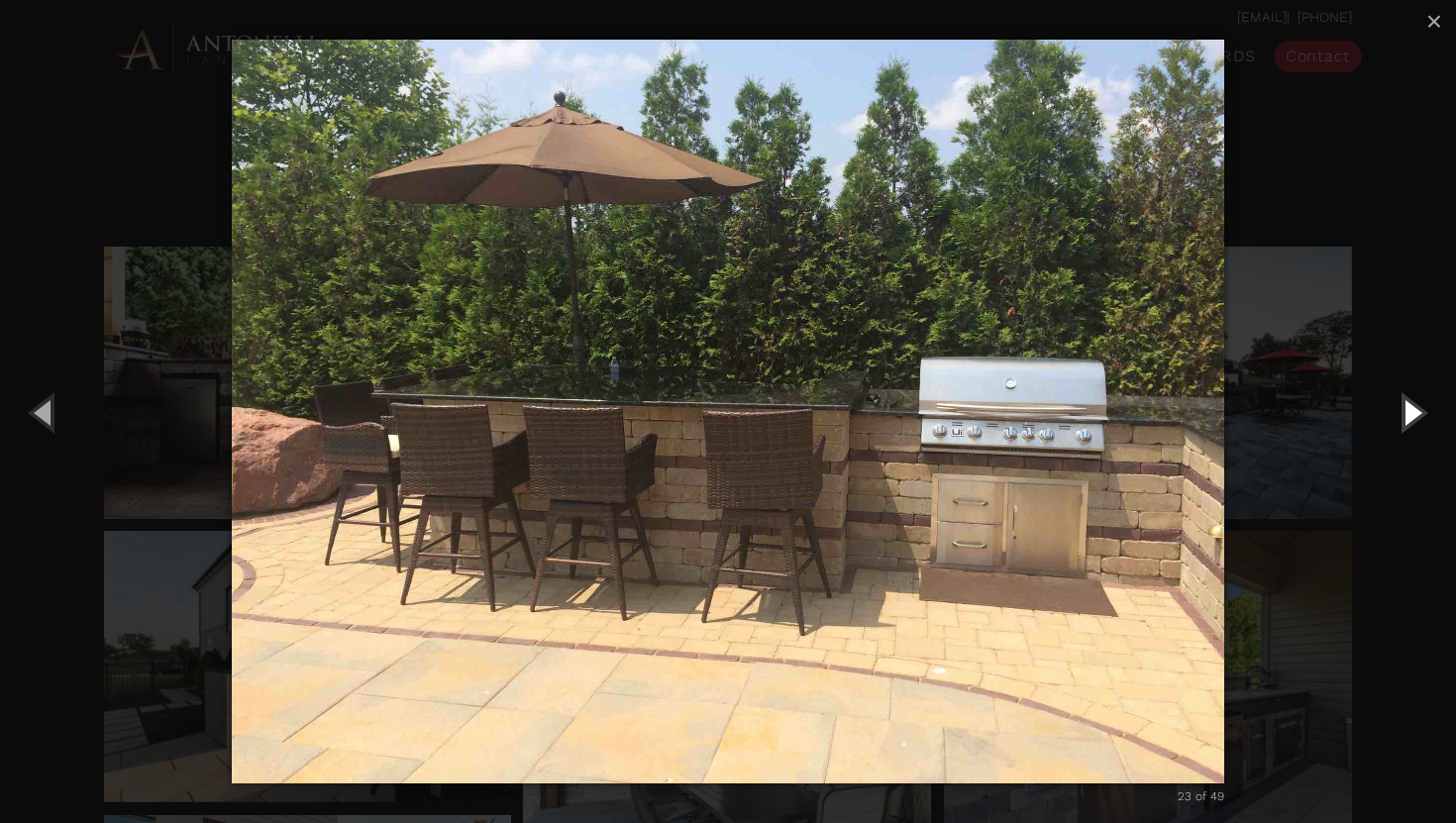 click at bounding box center (1411, 412) 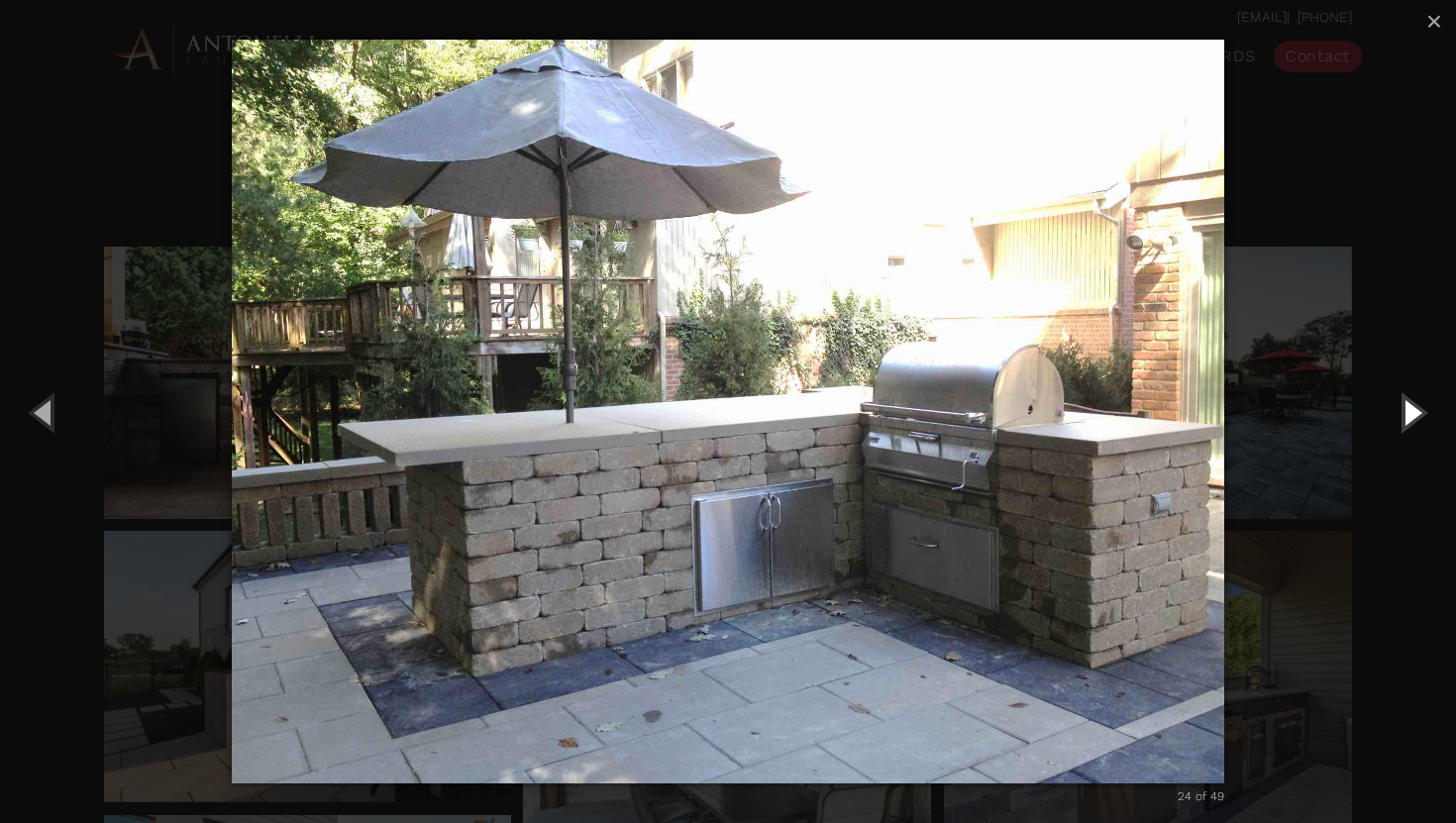 click at bounding box center [1411, 412] 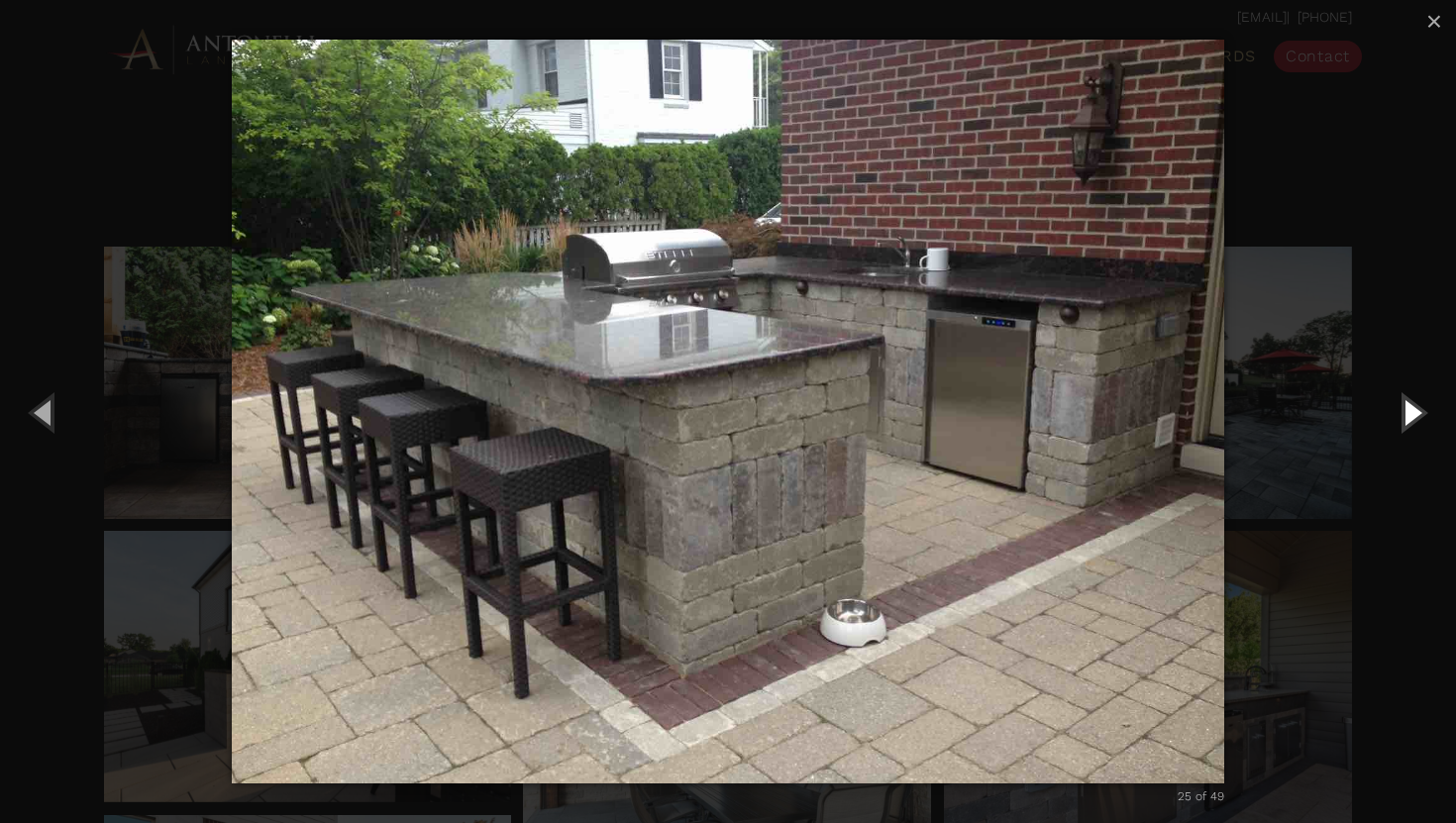 click at bounding box center (1411, 412) 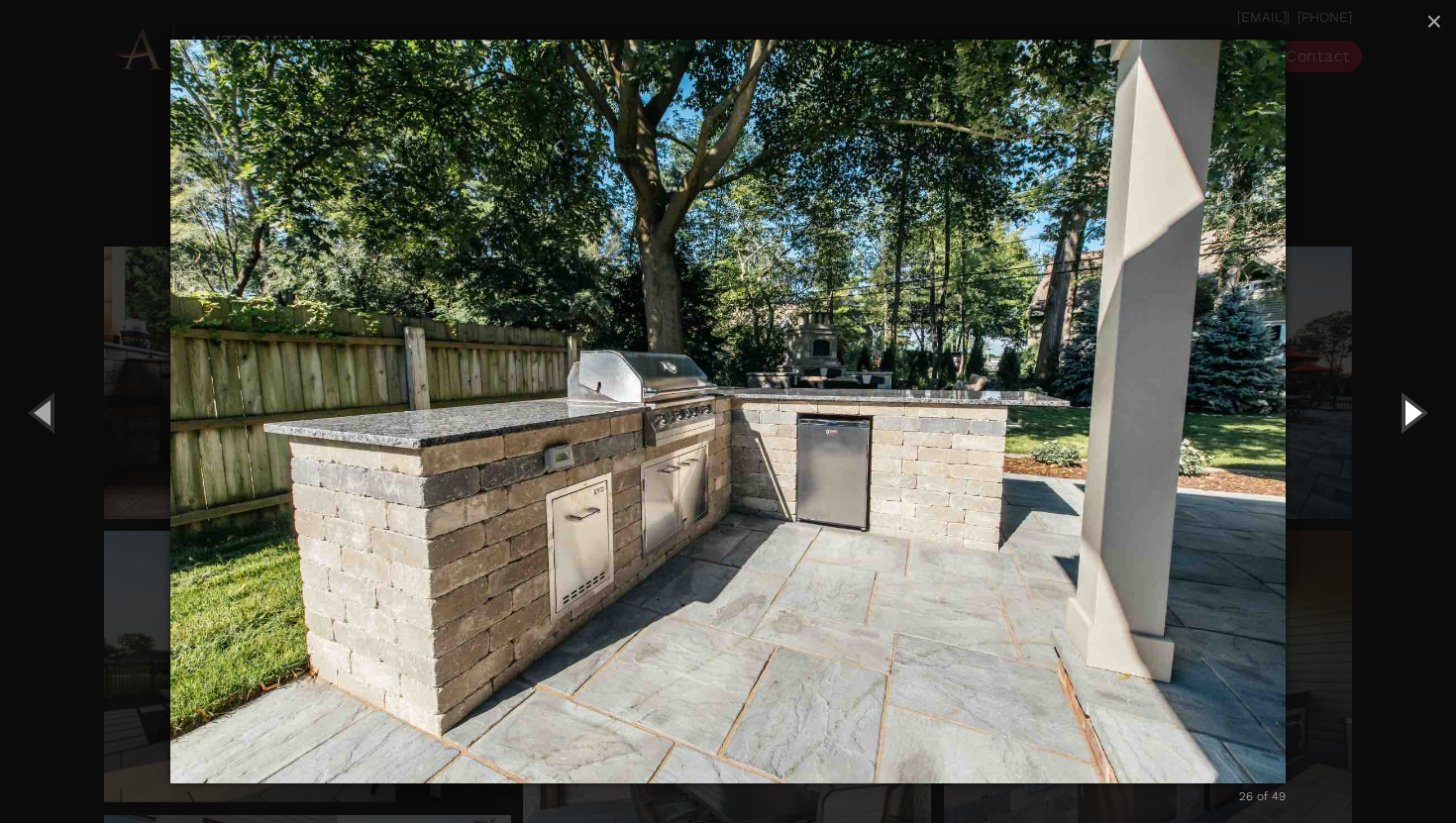 click at bounding box center (1411, 412) 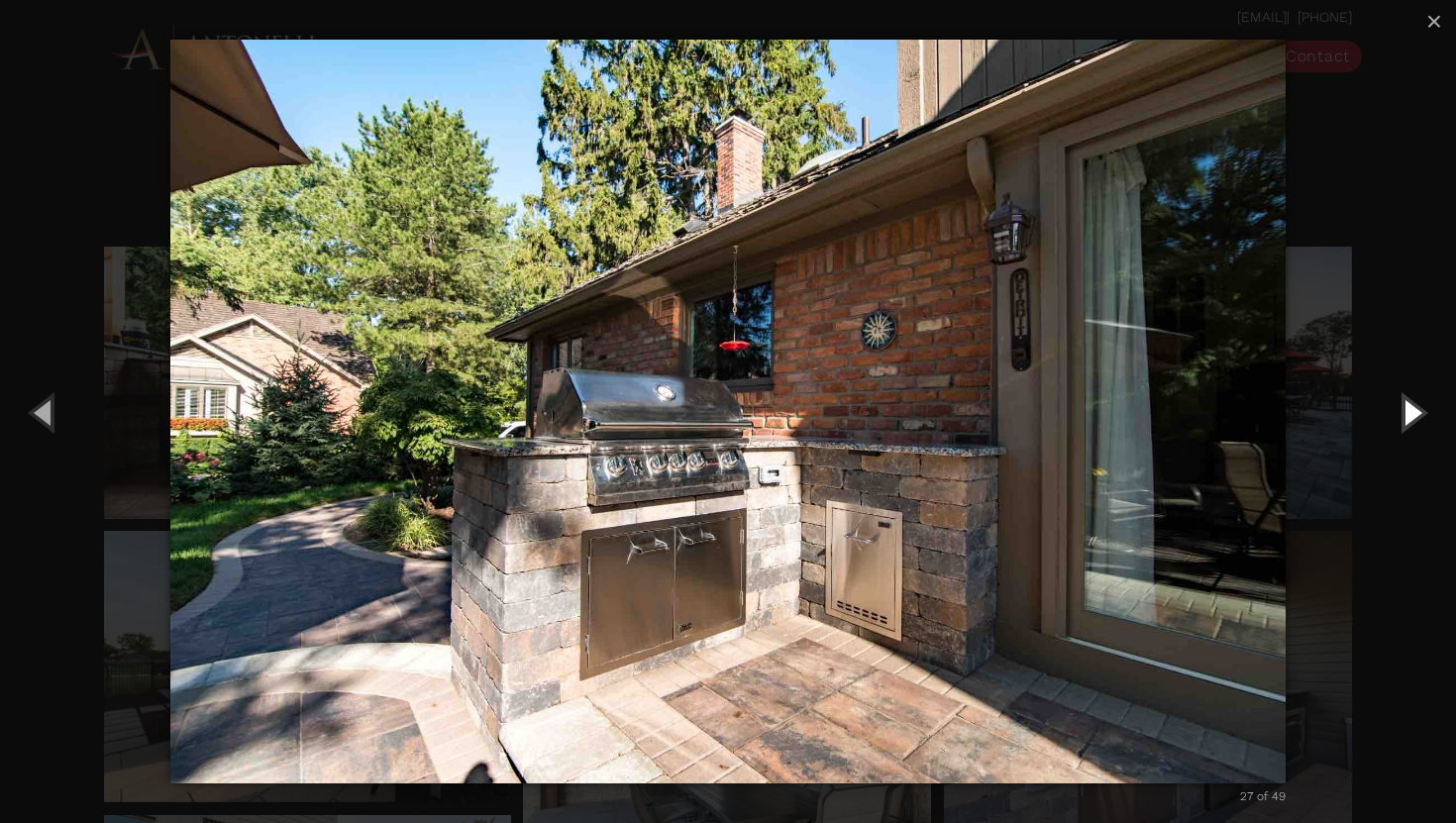 click at bounding box center [1411, 412] 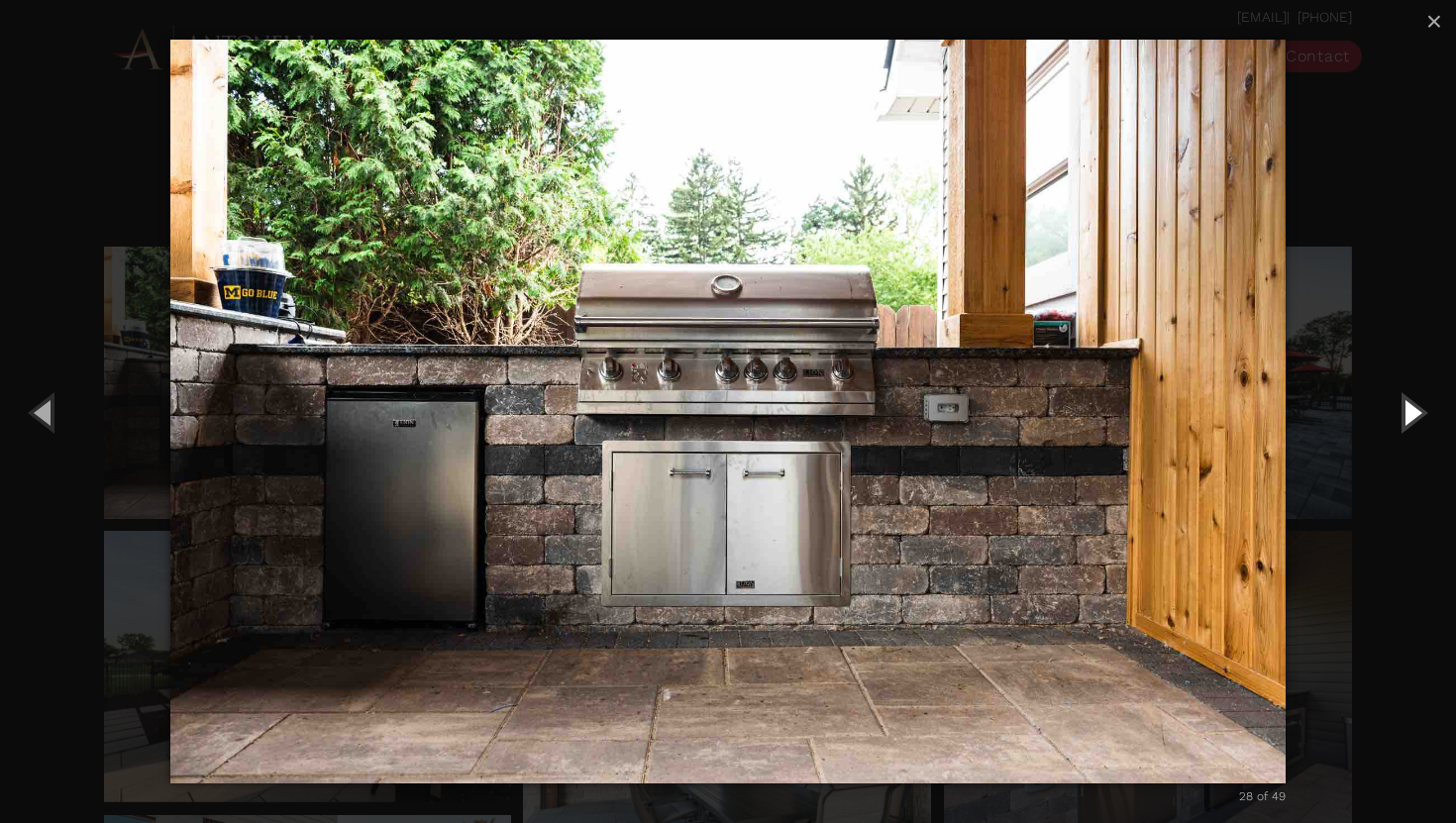 click at bounding box center [1411, 412] 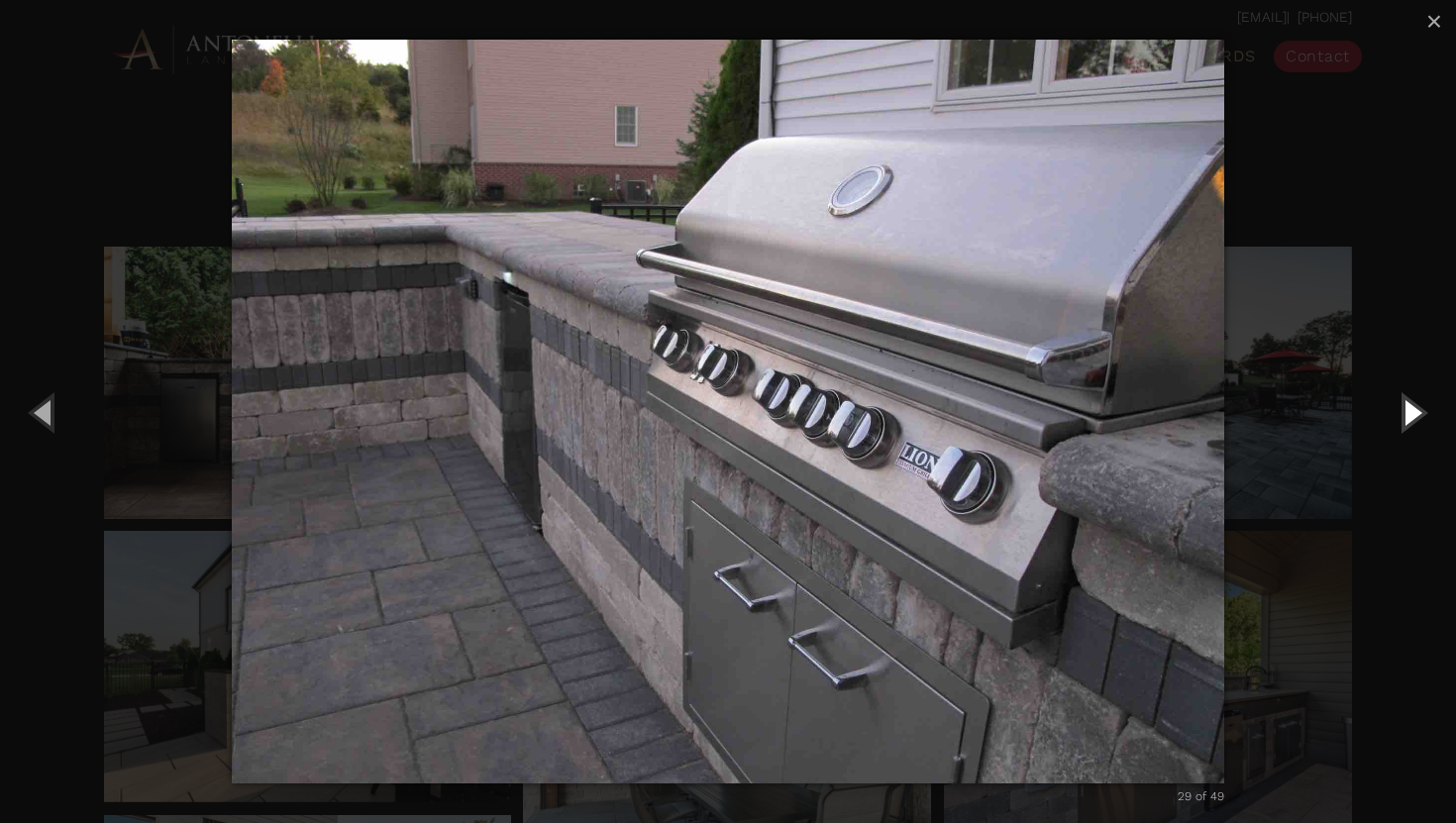 click at bounding box center (1411, 412) 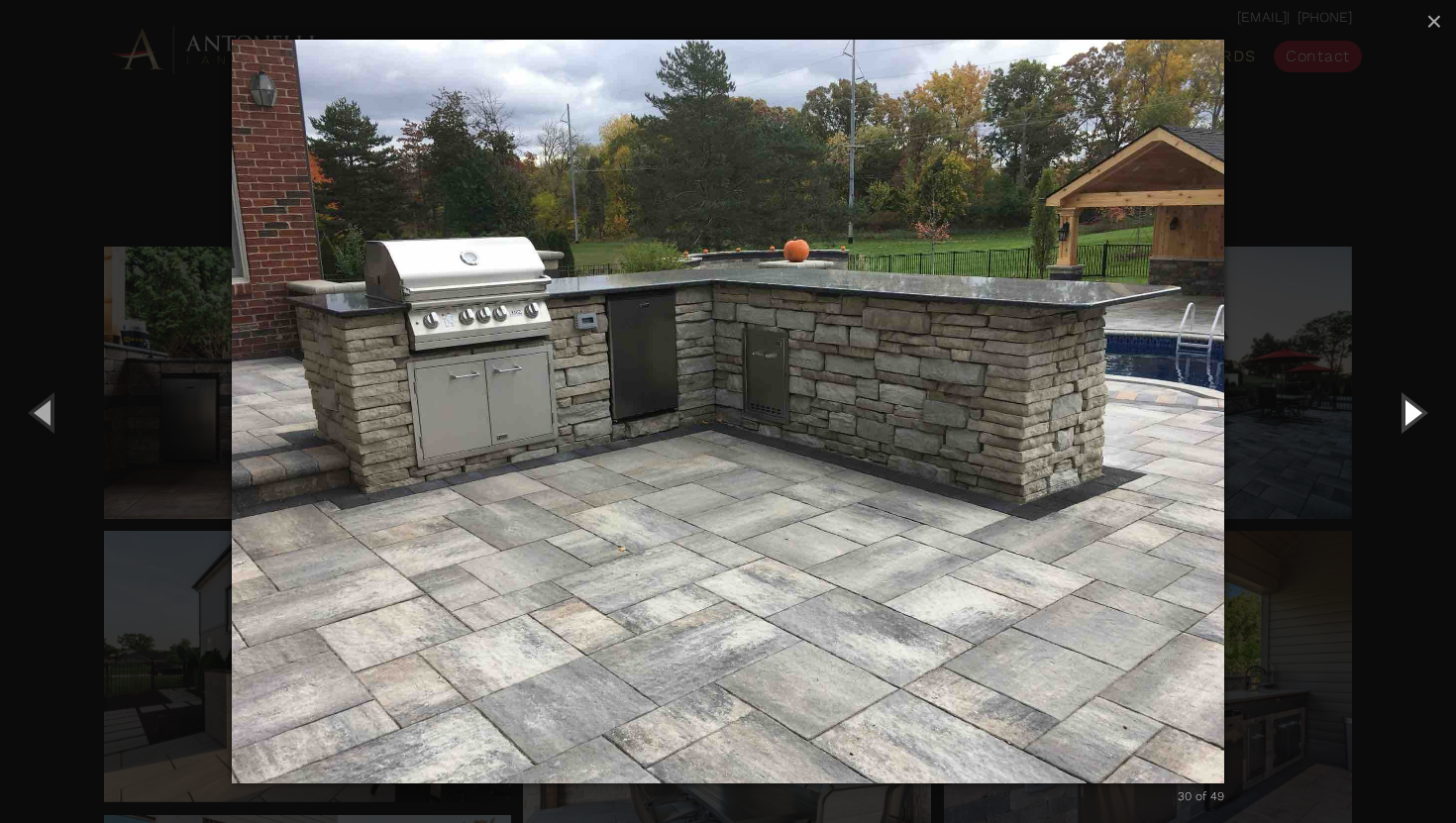 click at bounding box center [1411, 412] 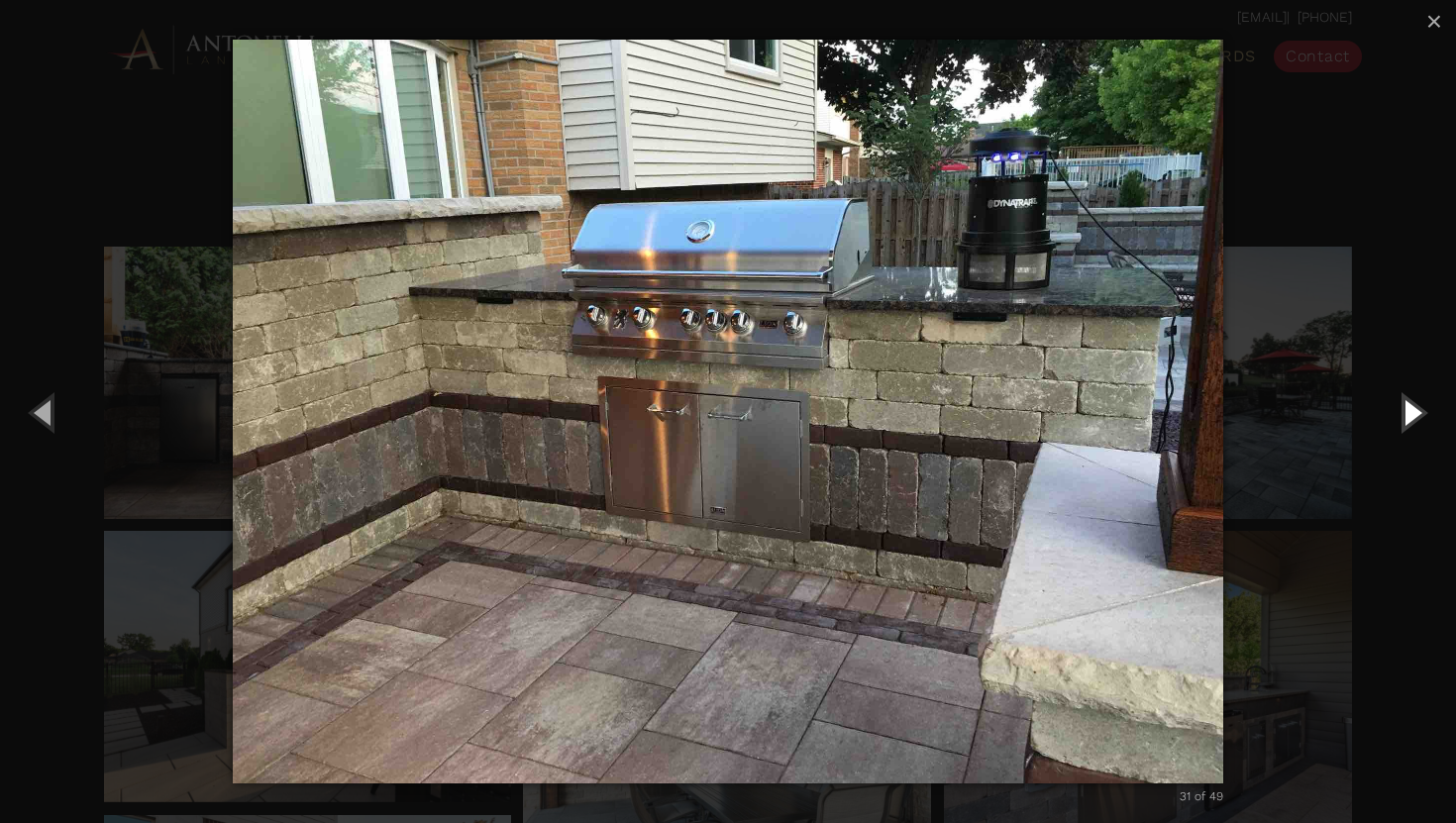 click at bounding box center (1411, 412) 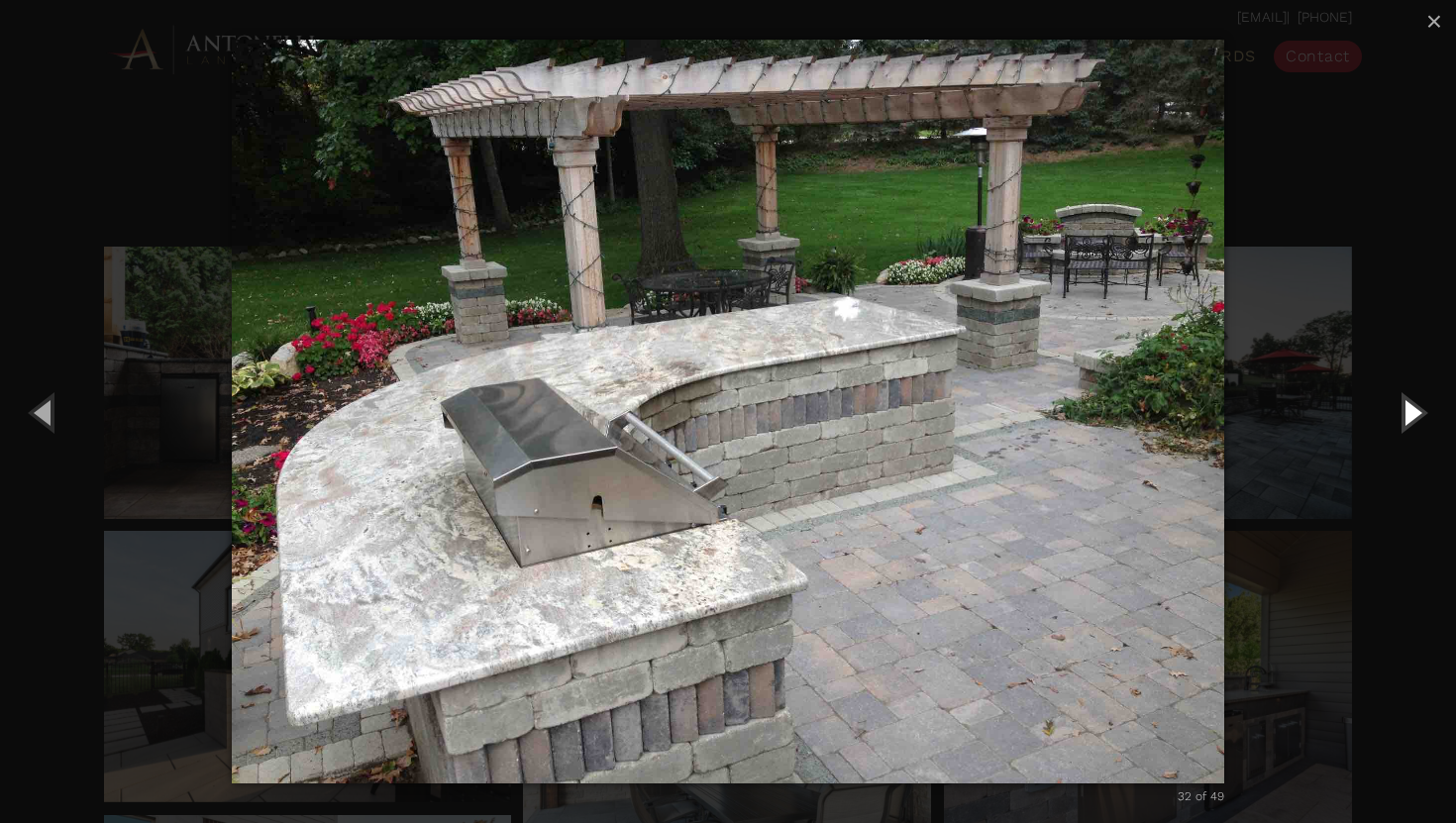 click at bounding box center (1411, 412) 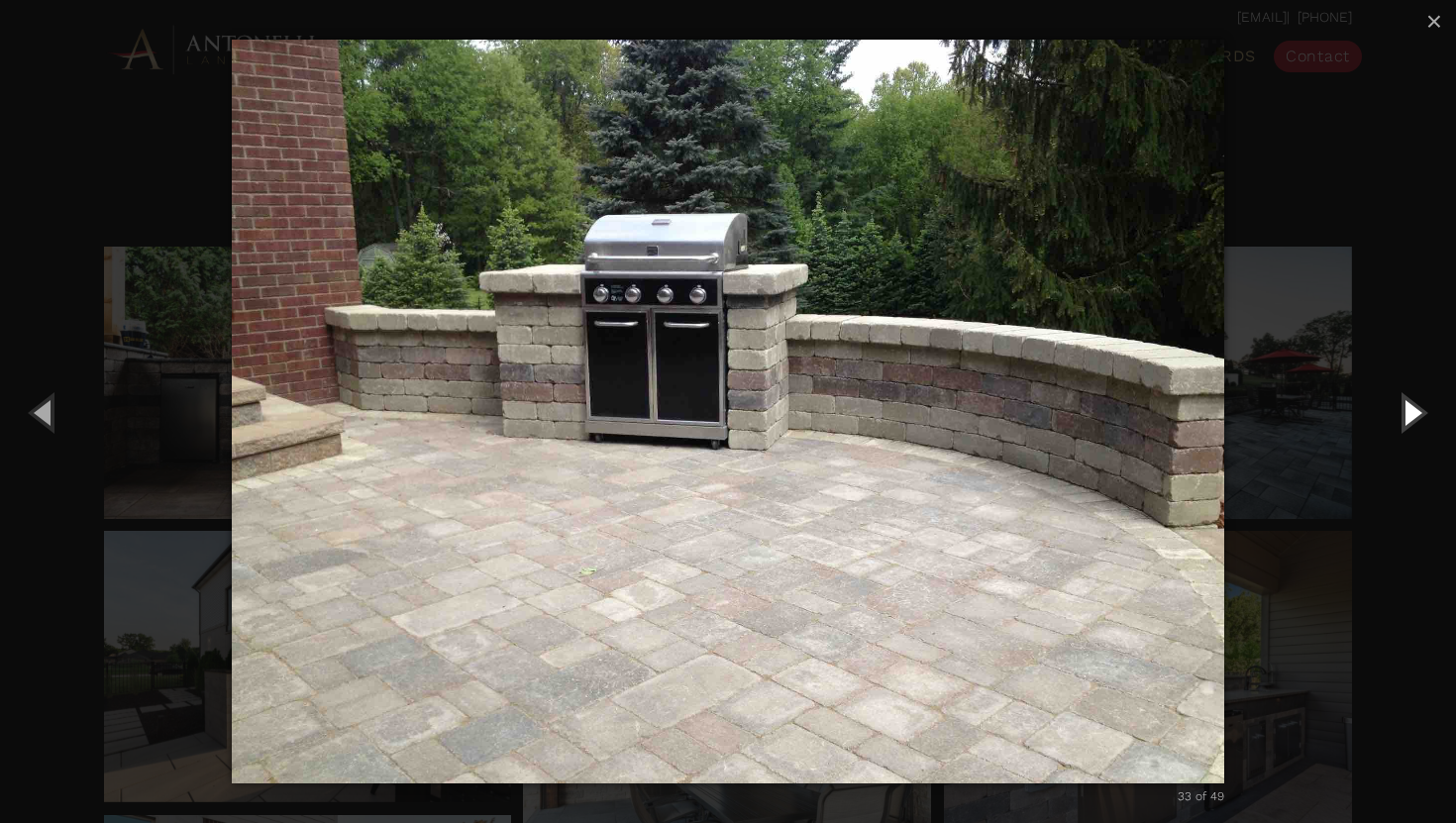 click at bounding box center (1411, 412) 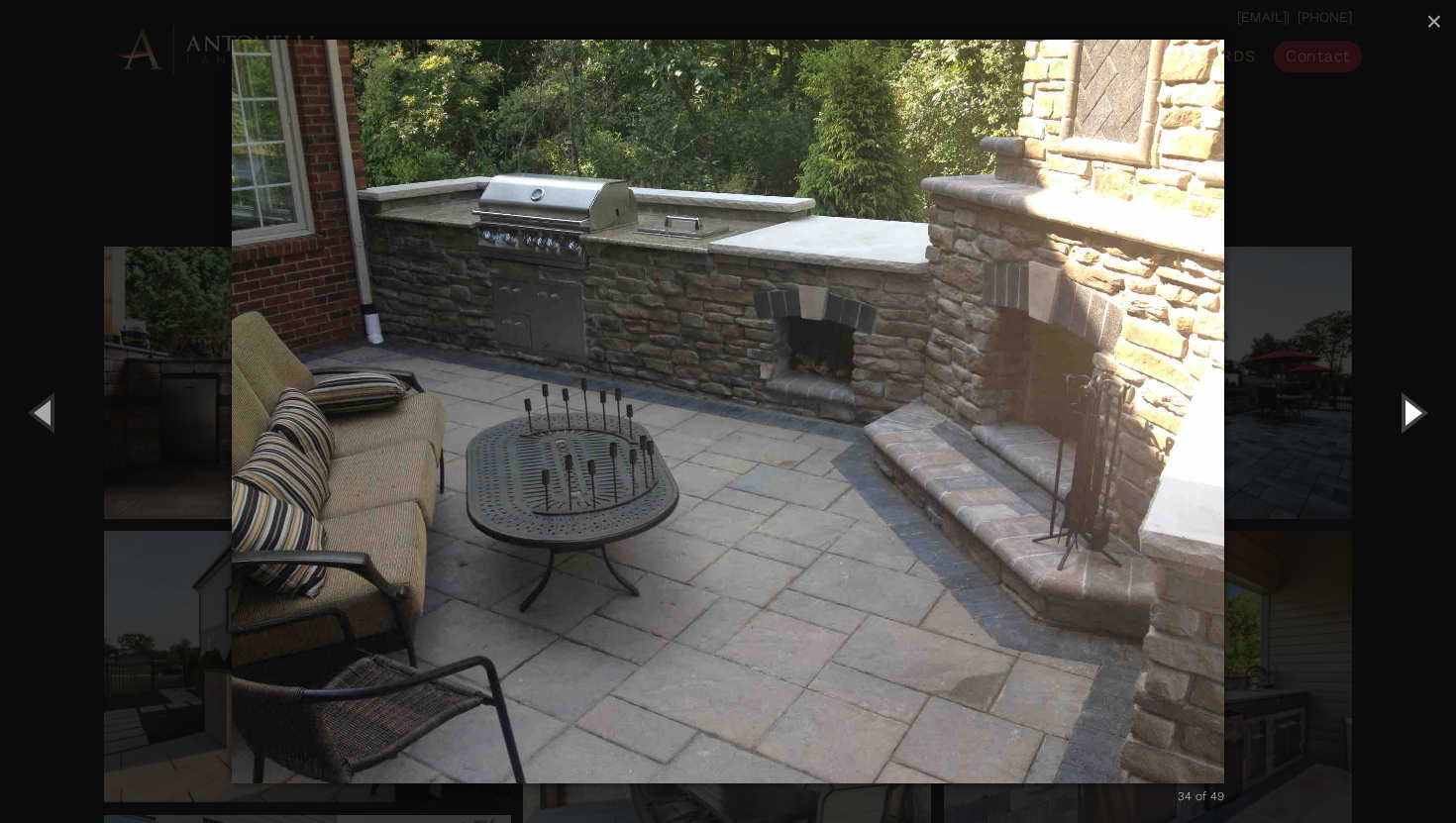 click at bounding box center (1411, 412) 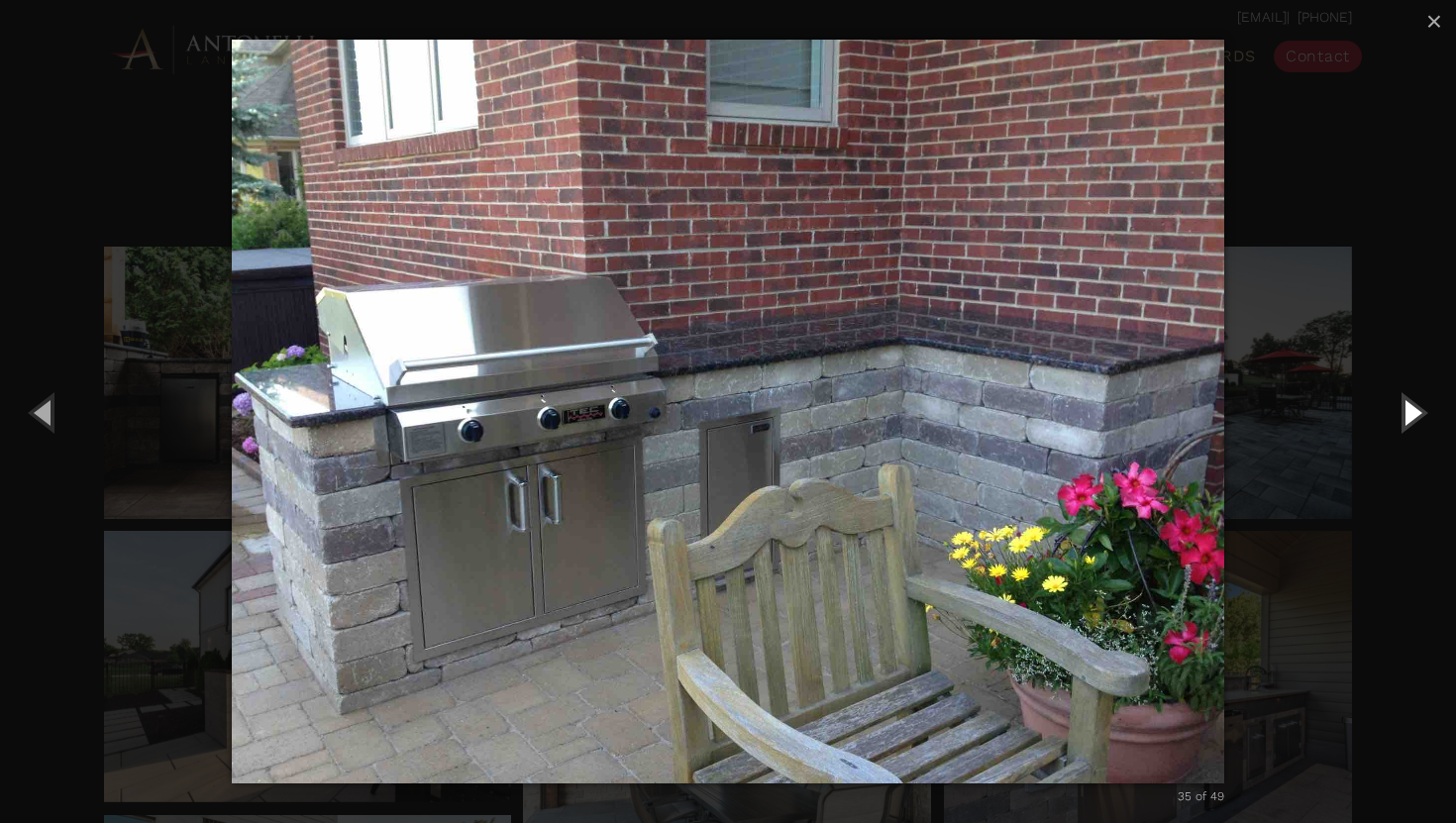 click at bounding box center [1411, 412] 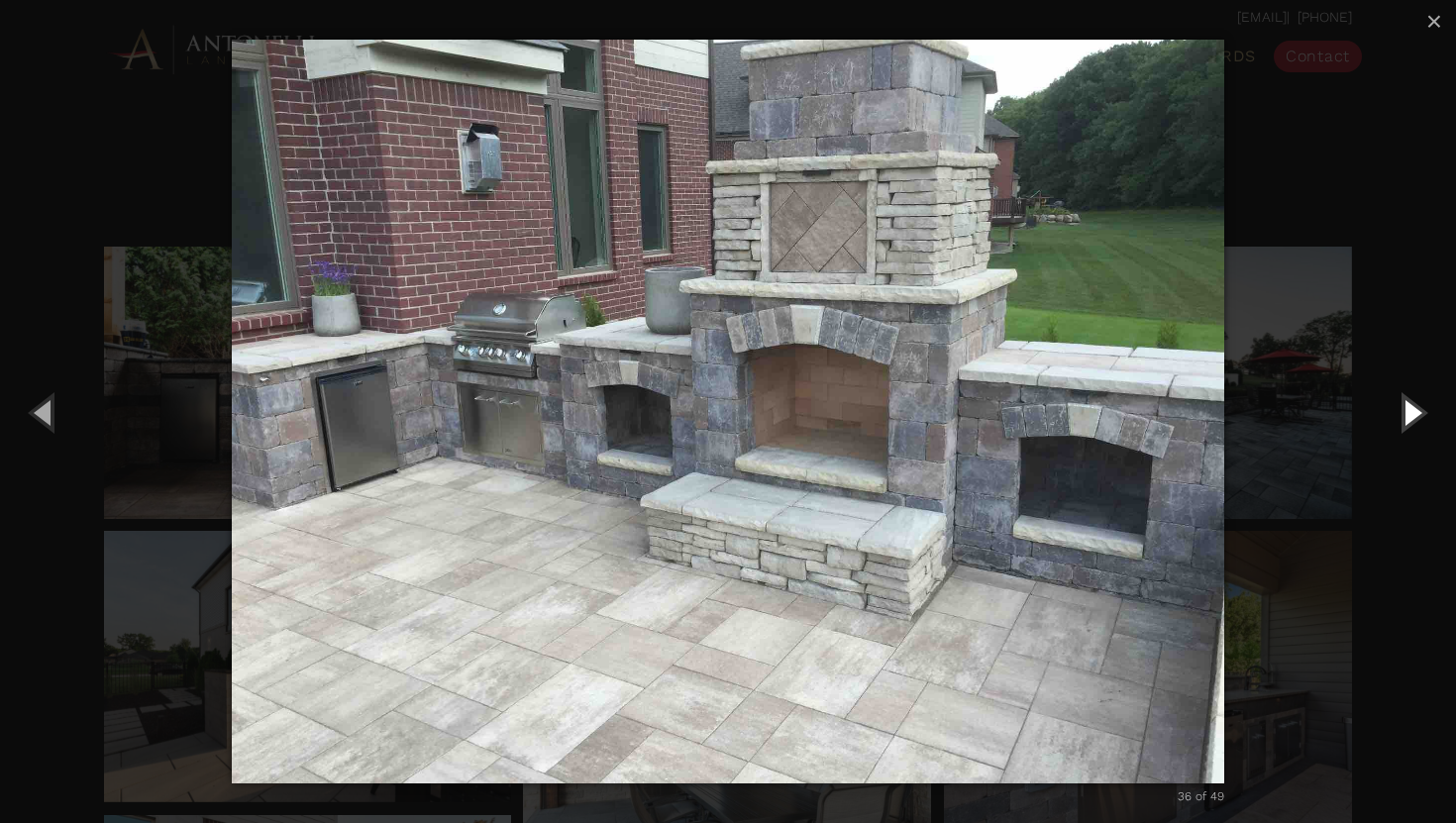 click at bounding box center (1411, 412) 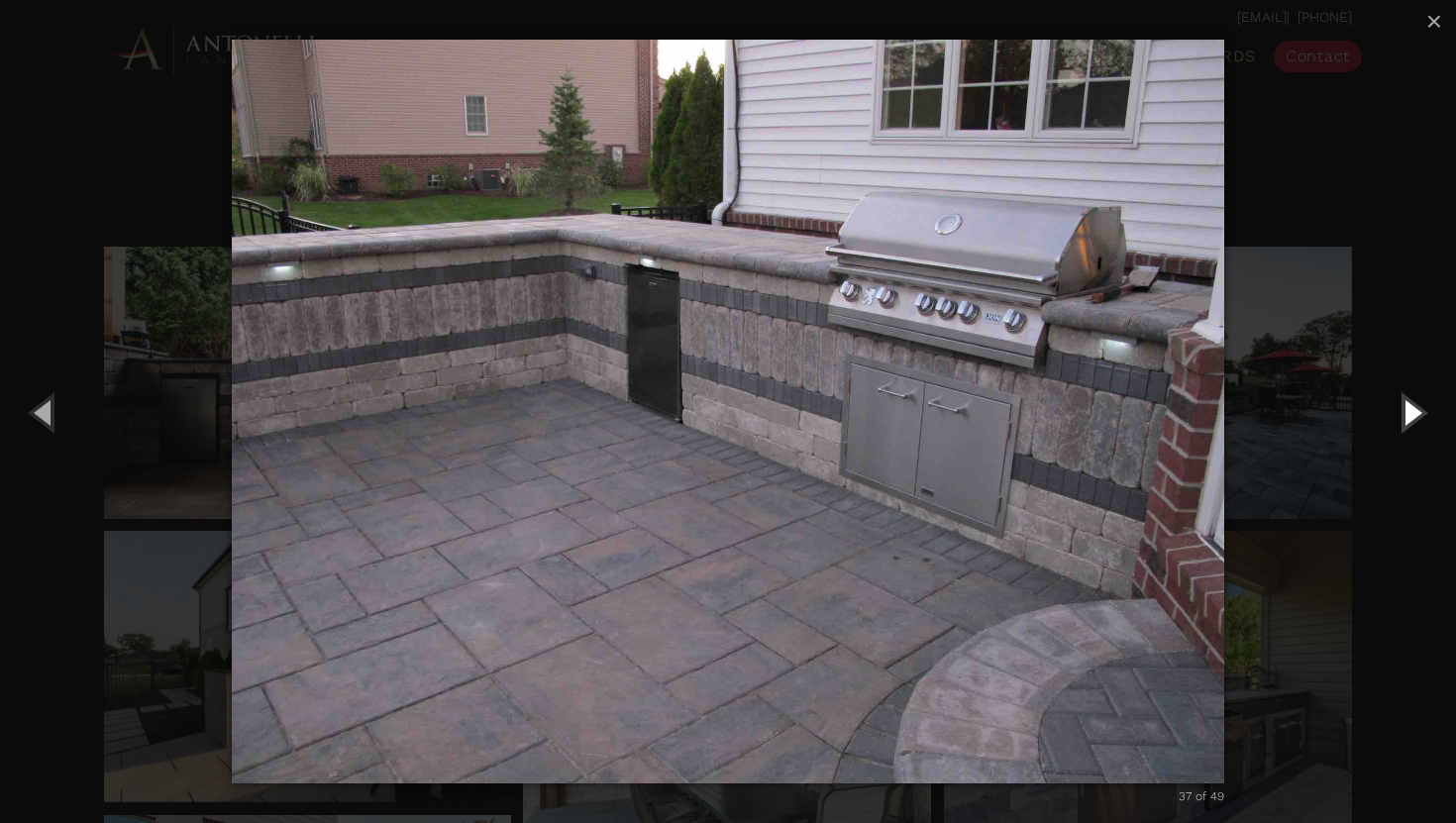 click at bounding box center [1411, 412] 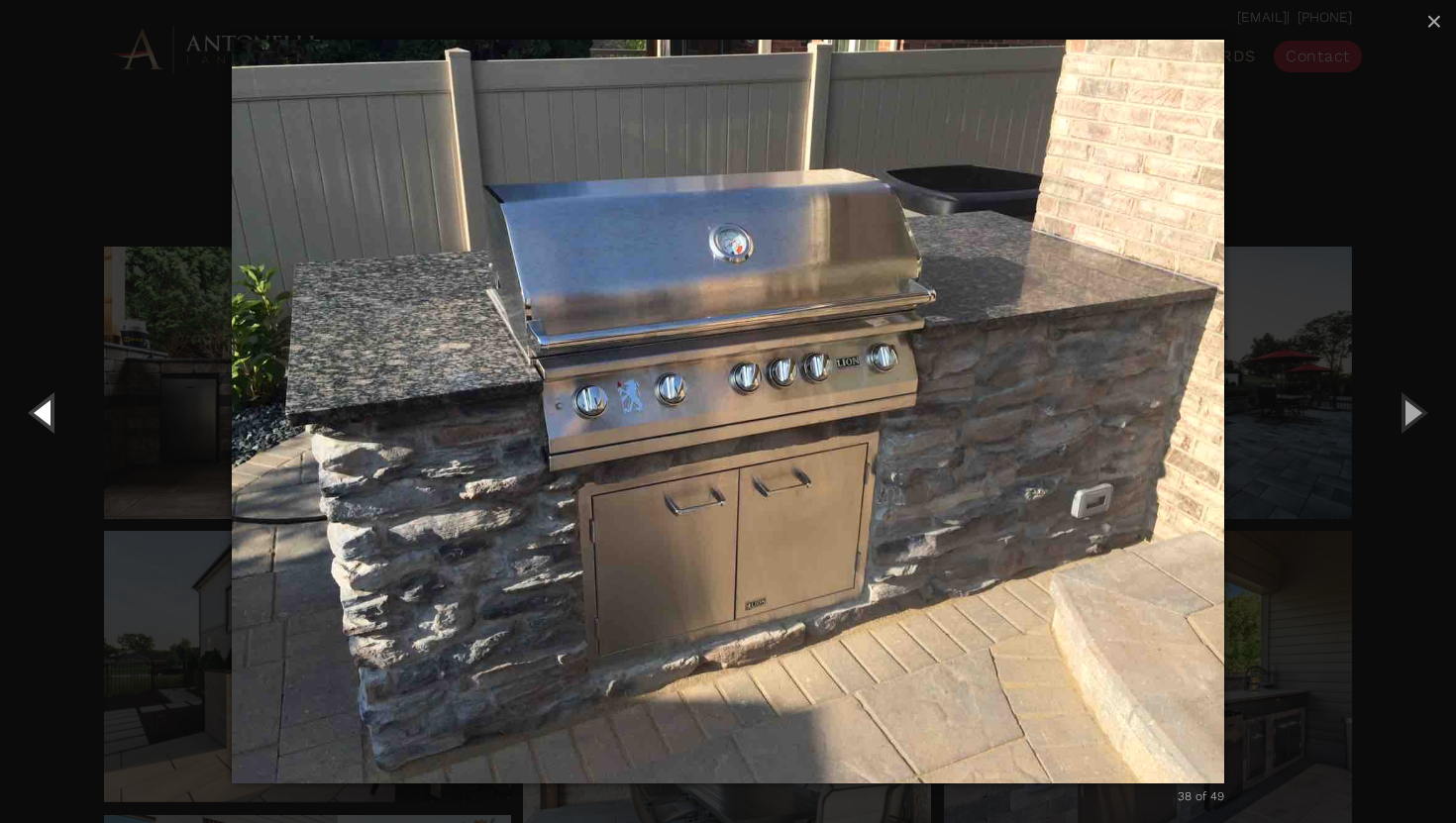 click at bounding box center [45, 412] 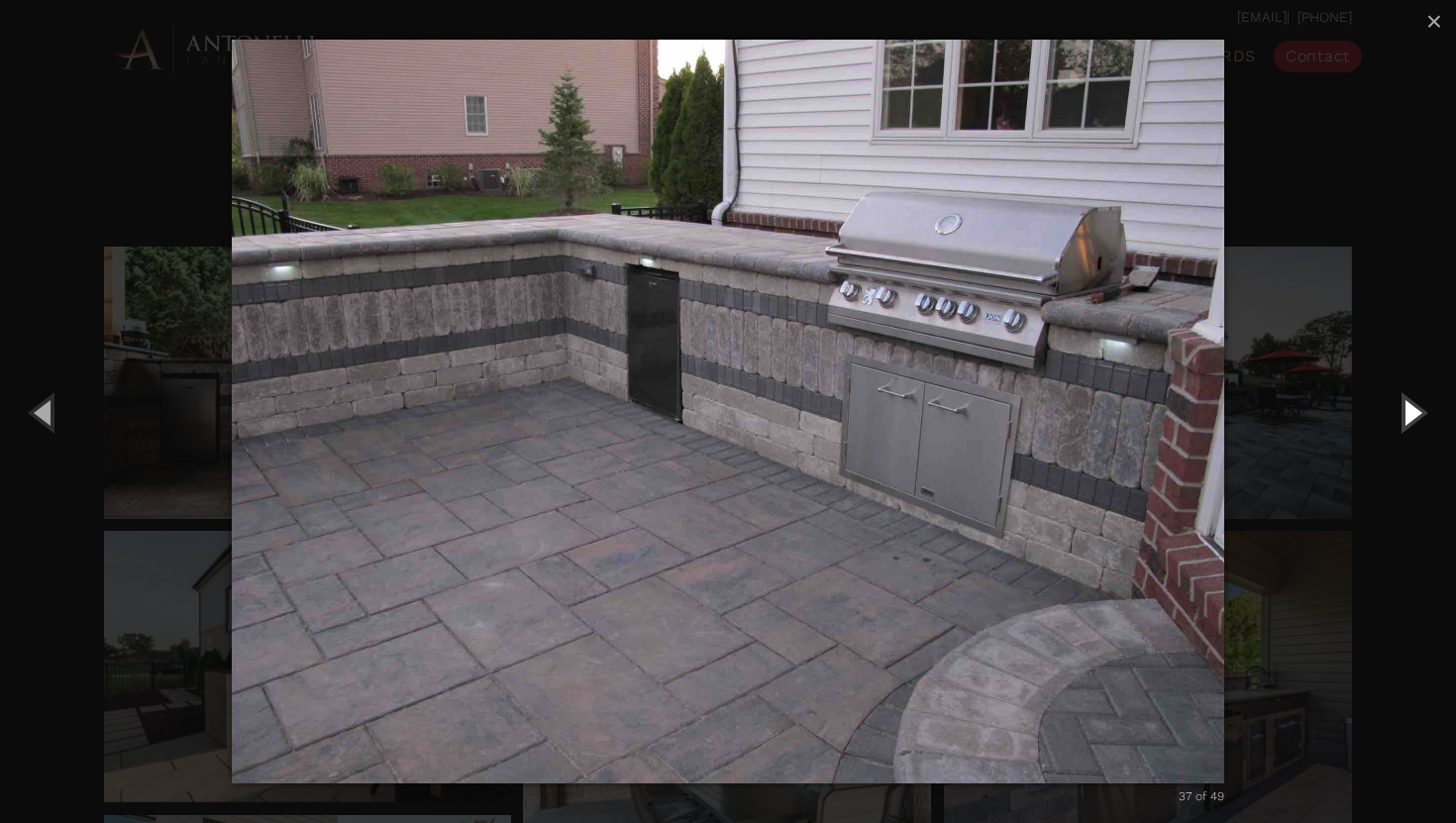 click at bounding box center [1411, 412] 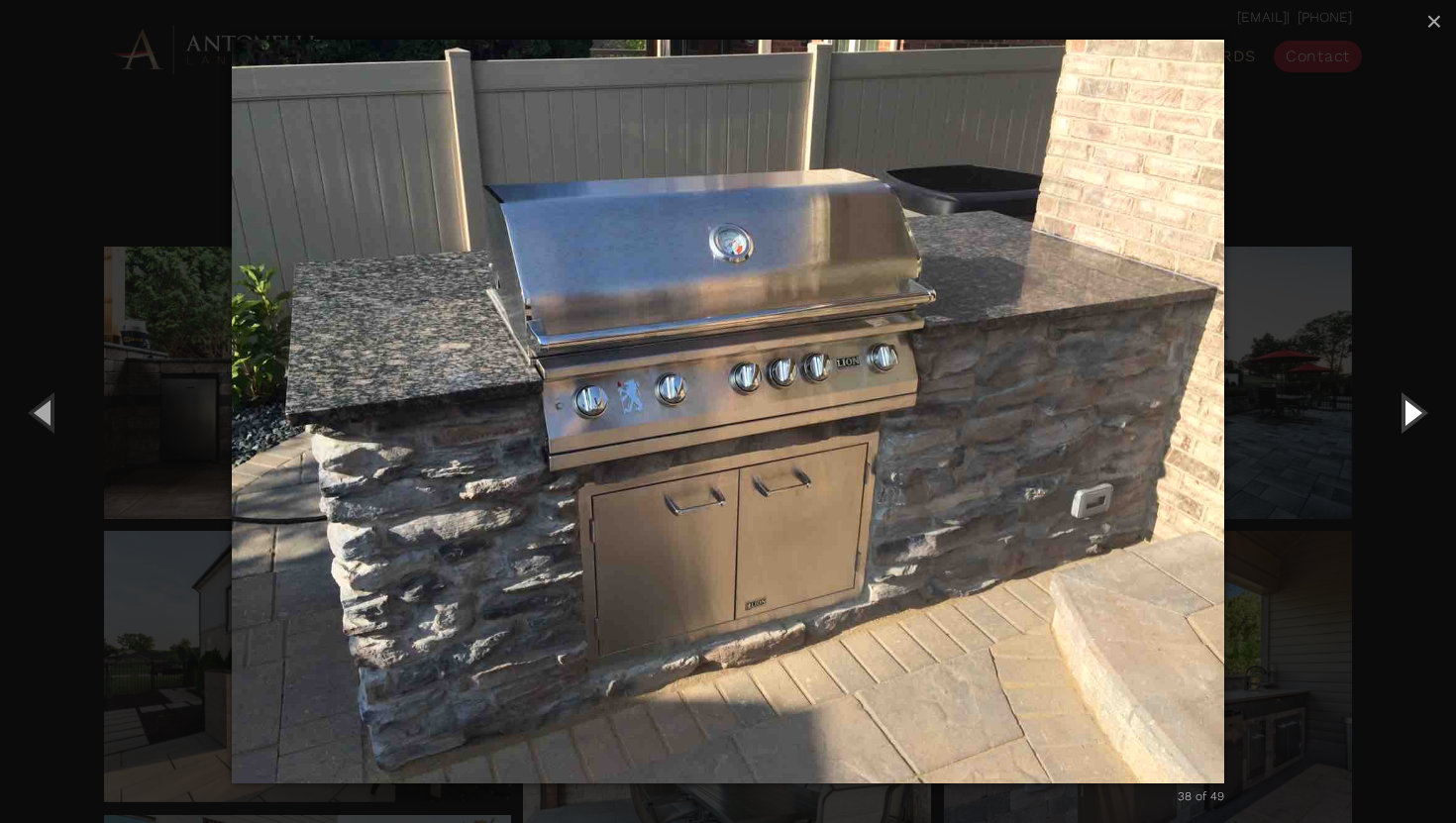 click at bounding box center [1411, 412] 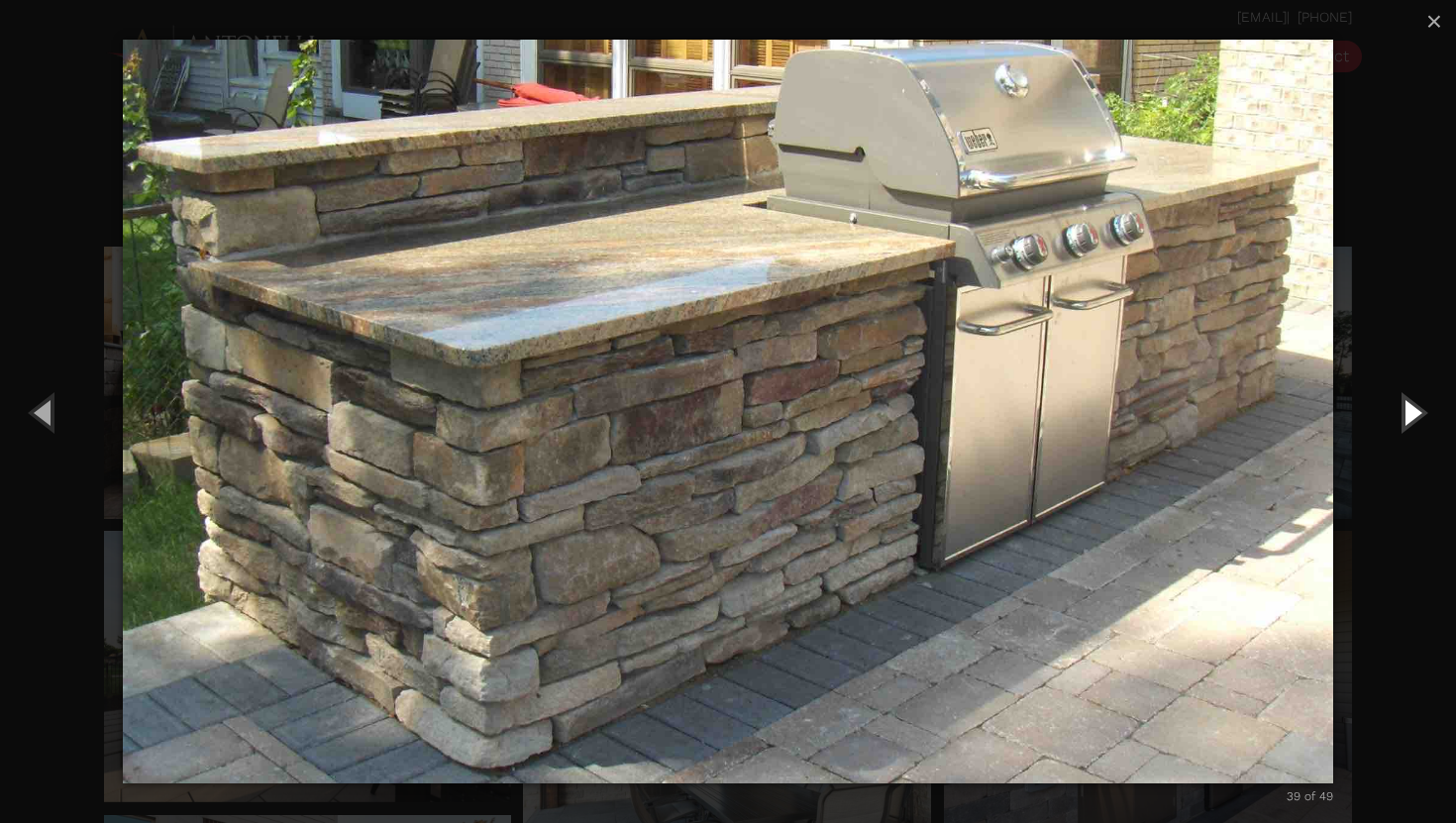 click at bounding box center (1411, 412) 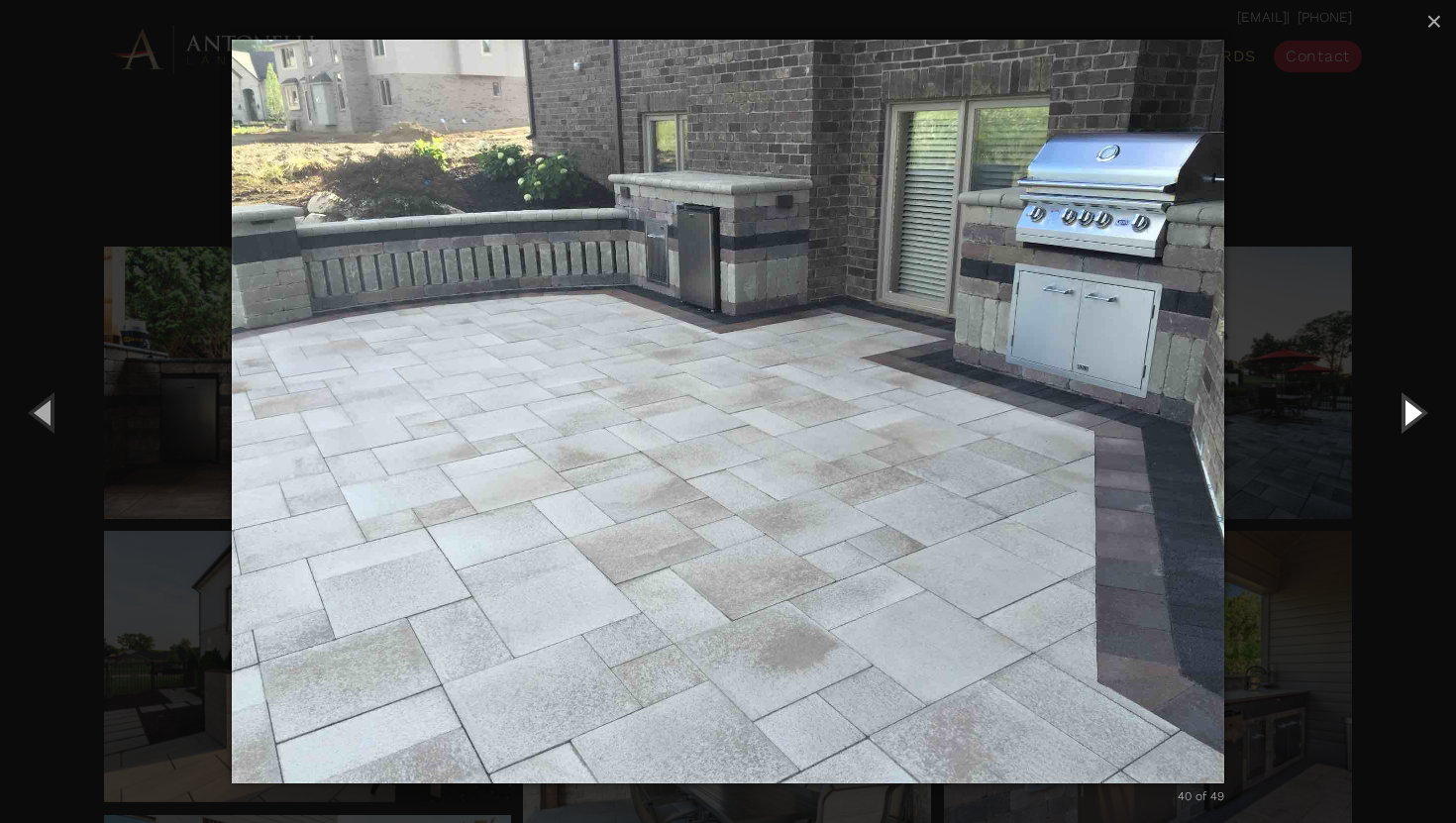 click at bounding box center [1411, 412] 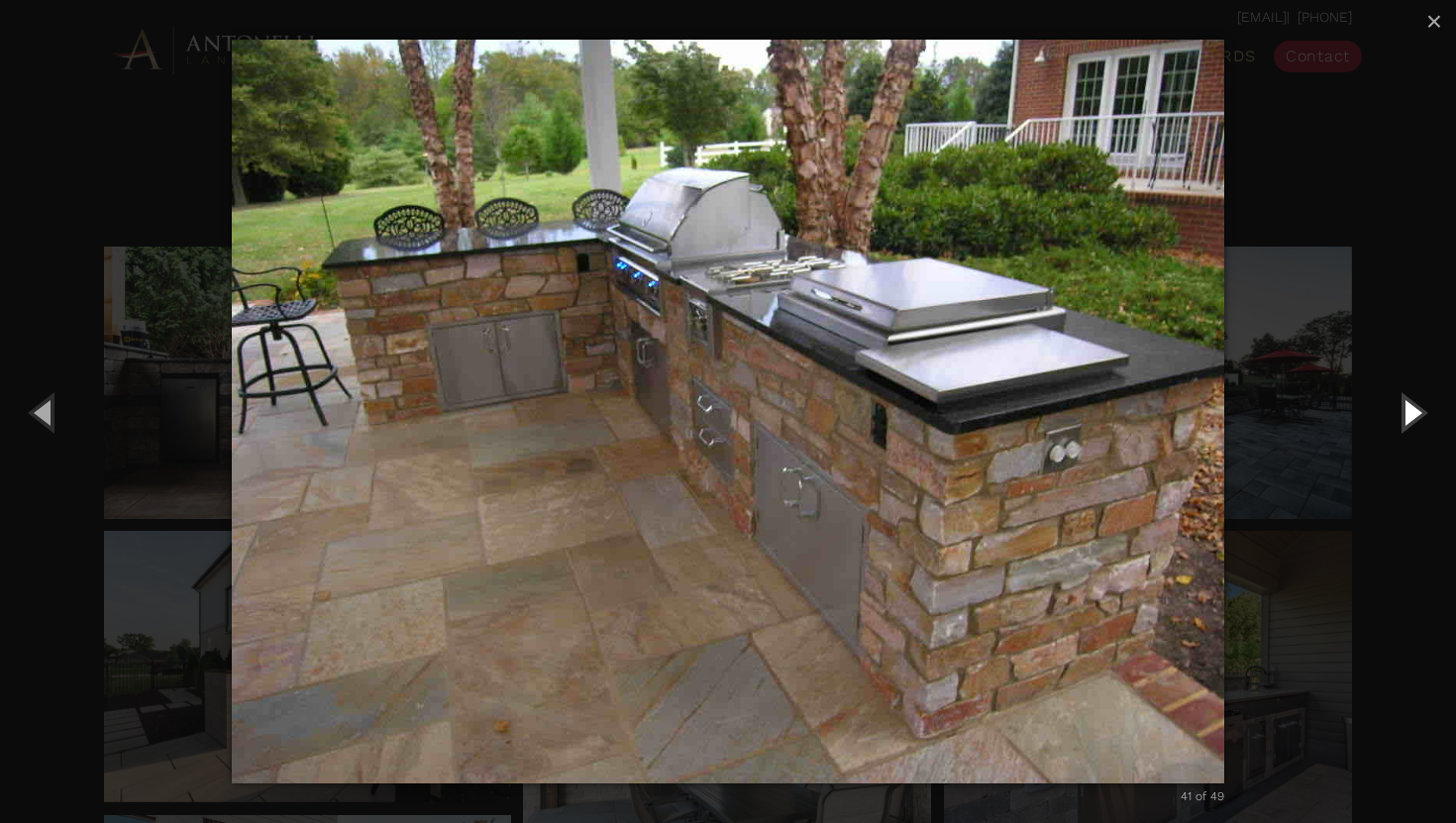 click at bounding box center [1411, 412] 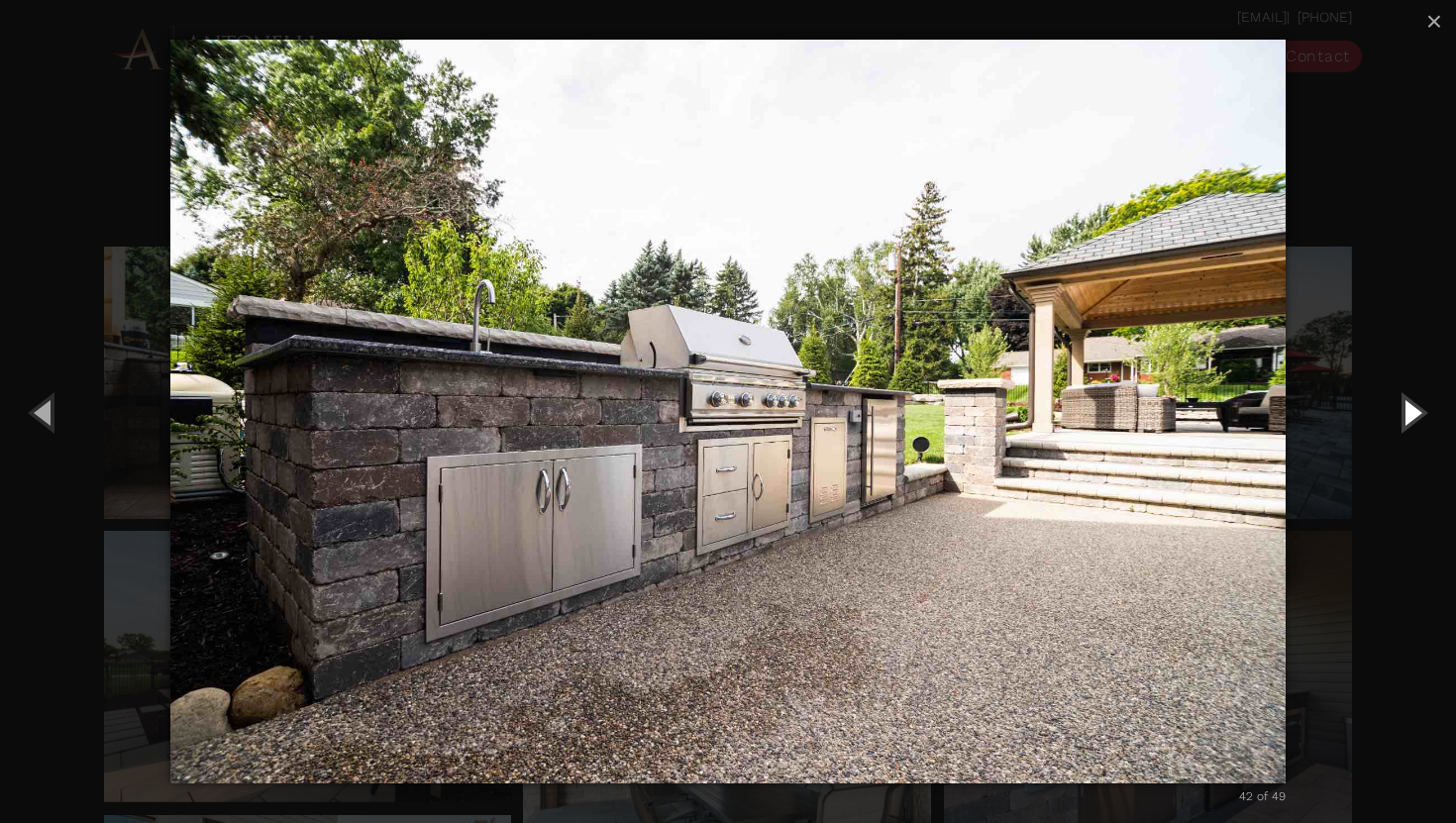 click at bounding box center (1411, 412) 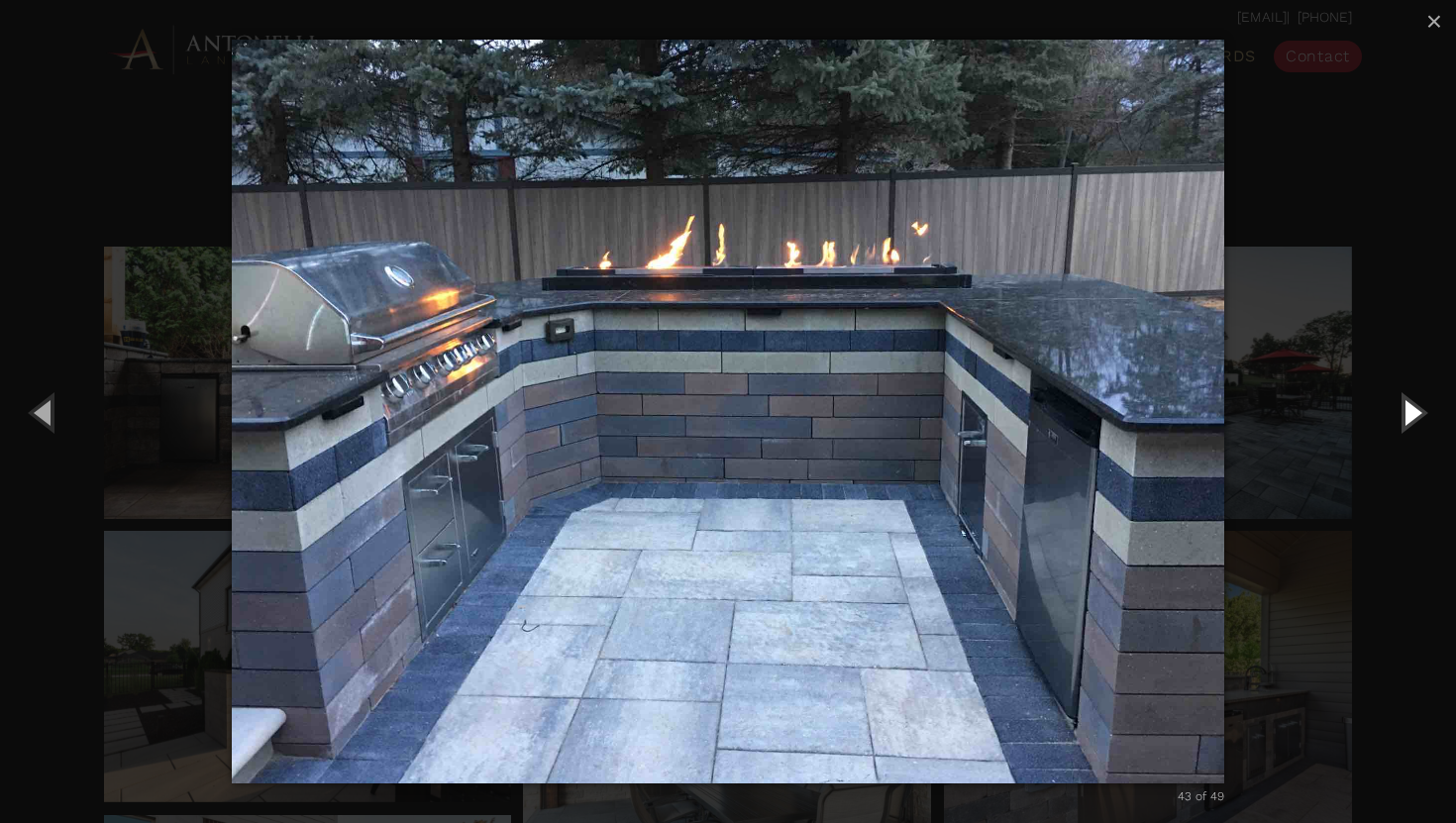 click at bounding box center [1411, 412] 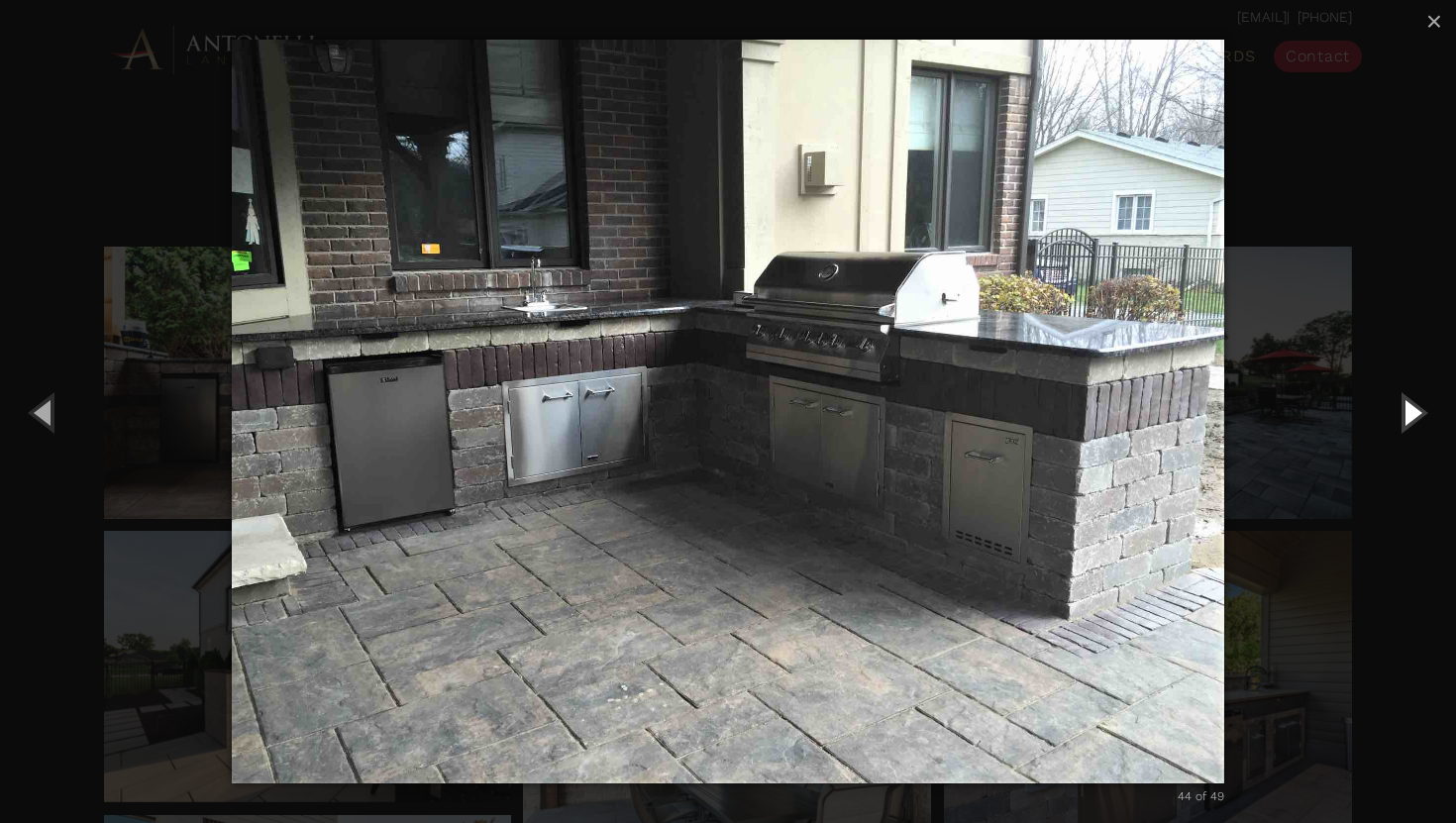 click at bounding box center (1411, 412) 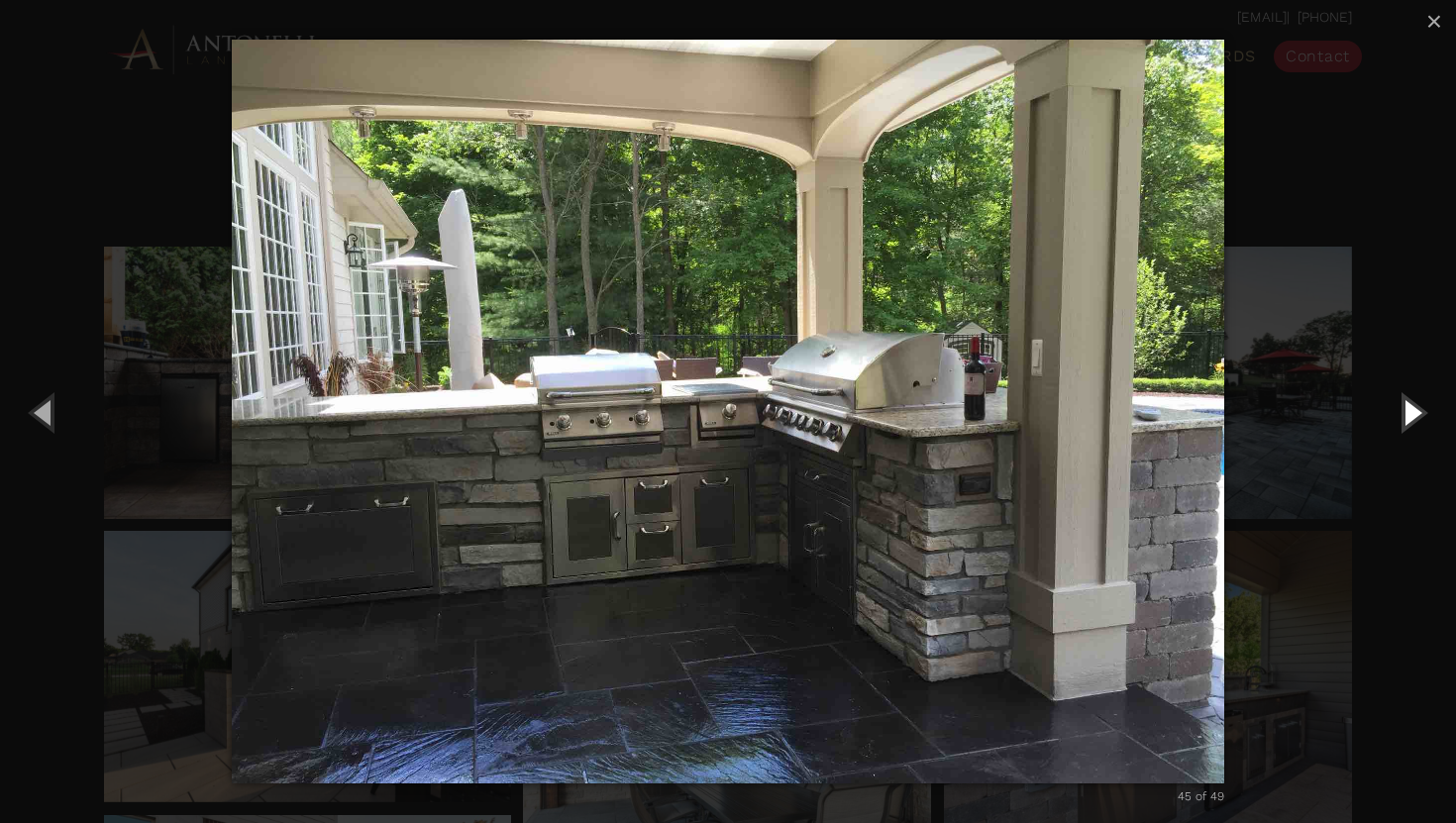 click at bounding box center (1411, 412) 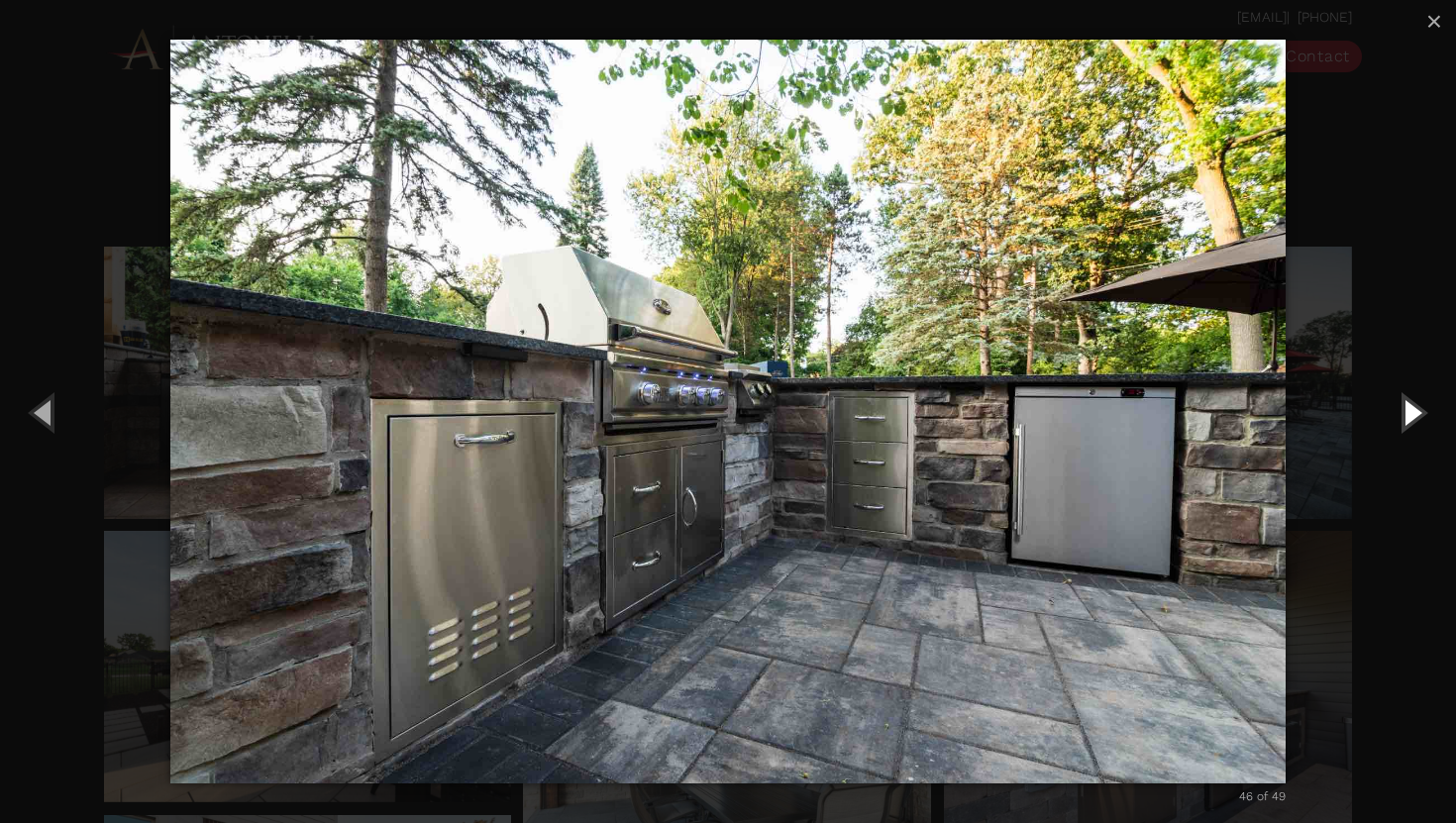 click at bounding box center (1411, 412) 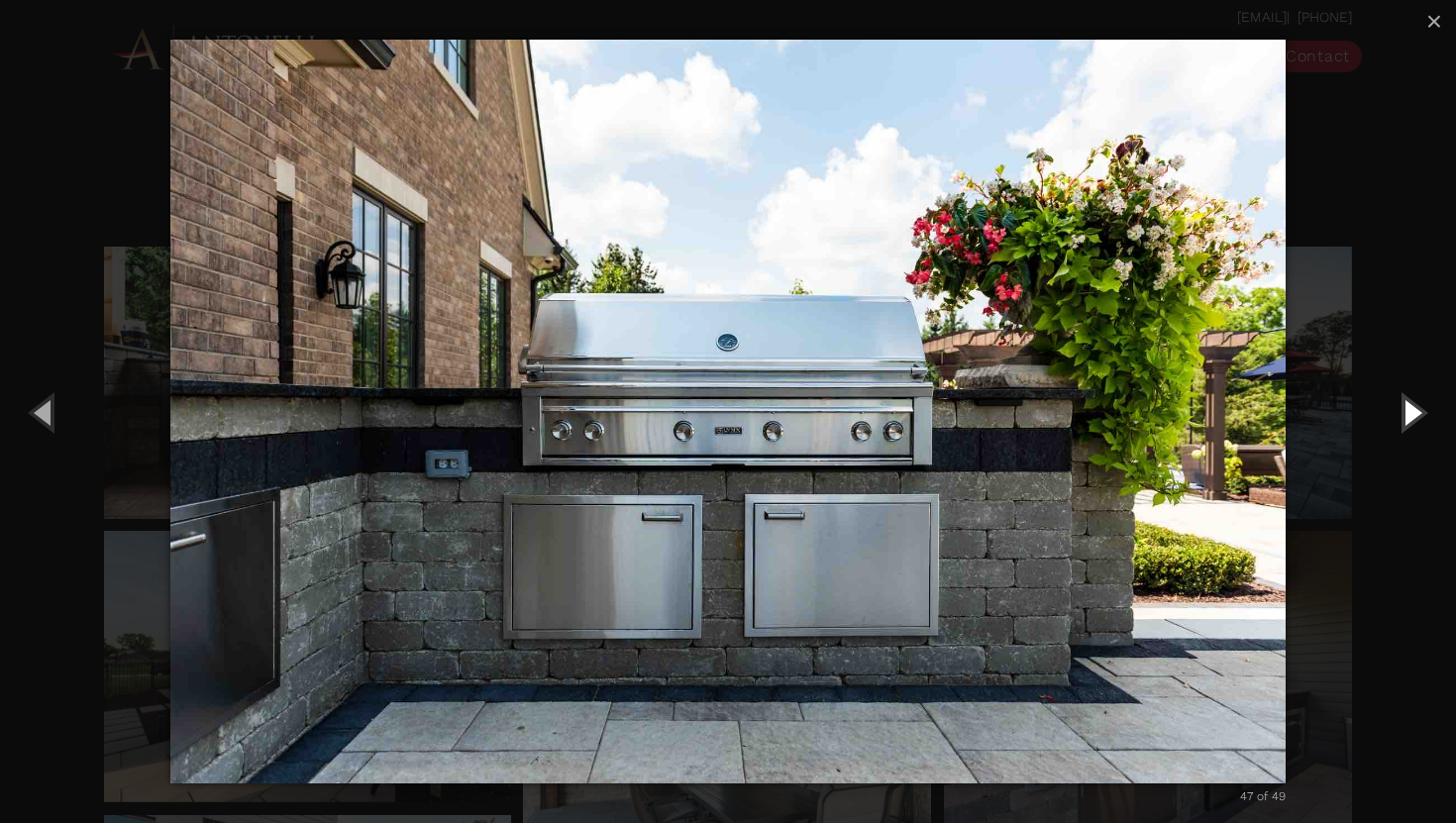 click at bounding box center [1411, 412] 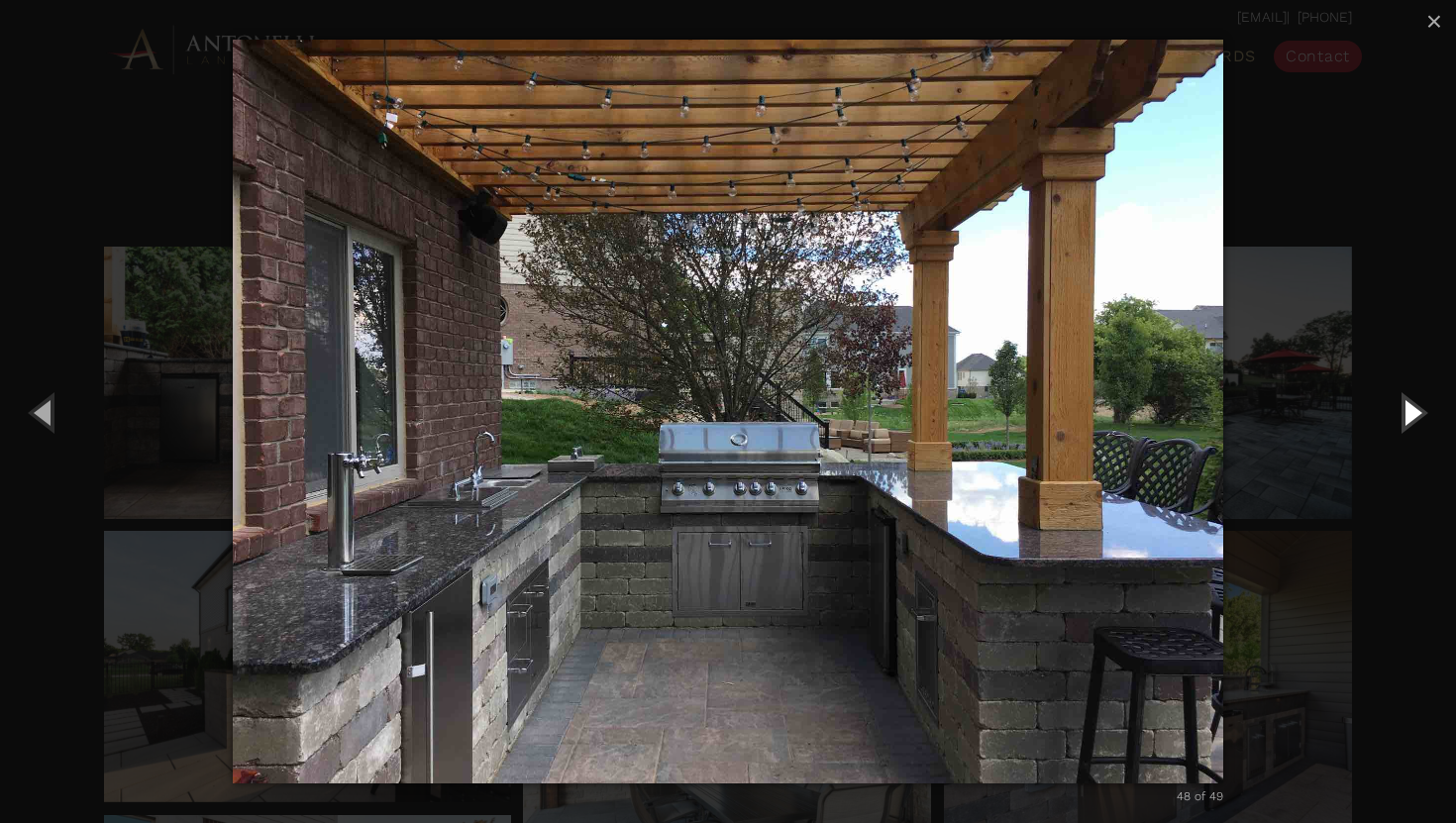 click at bounding box center (1411, 412) 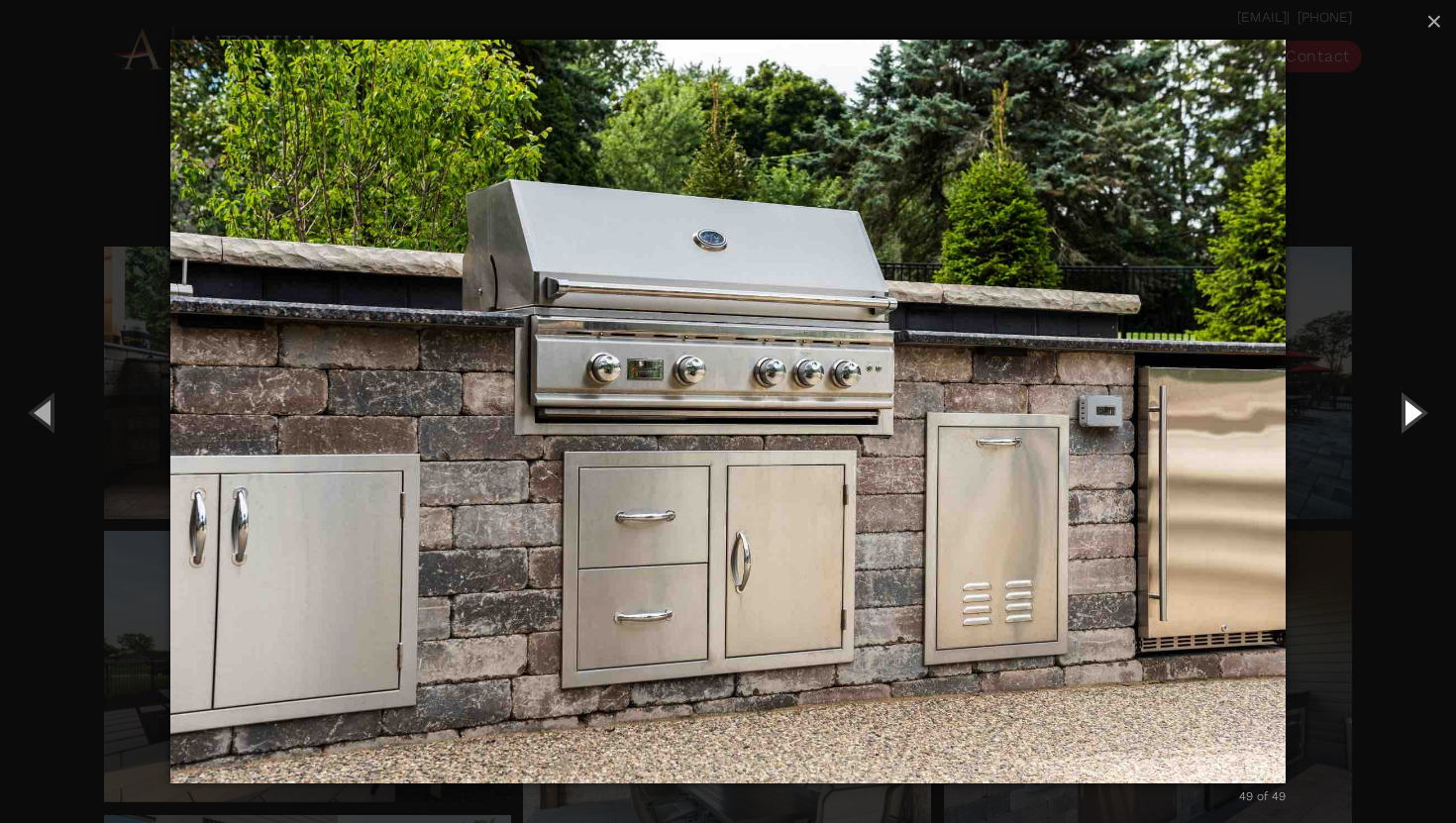 click at bounding box center [1411, 412] 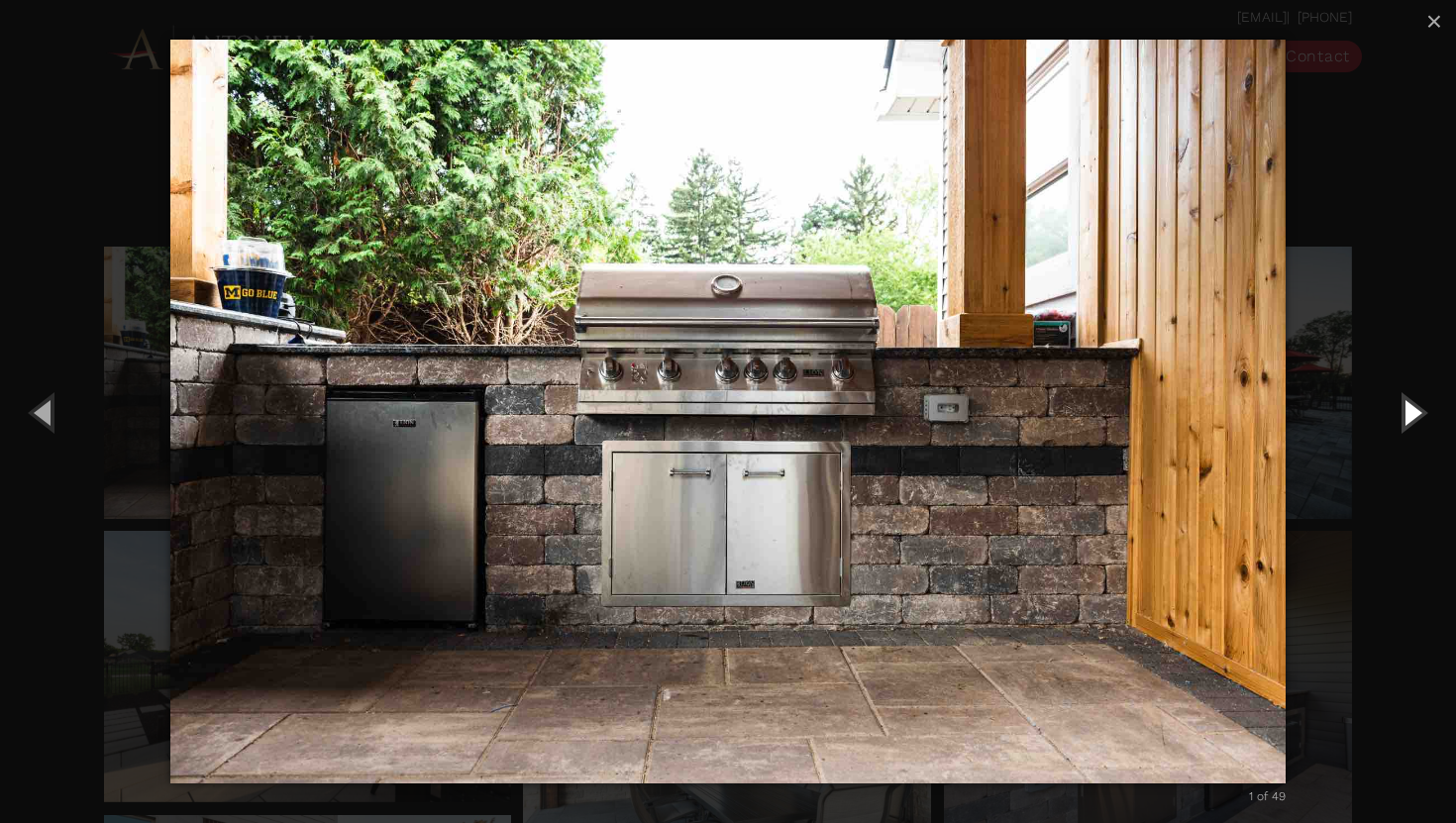 click at bounding box center [1411, 412] 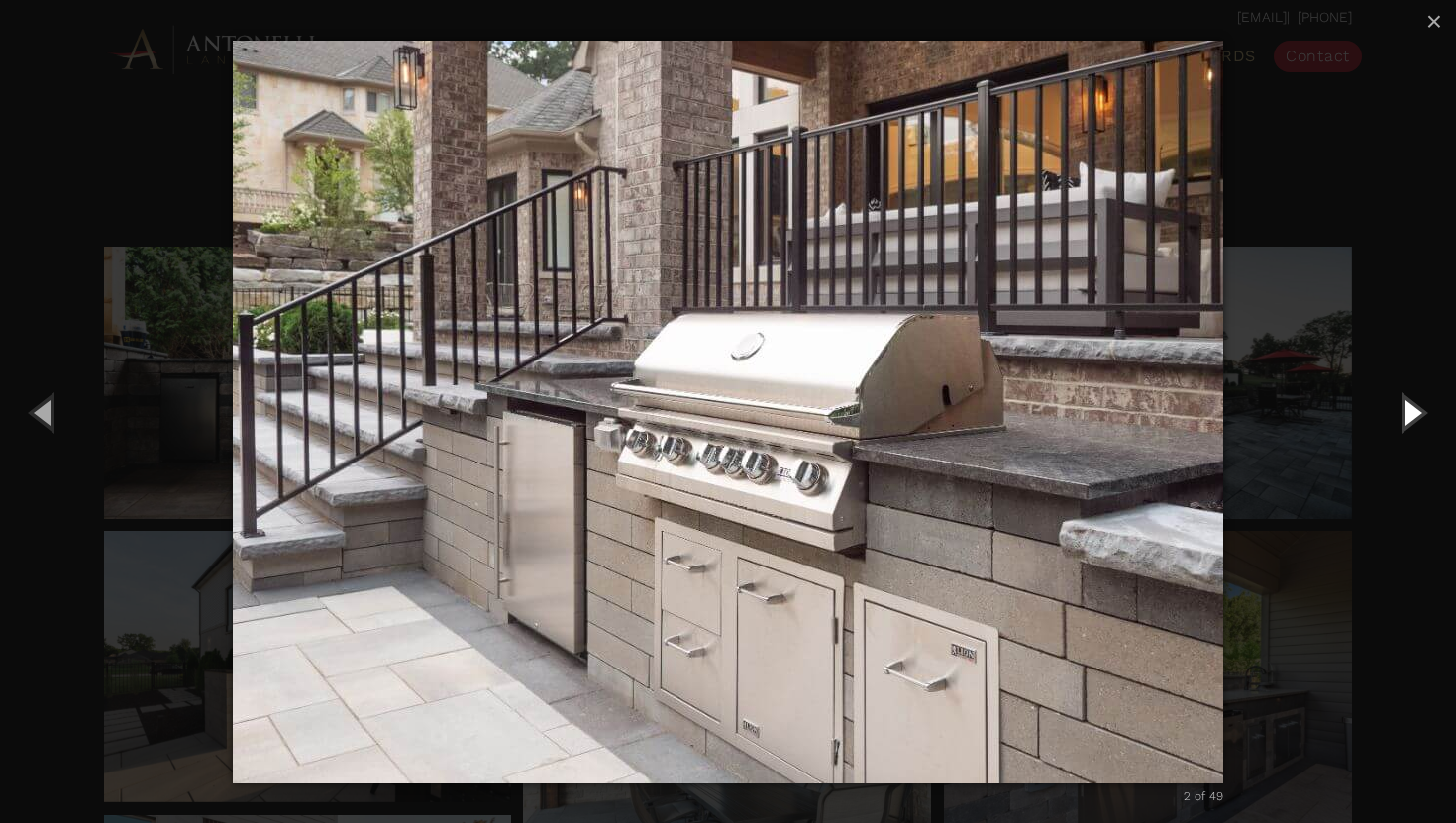 click at bounding box center (1411, 412) 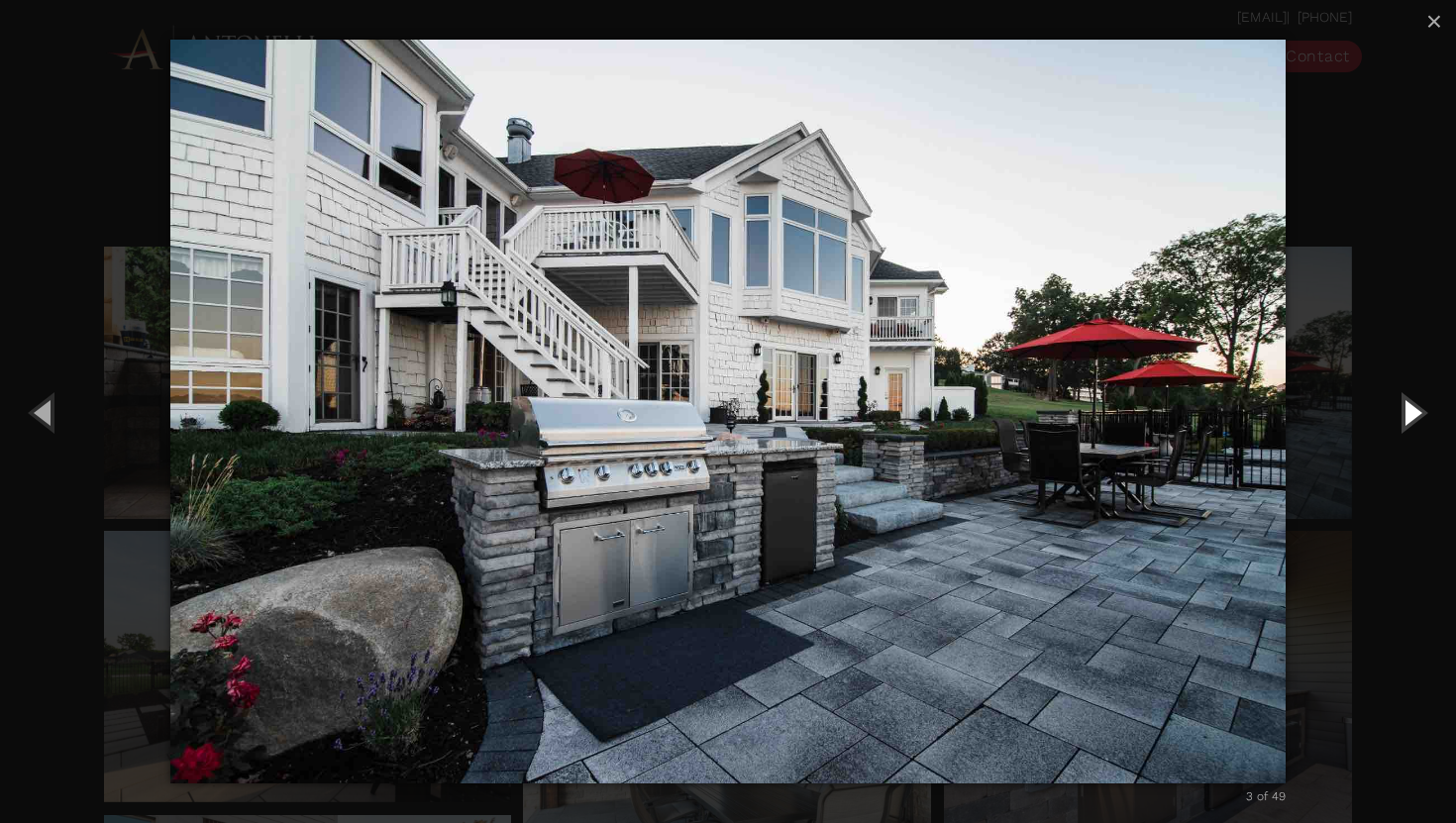 click at bounding box center (1411, 412) 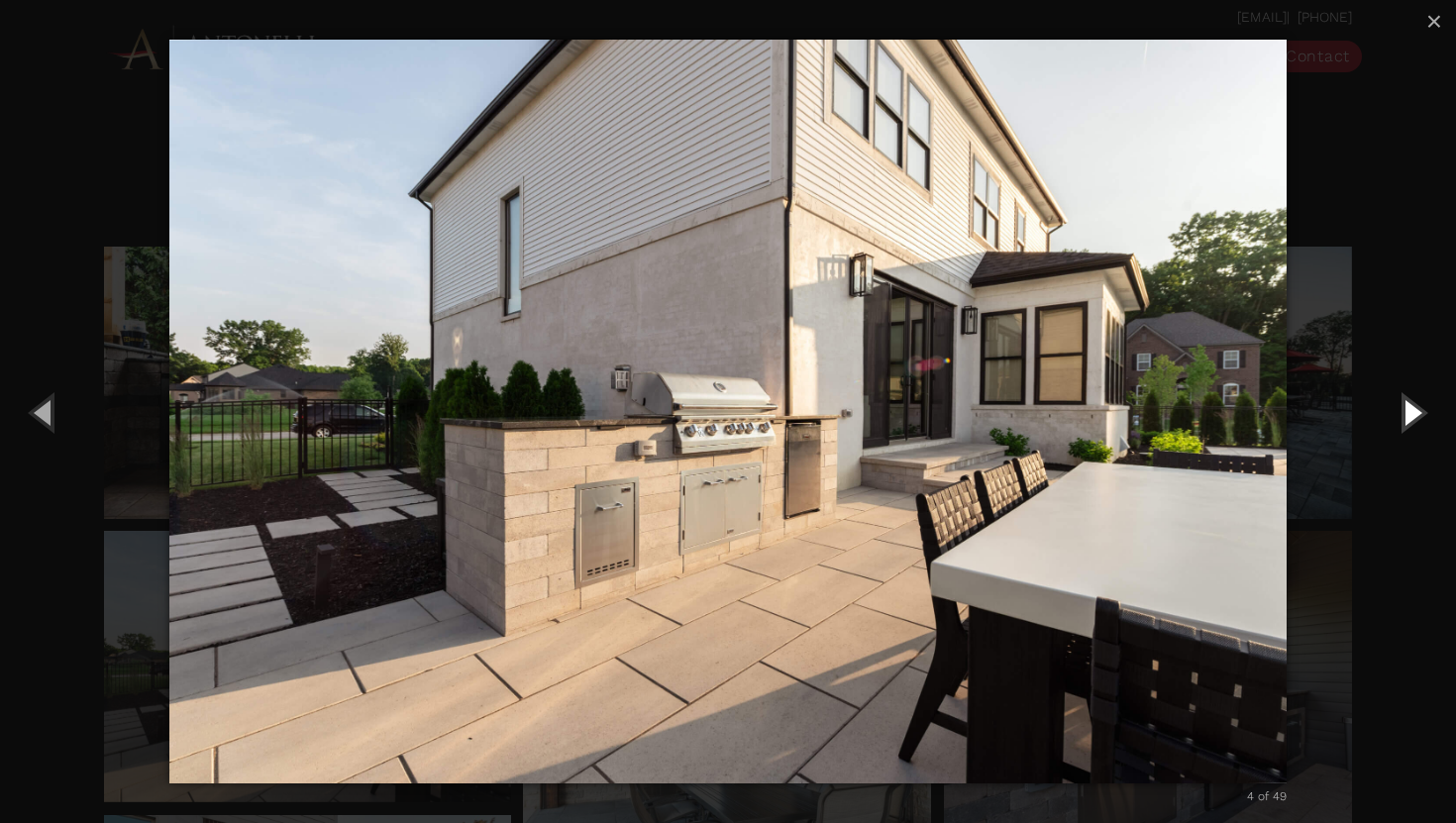 click at bounding box center [1411, 412] 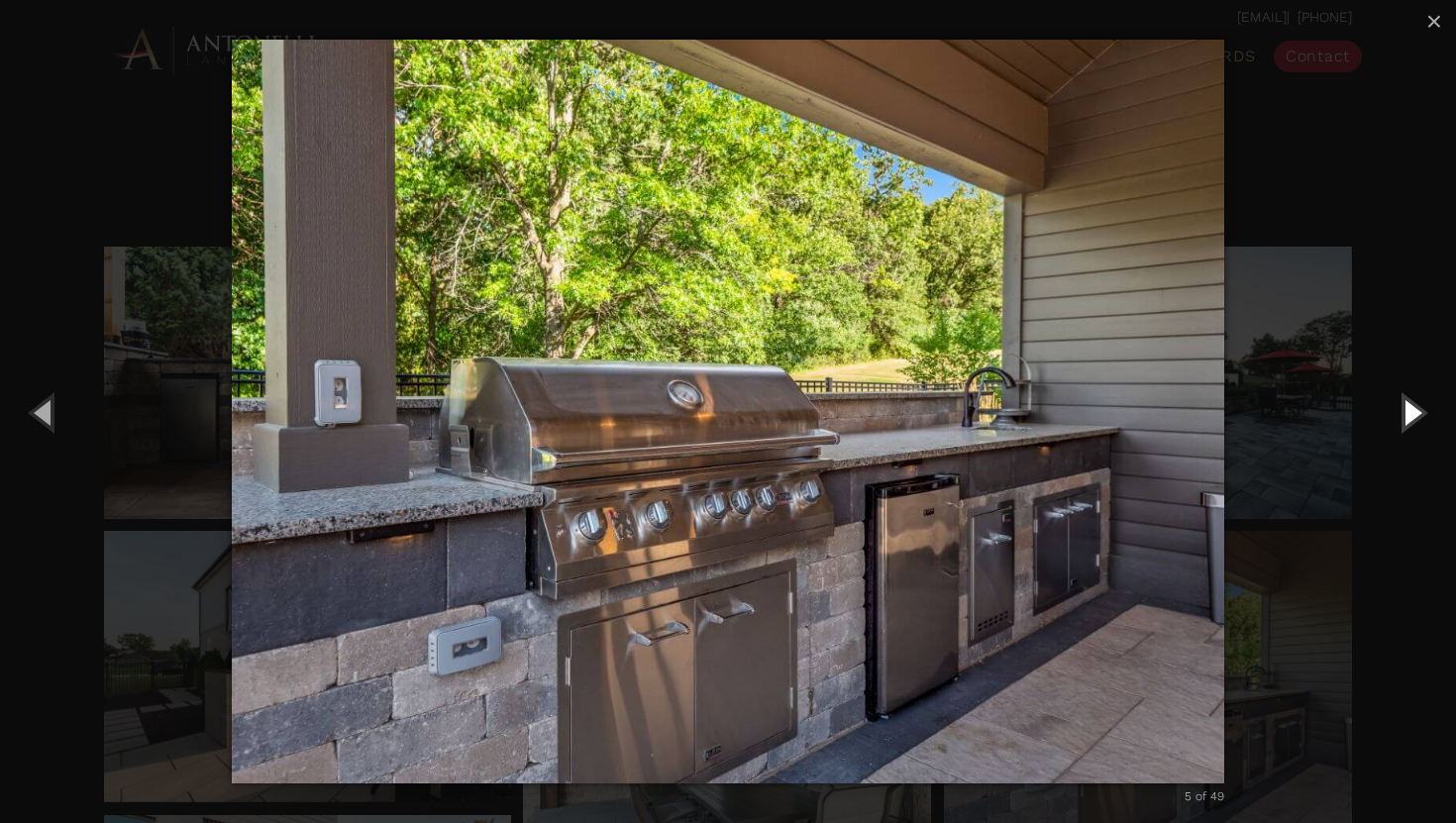 click at bounding box center [1411, 412] 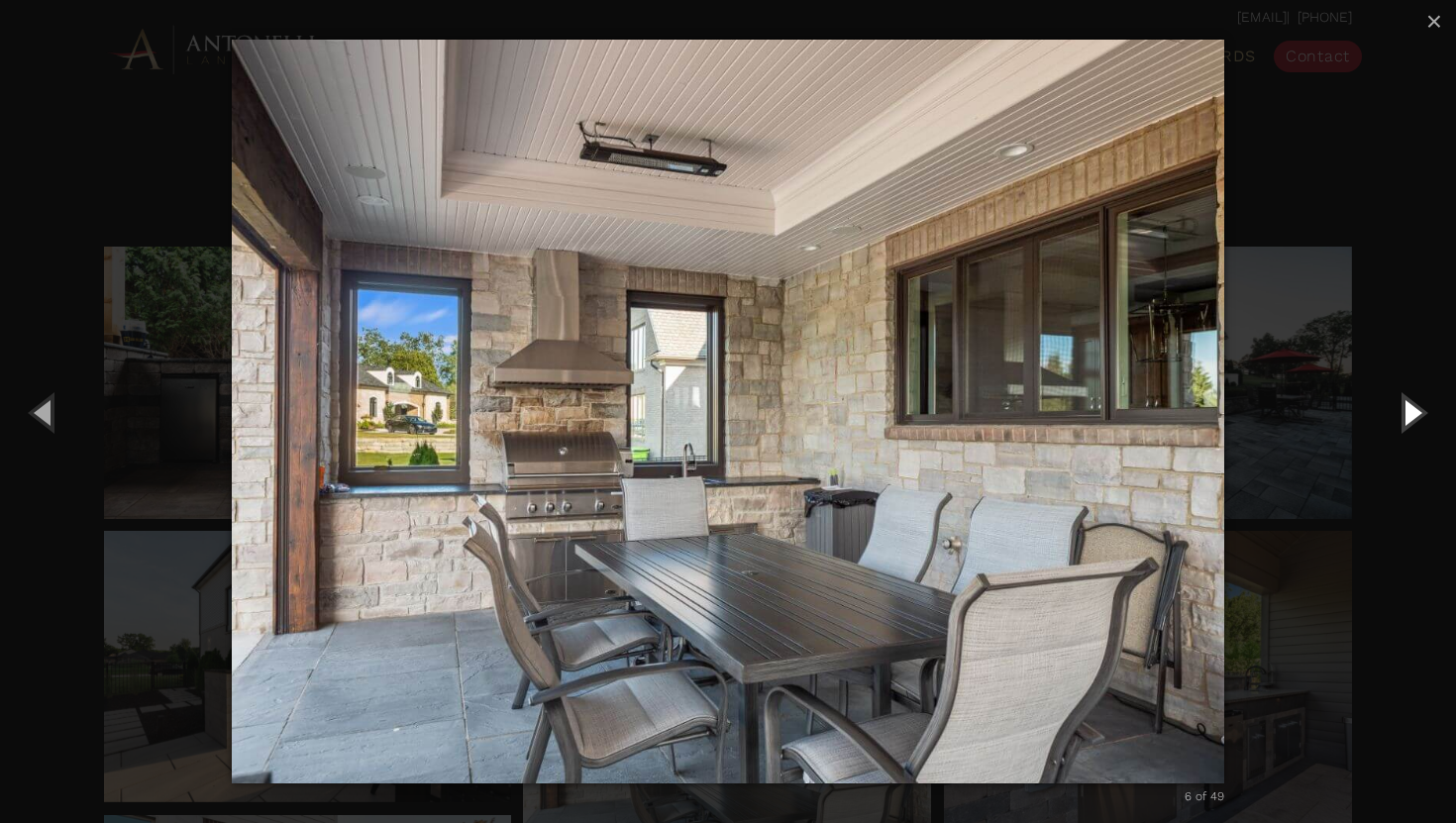 click at bounding box center [1411, 412] 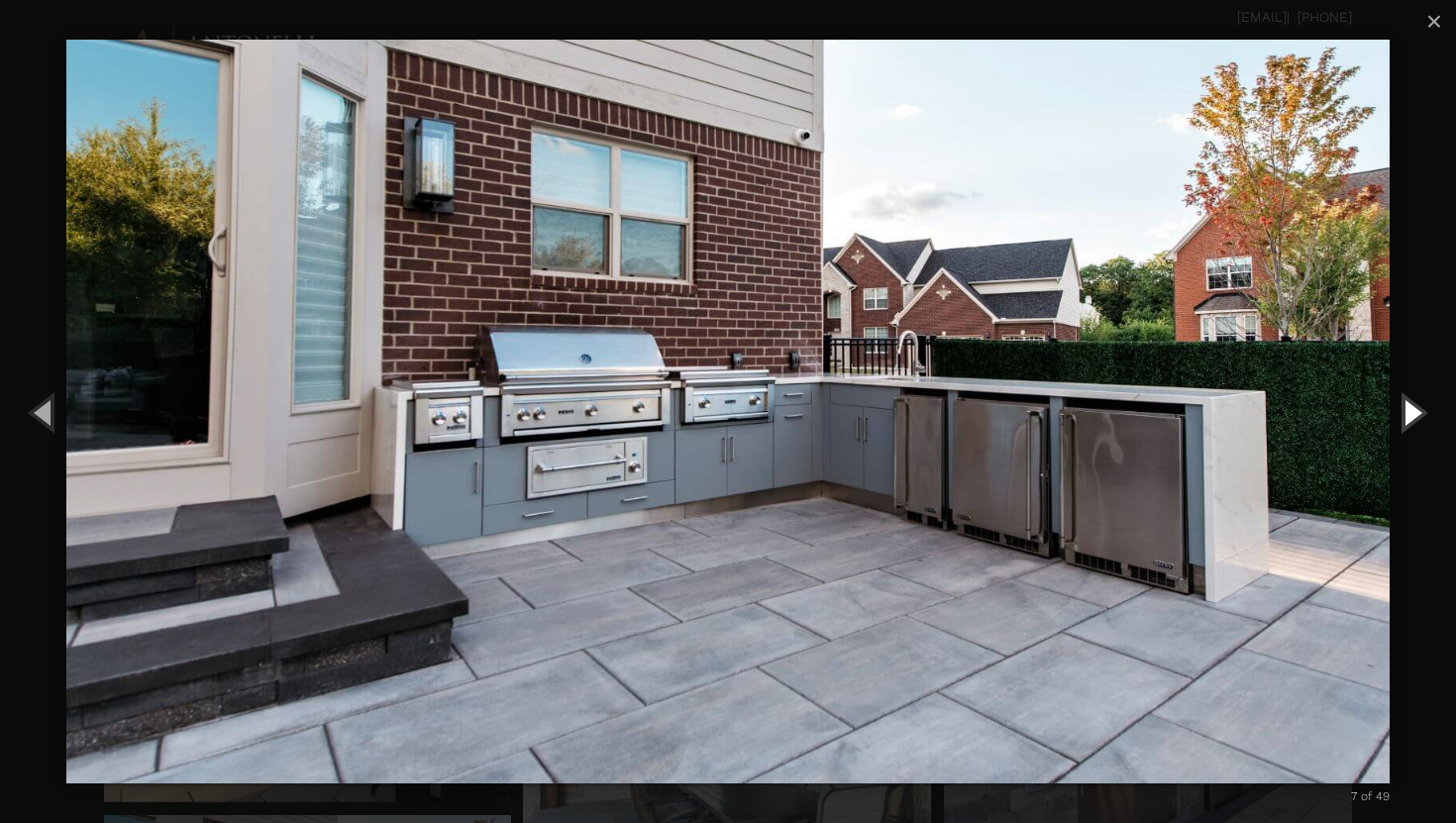 click at bounding box center (1411, 412) 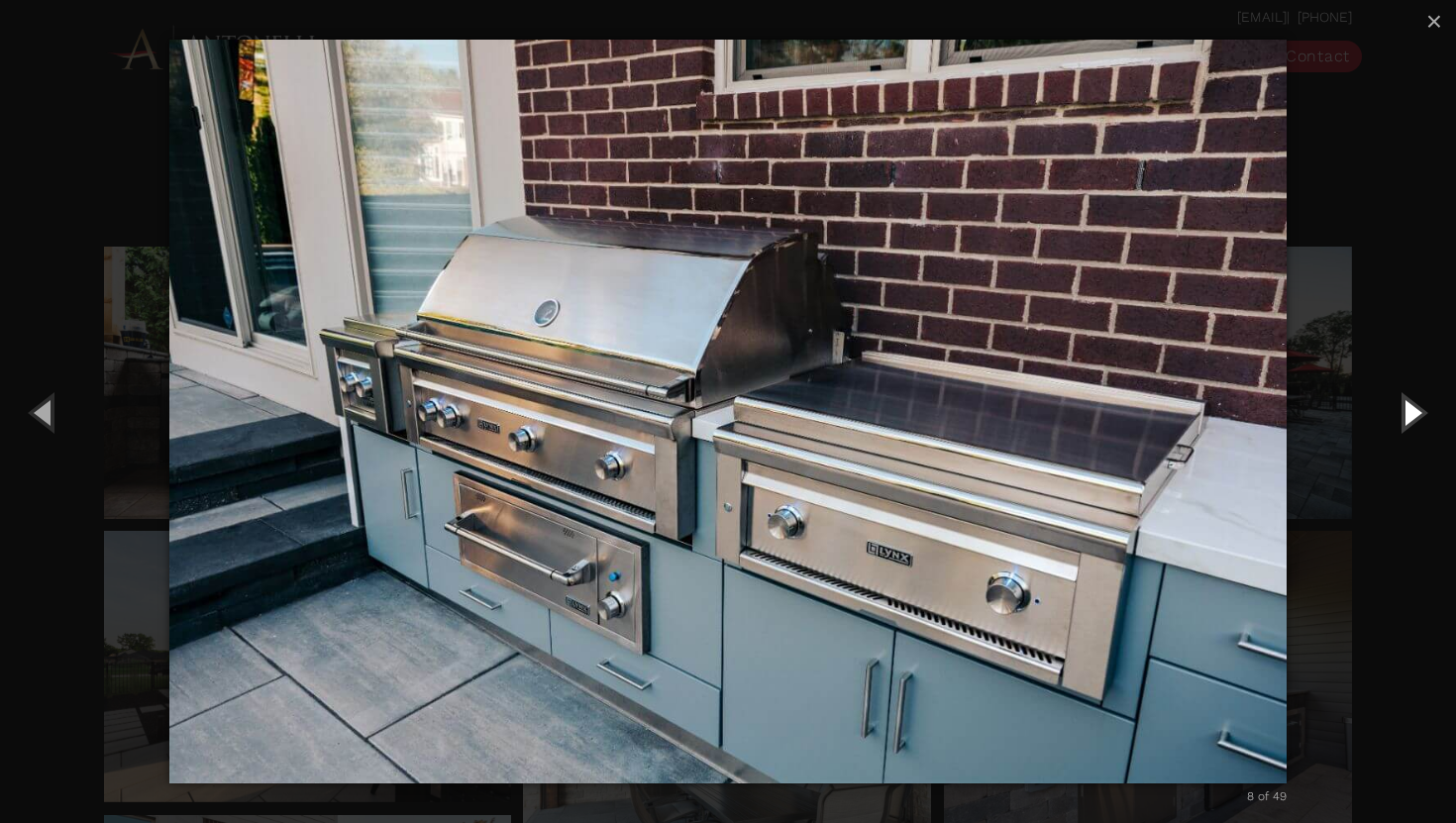 click at bounding box center [1411, 412] 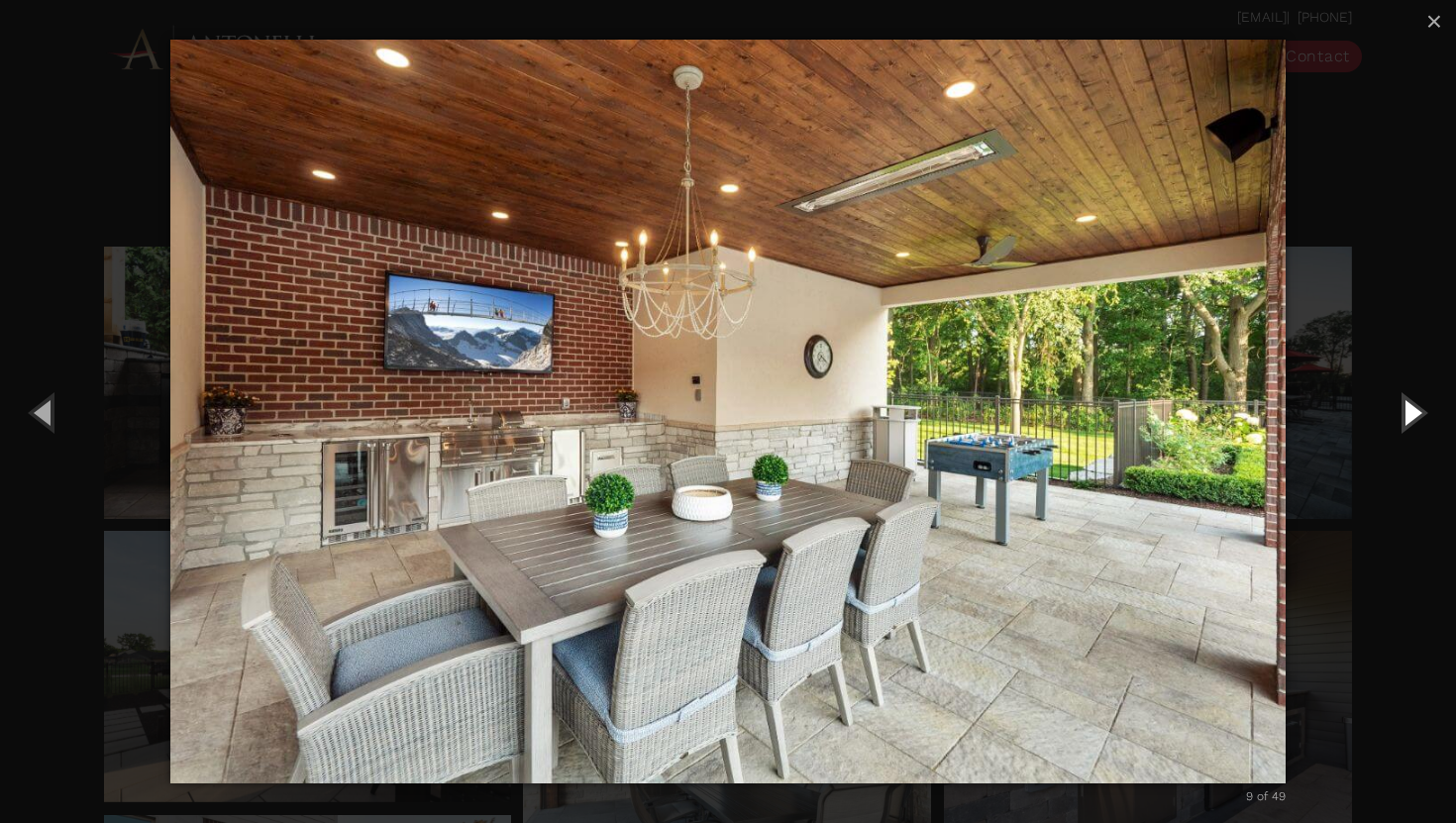 click at bounding box center (1411, 412) 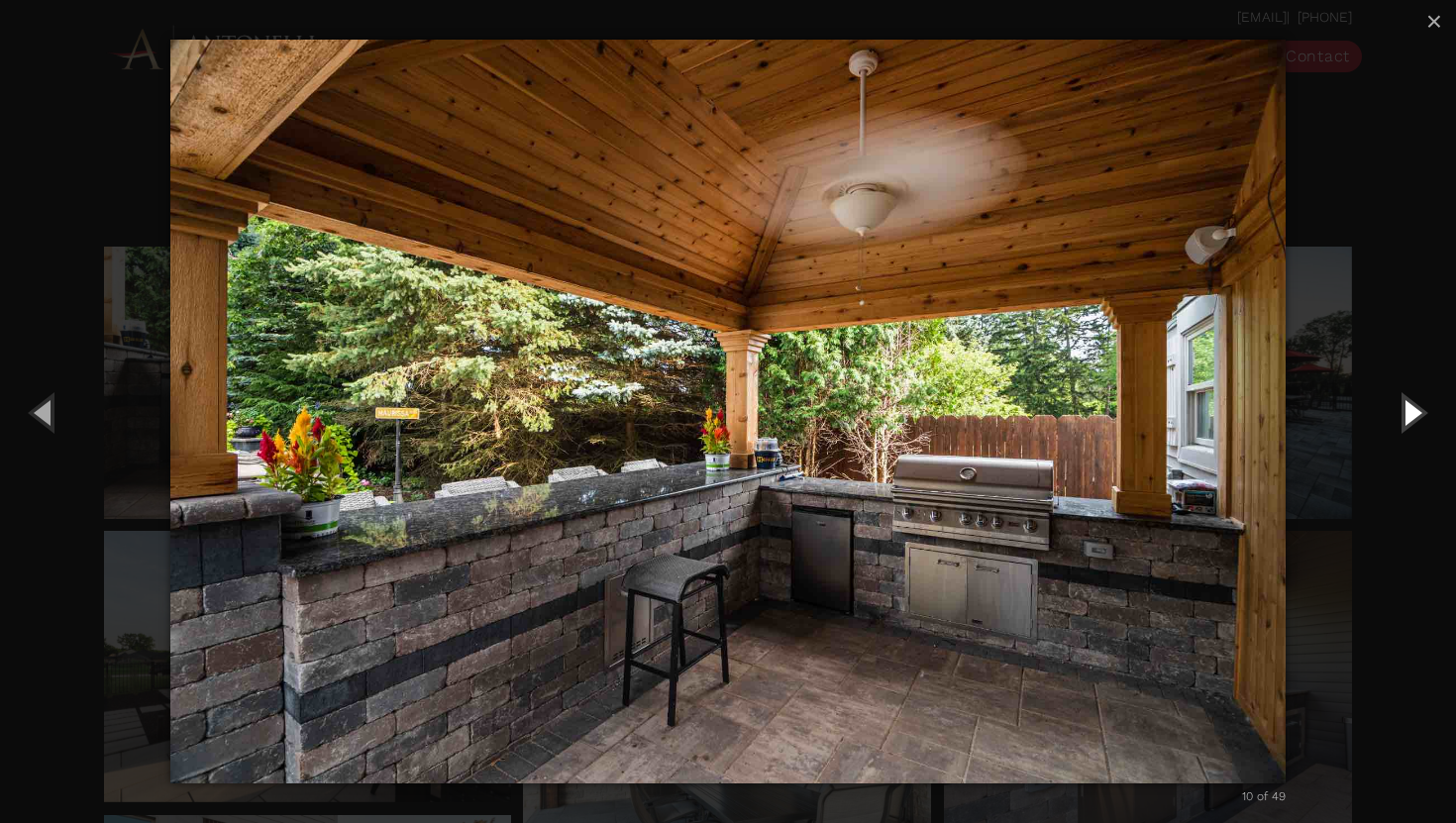 click at bounding box center [1411, 412] 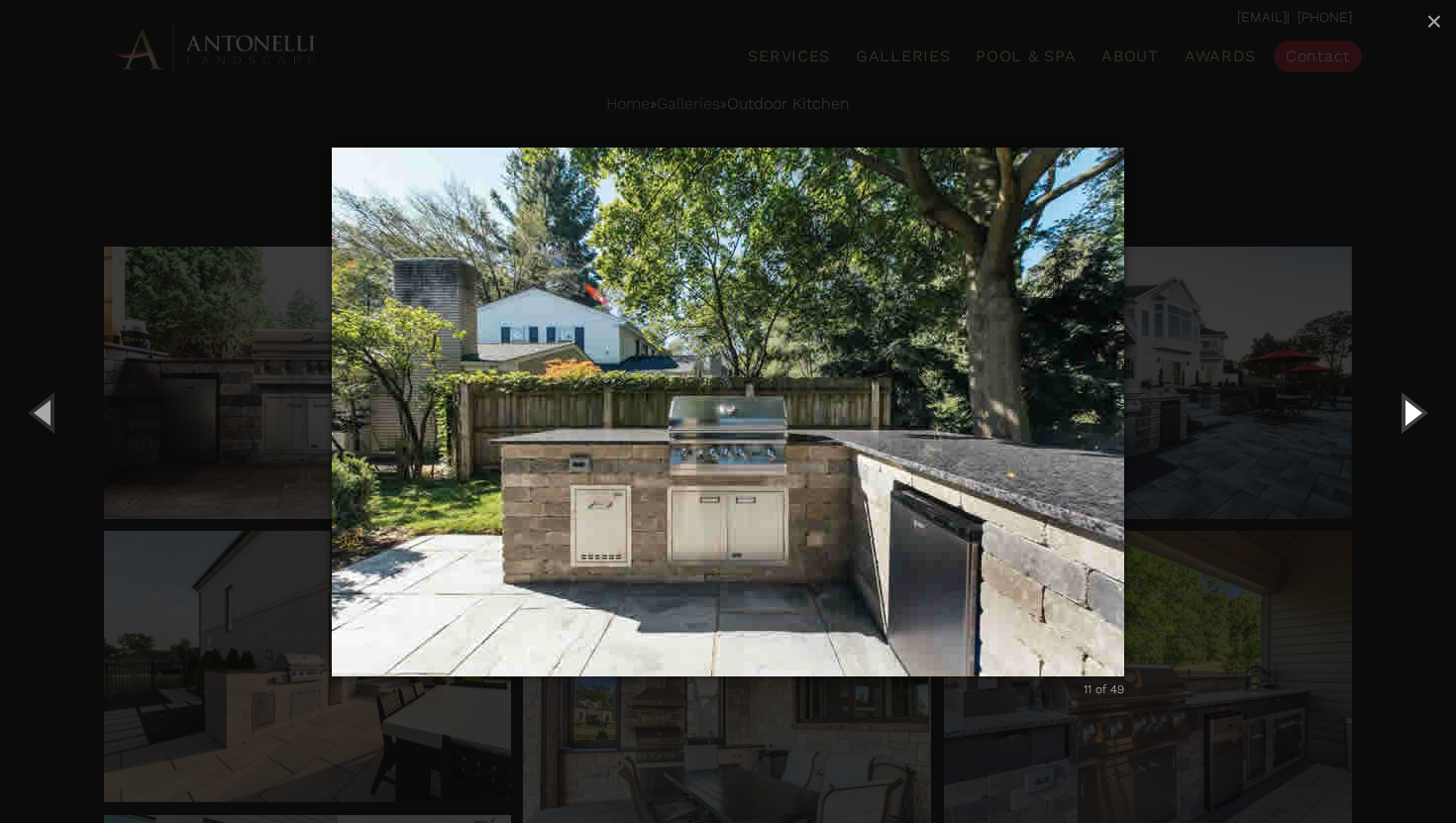 click at bounding box center (1411, 412) 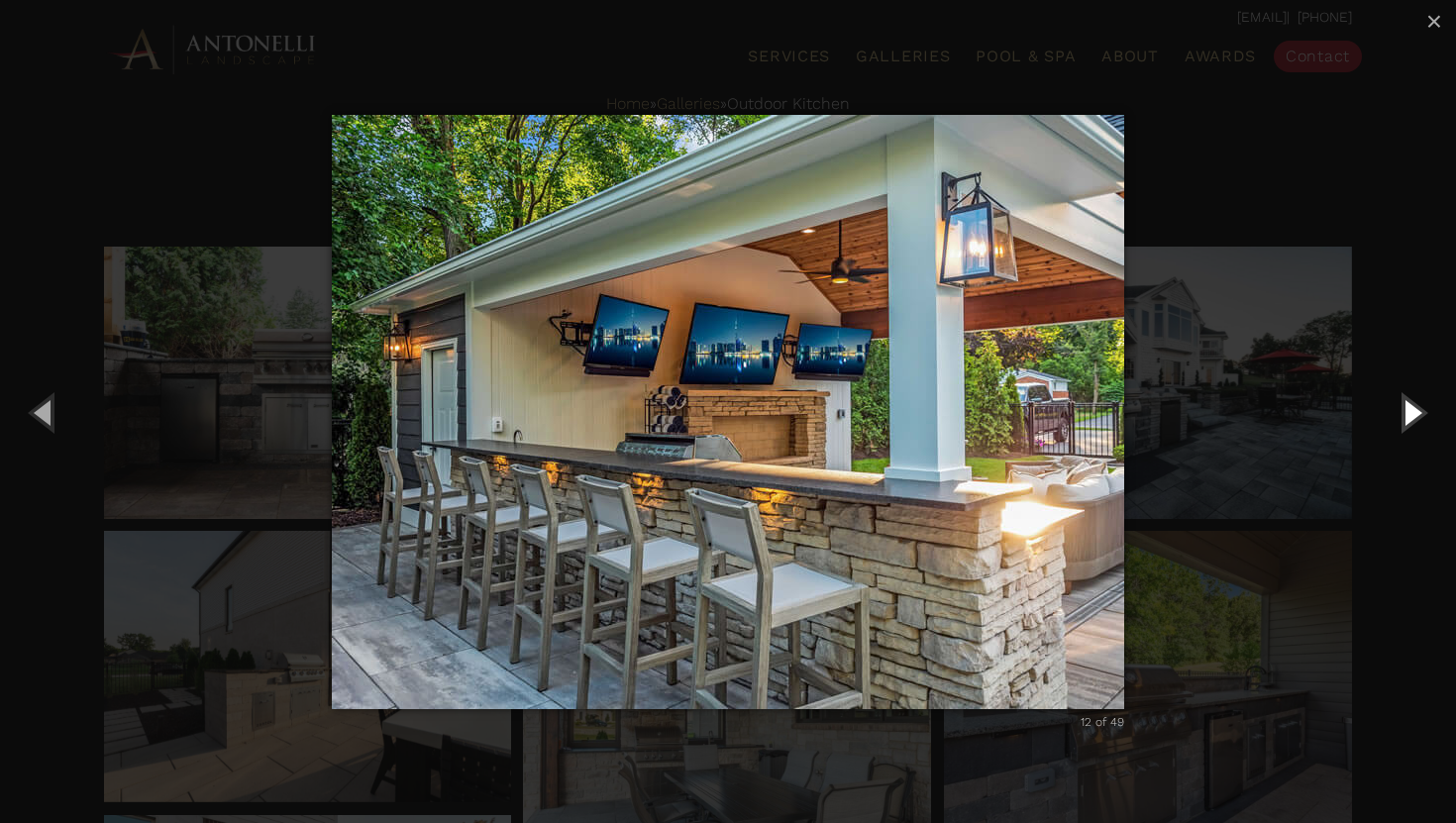 click at bounding box center [1411, 412] 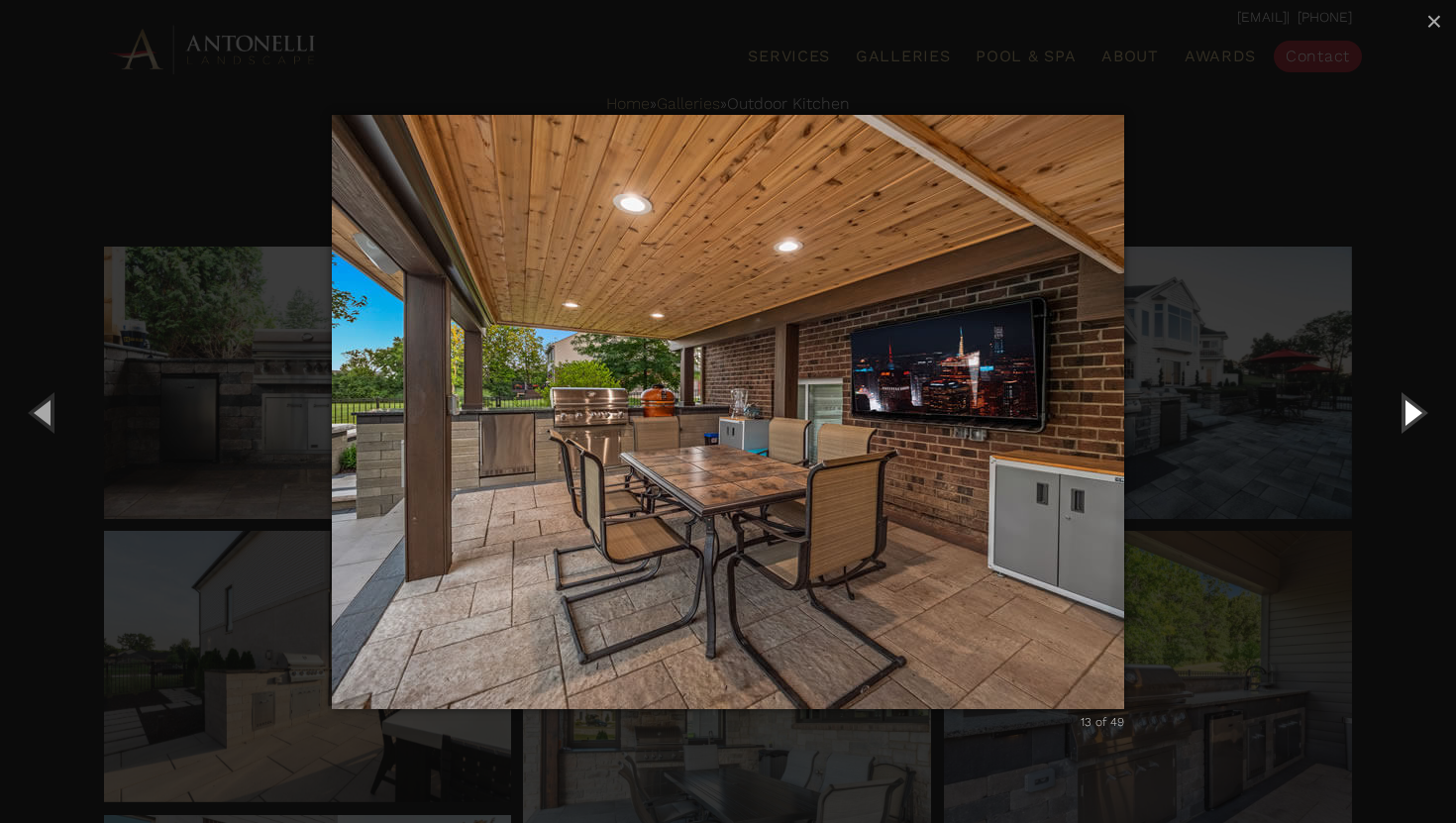 click at bounding box center [1411, 412] 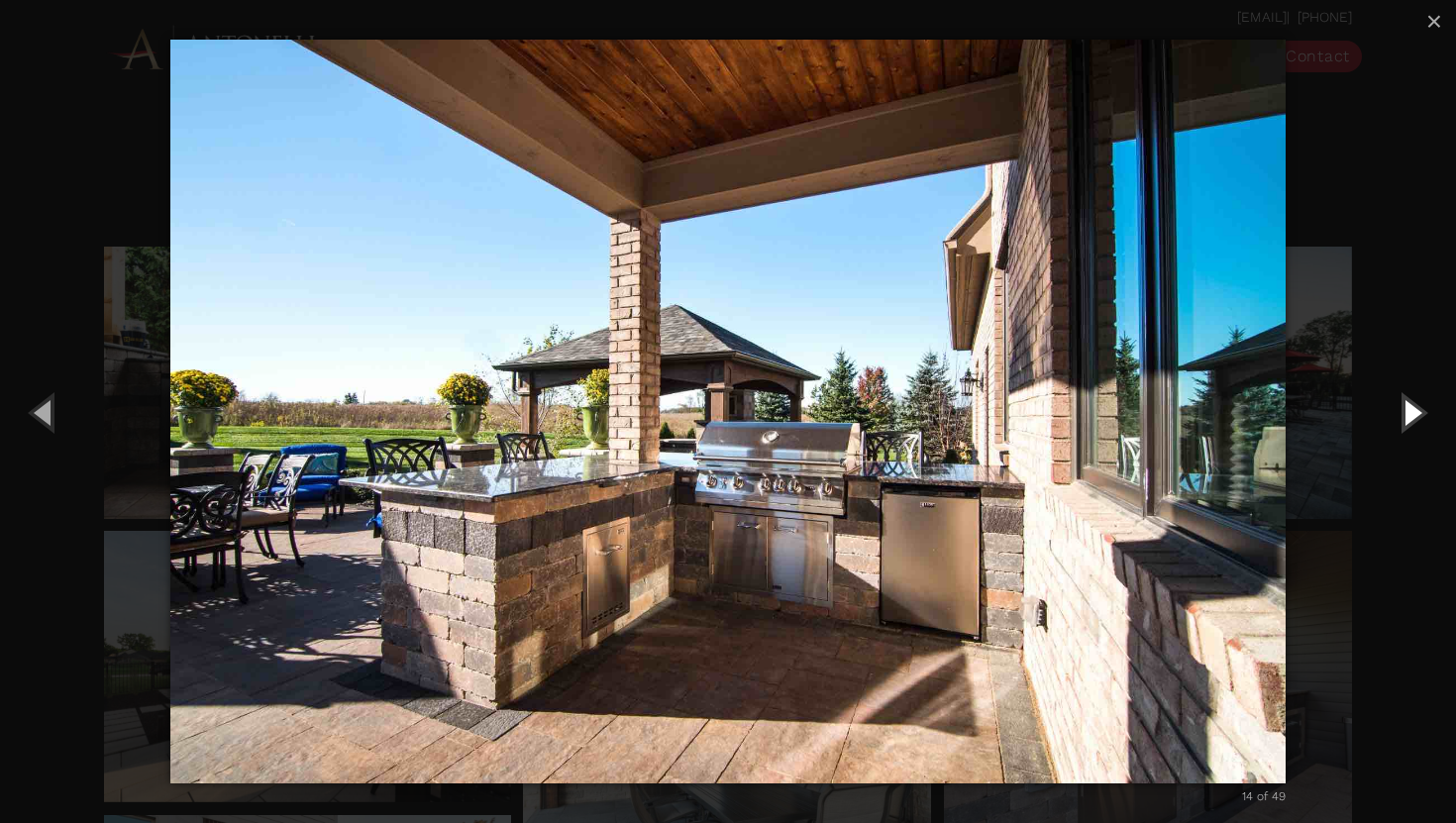 click at bounding box center (1411, 412) 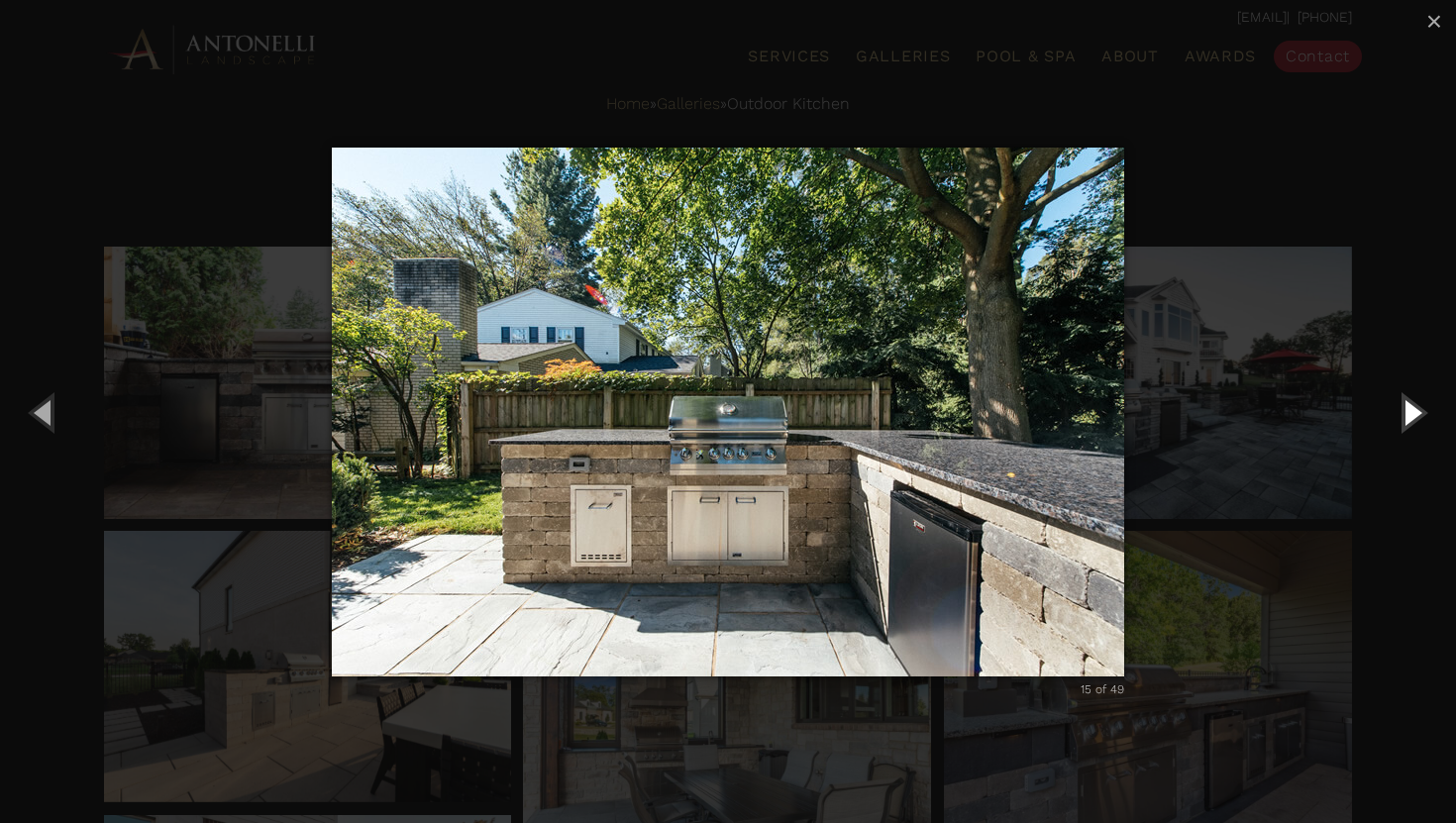 click at bounding box center (1411, 412) 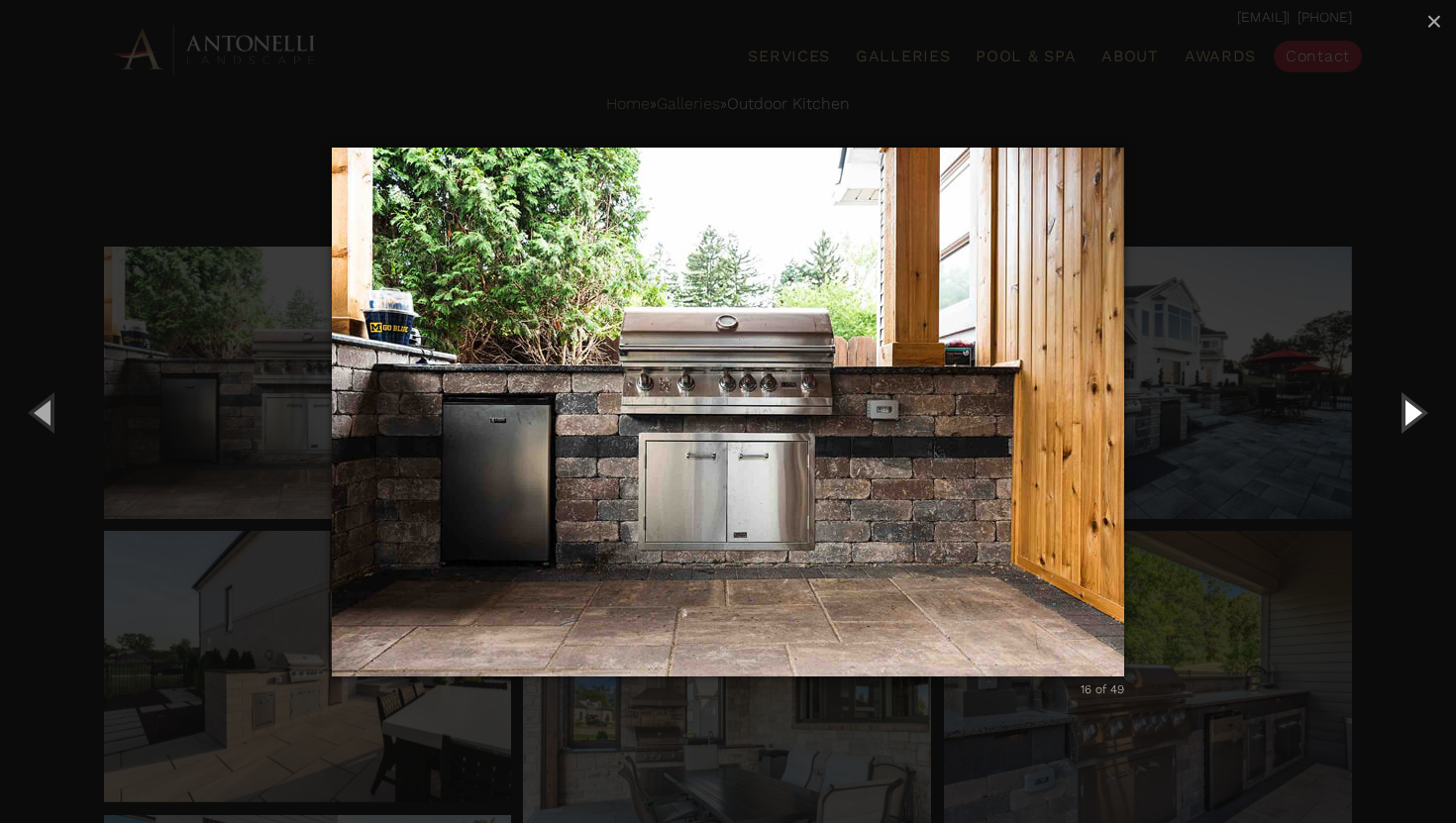 click at bounding box center (1411, 412) 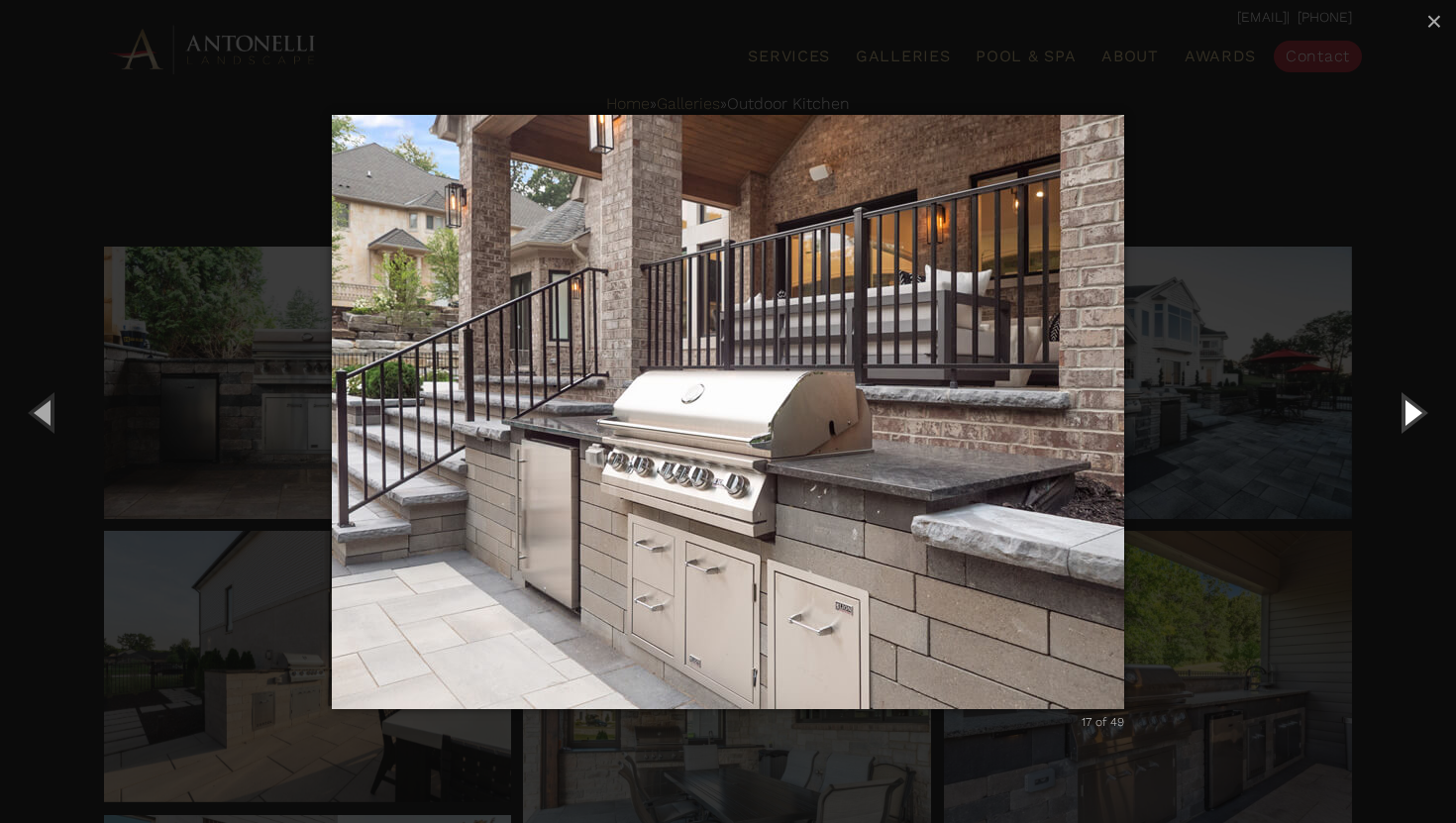click at bounding box center [1411, 412] 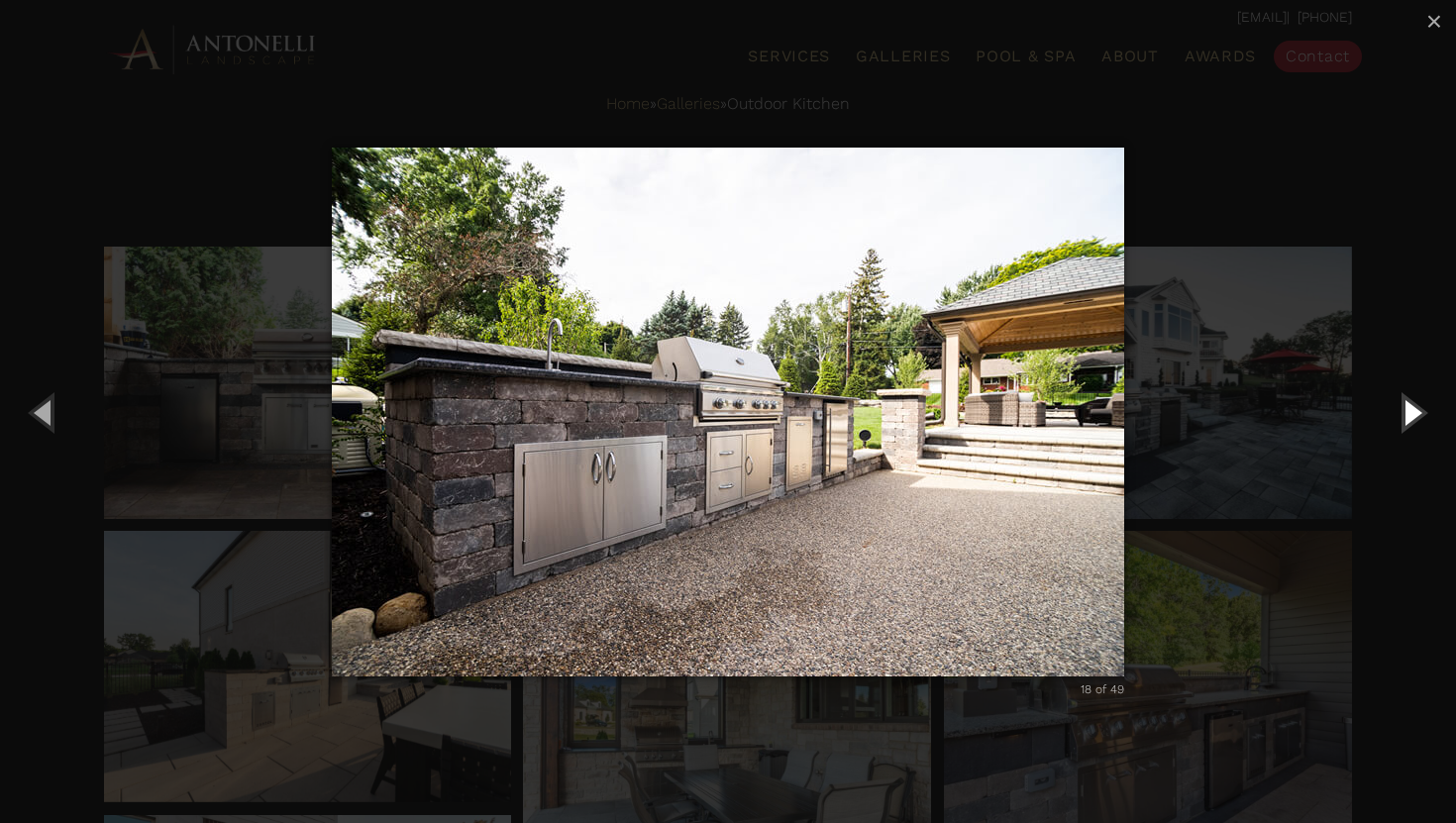 click at bounding box center (1411, 412) 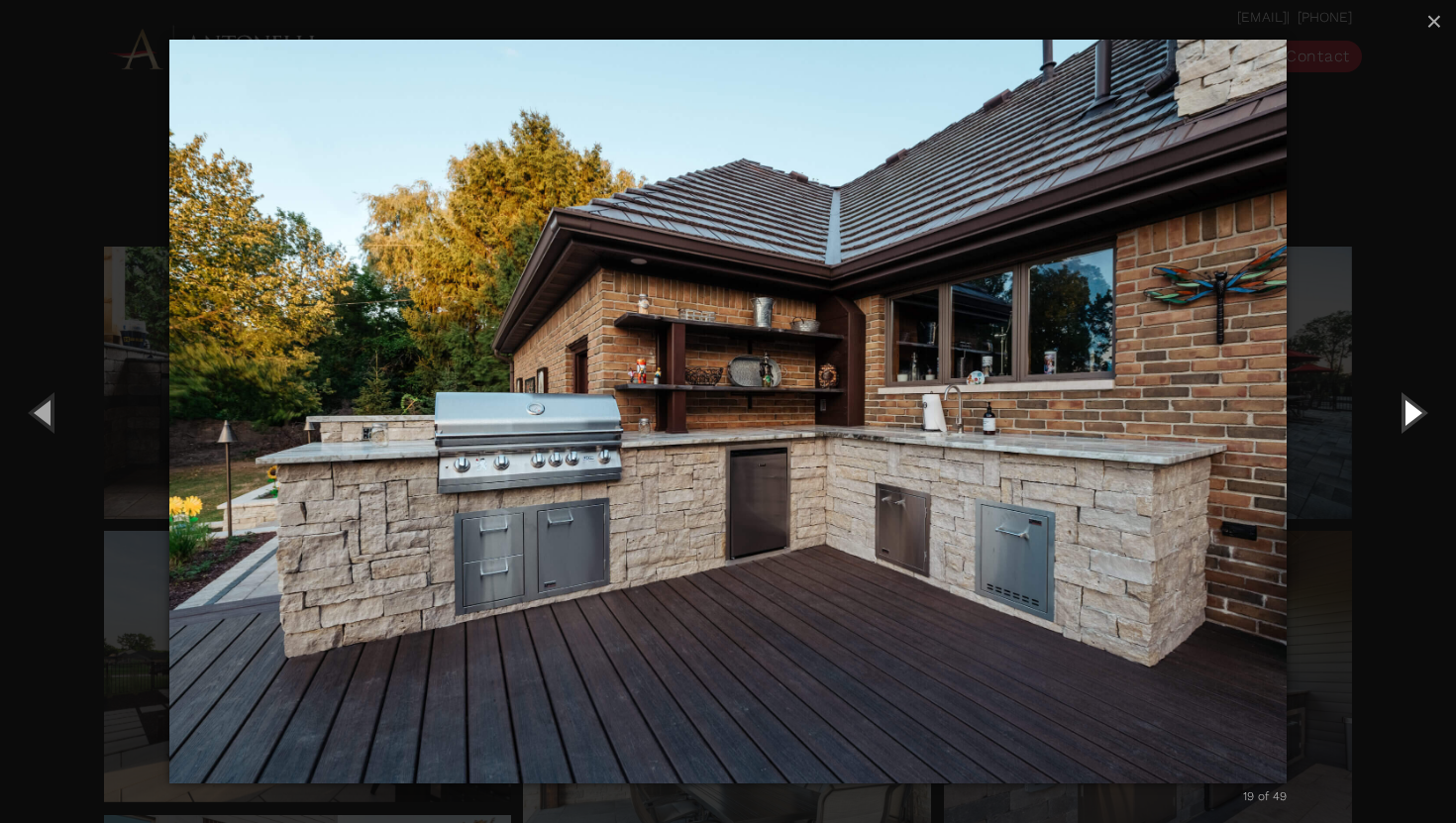 click at bounding box center (1411, 412) 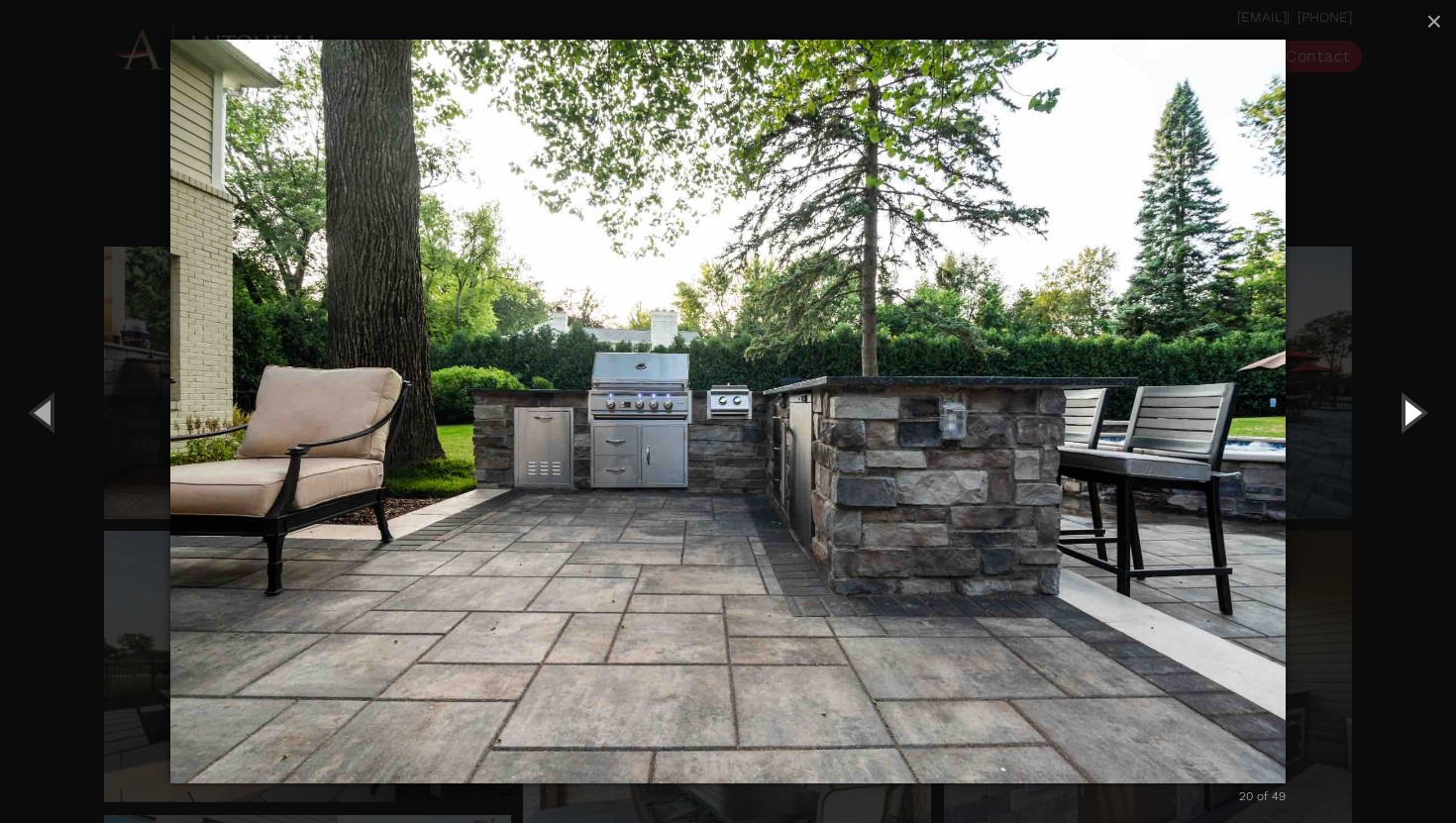click at bounding box center (1411, 412) 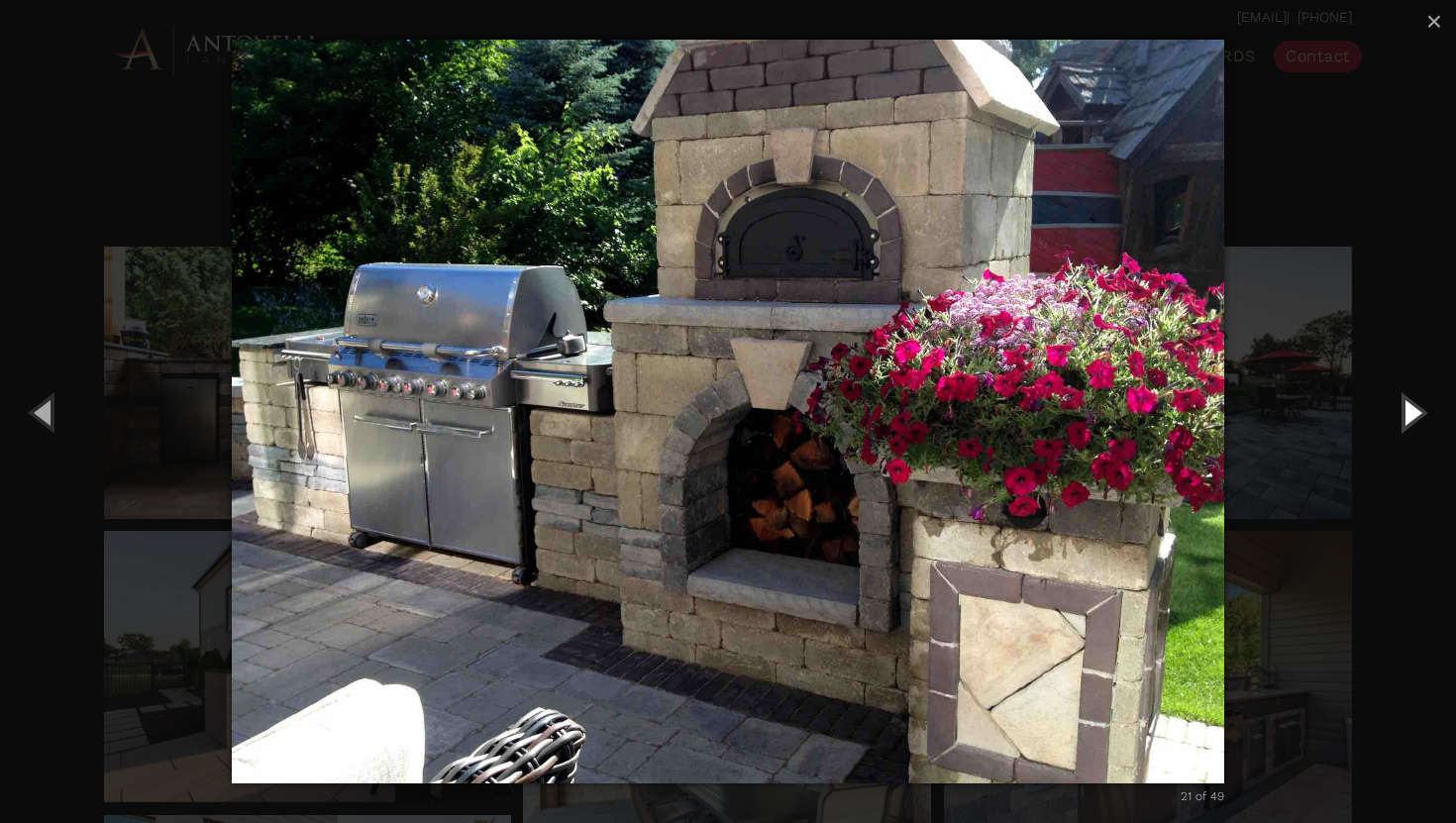 click at bounding box center (1411, 412) 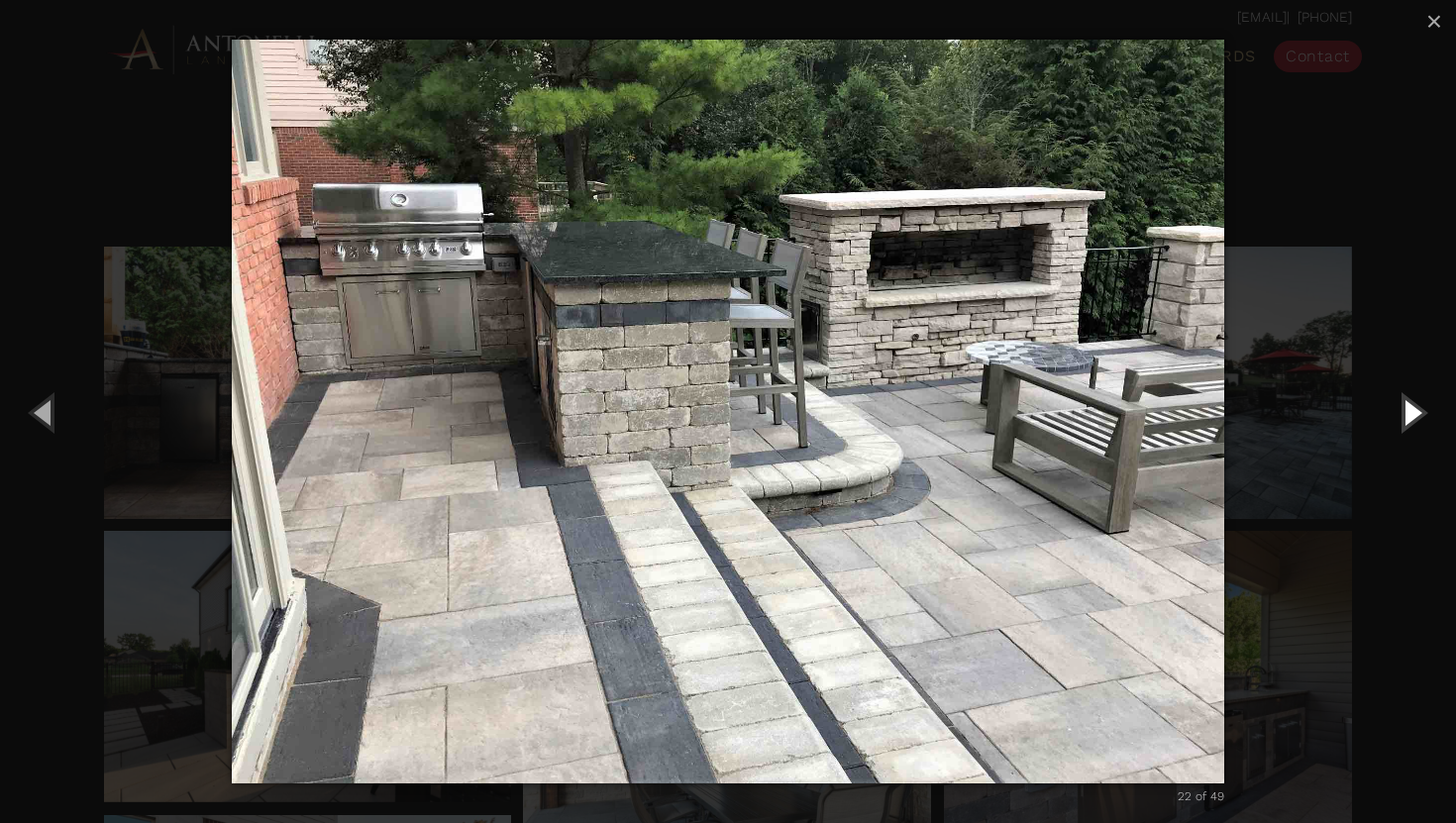 click at bounding box center (1411, 412) 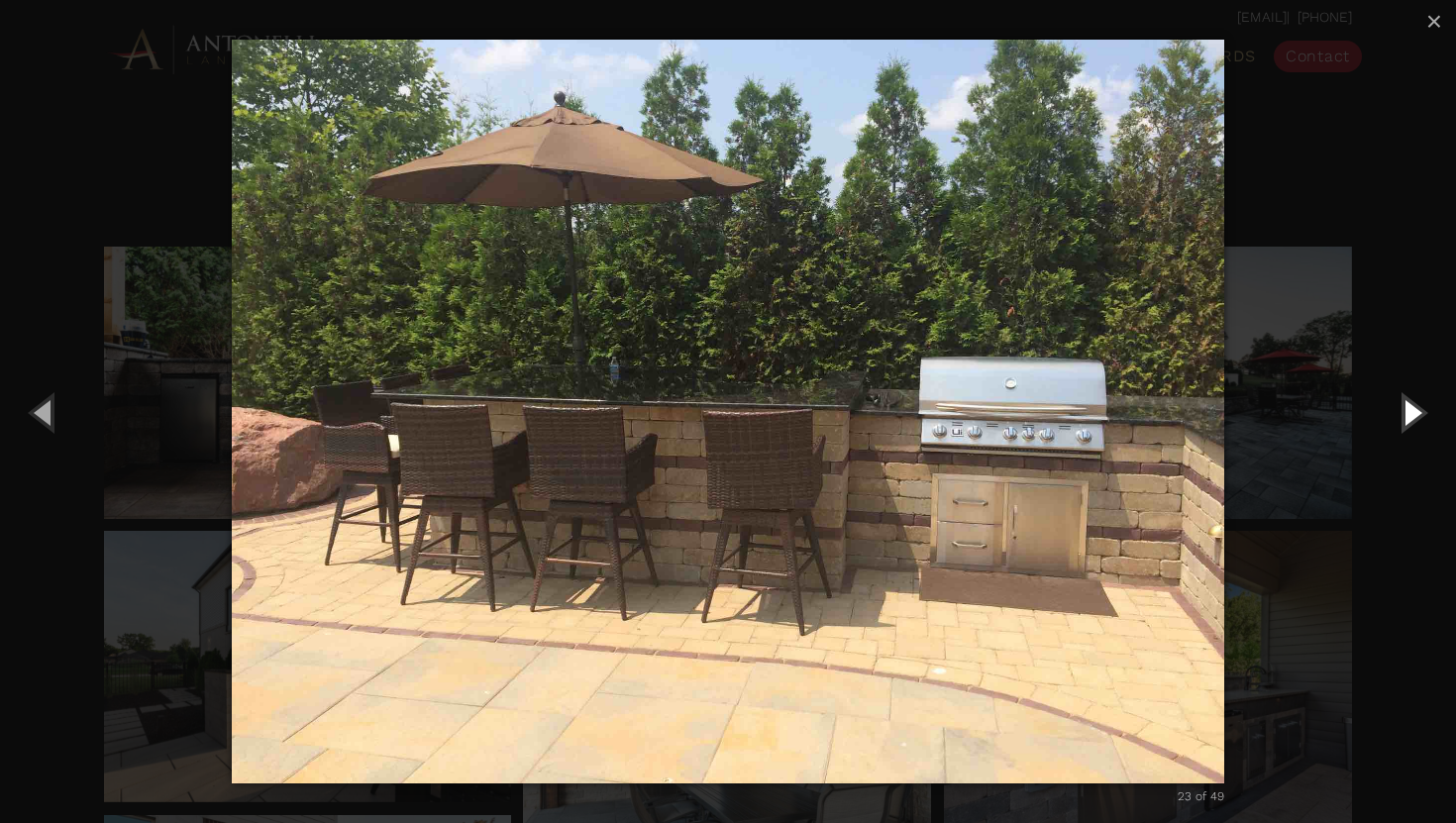 click at bounding box center (1411, 412) 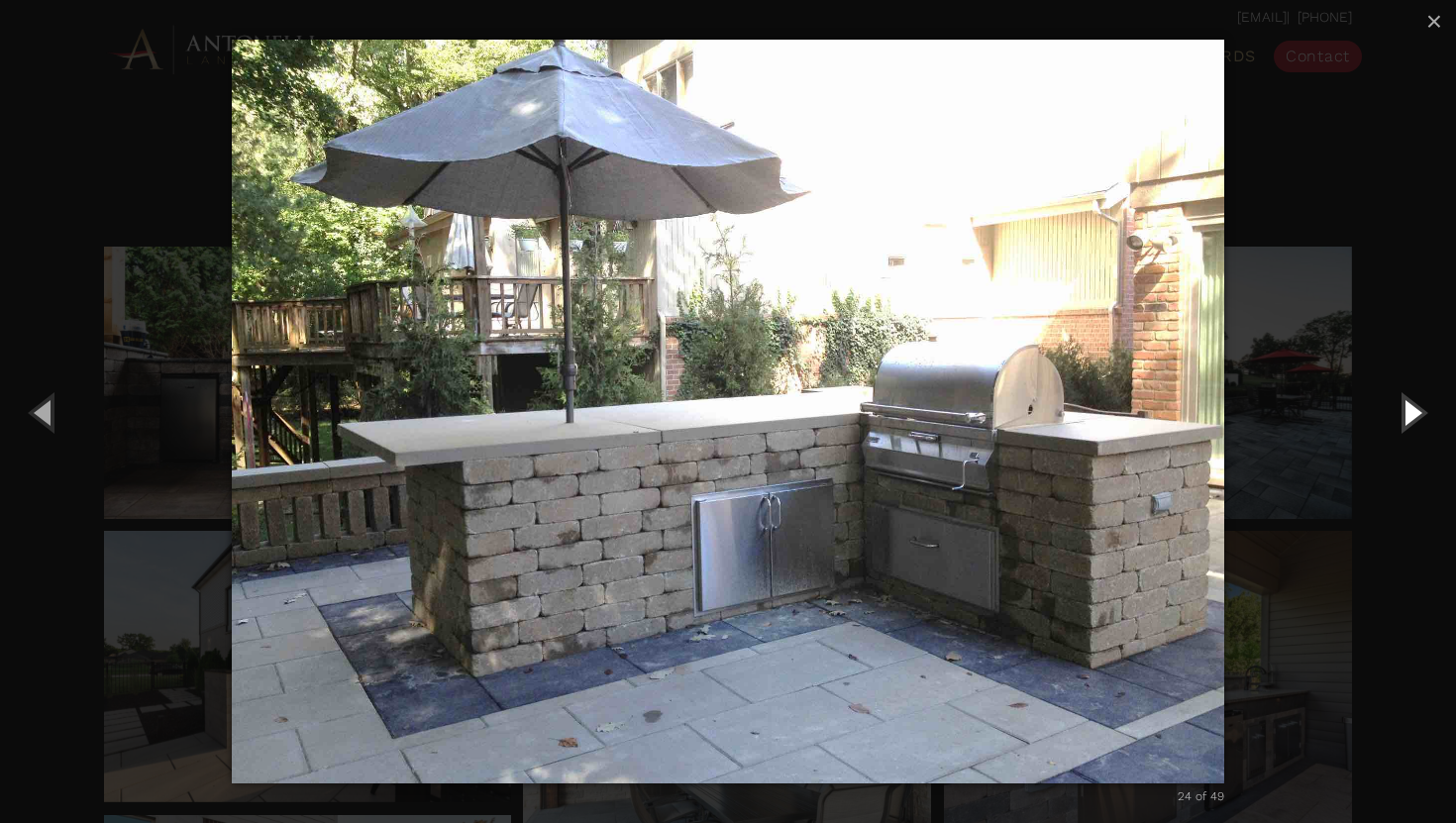click at bounding box center [1411, 412] 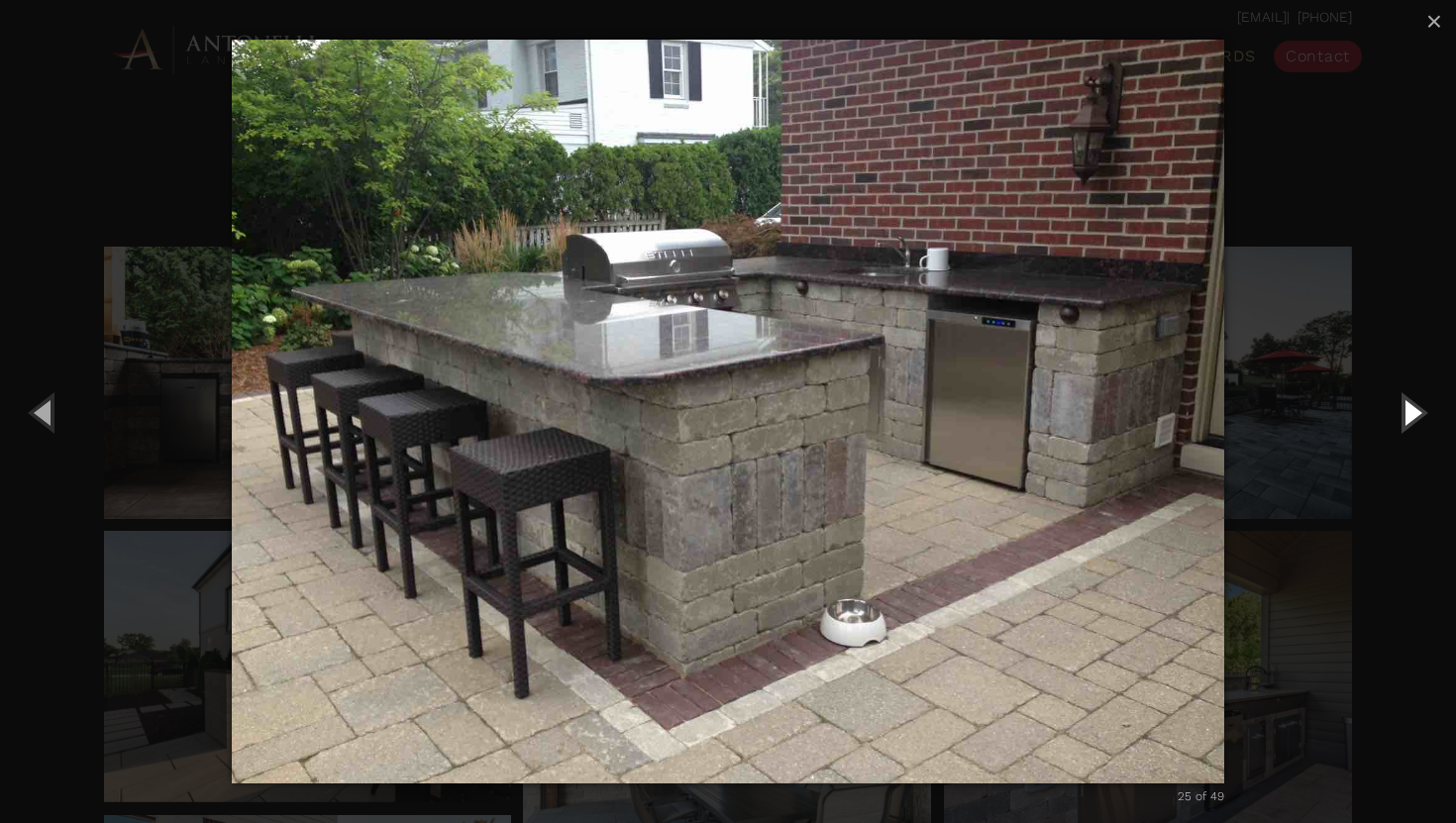 click at bounding box center (1411, 412) 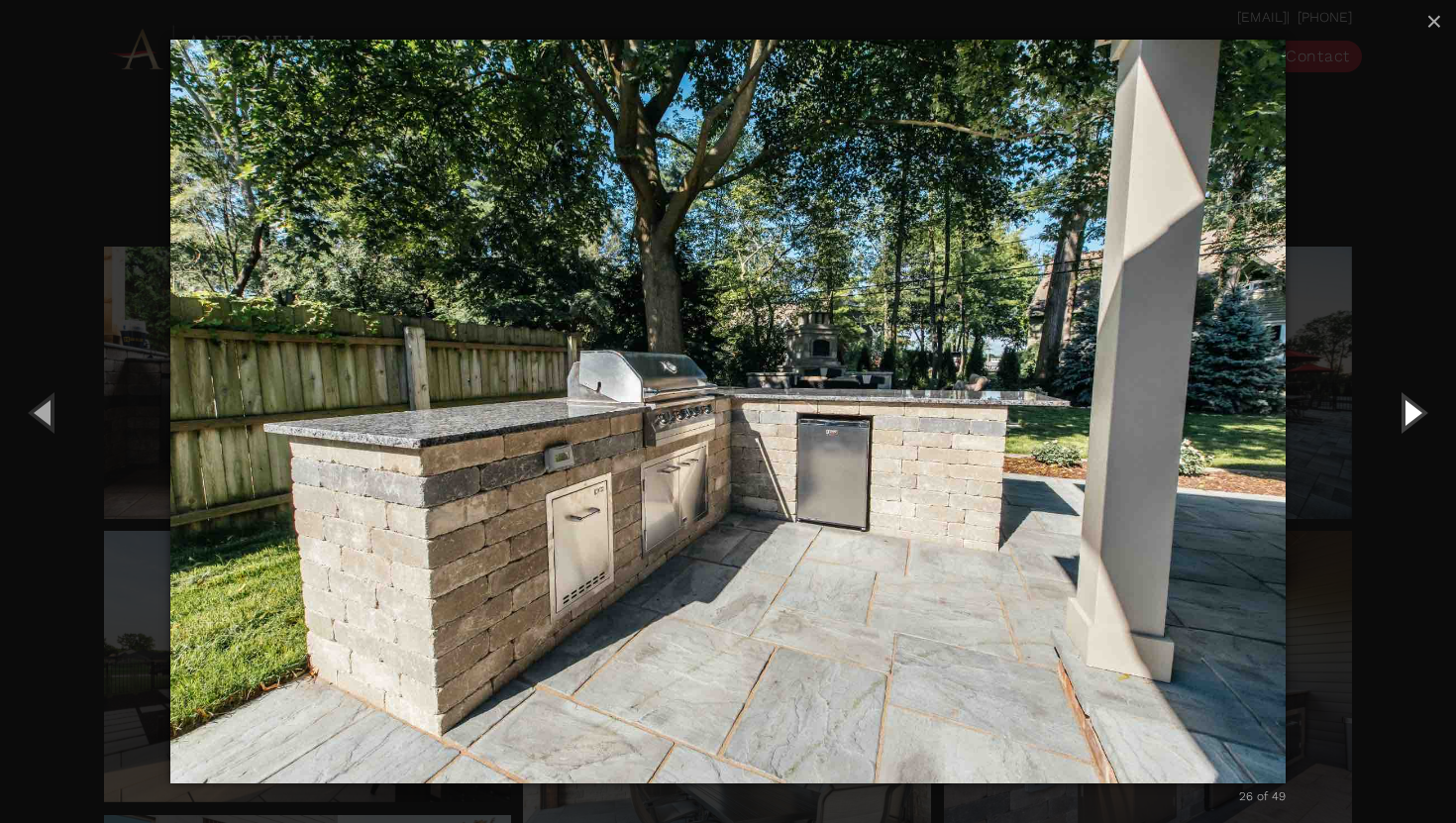 click at bounding box center (1411, 412) 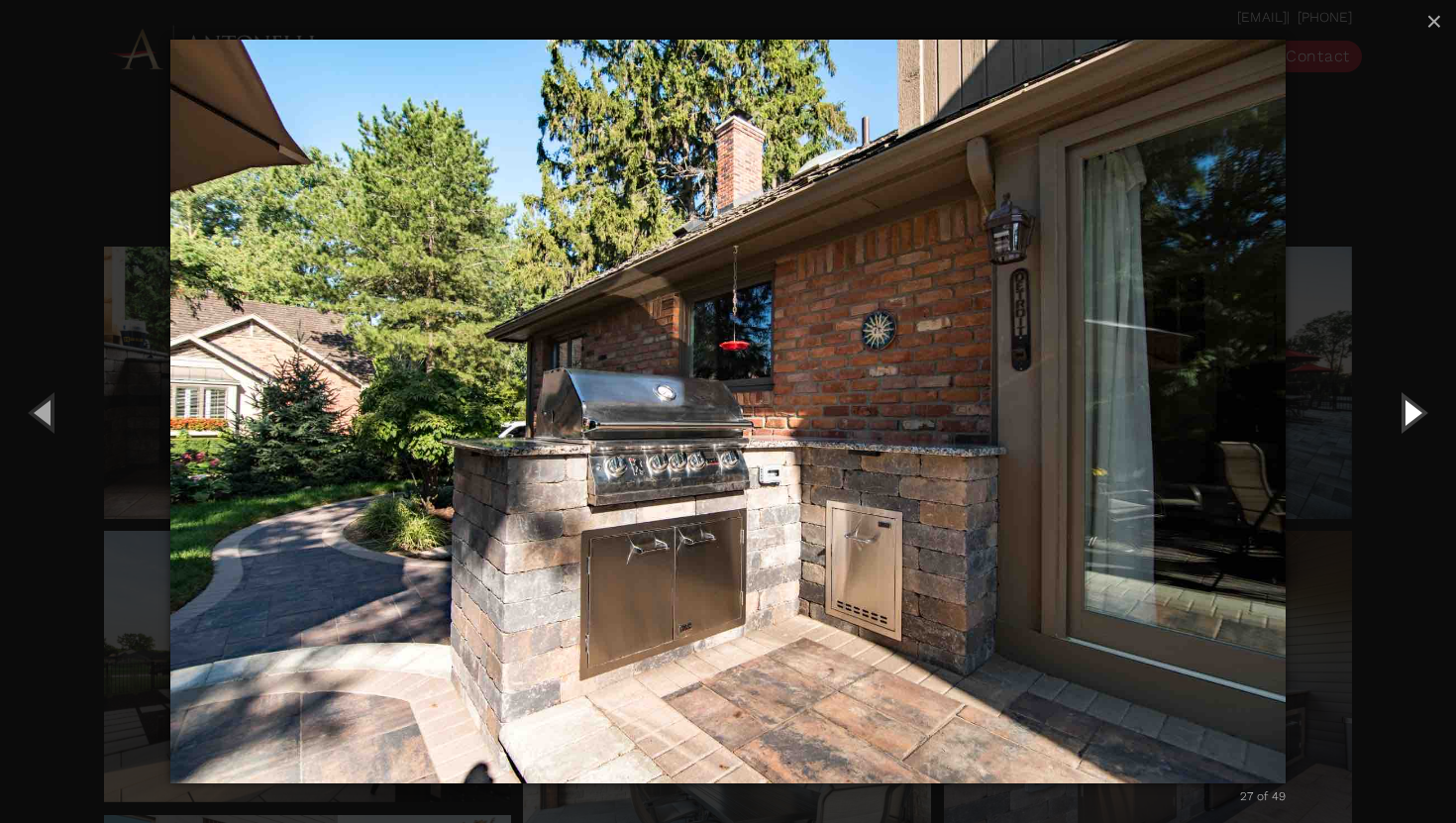 click at bounding box center [1411, 412] 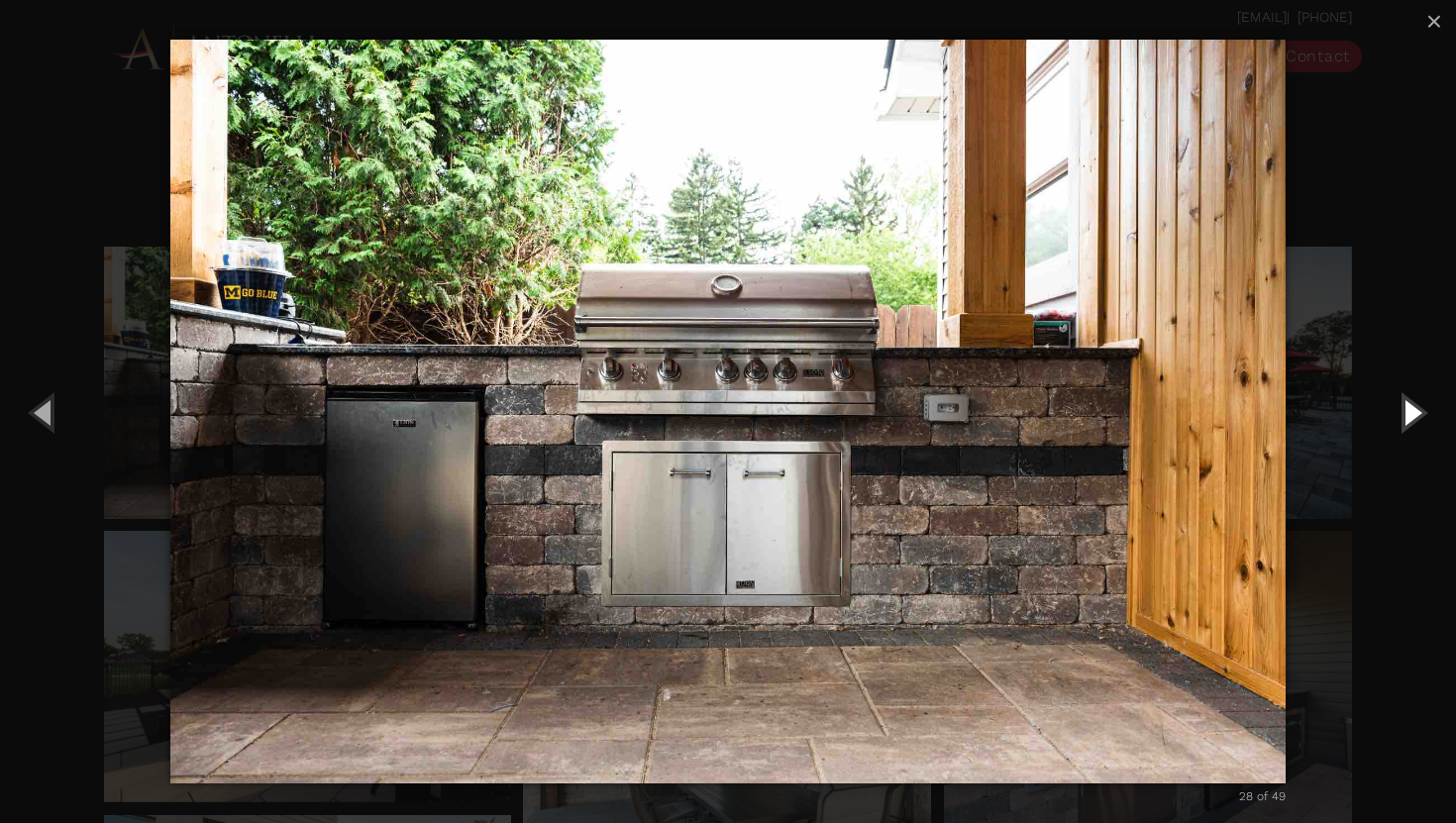 click at bounding box center [1411, 412] 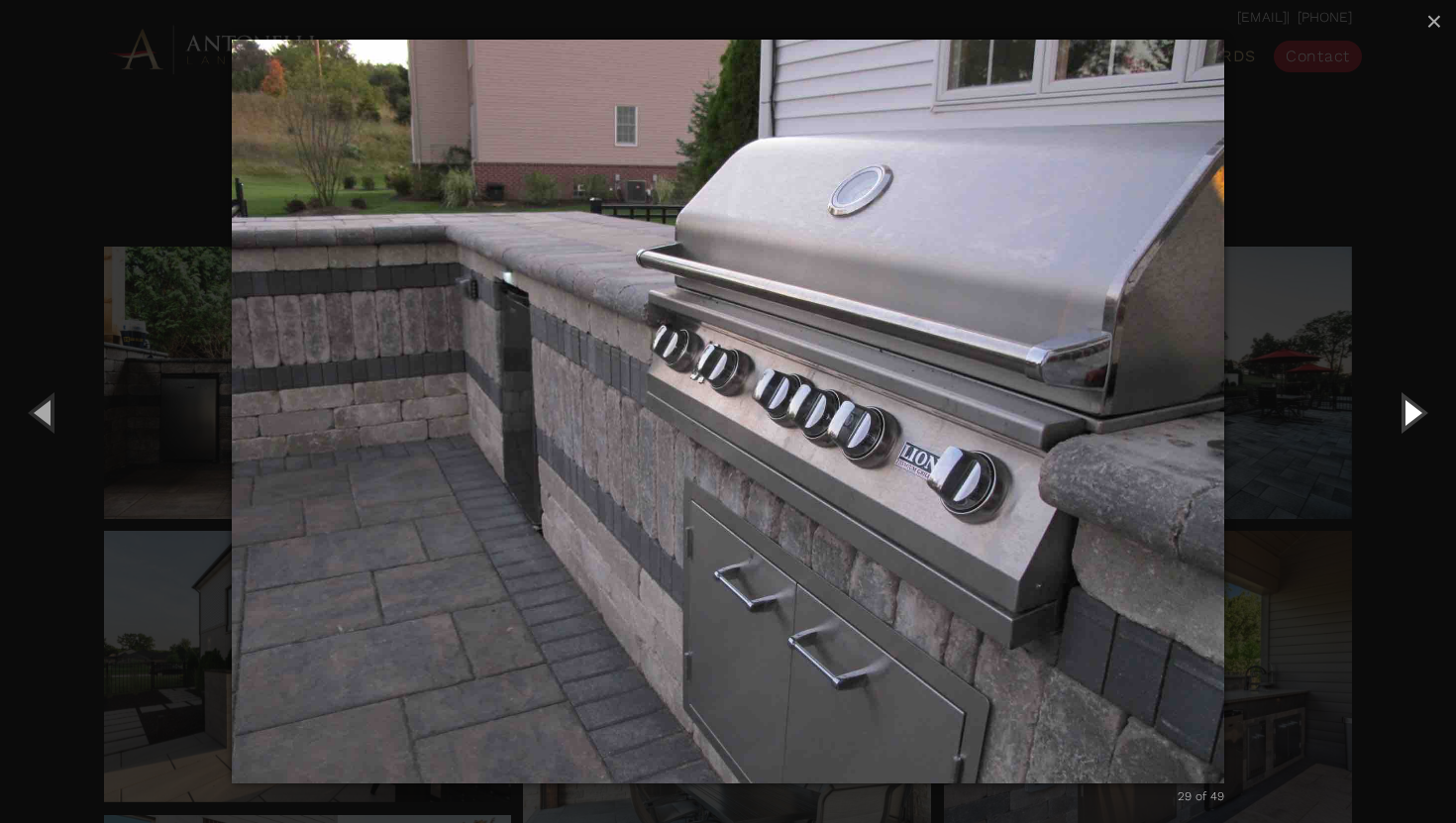 click at bounding box center [1411, 412] 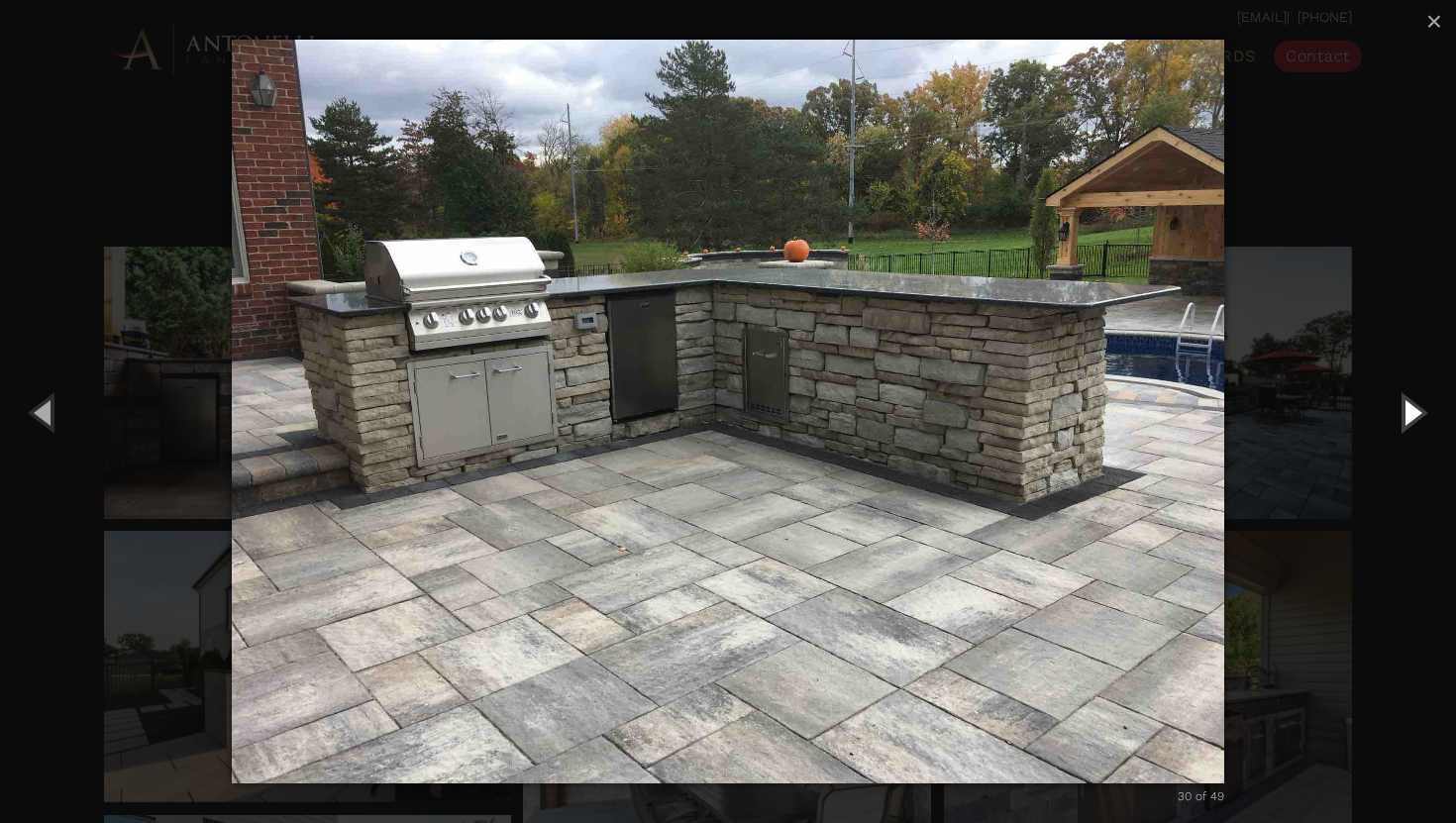click at bounding box center [1411, 412] 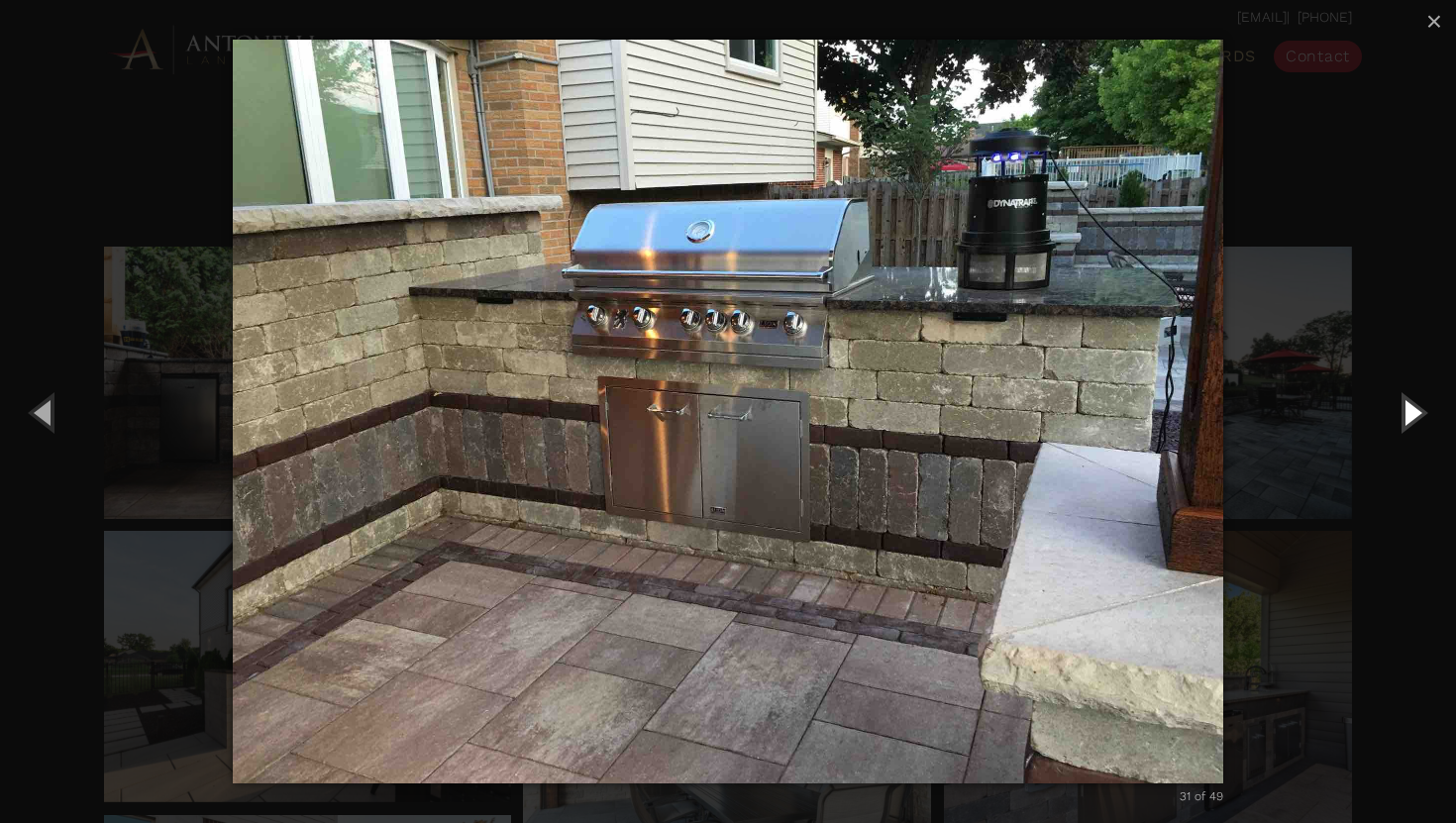 click at bounding box center [1411, 412] 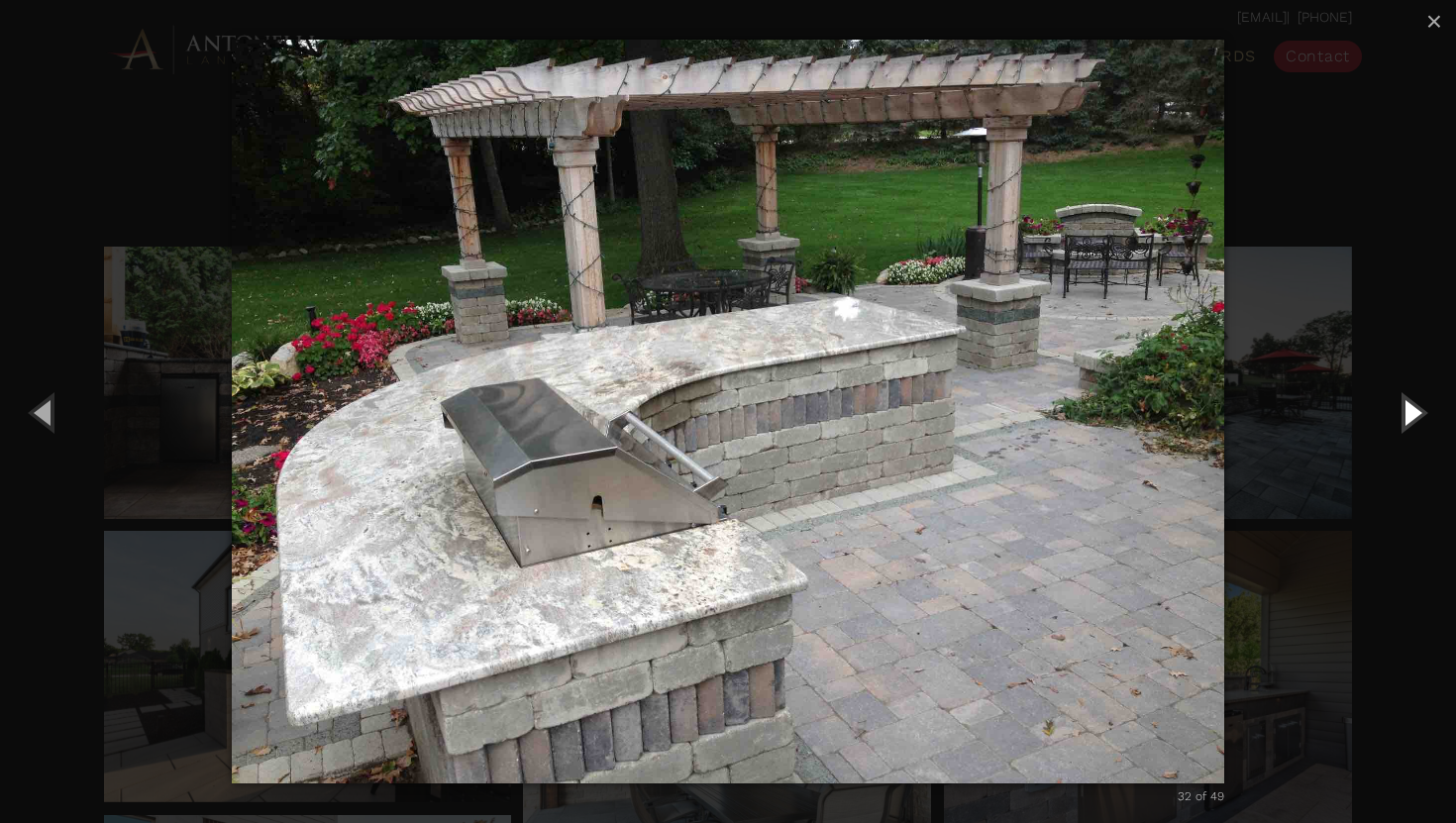 click at bounding box center (1411, 412) 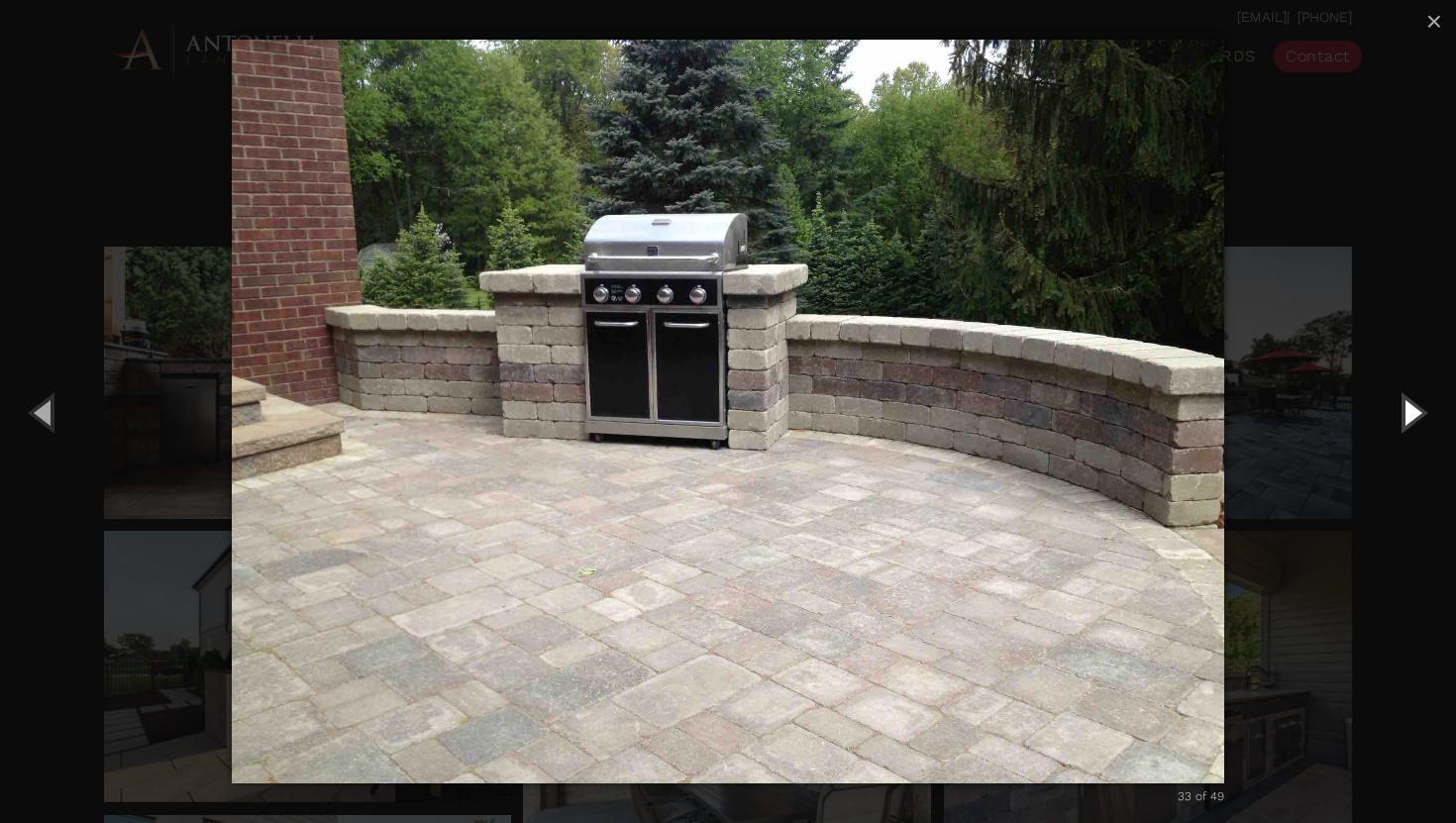click at bounding box center [1411, 412] 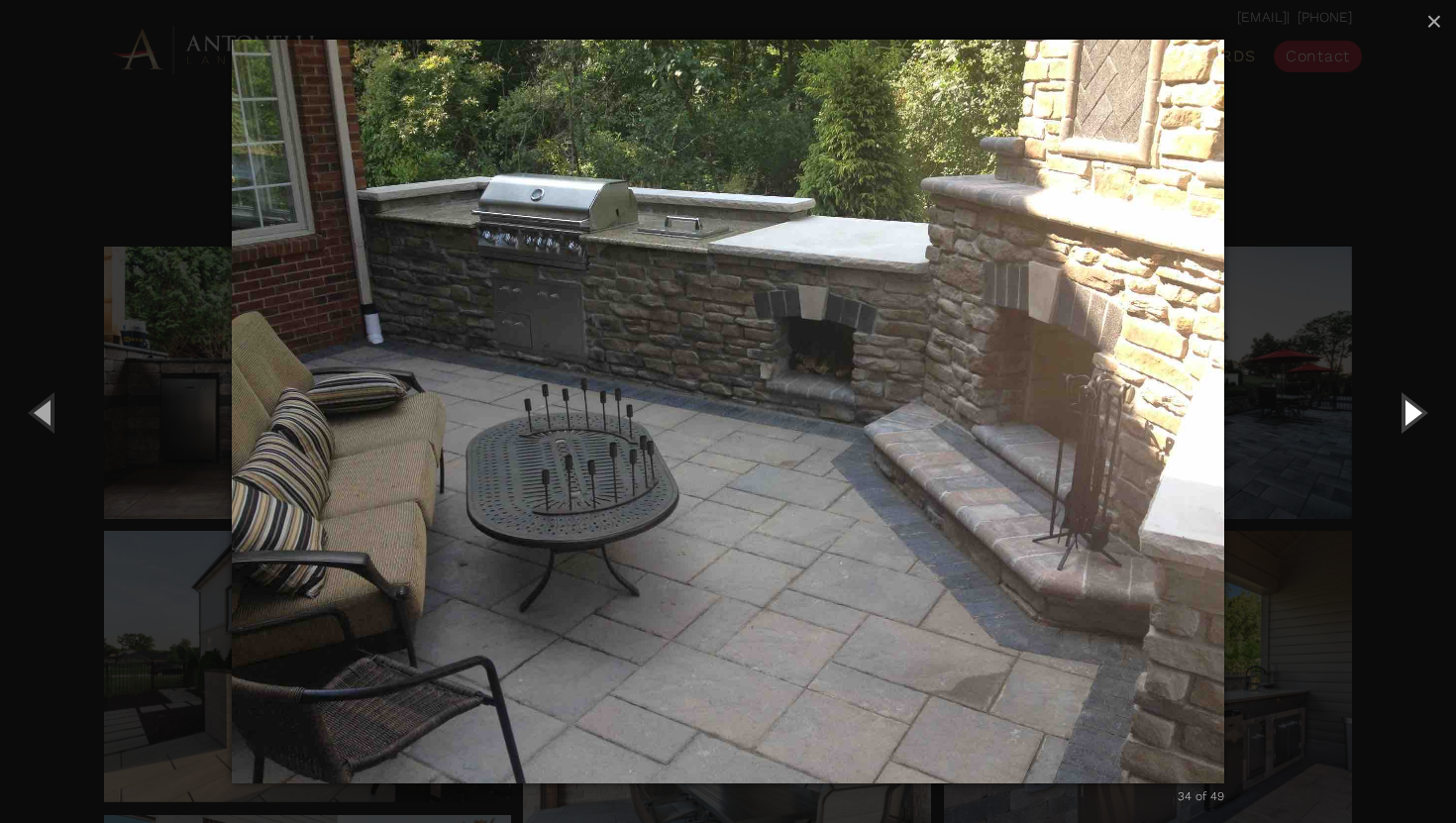 click at bounding box center (1411, 412) 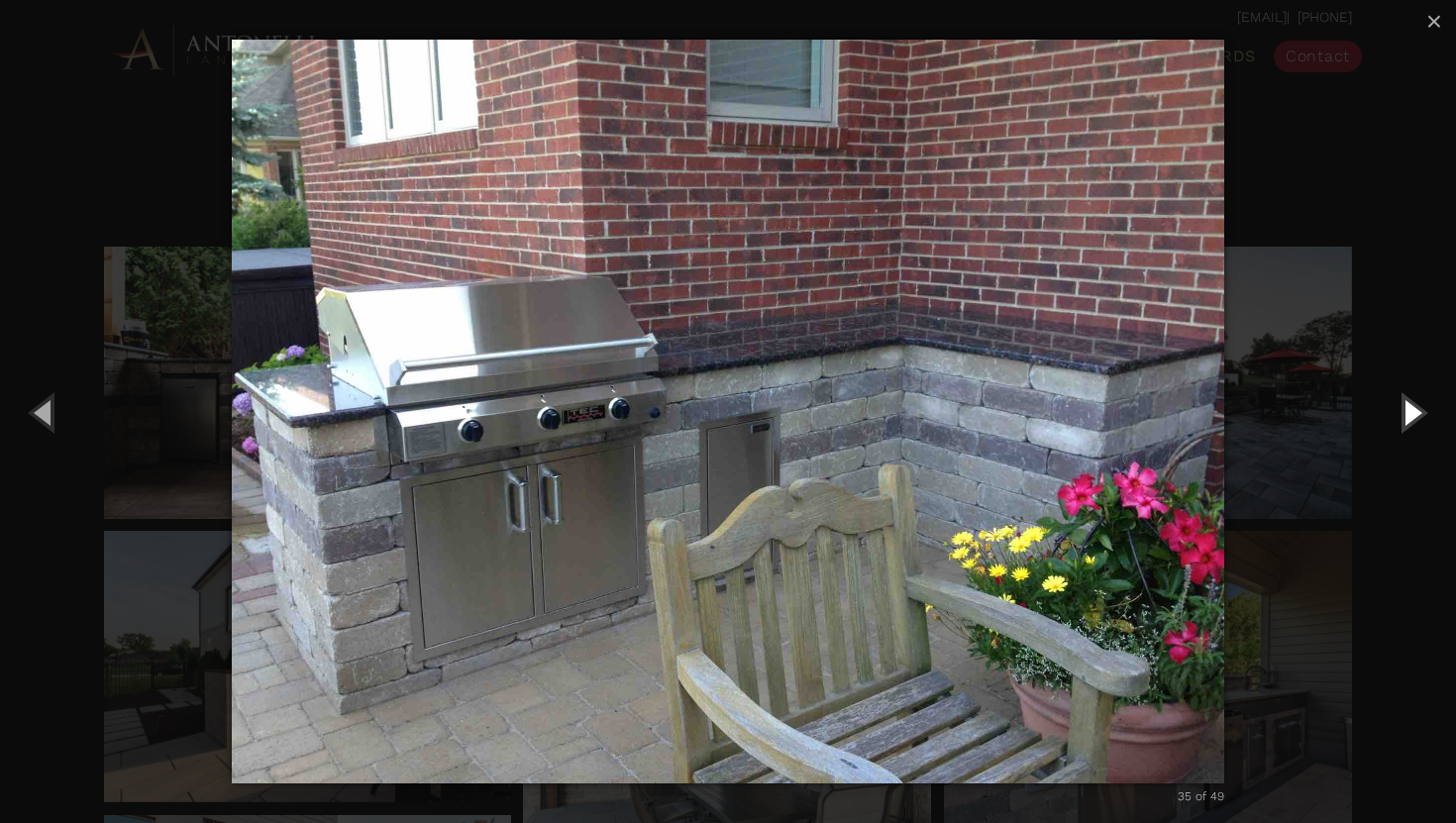click at bounding box center [1411, 412] 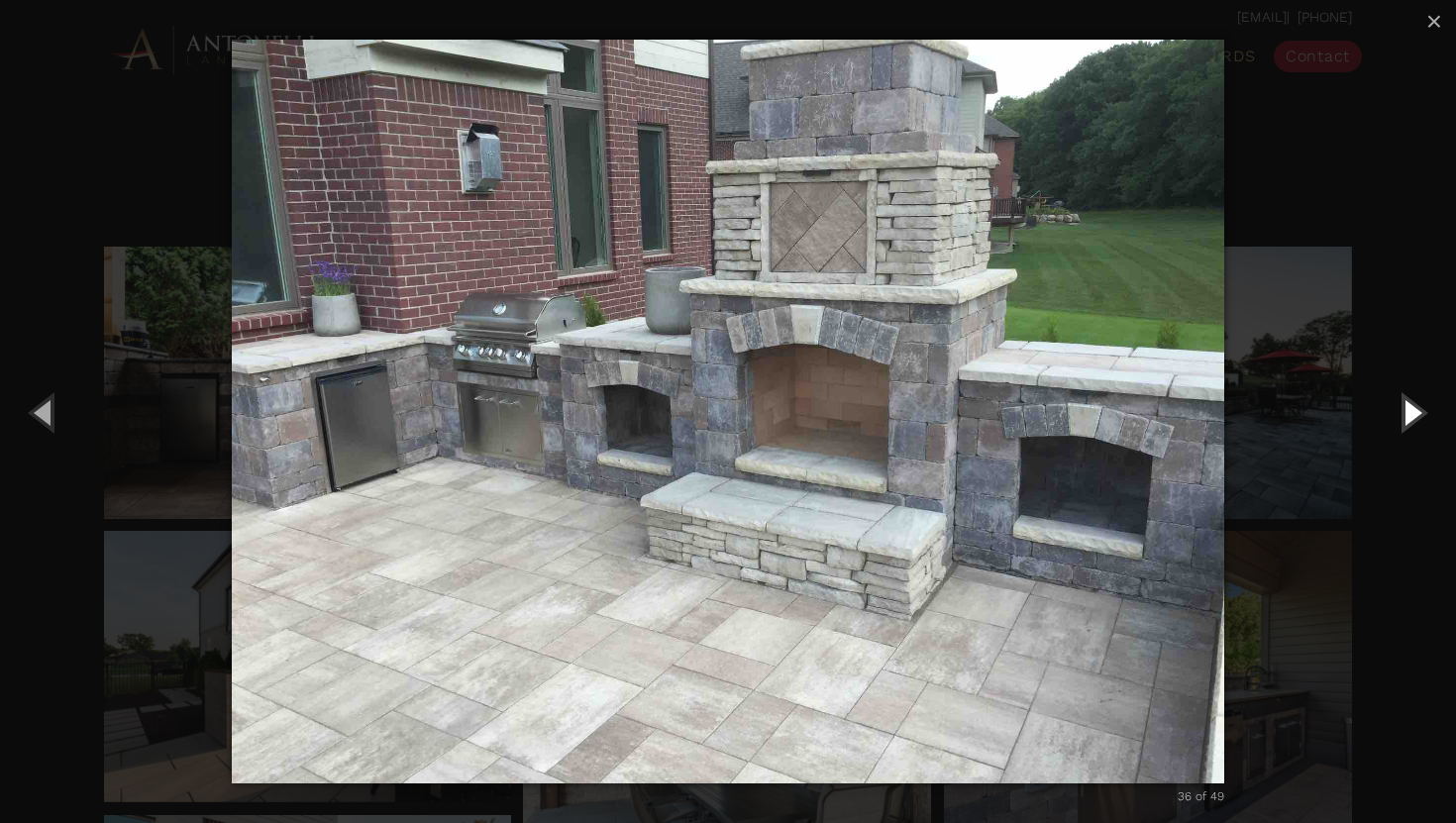 click at bounding box center [1411, 412] 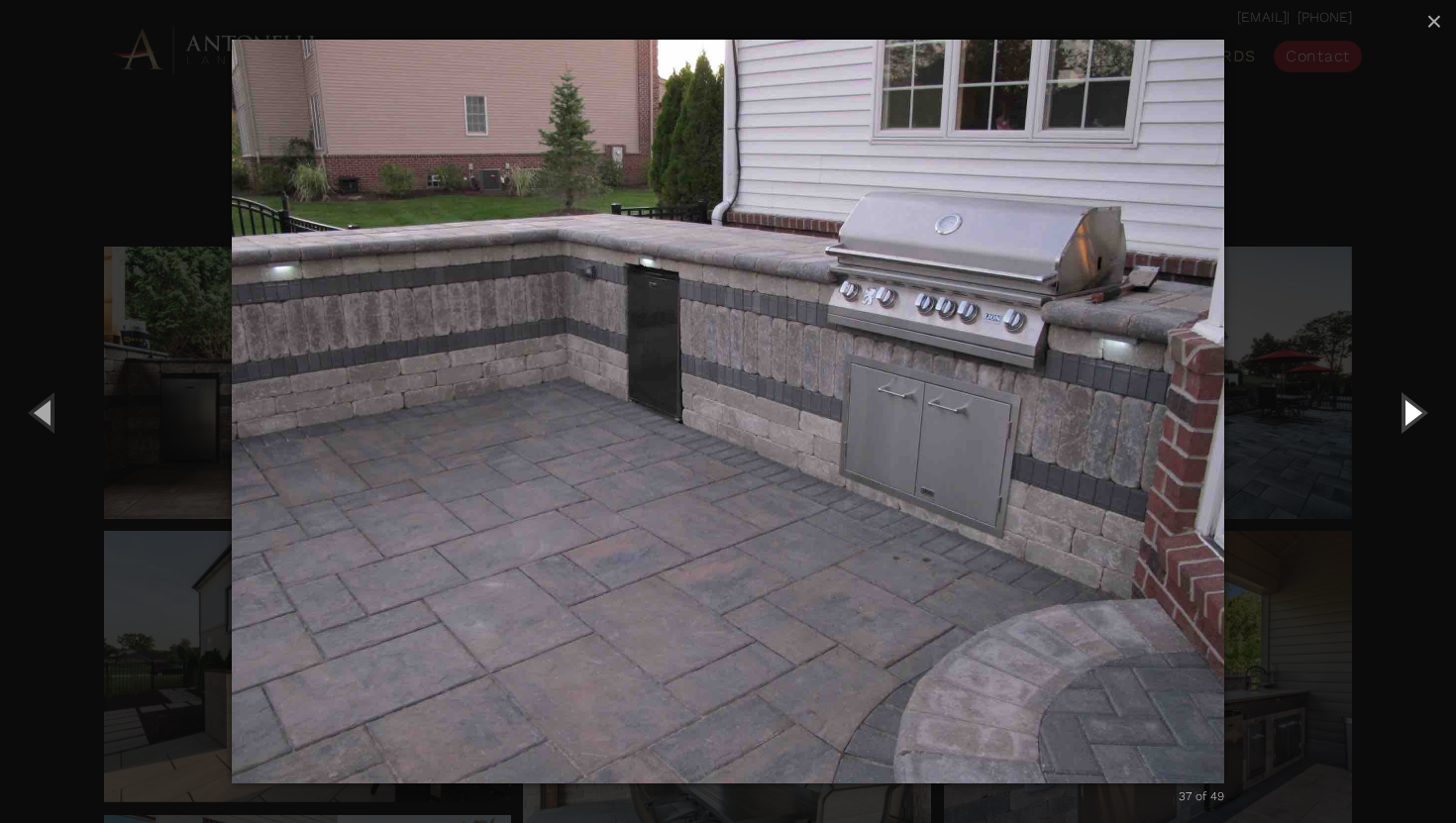click at bounding box center (1411, 412) 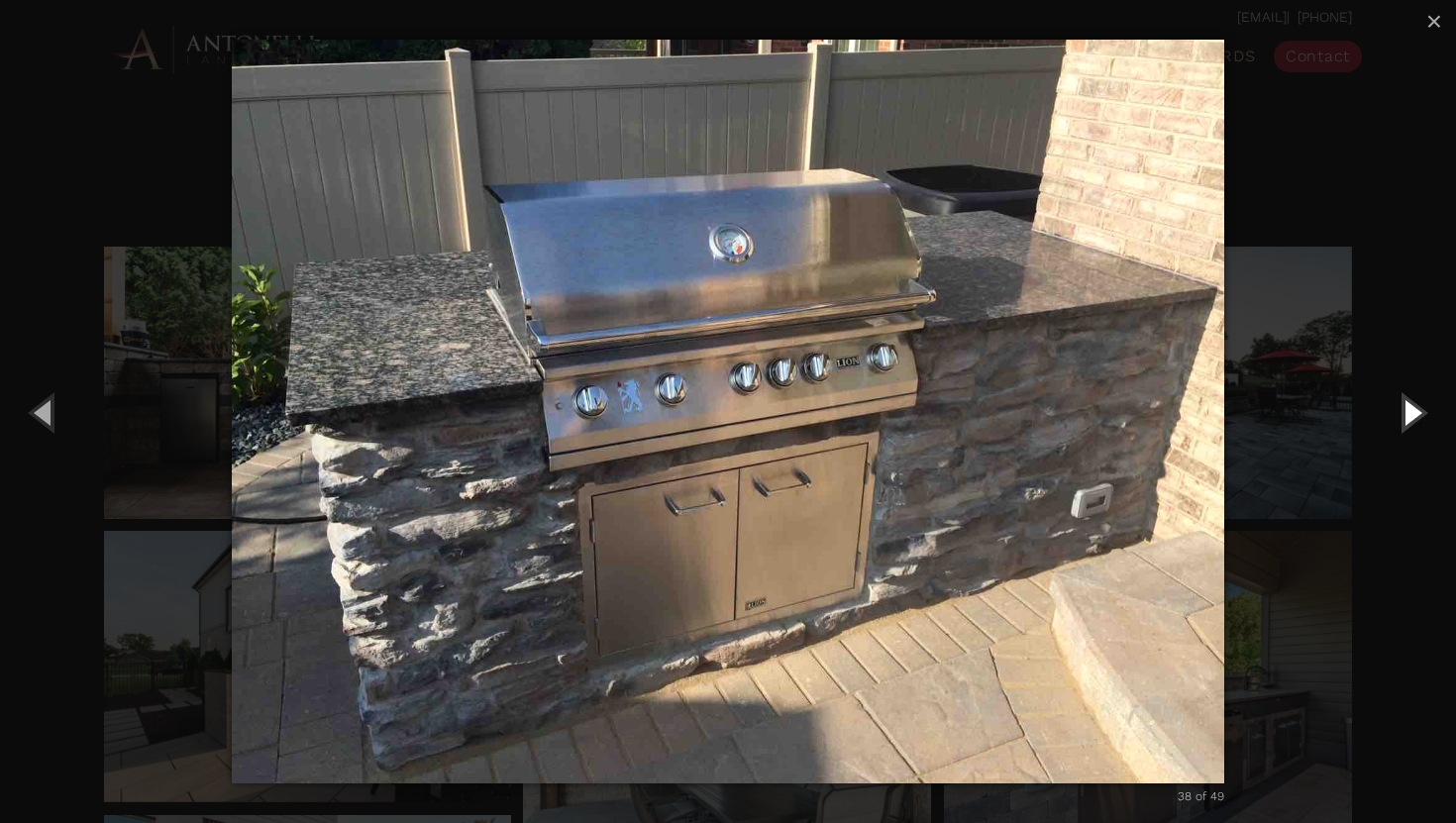 click at bounding box center [1411, 412] 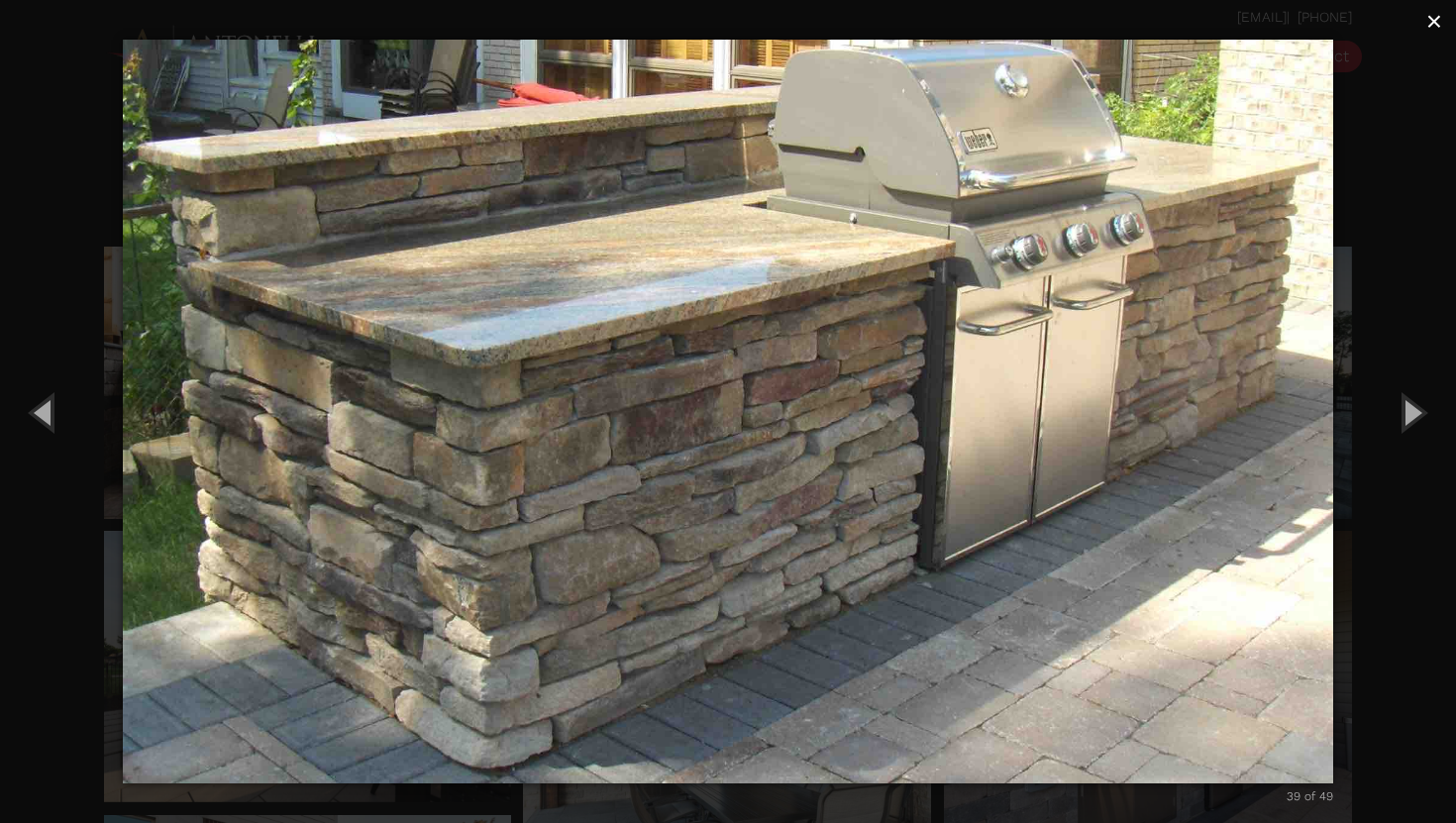 click on "×" at bounding box center [1434, 21] 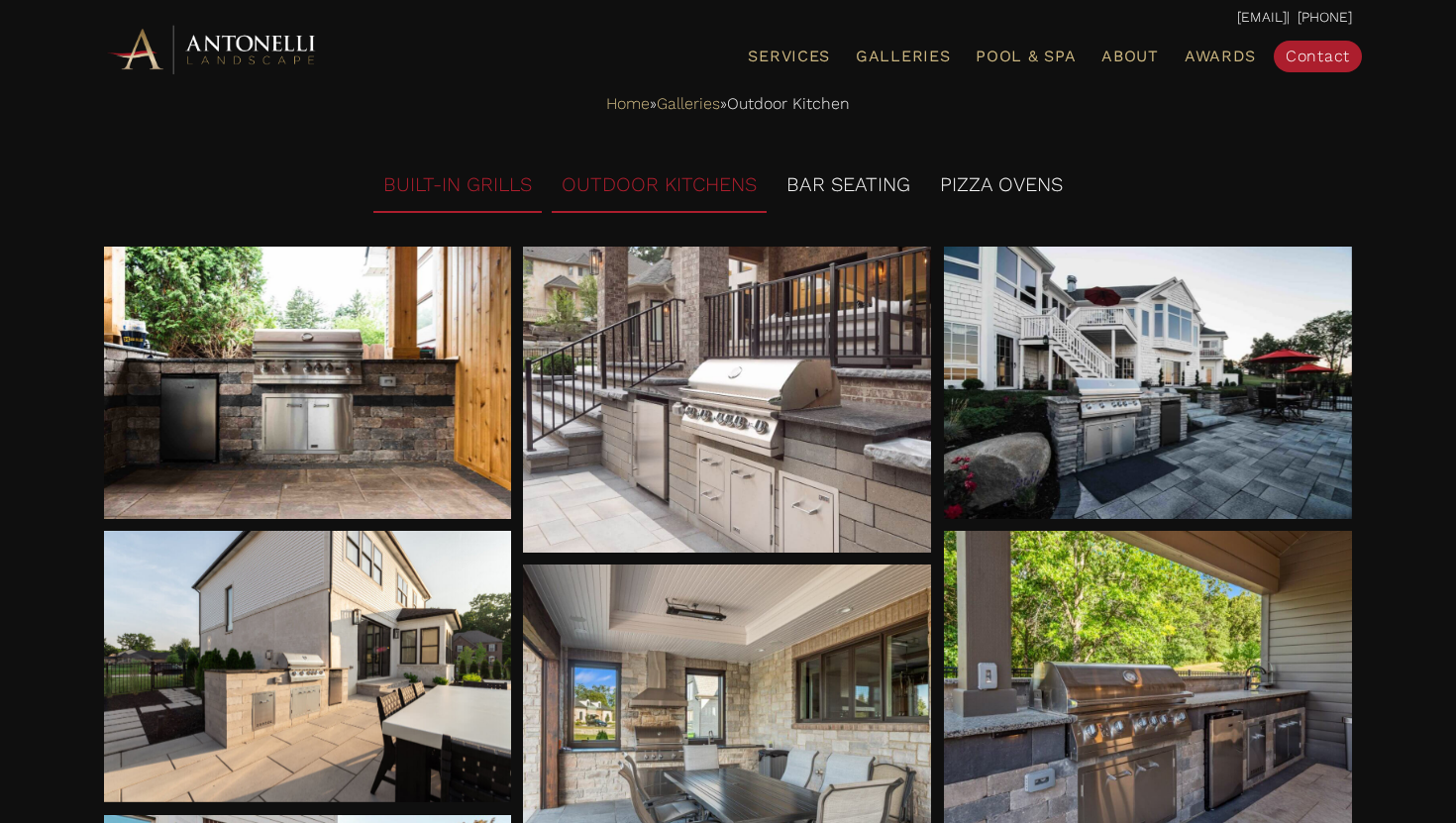 click on "OUTDOOR KITCHENS" at bounding box center (659, 185) 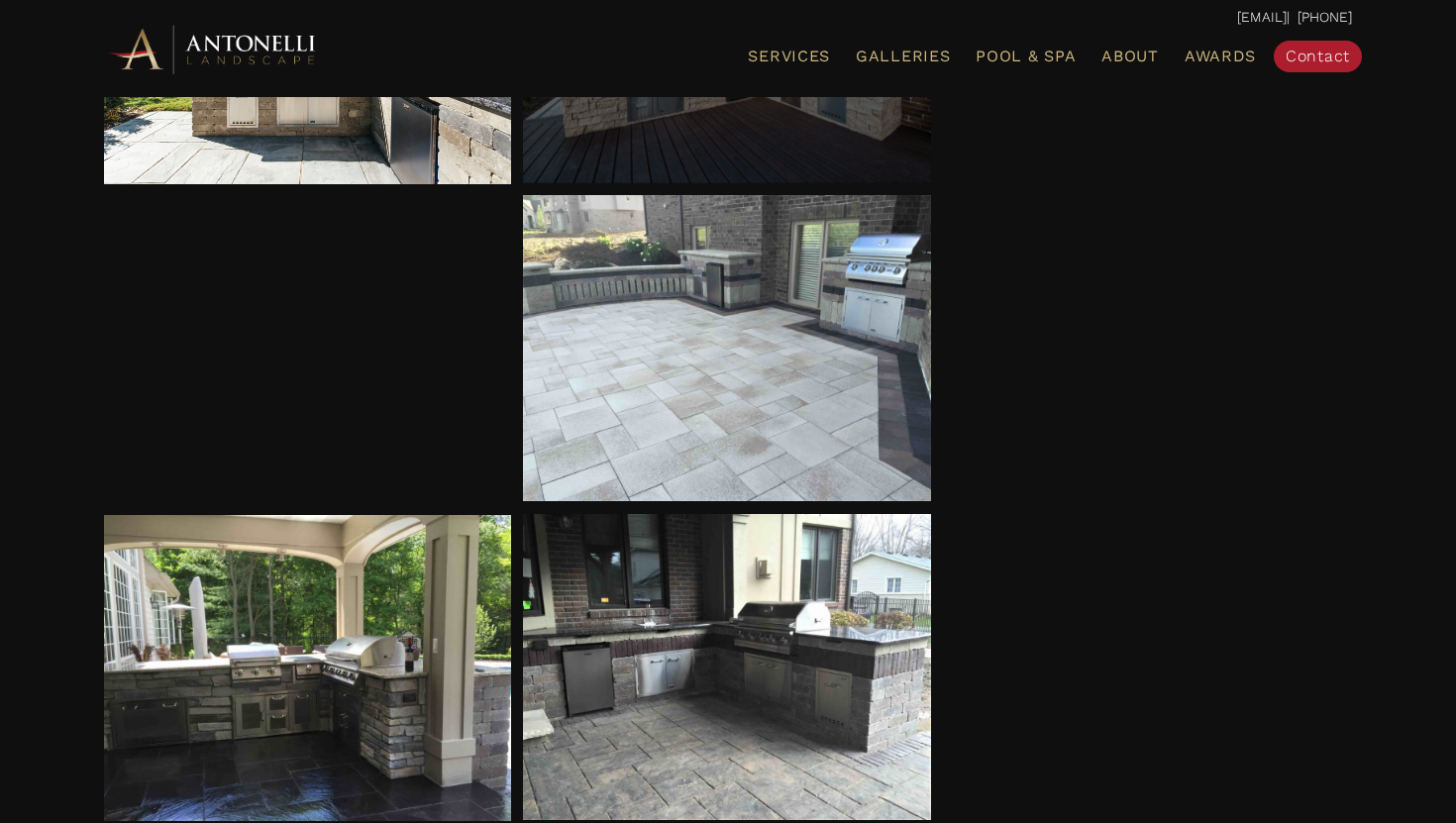 scroll, scrollTop: 0, scrollLeft: 0, axis: both 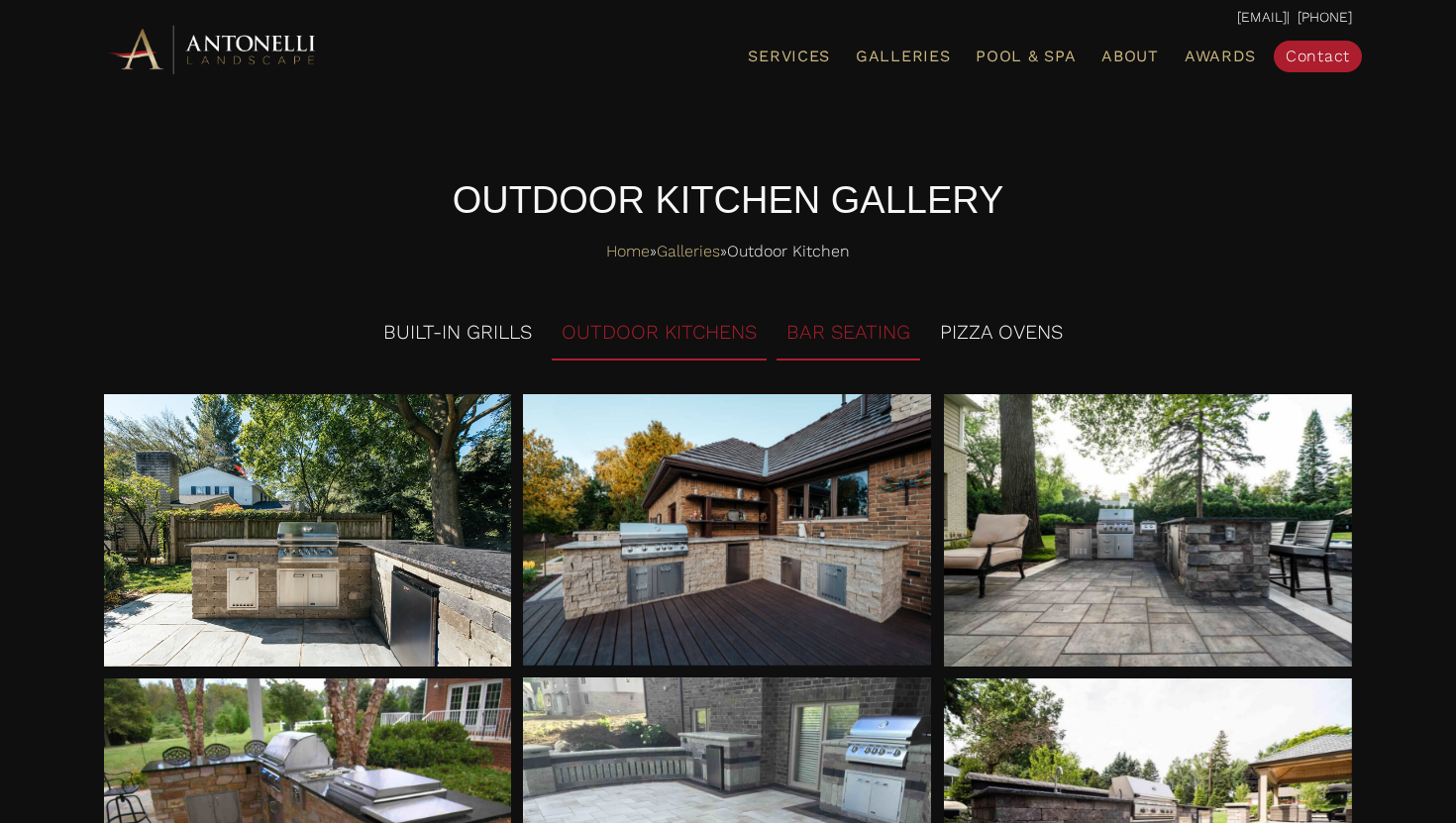 click on "BAR SEATING" at bounding box center (848, 333) 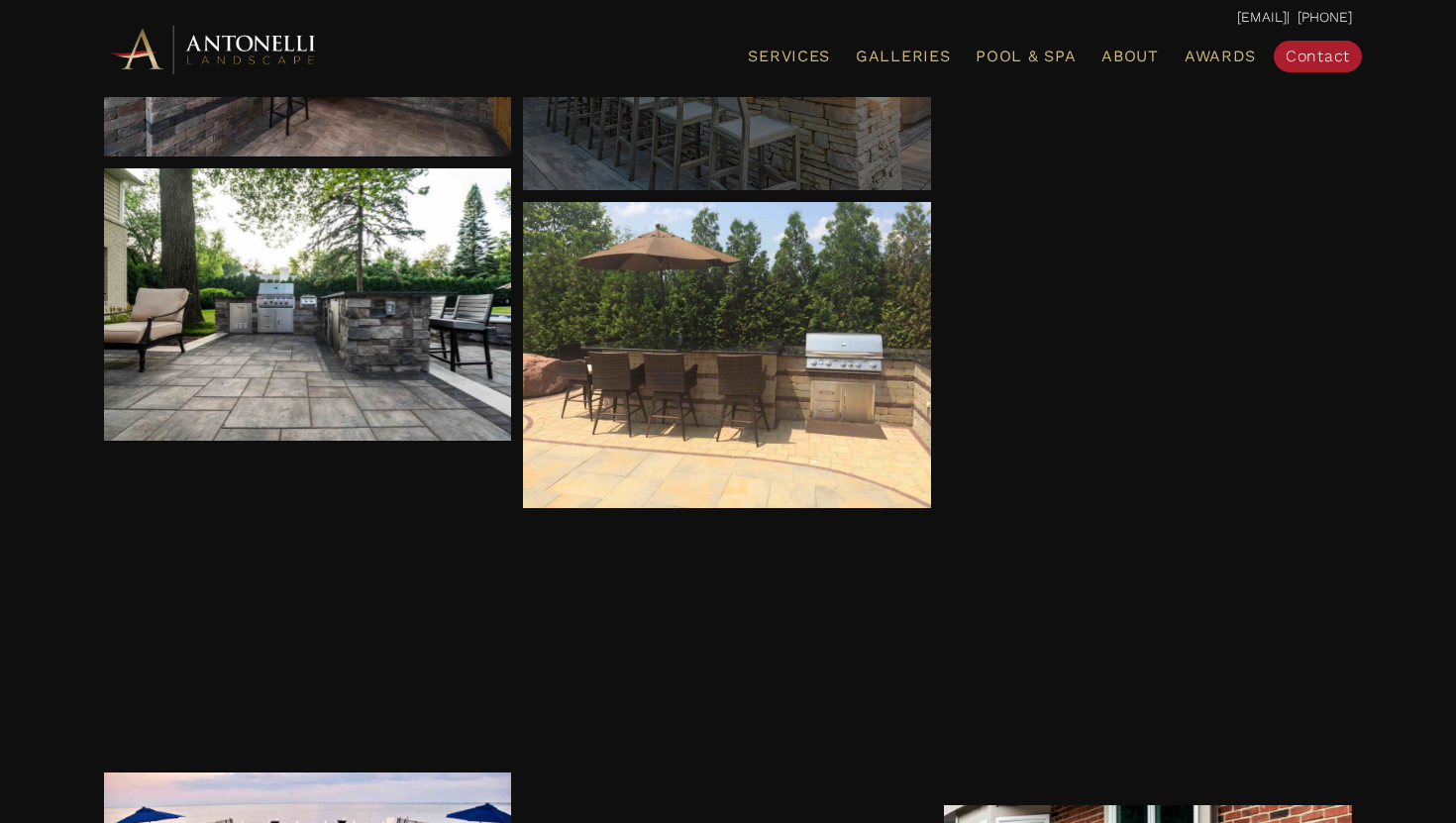 scroll, scrollTop: 0, scrollLeft: 0, axis: both 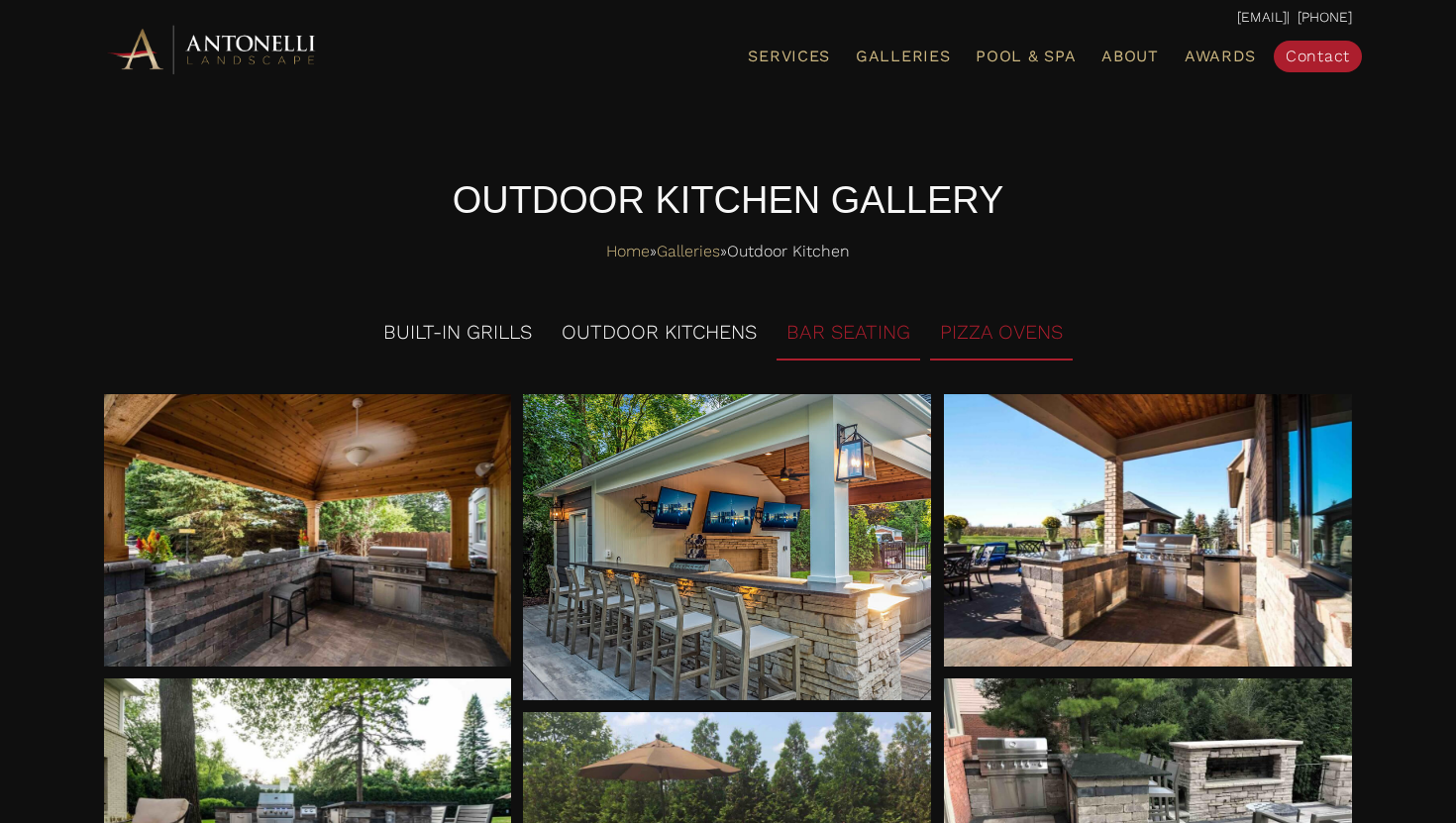 click on "PIZZA OVENS" at bounding box center [1001, 333] 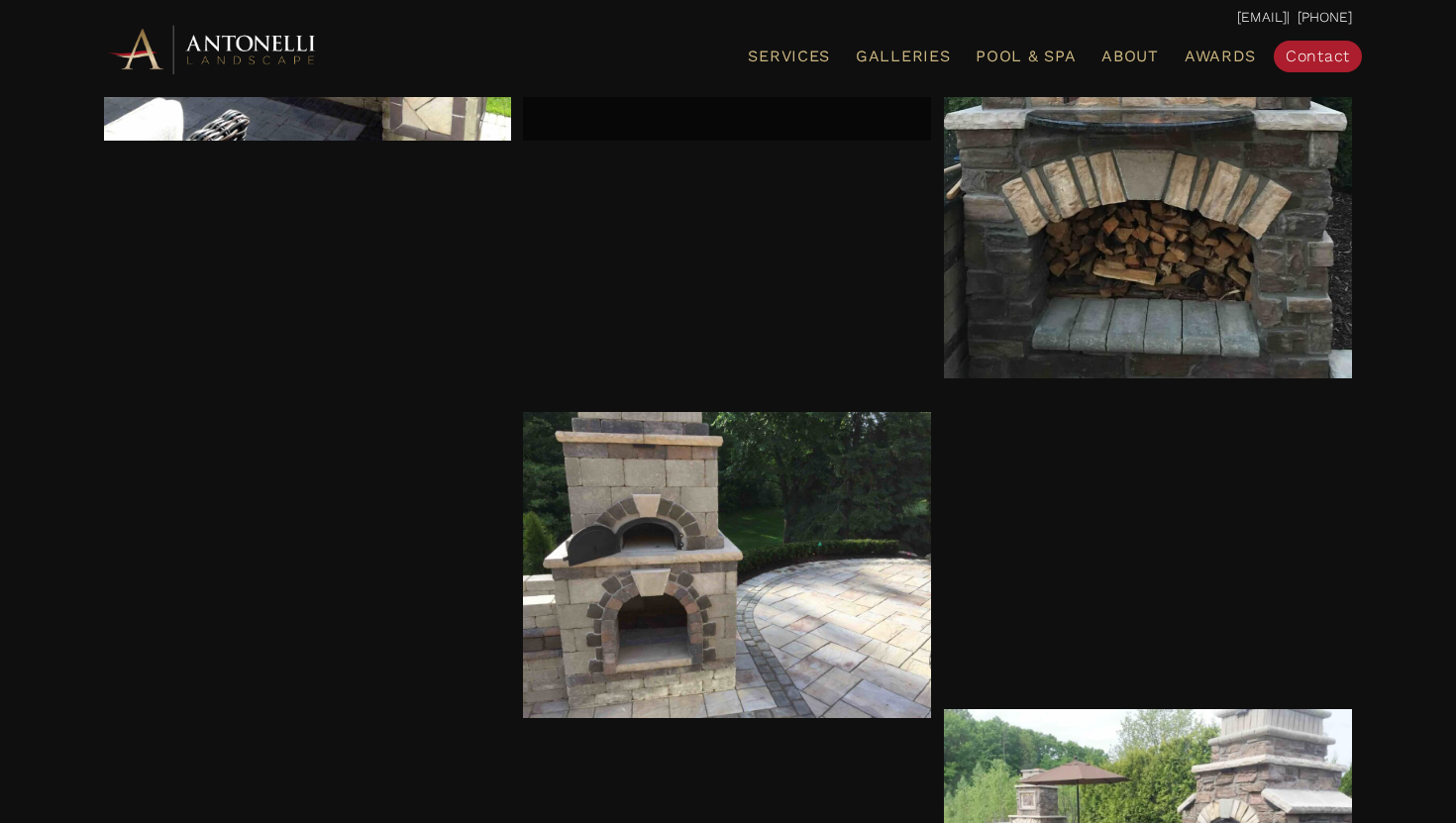 scroll, scrollTop: 0, scrollLeft: 0, axis: both 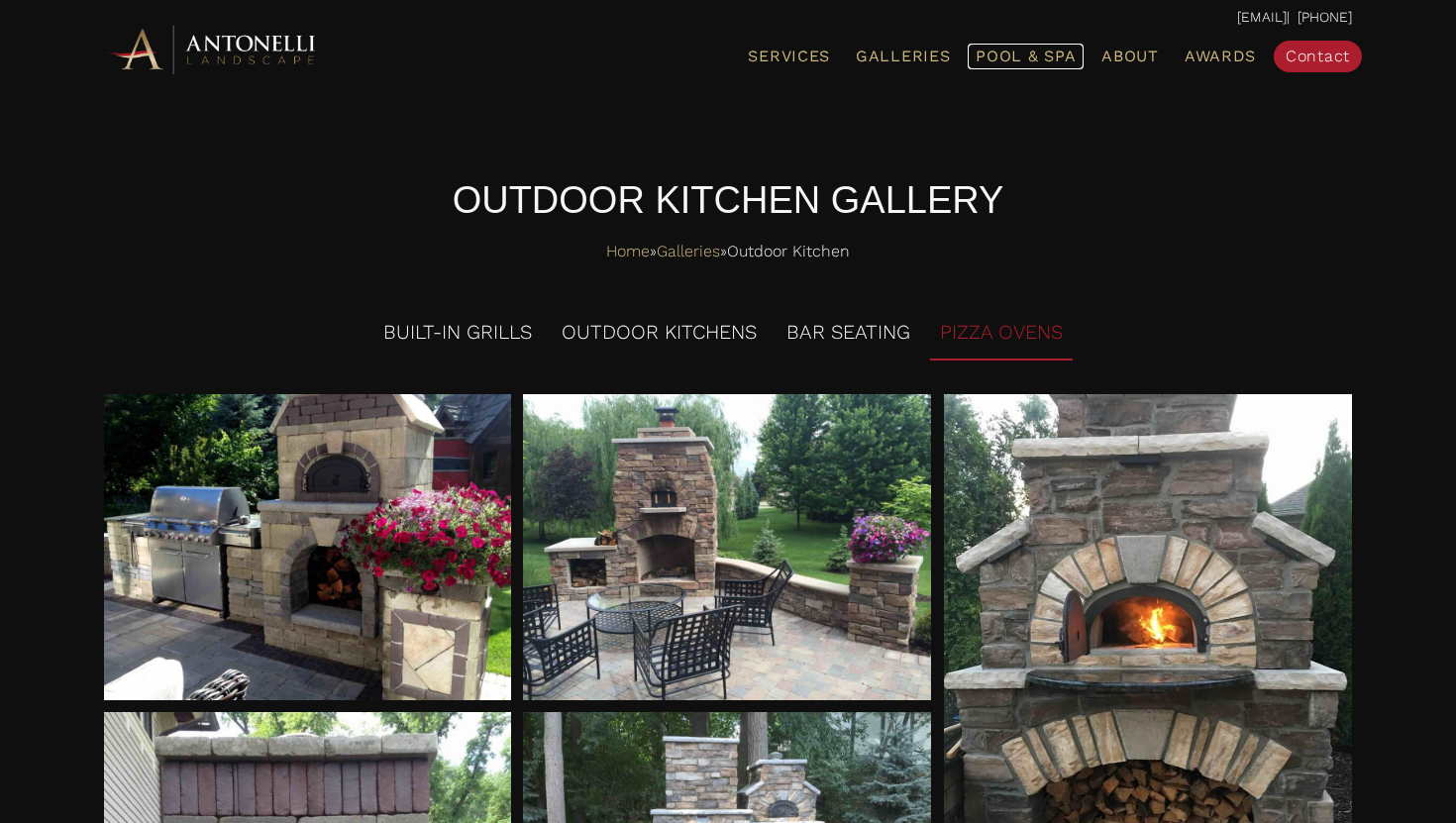 click on "Pool & Spa" at bounding box center (1025, 55) 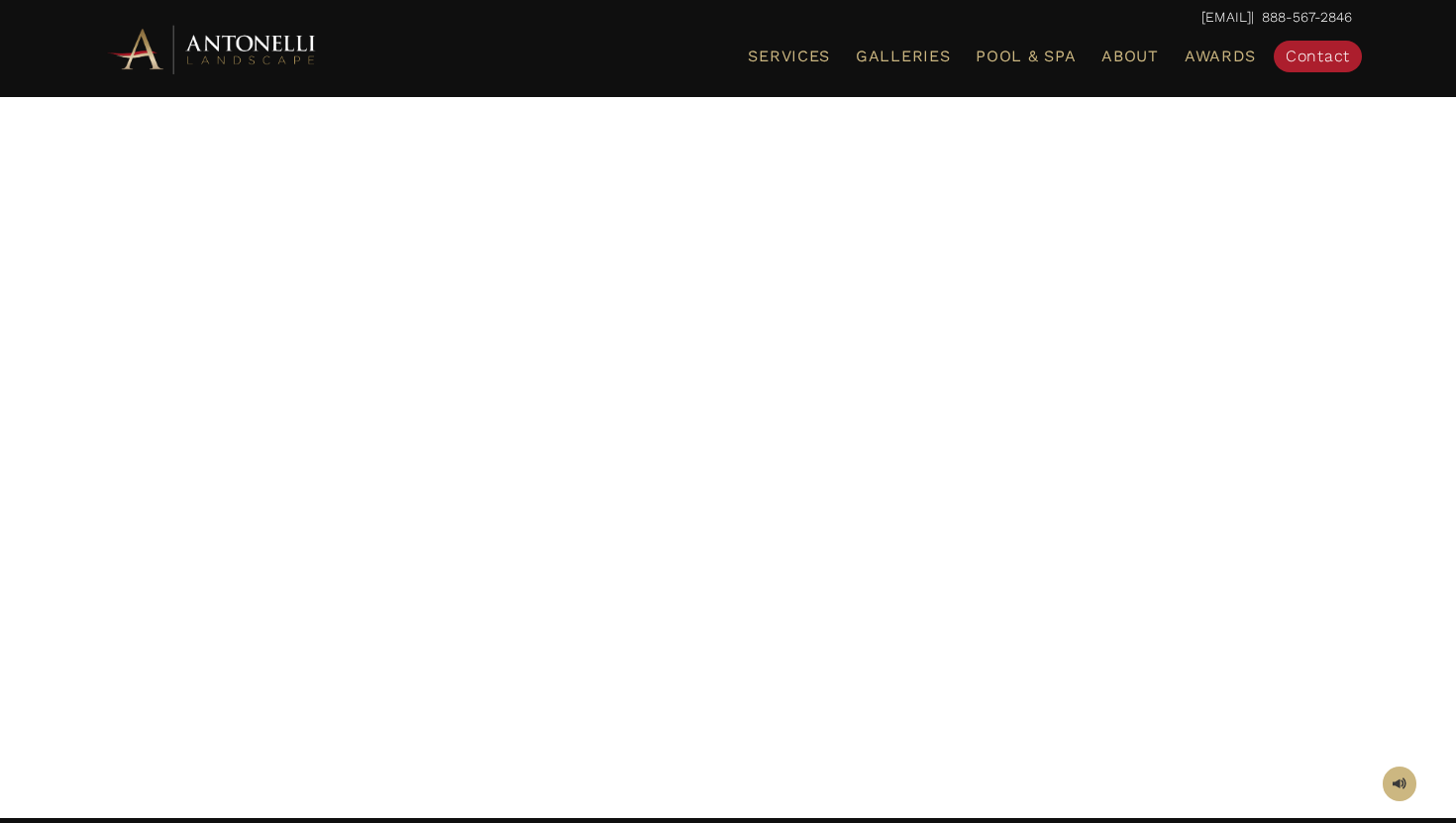 scroll, scrollTop: 0, scrollLeft: 0, axis: both 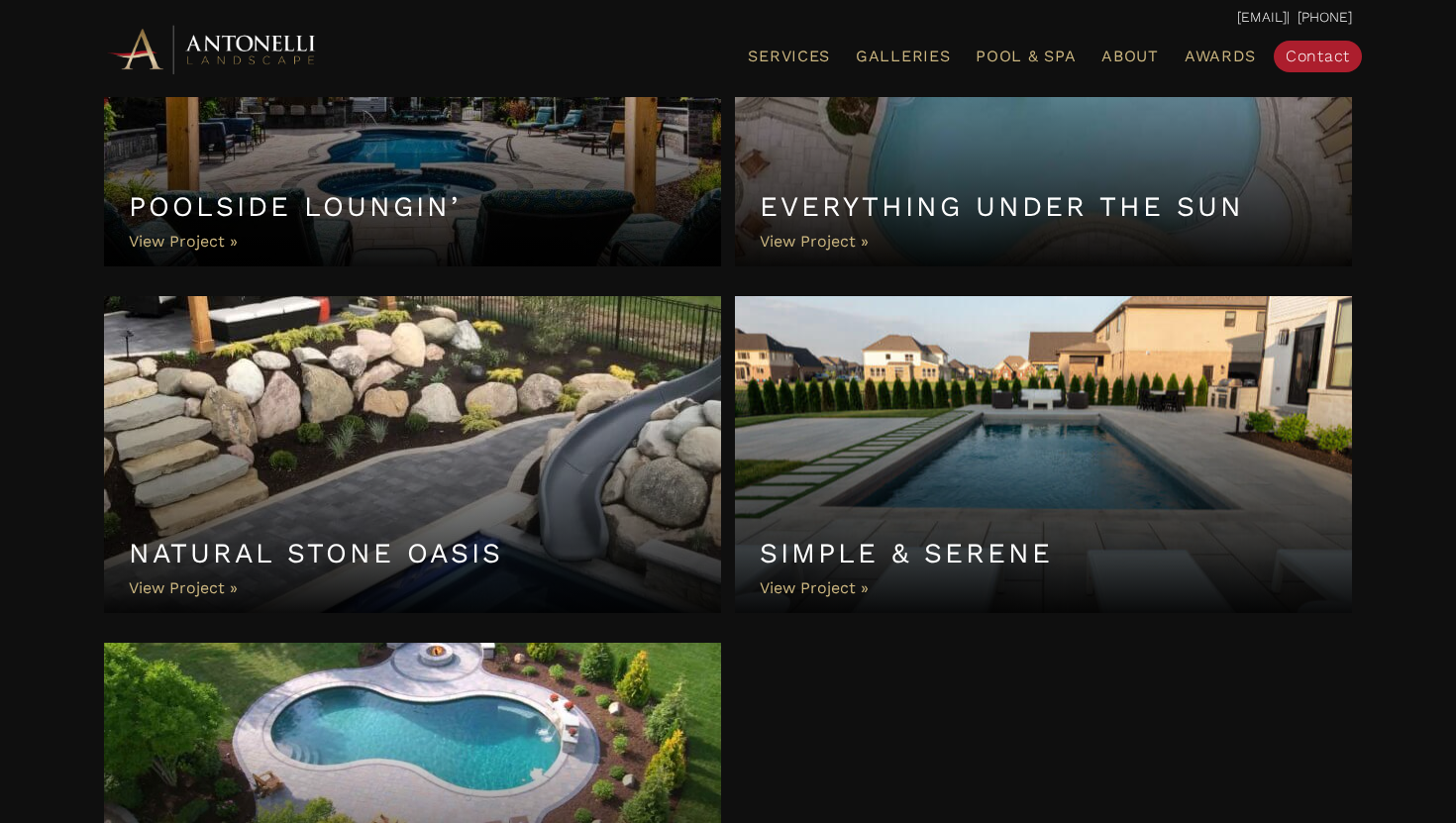 click on "Simple & Serene" at bounding box center [1043, 455] 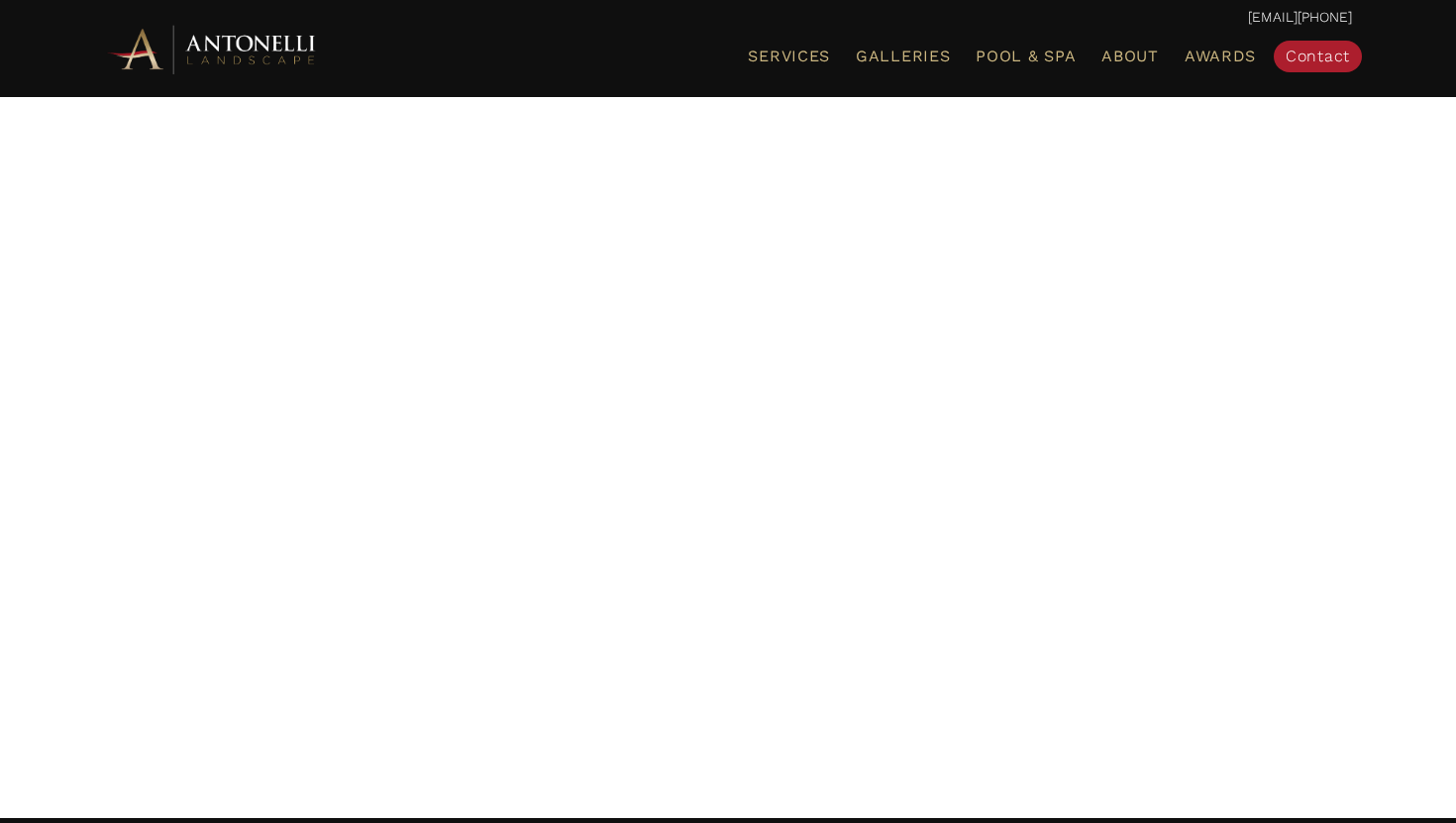scroll, scrollTop: 0, scrollLeft: 0, axis: both 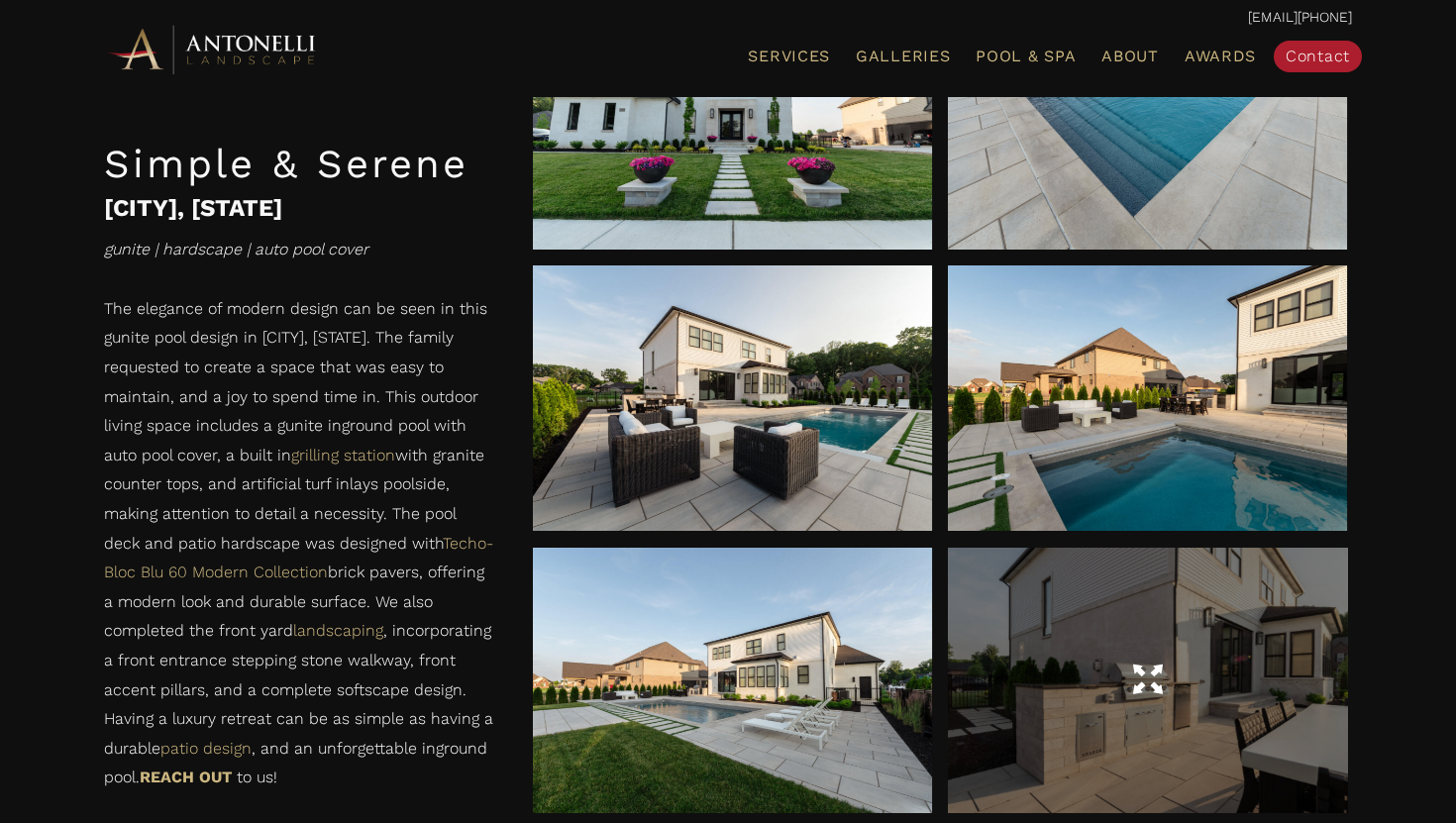 click at bounding box center (1147, 680) 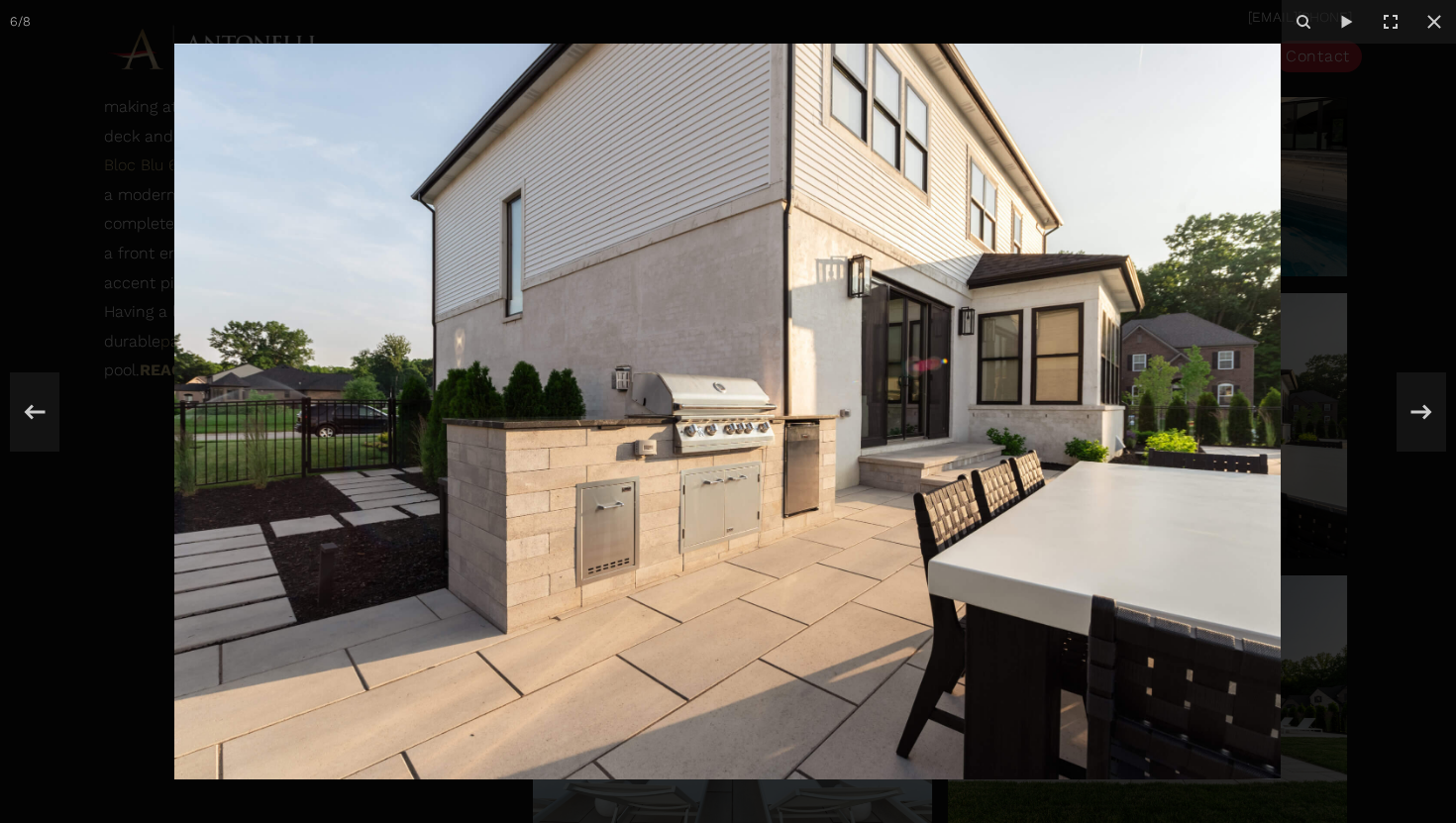 scroll, scrollTop: 1341, scrollLeft: 0, axis: vertical 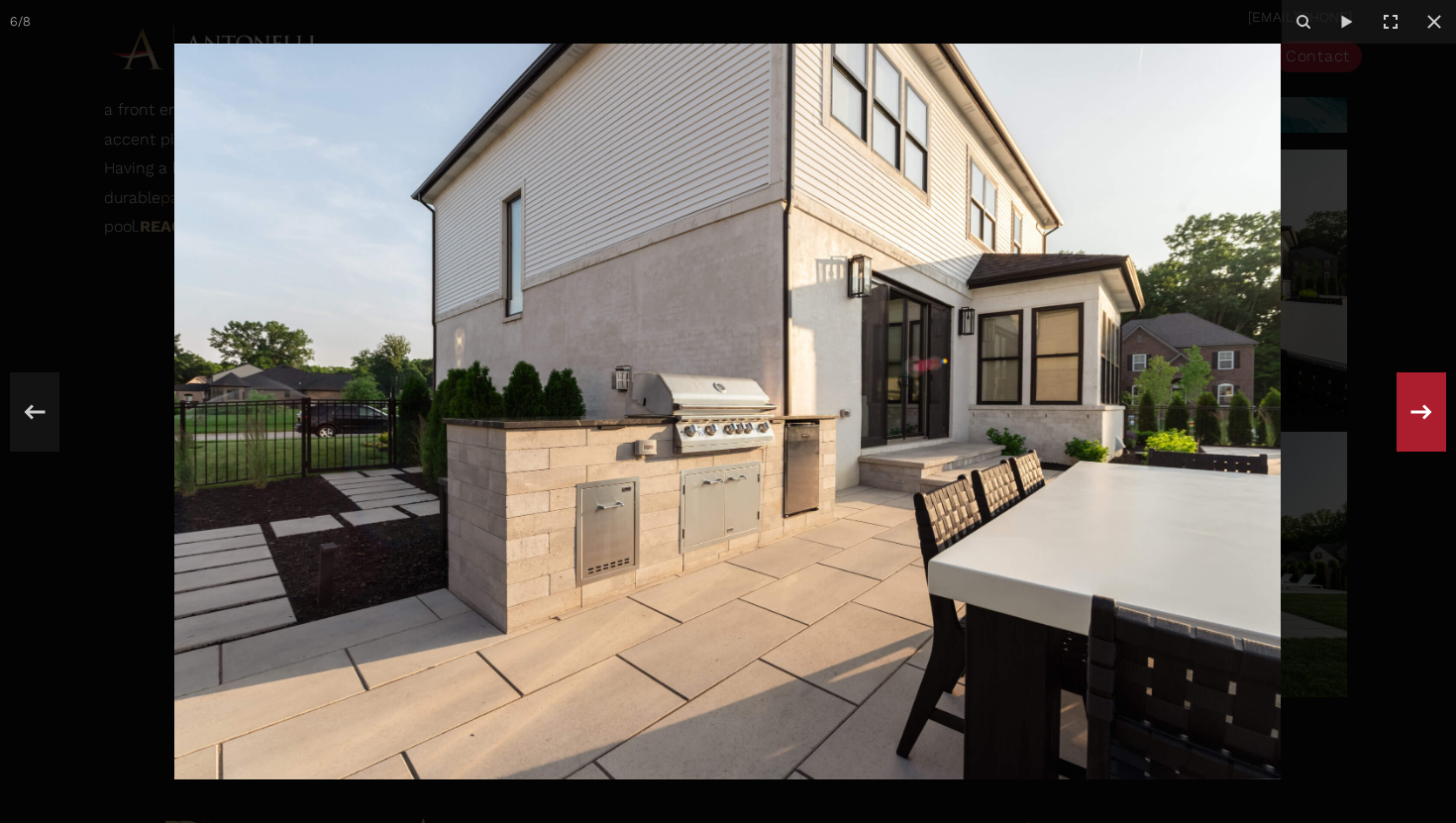 click 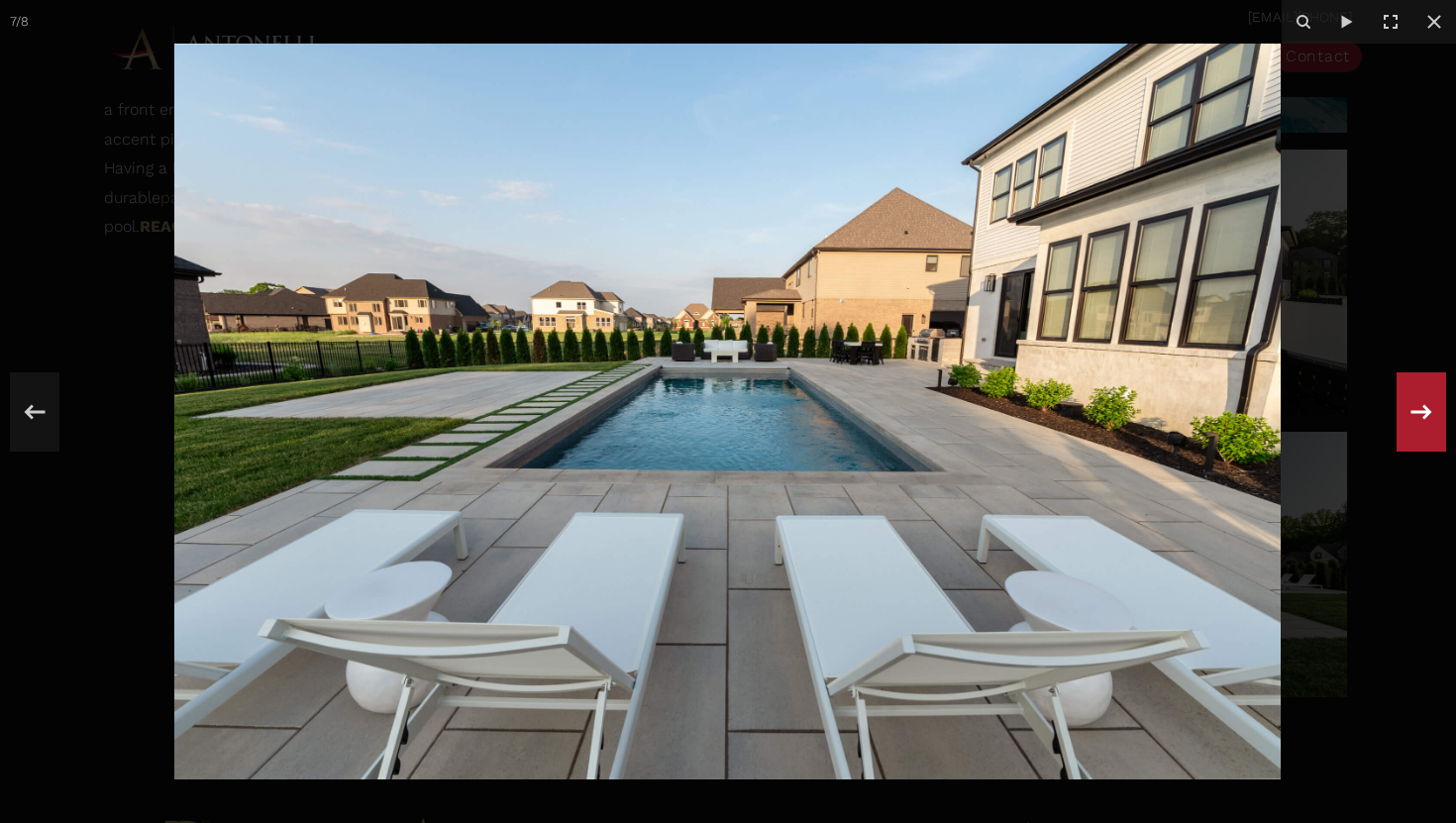 click 